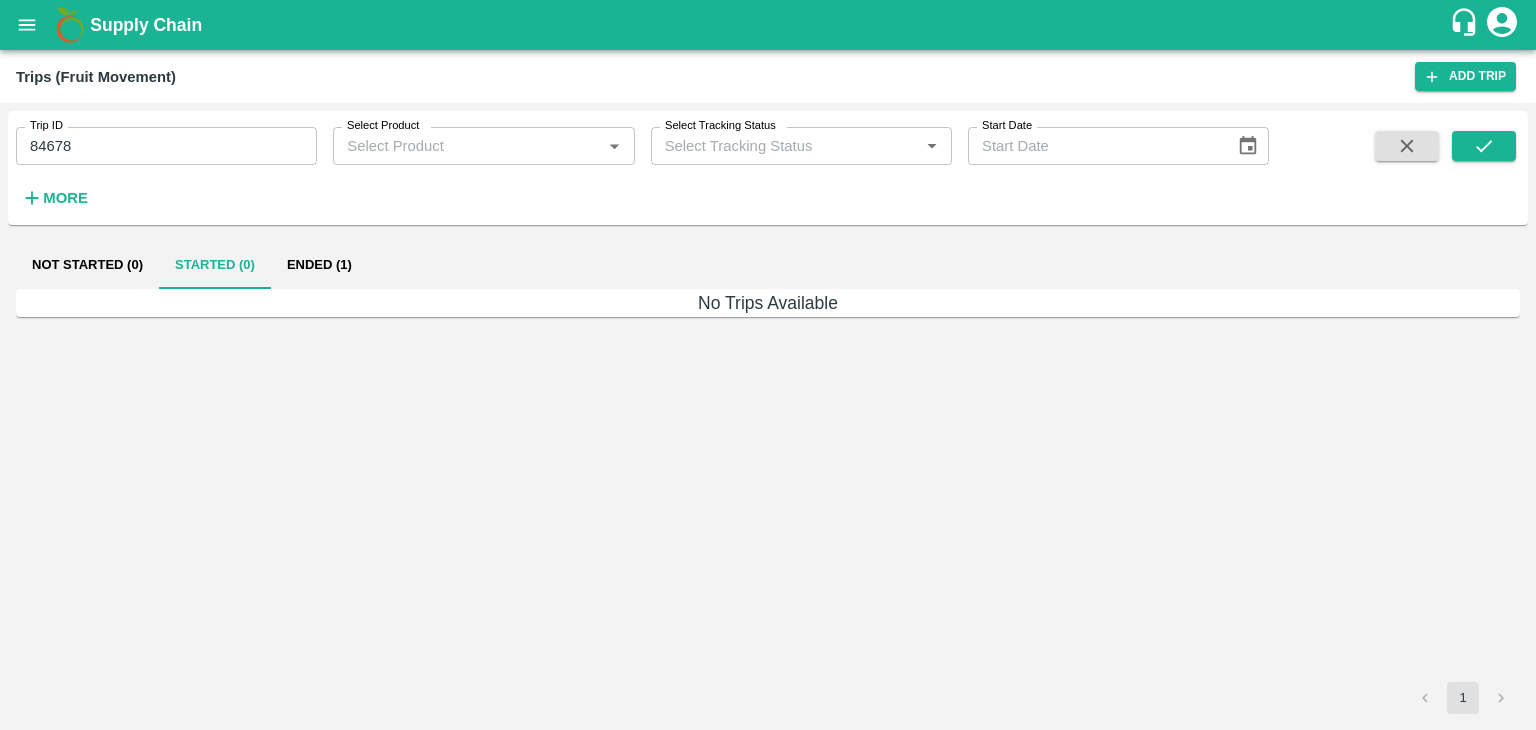 scroll, scrollTop: 0, scrollLeft: 0, axis: both 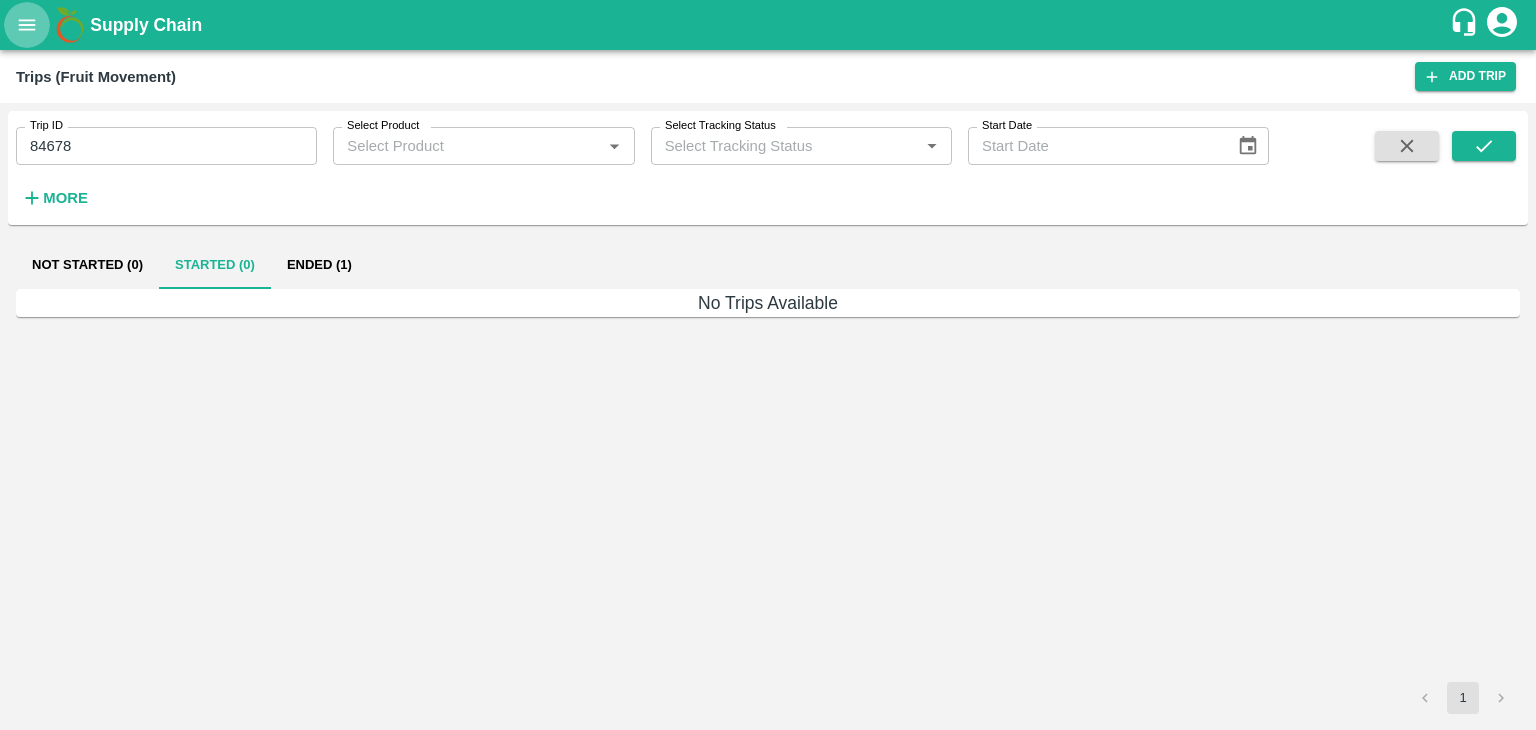 click 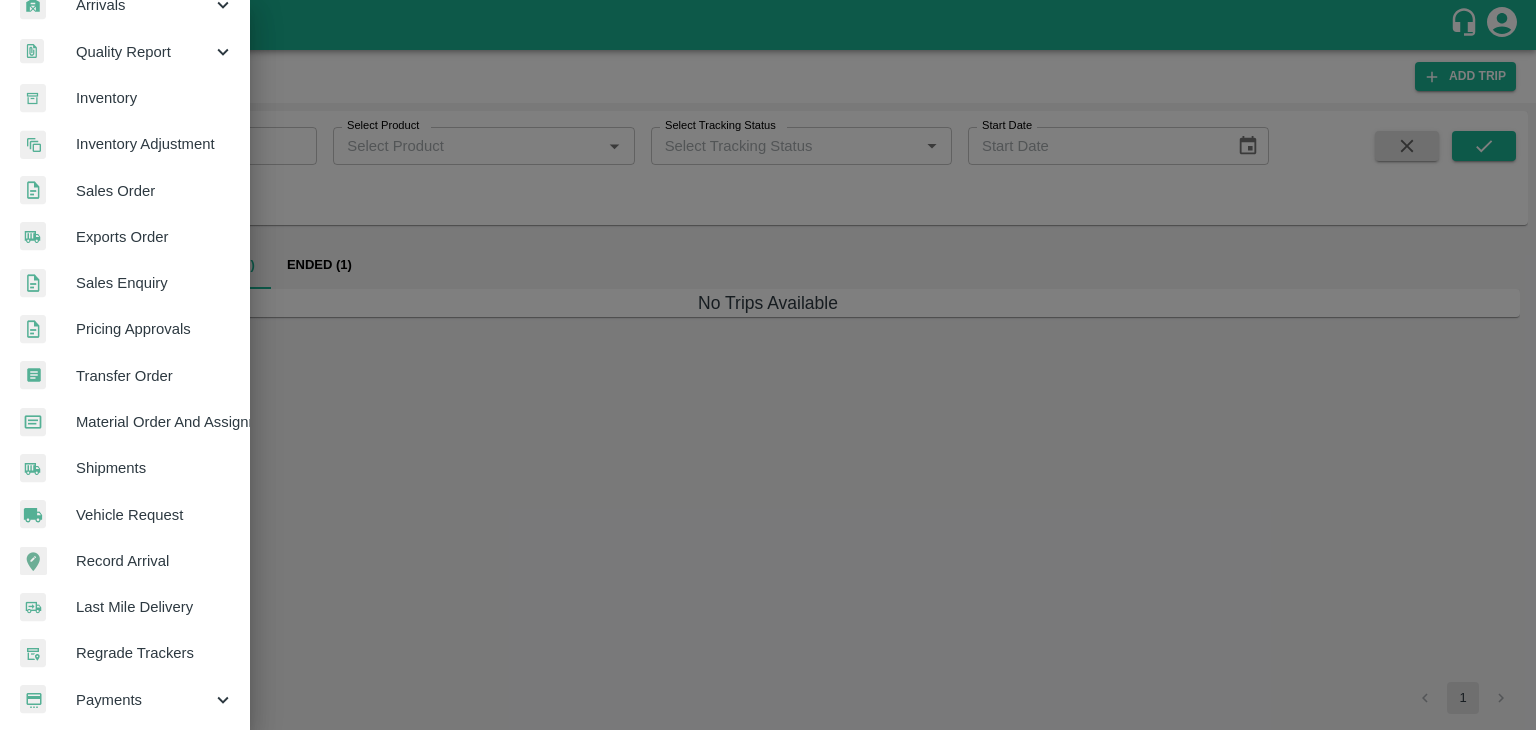 scroll, scrollTop: 409, scrollLeft: 0, axis: vertical 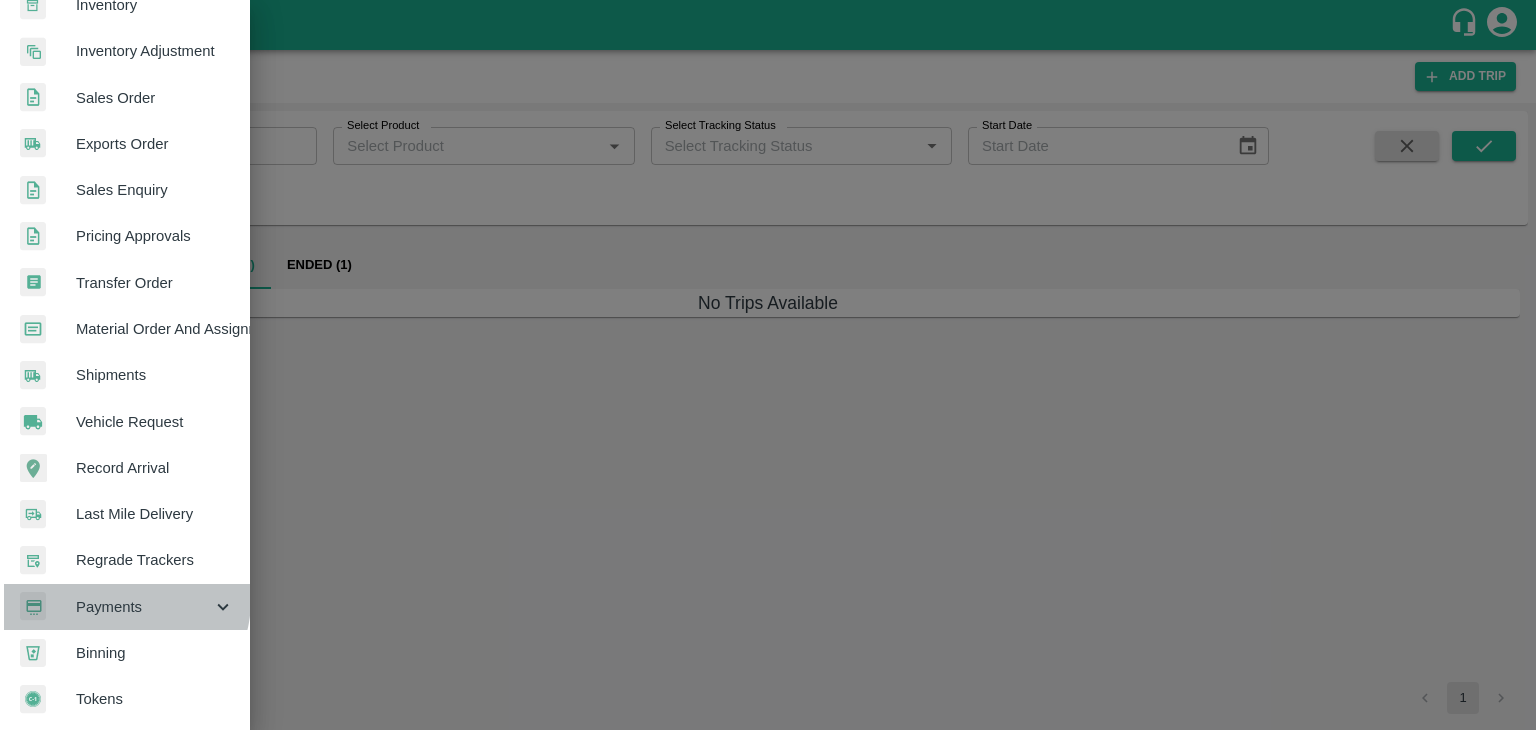 click on "Payments" at bounding box center [144, 607] 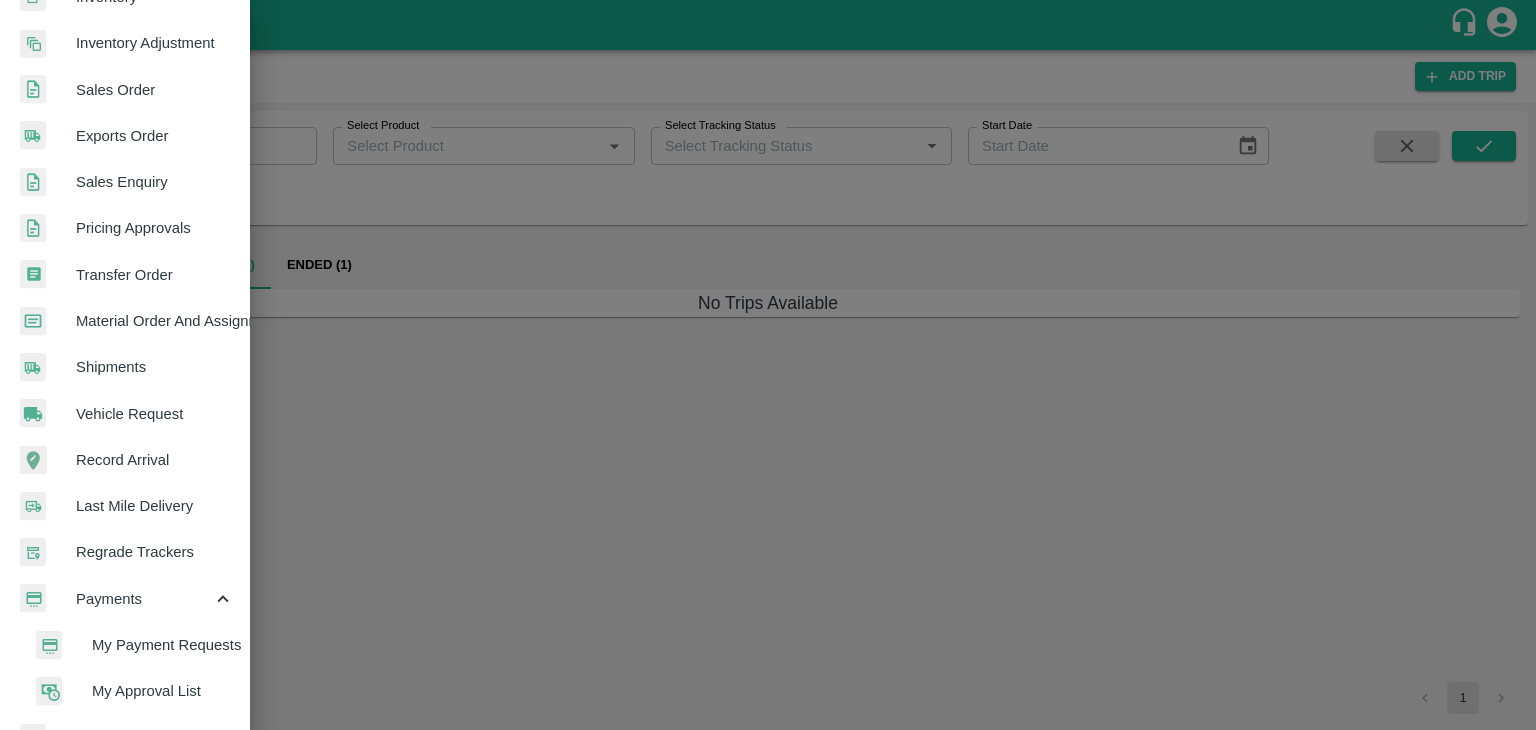 click on "My Payment Requests" at bounding box center (163, 645) 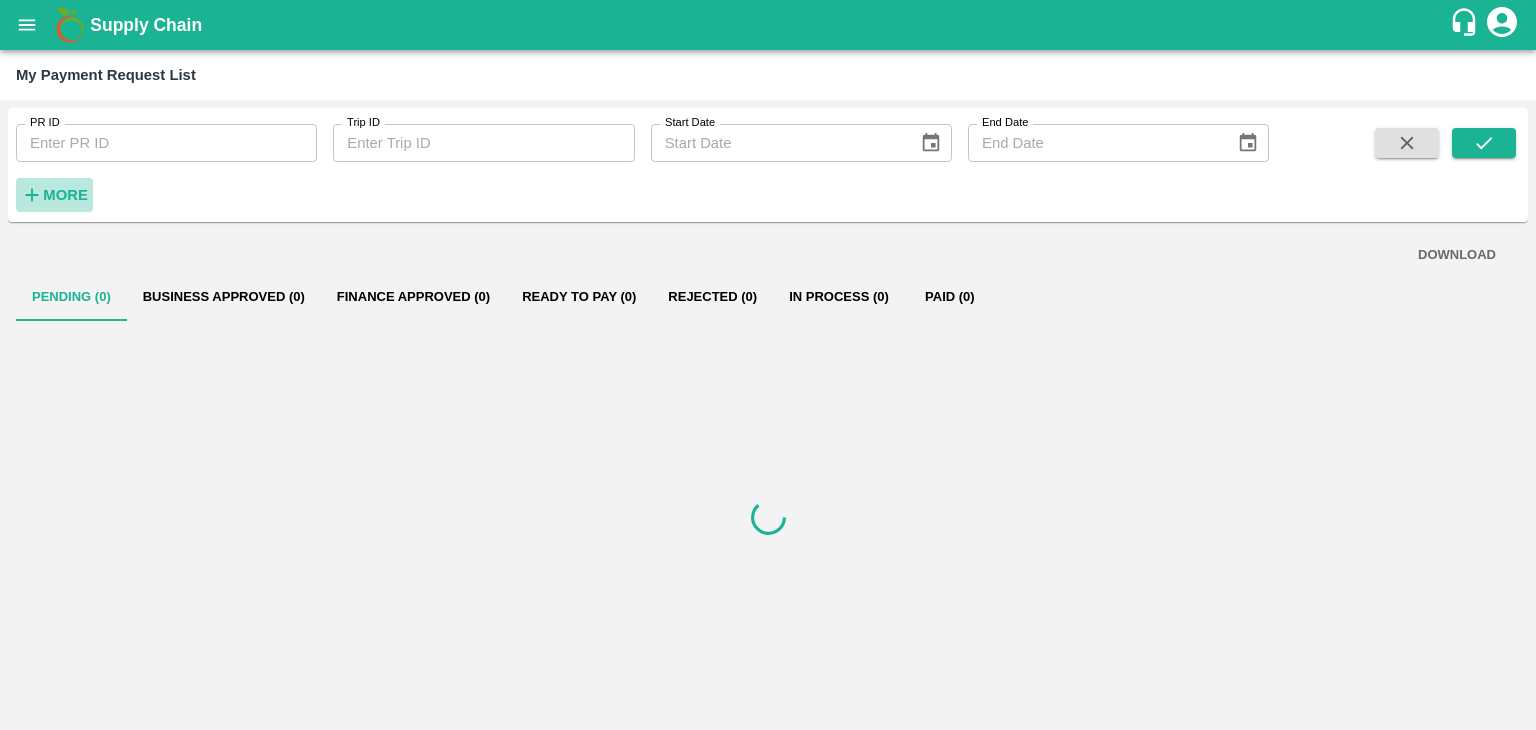 click on "More" at bounding box center [65, 195] 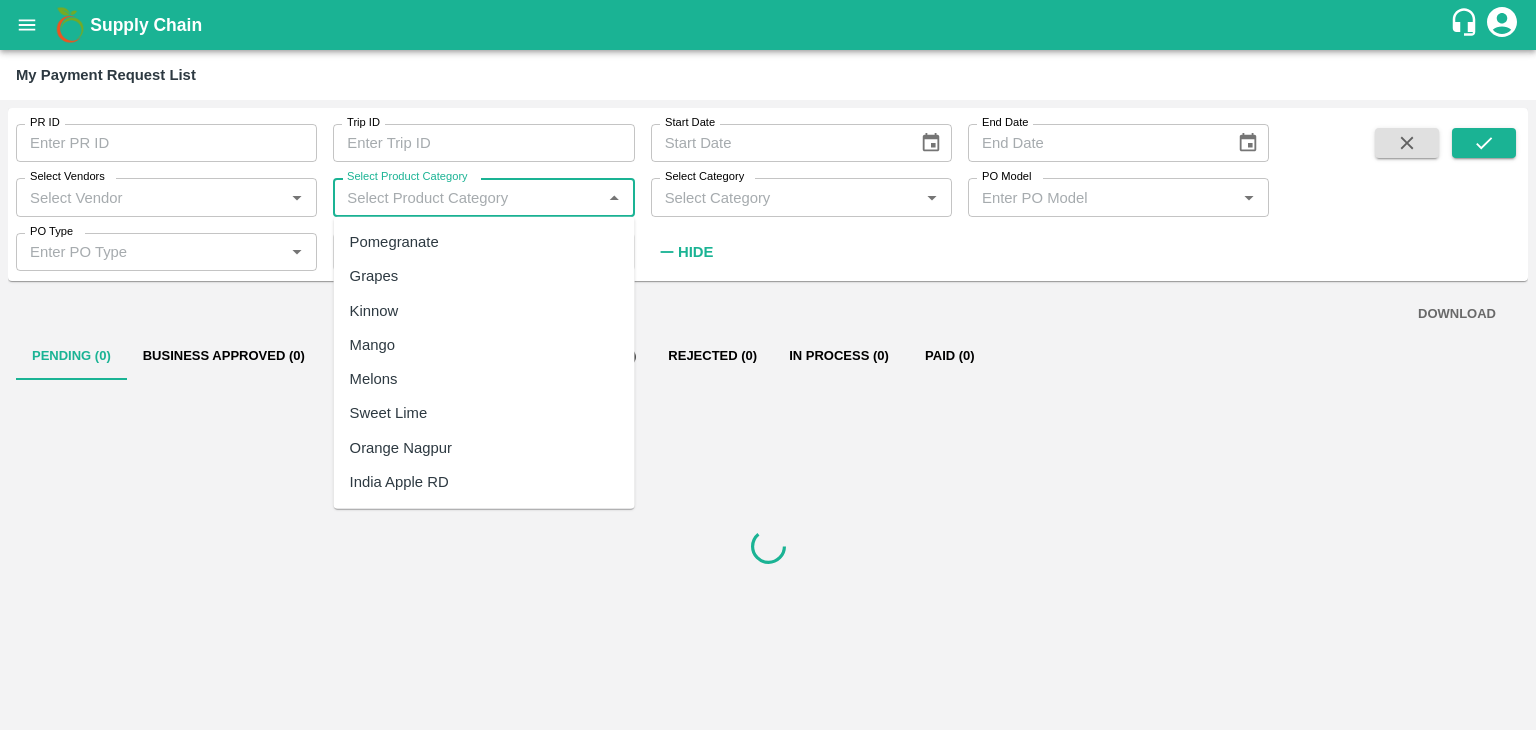 click on "Select Product Category" at bounding box center (467, 197) 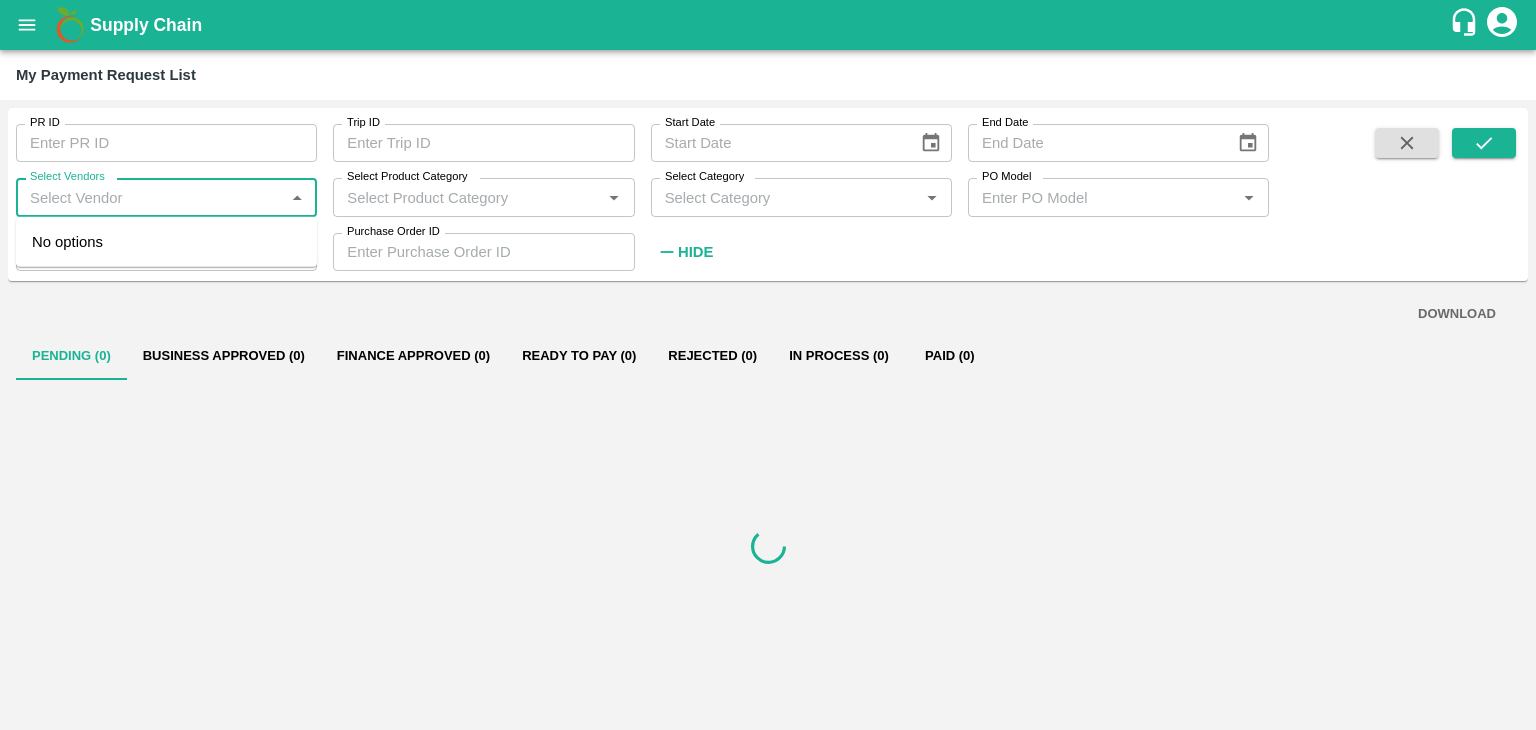 click on "Select Vendors" at bounding box center [150, 197] 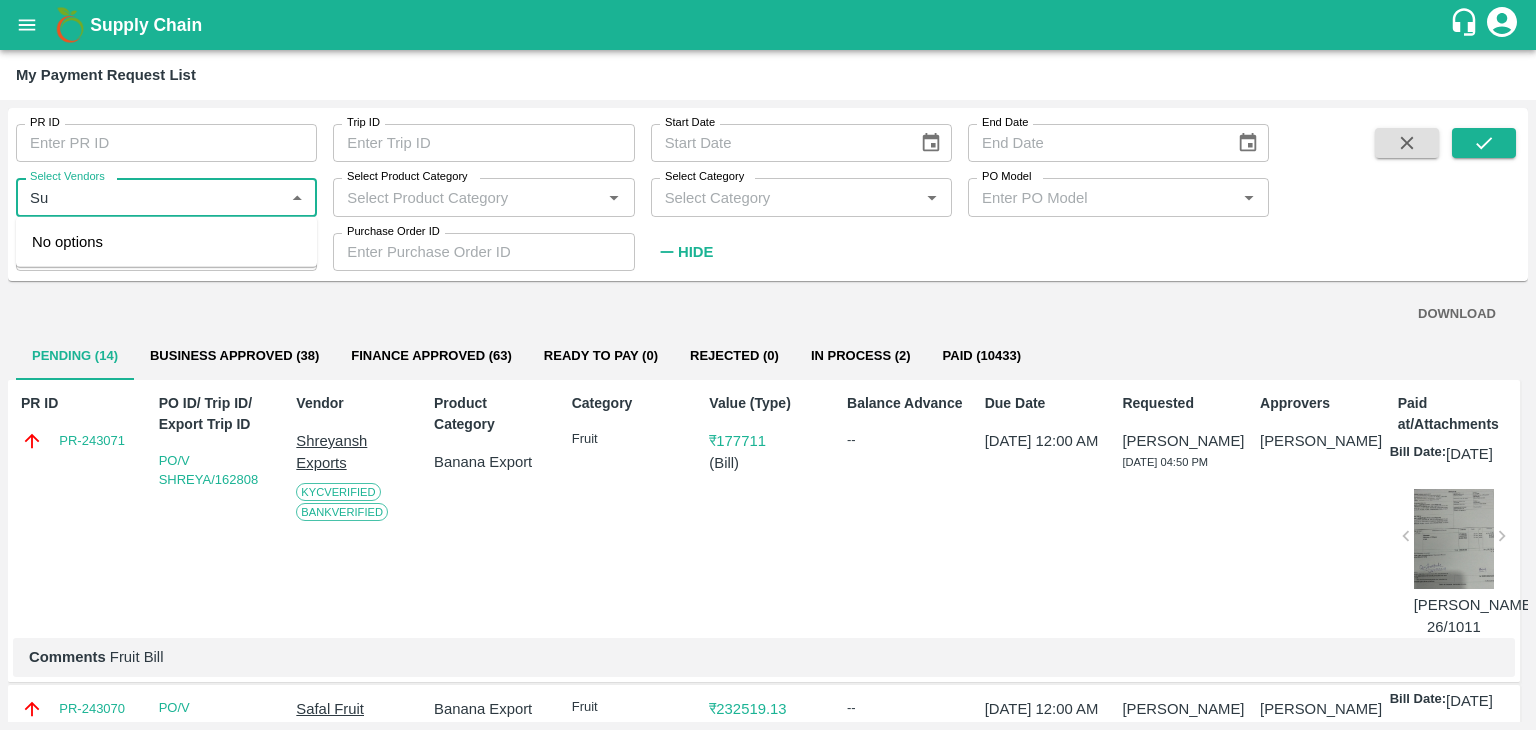 type on "S" 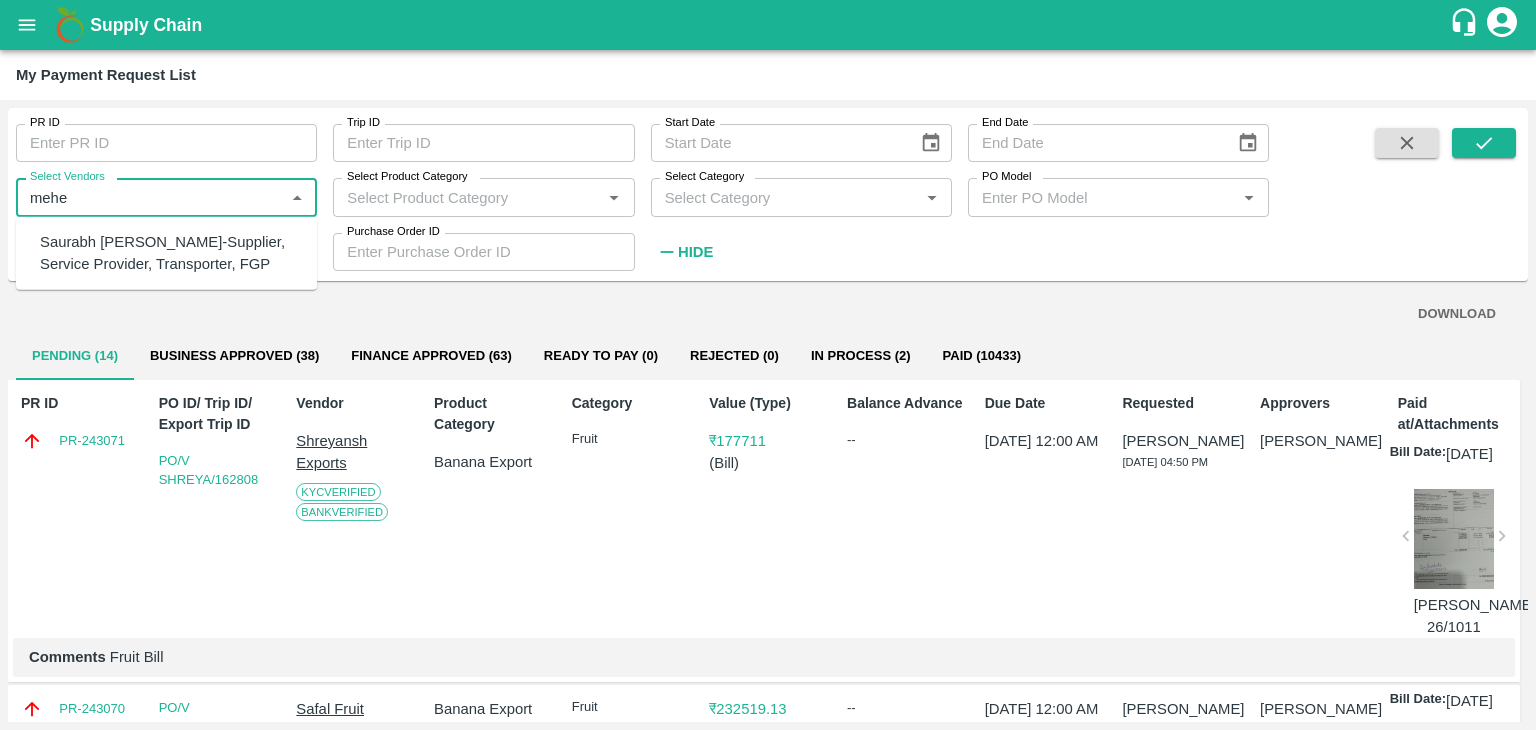 click on "Saurabh Sharad Meher-Supplier, Service Provider, Transporter, FGP" at bounding box center (170, 253) 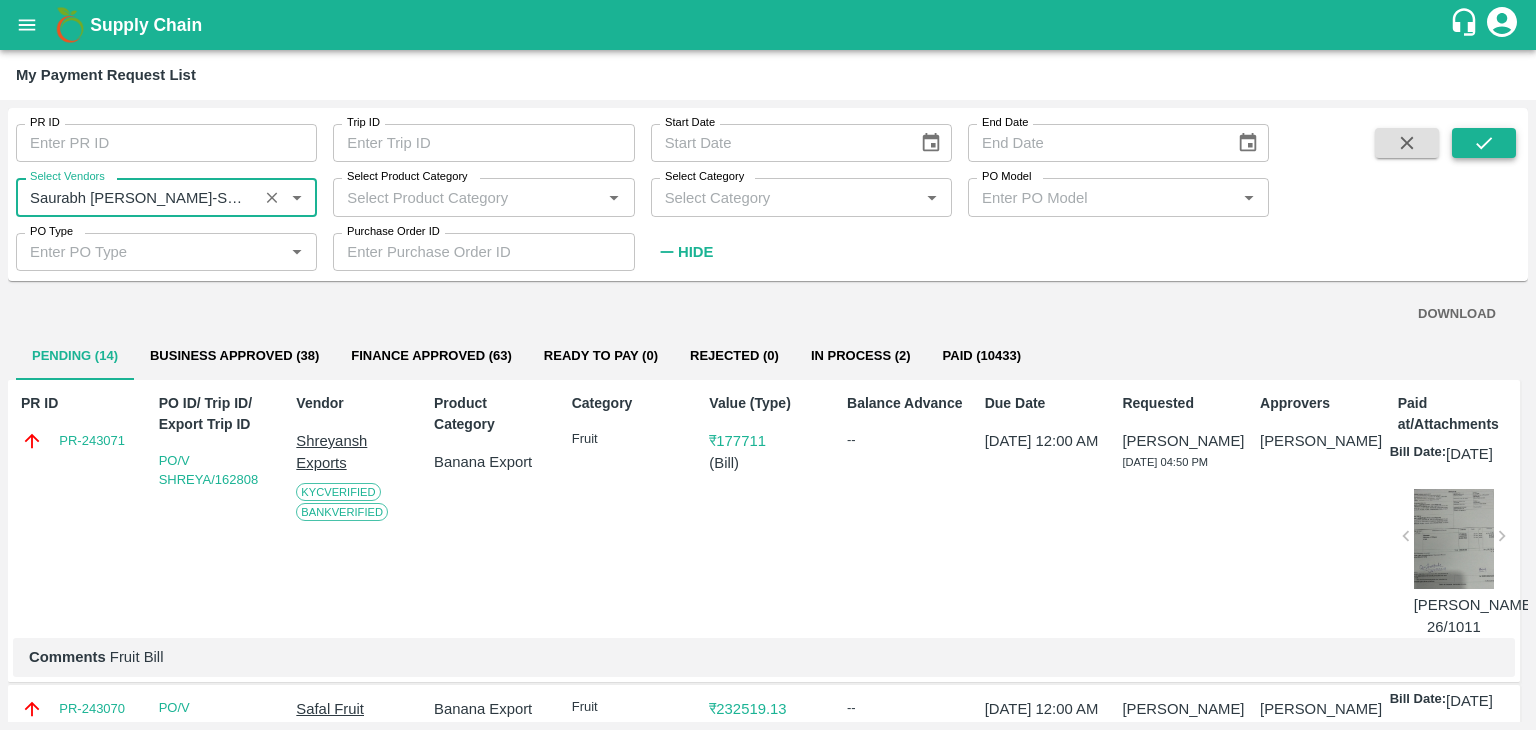 type on "Saurabh Sharad Meher-Supplier, Service Provider, Transporter, FGP" 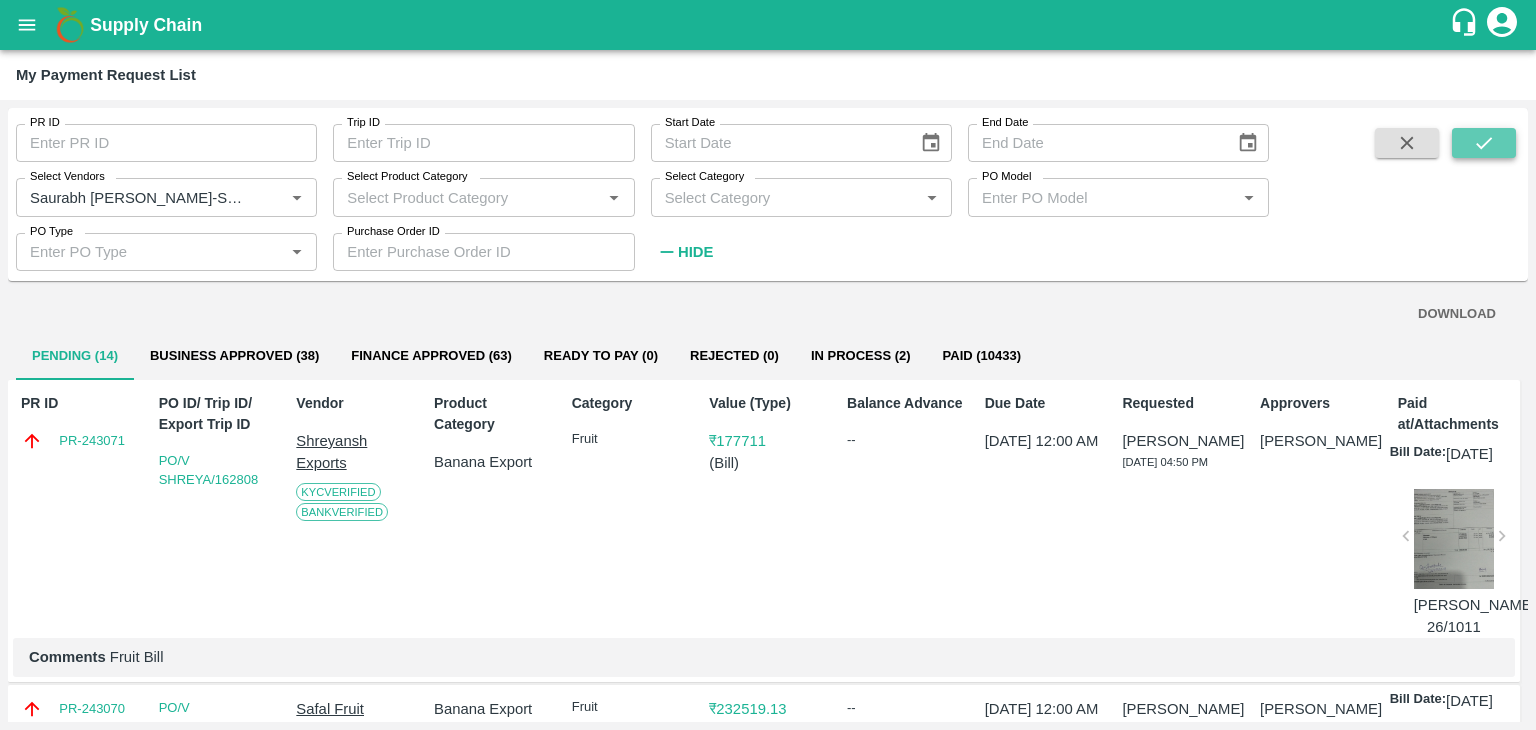 click at bounding box center [1484, 143] 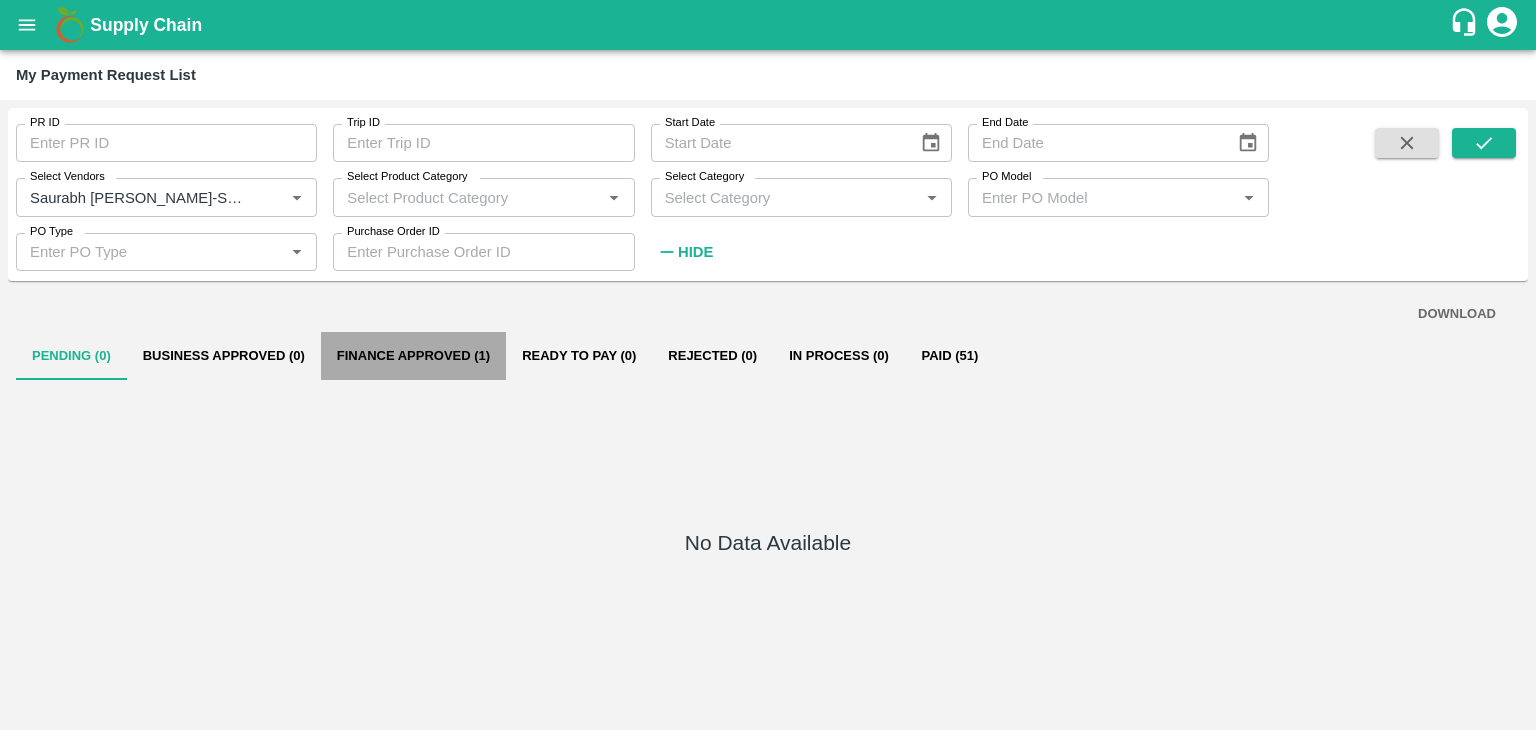 click on "Finance Approved (1)" at bounding box center (413, 356) 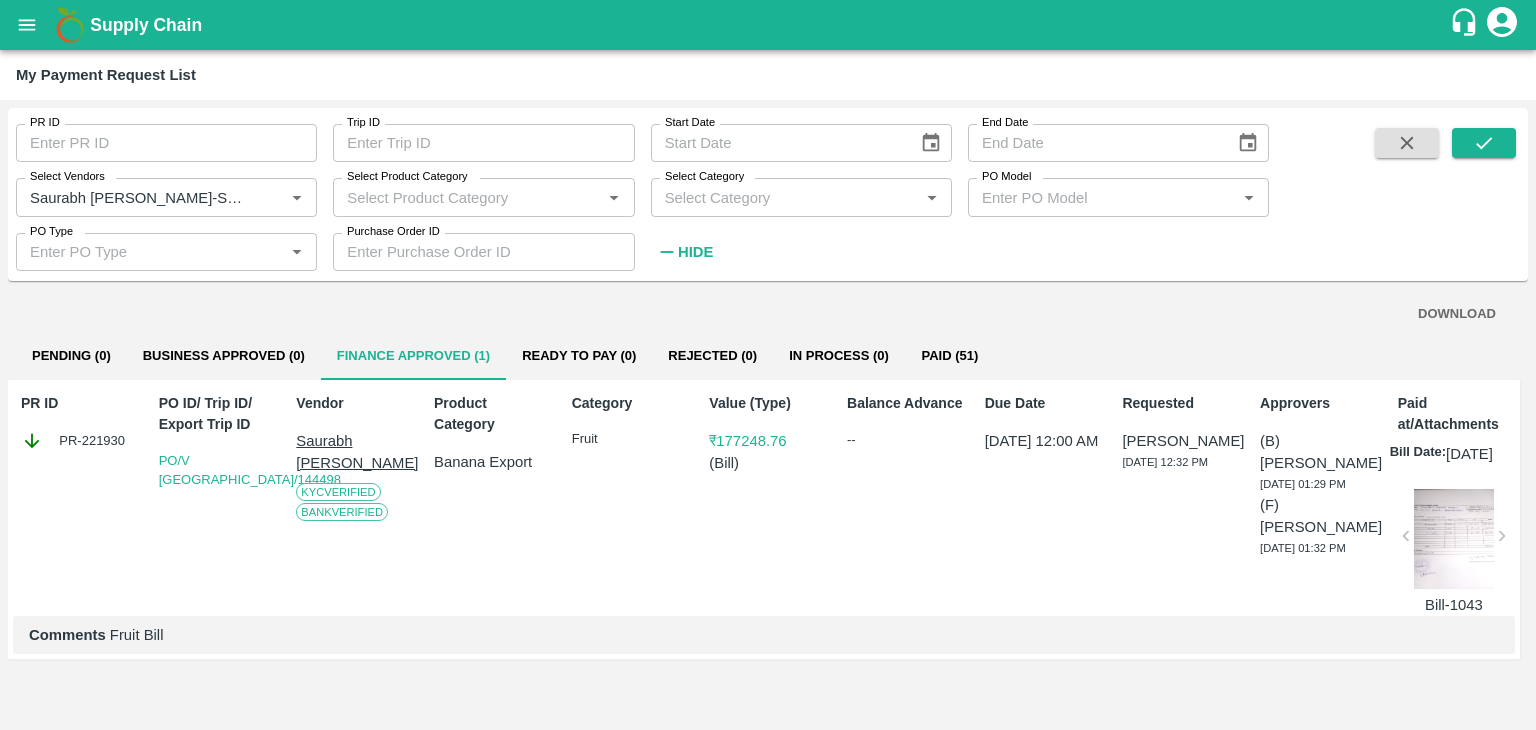click at bounding box center (1454, 539) 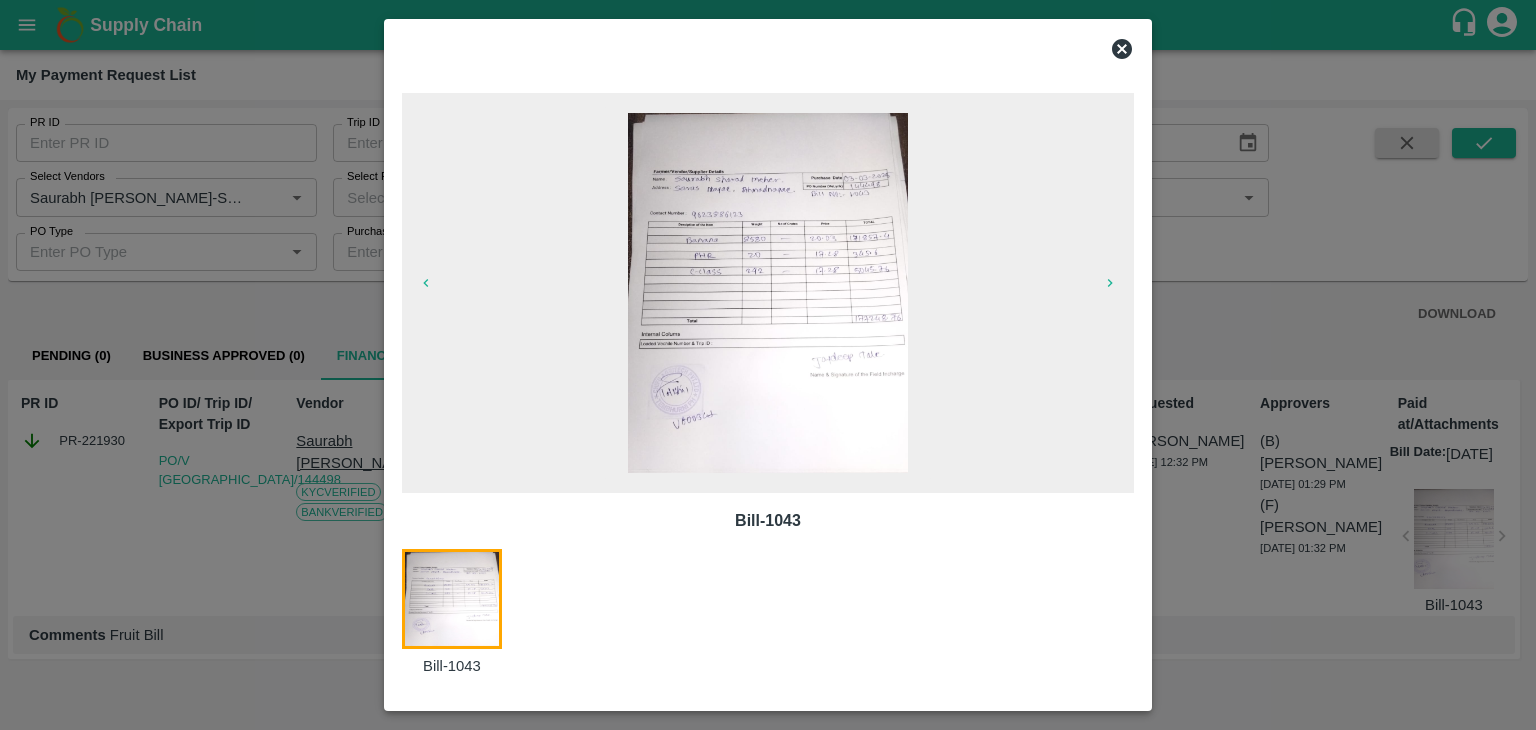 click at bounding box center (767, 293) 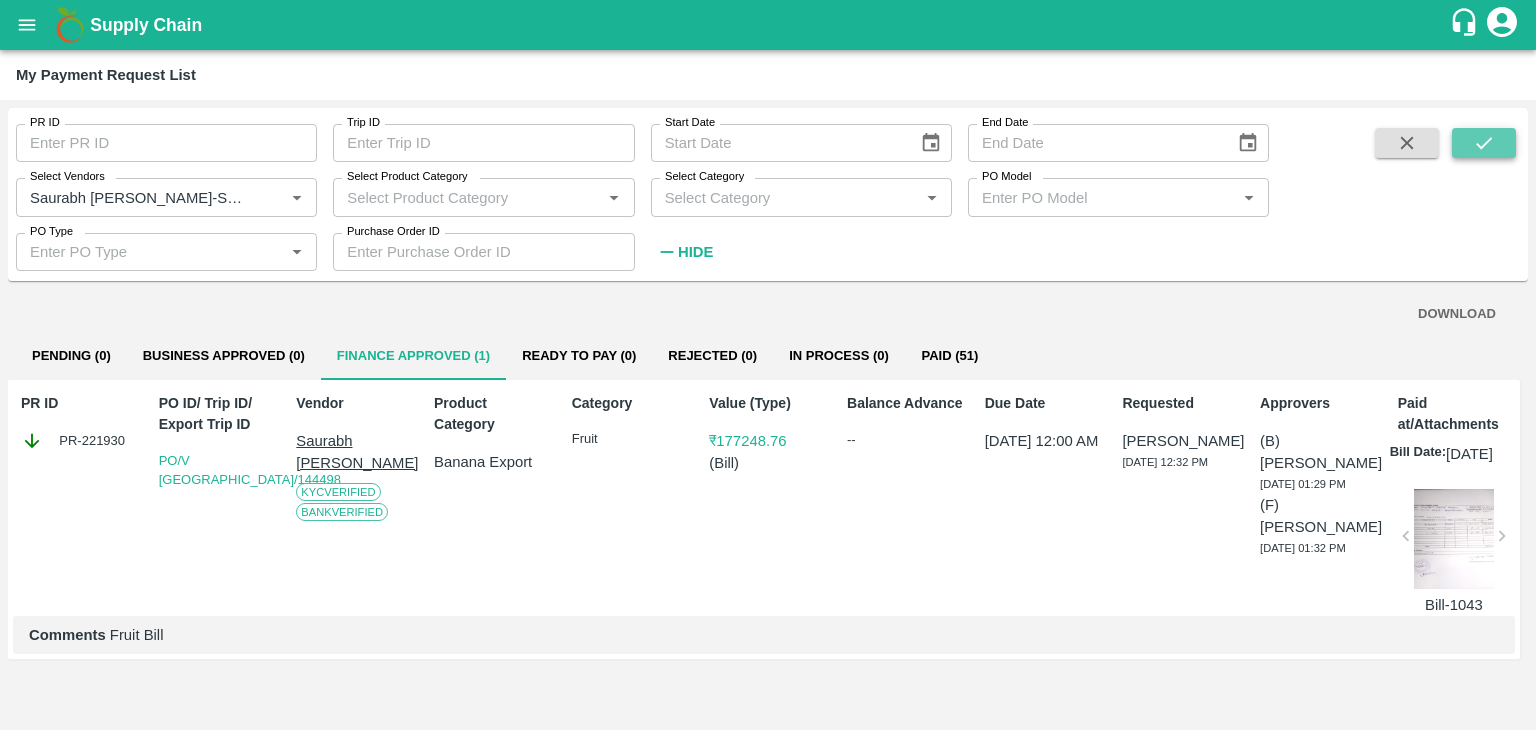 click at bounding box center (1484, 143) 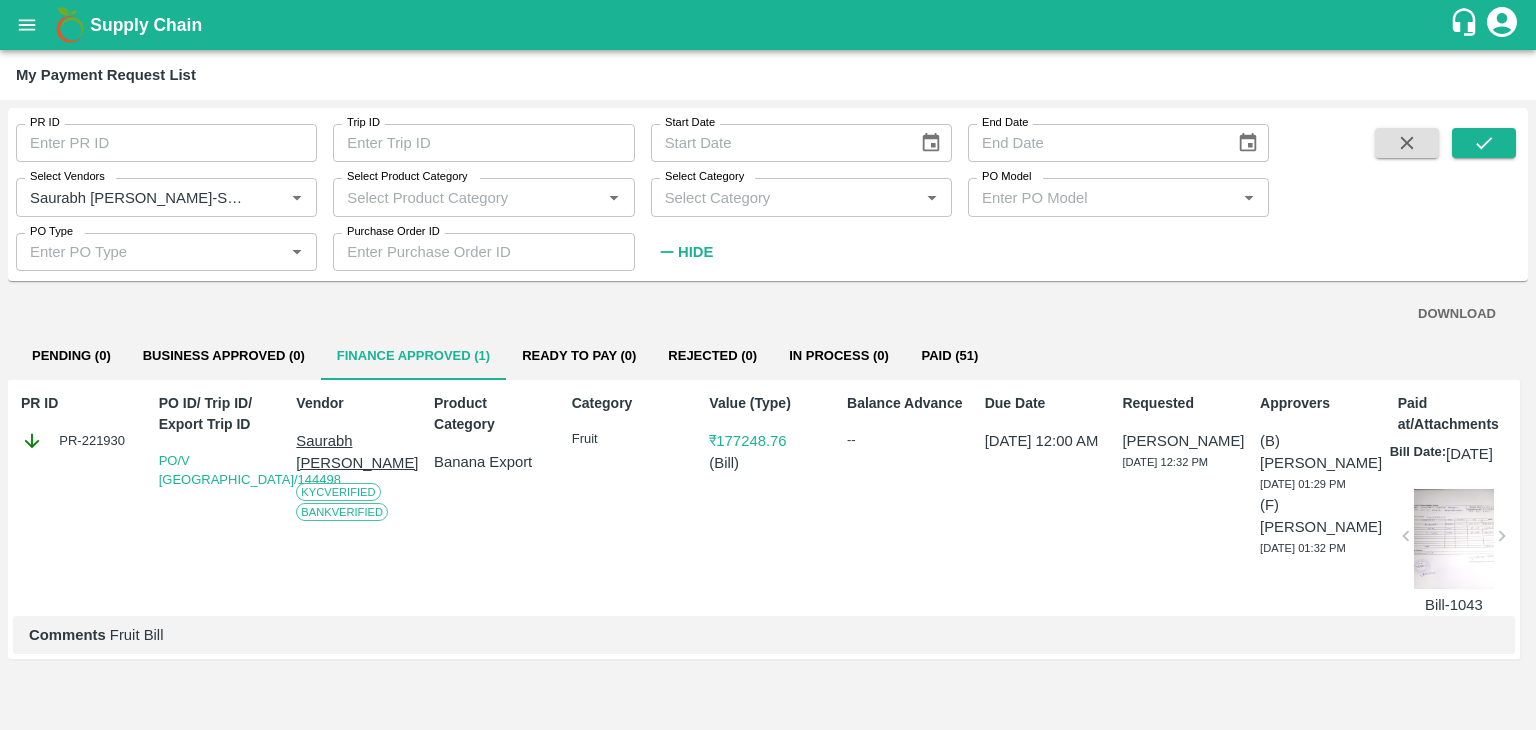 click at bounding box center (1454, 539) 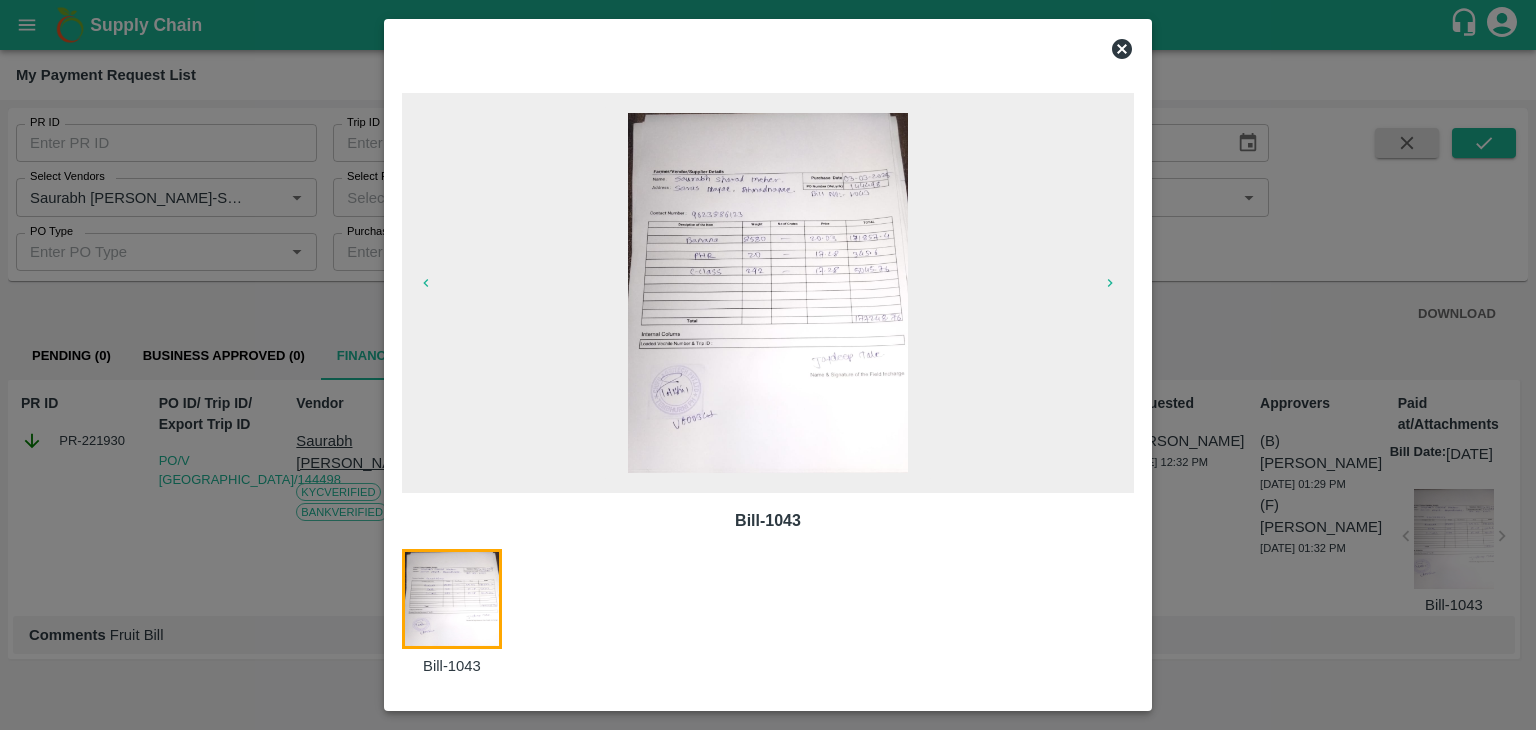 click at bounding box center (767, 293) 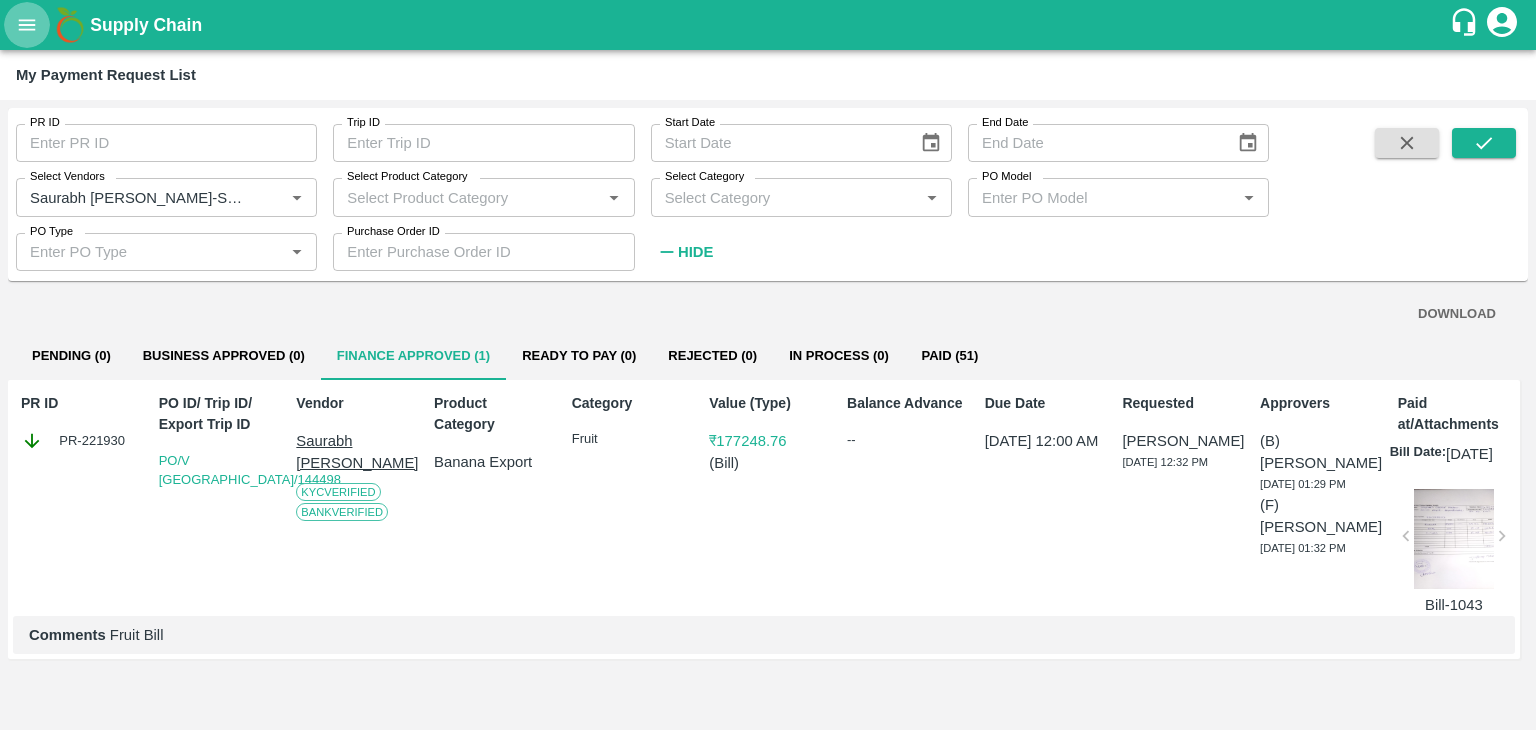 click at bounding box center (27, 25) 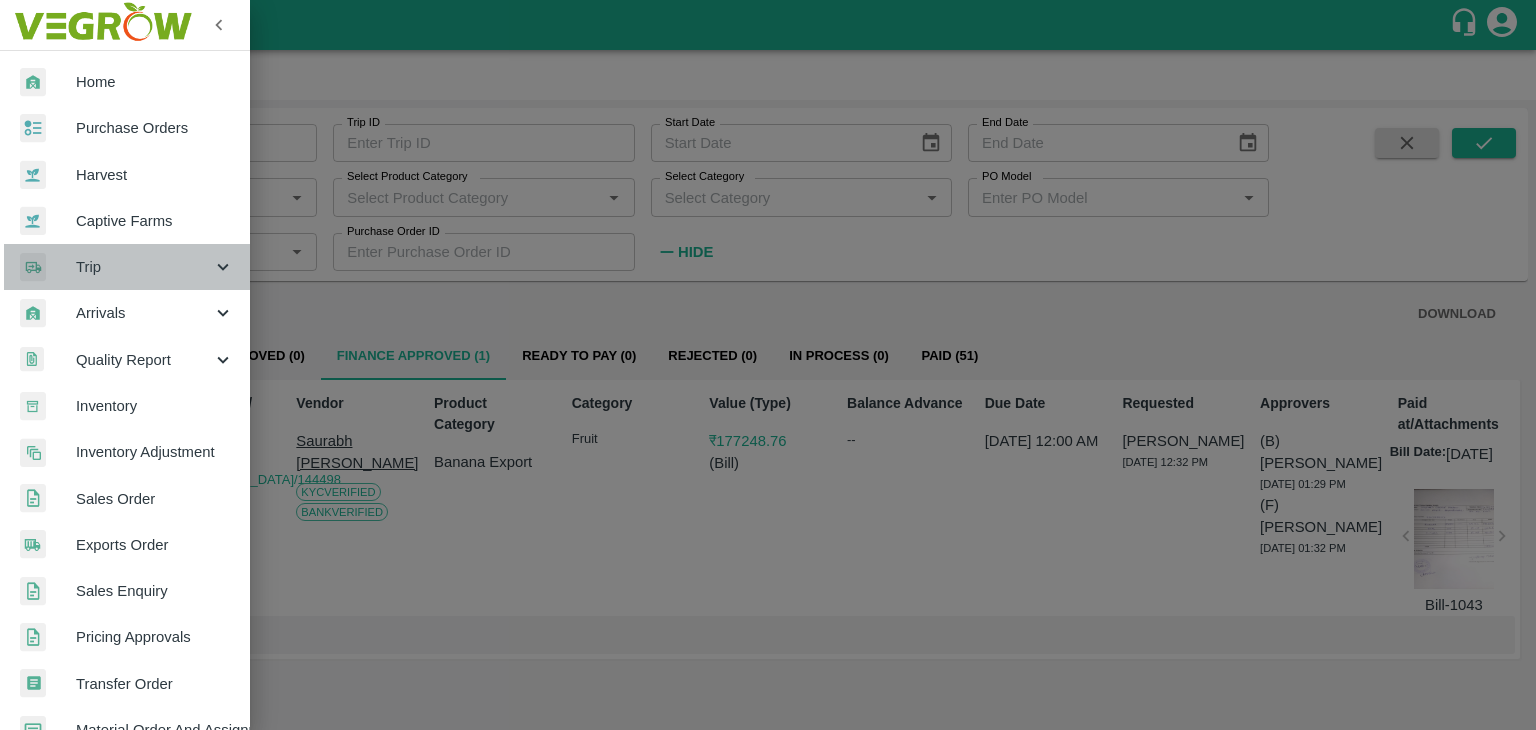 click on "Trip" at bounding box center (125, 267) 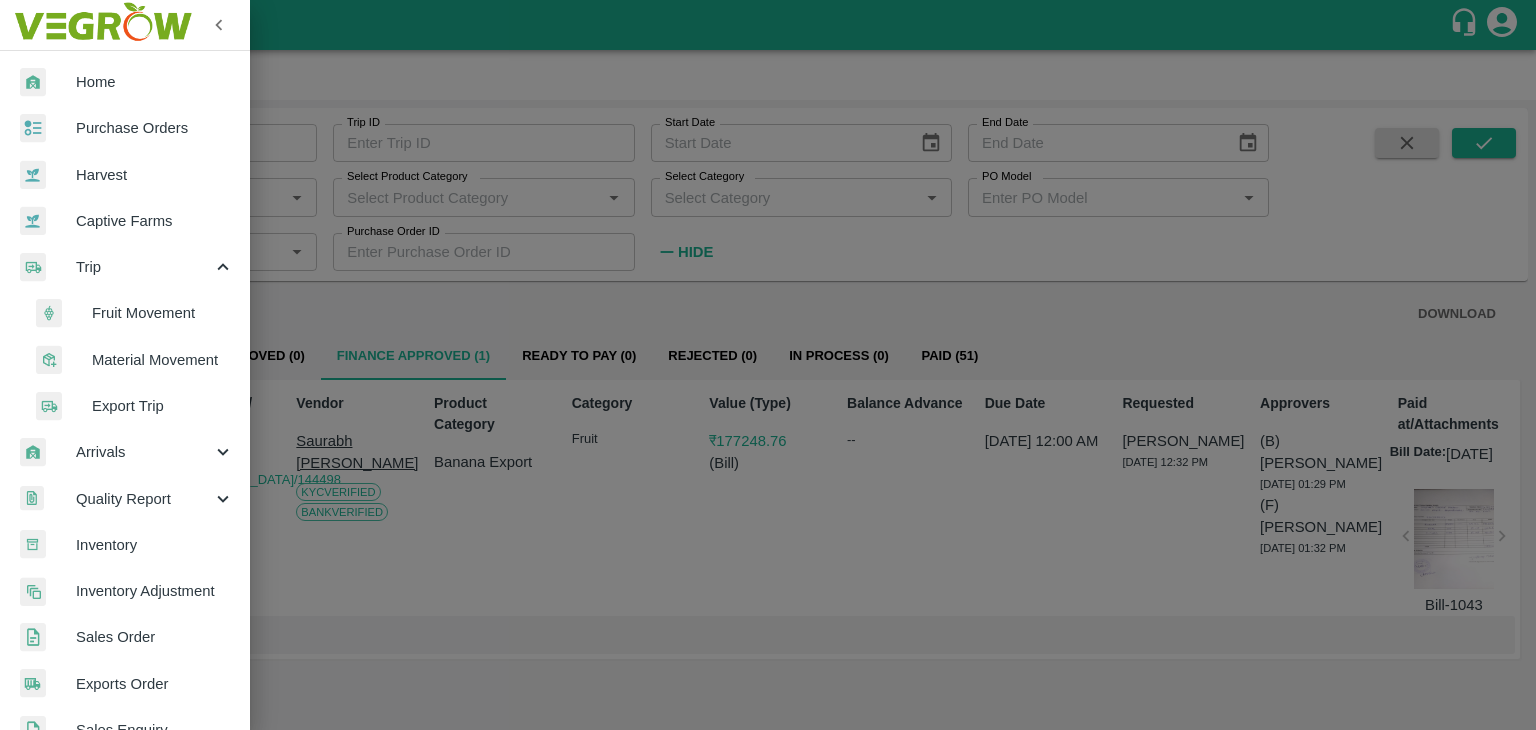click on "Fruit Movement" at bounding box center (163, 313) 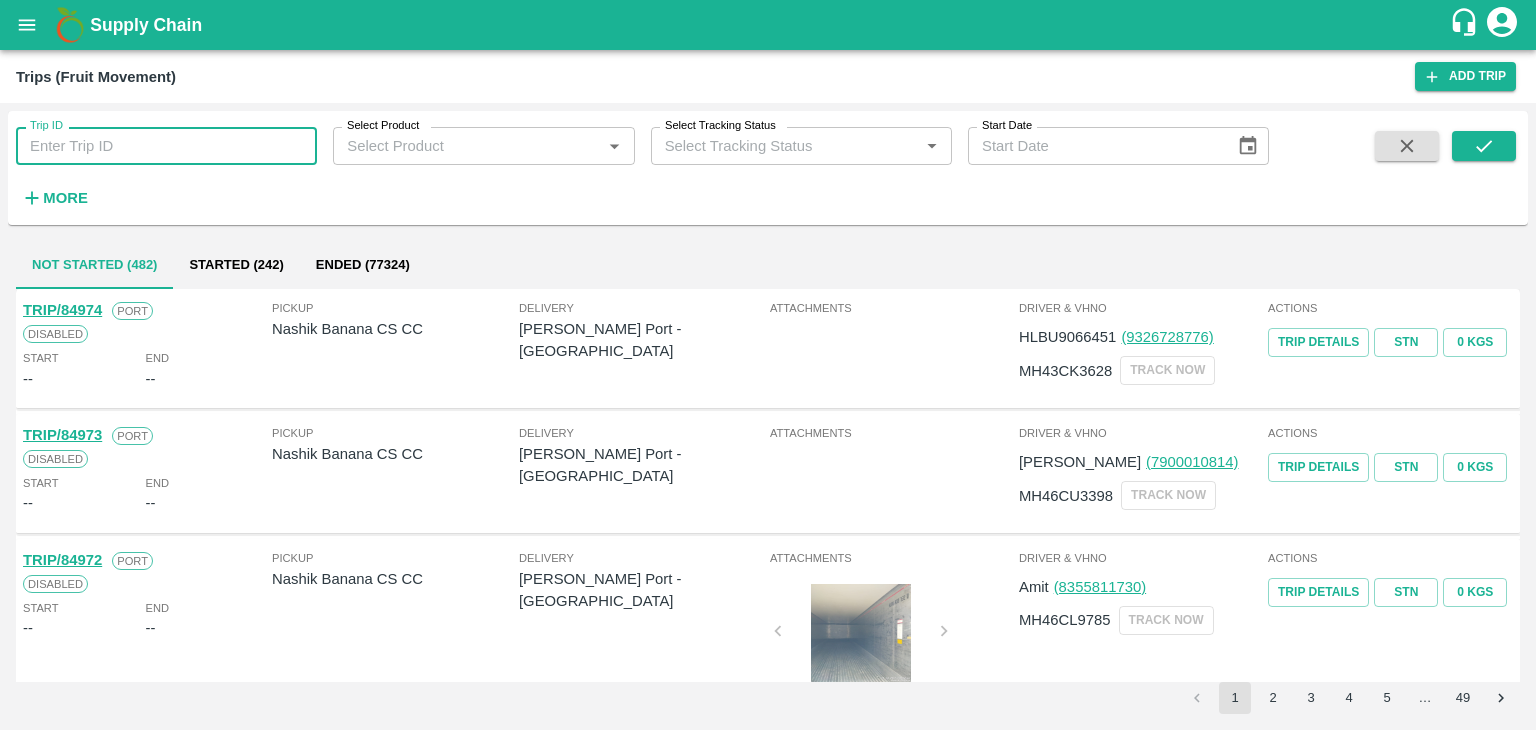 click on "Trip ID" at bounding box center [166, 146] 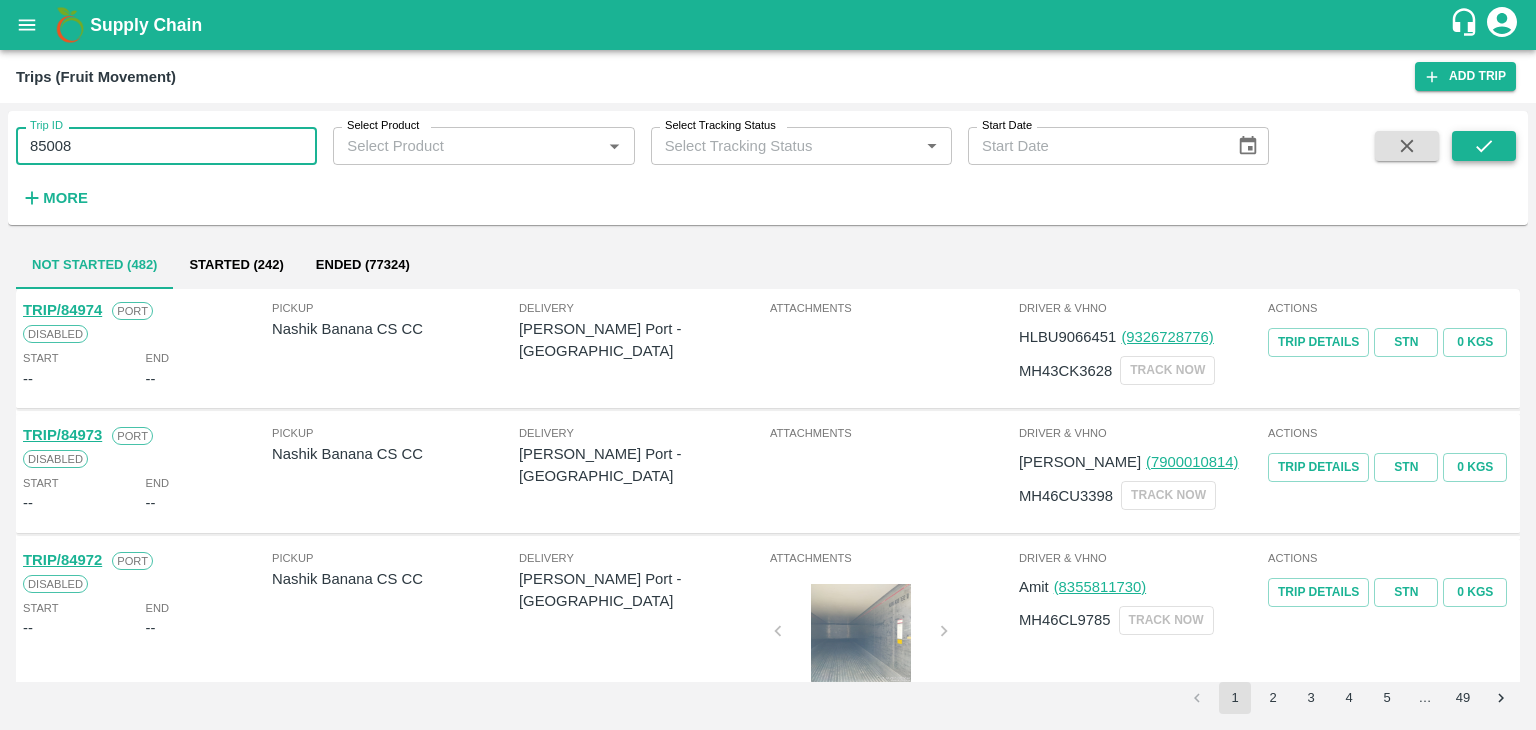 type on "85008" 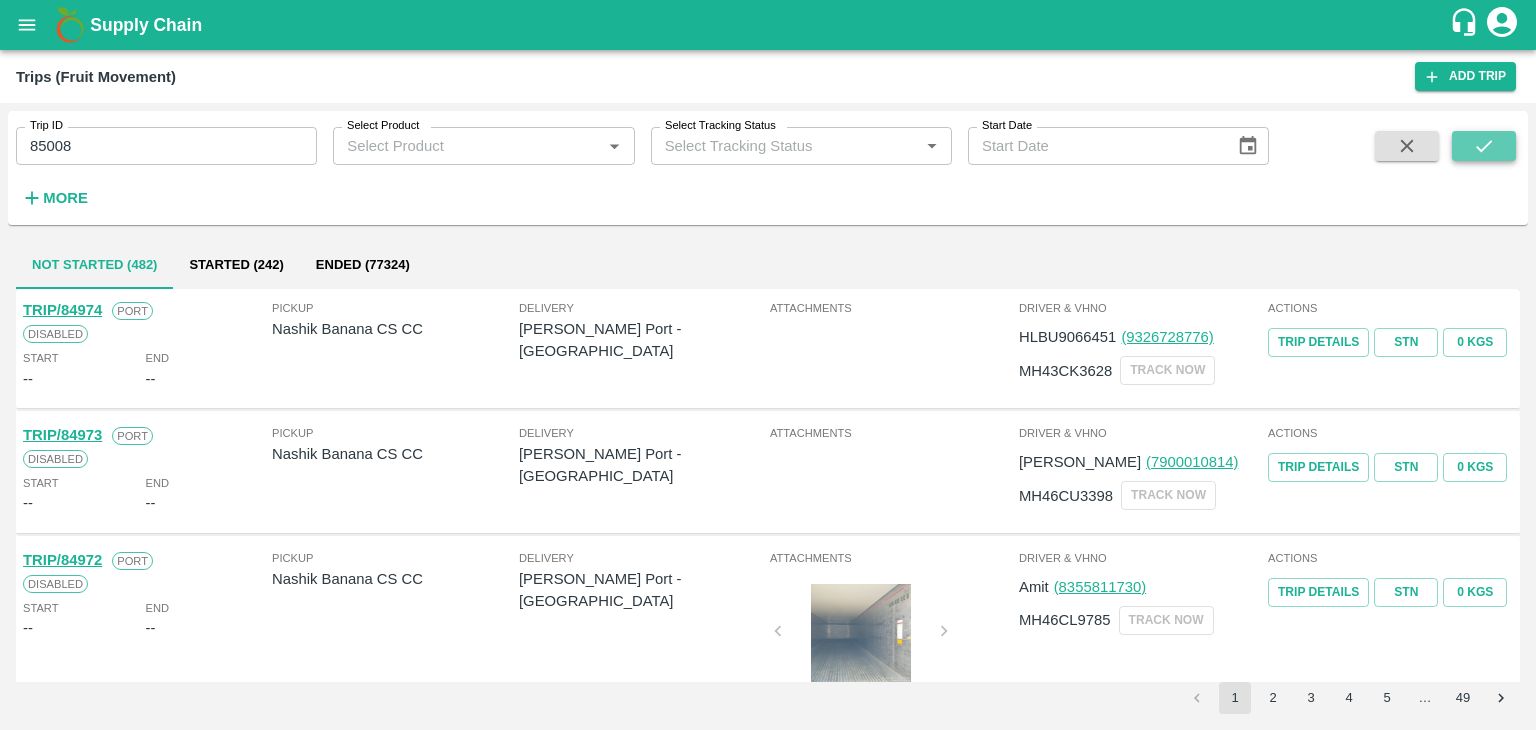 click at bounding box center [1484, 146] 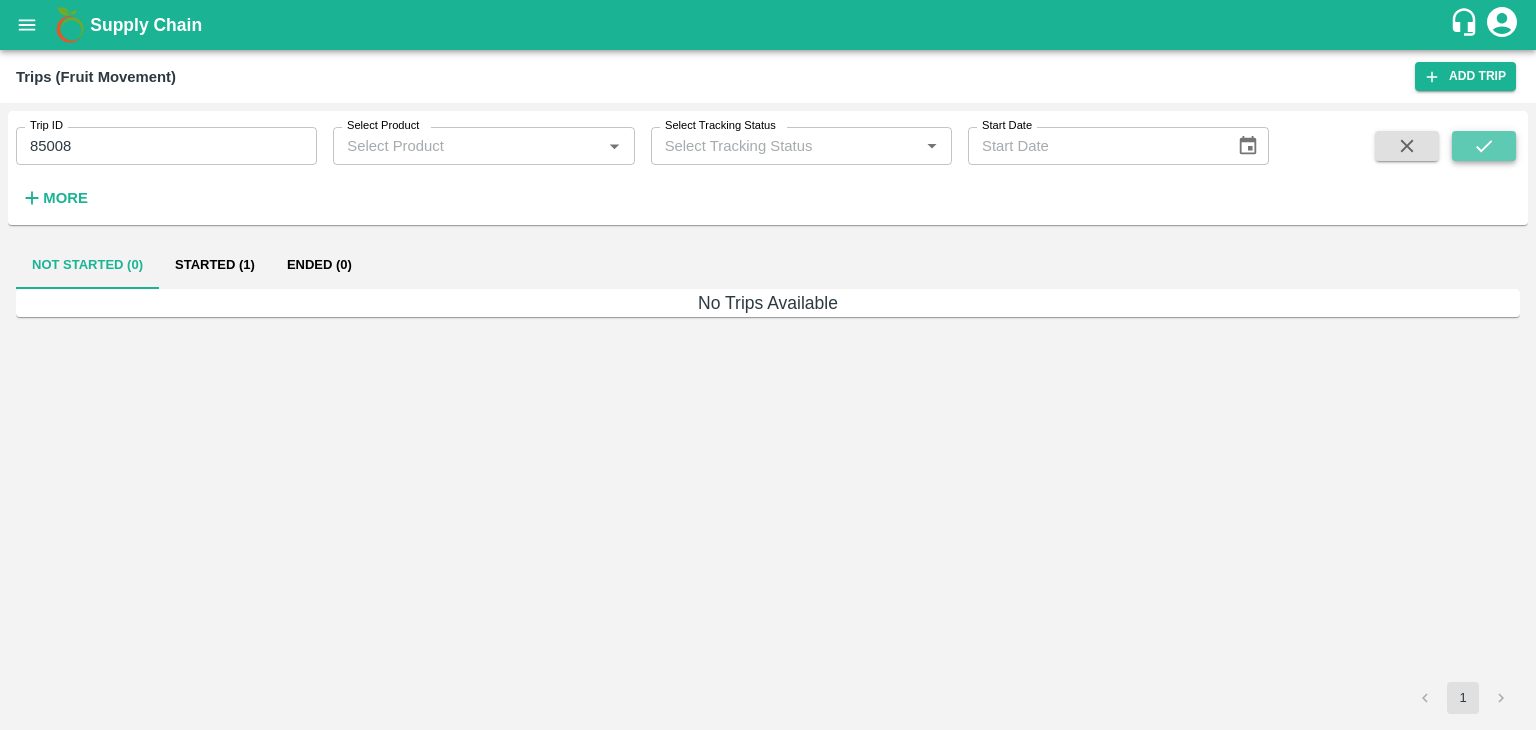 click at bounding box center (1484, 146) 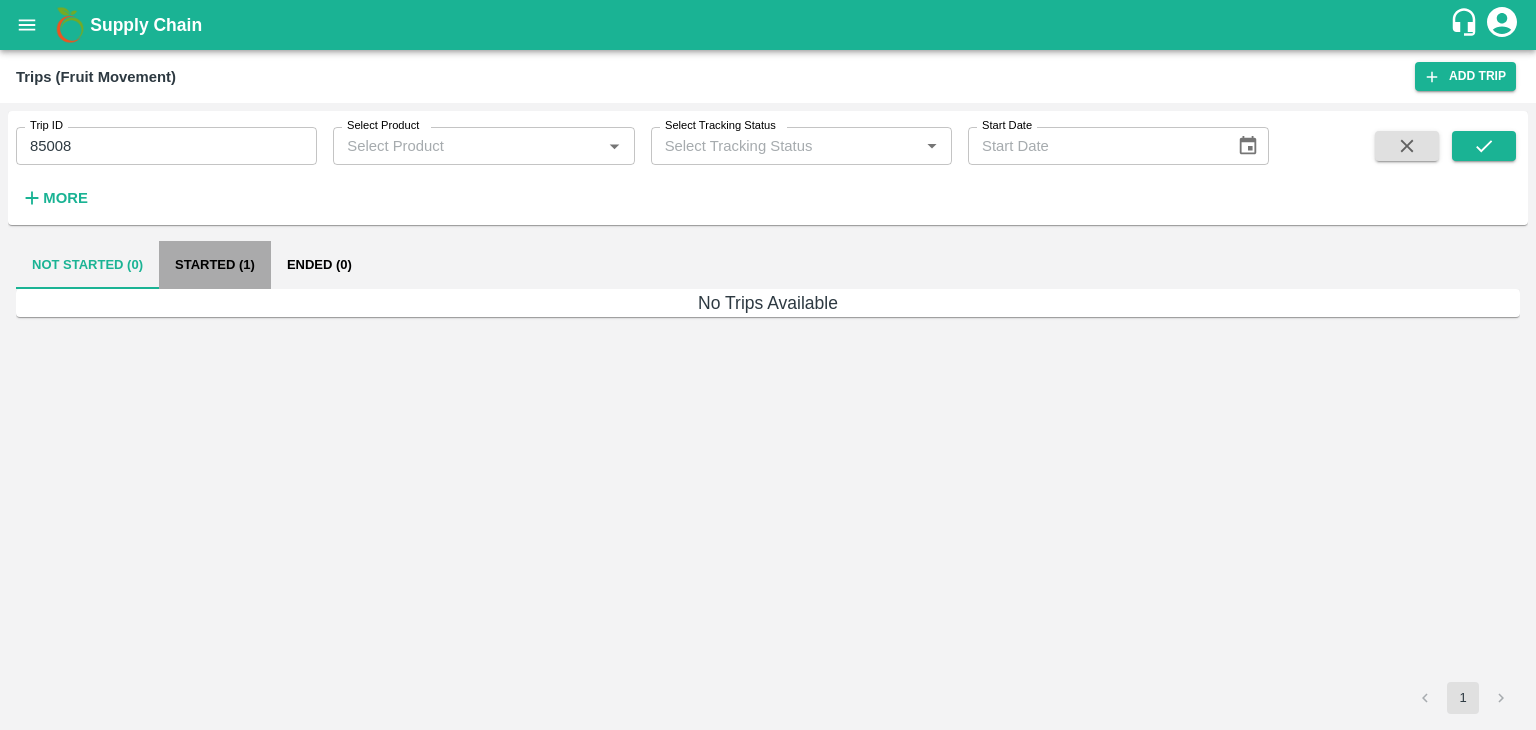 click on "Started (1)" at bounding box center (215, 265) 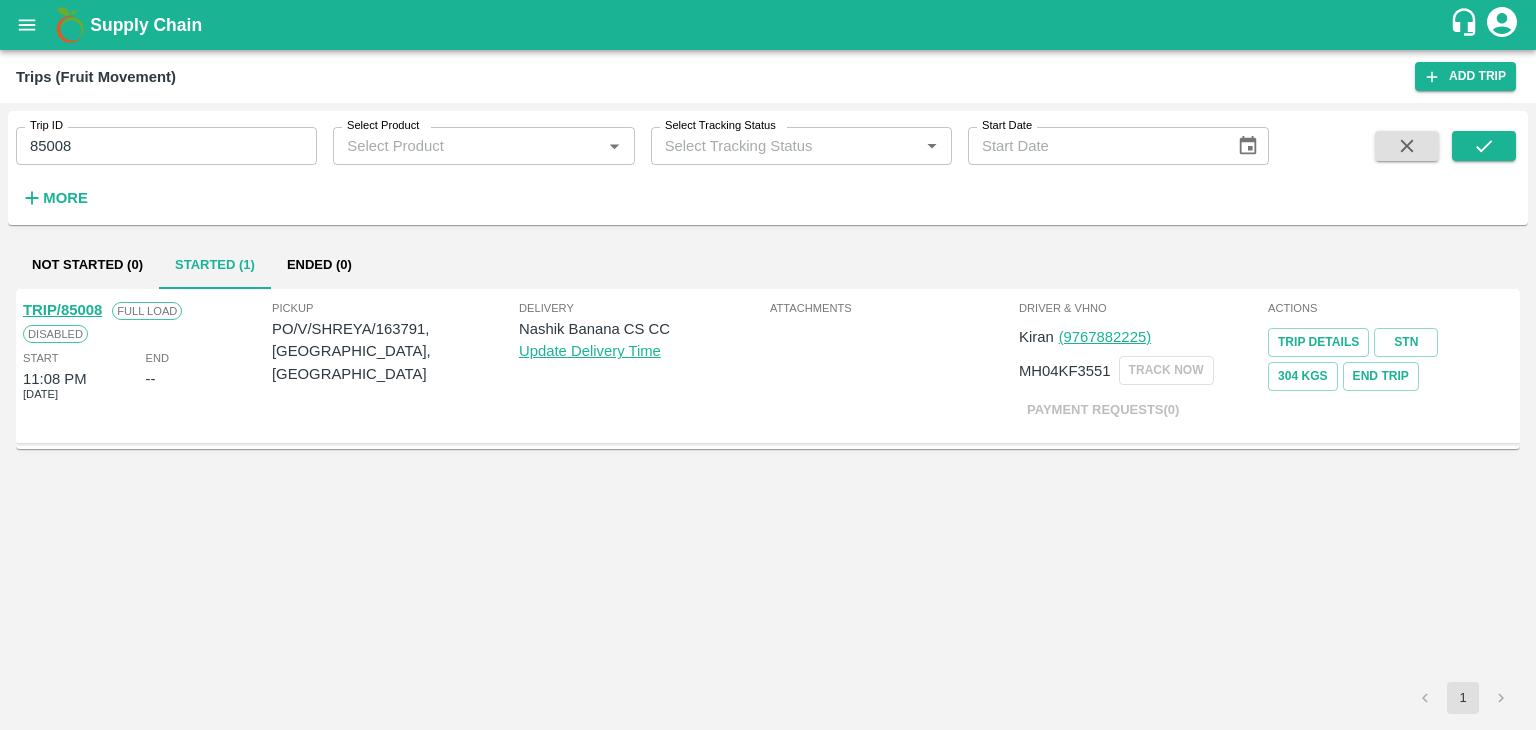 click on "TRIP/85008" at bounding box center [62, 310] 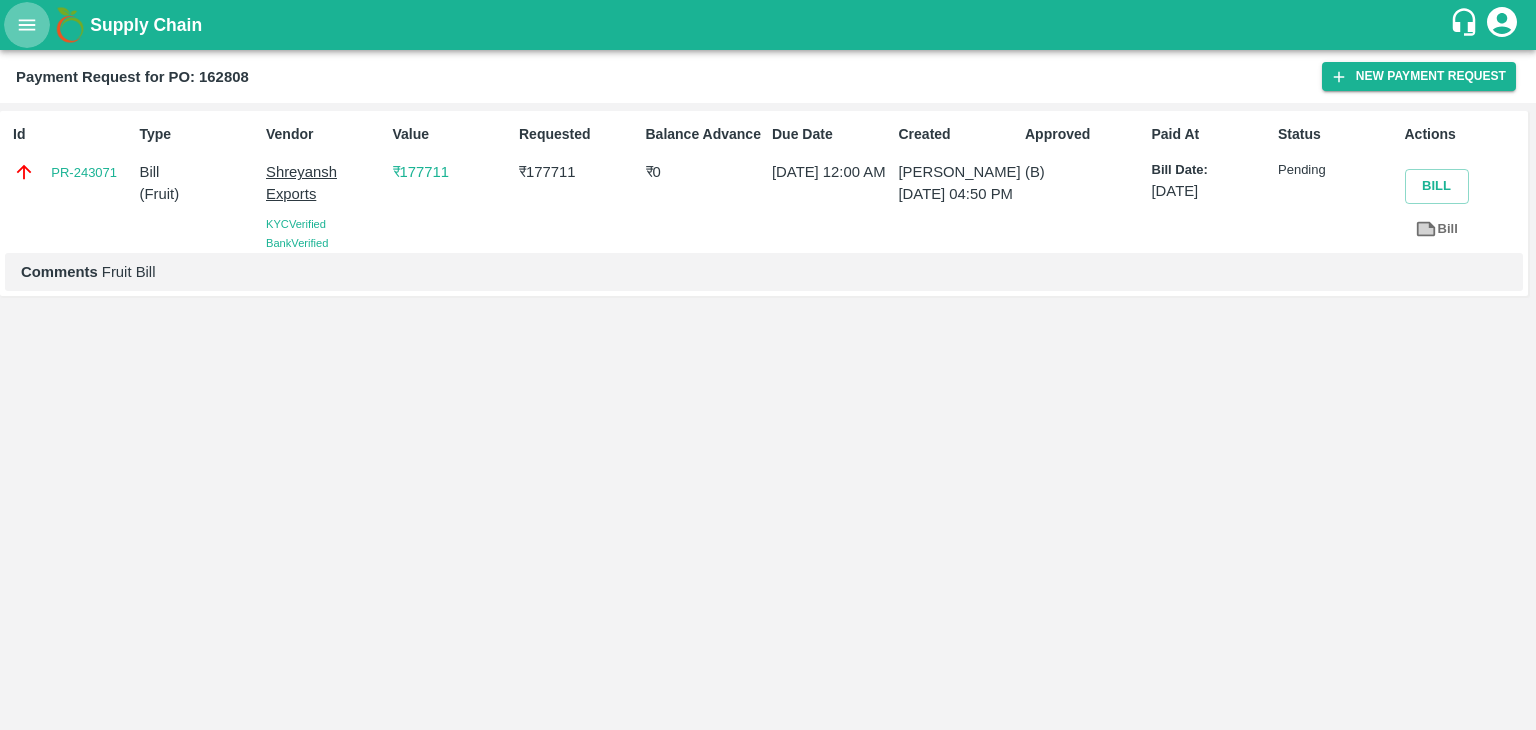 scroll, scrollTop: 0, scrollLeft: 0, axis: both 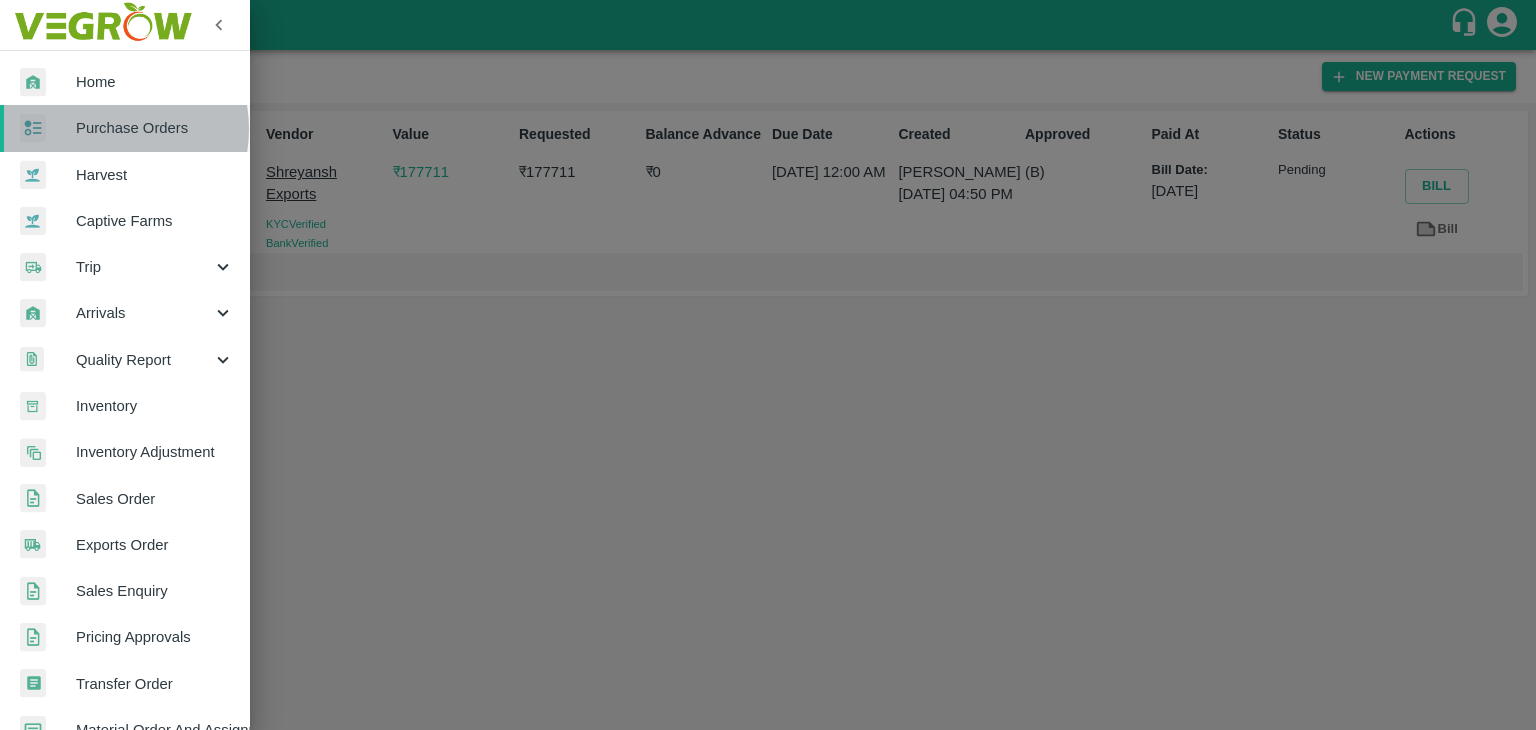 click on "Purchase Orders" at bounding box center (155, 128) 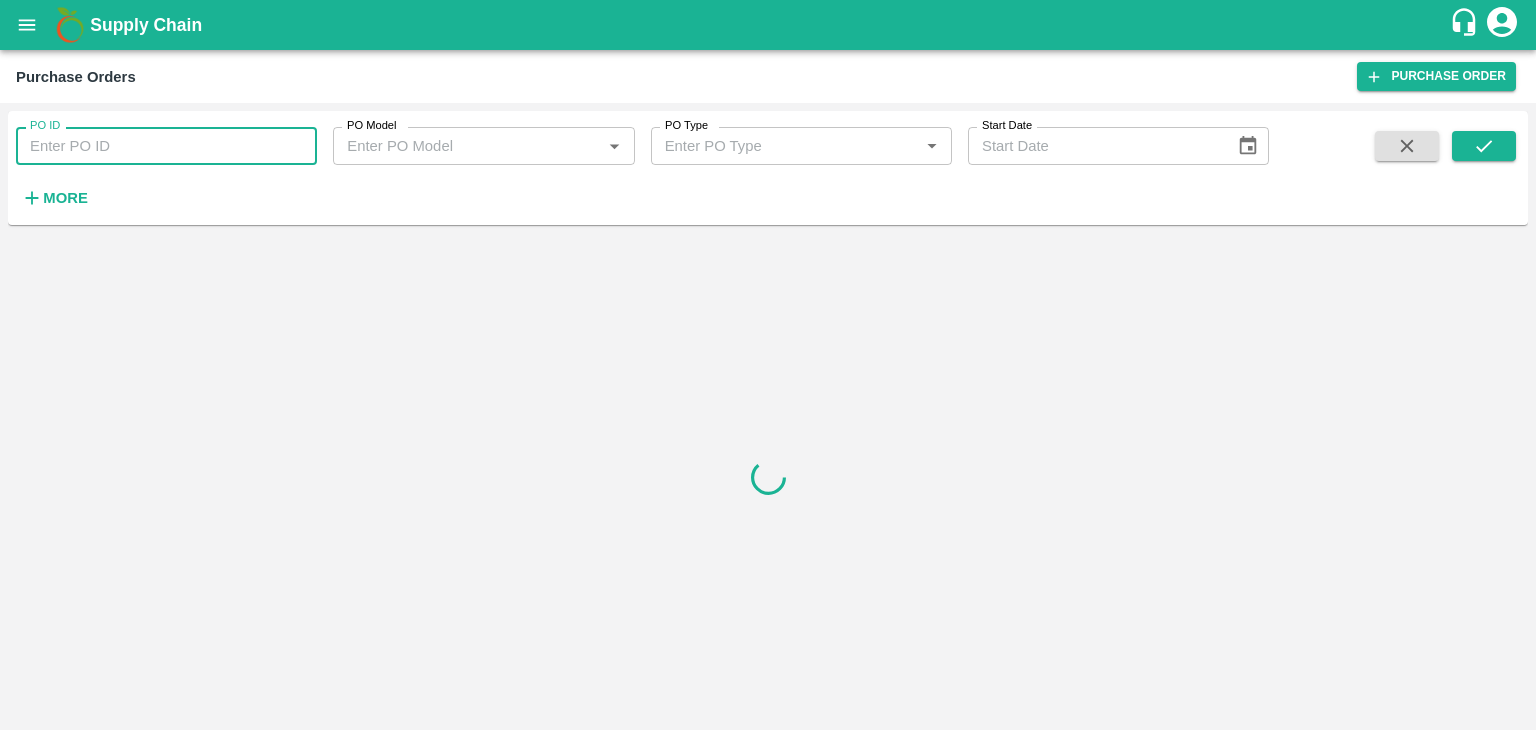 click on "PO ID" at bounding box center [166, 146] 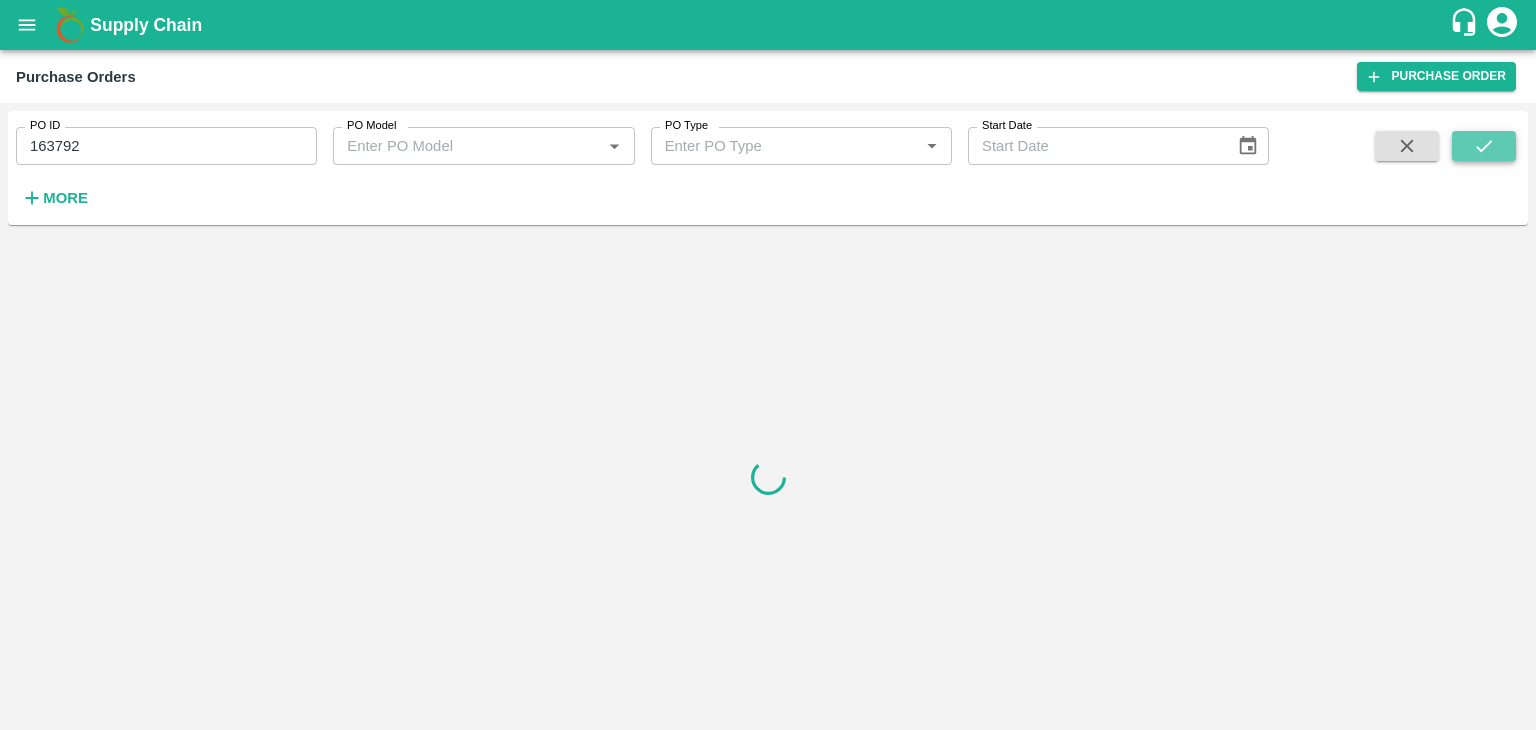 click at bounding box center [1484, 146] 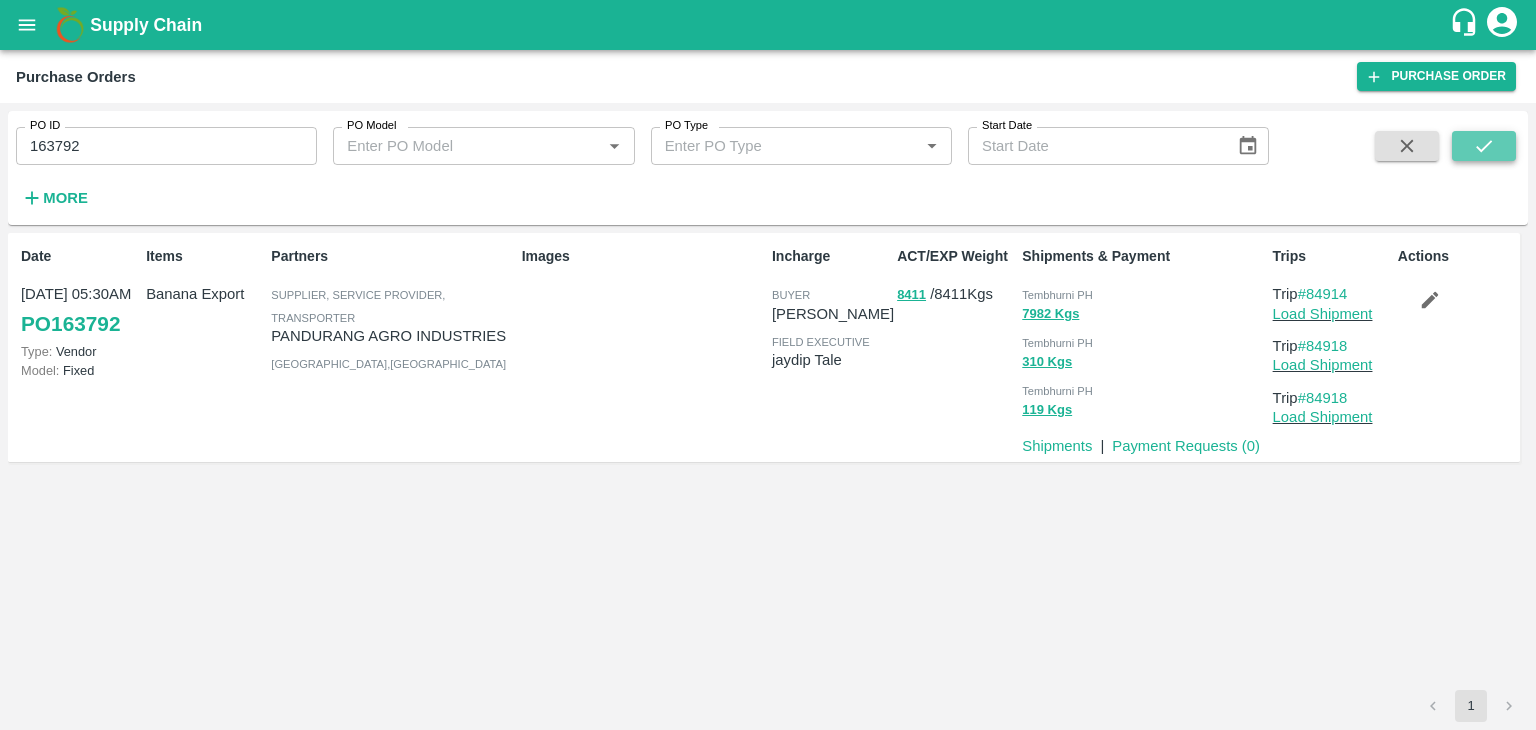 click at bounding box center [1484, 146] 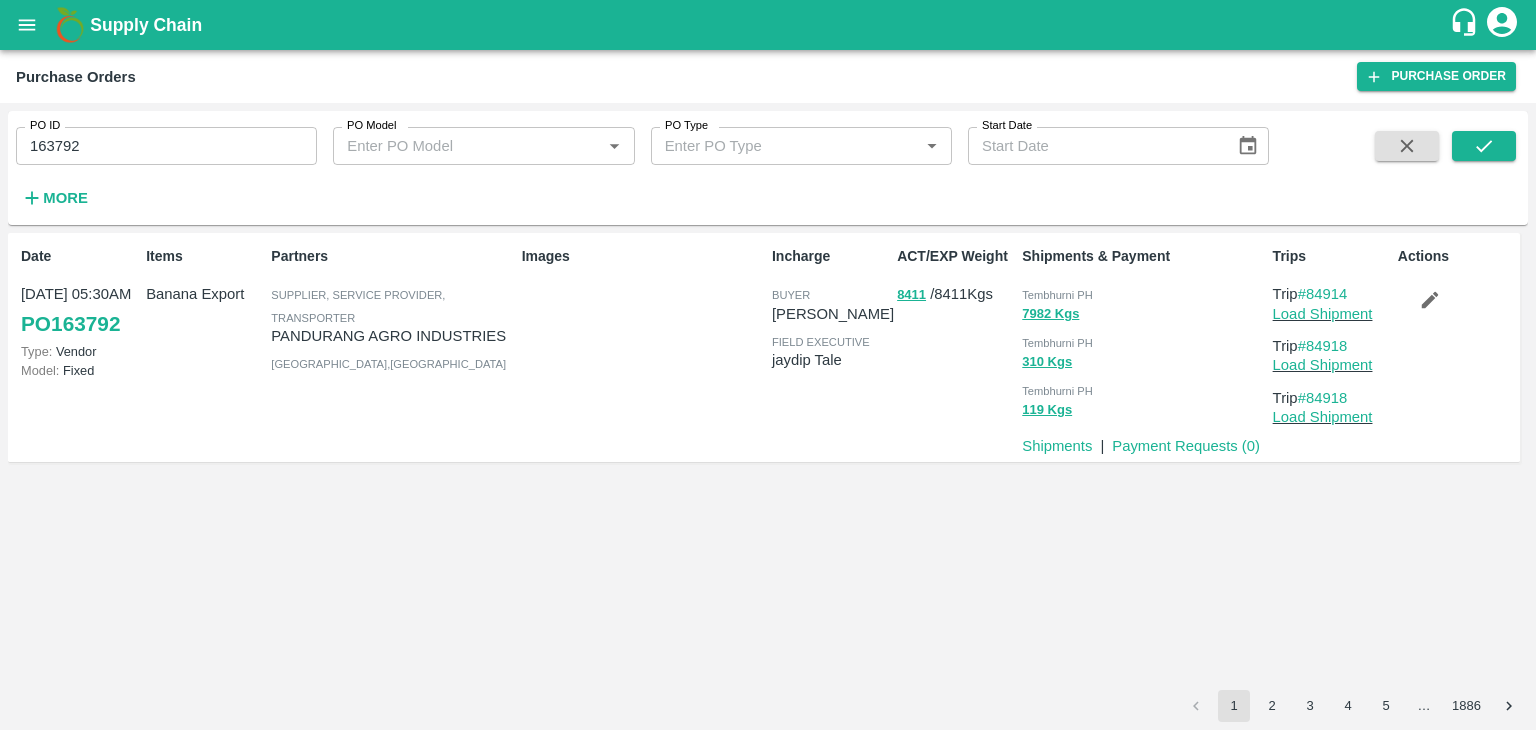 click on "163792" at bounding box center (166, 146) 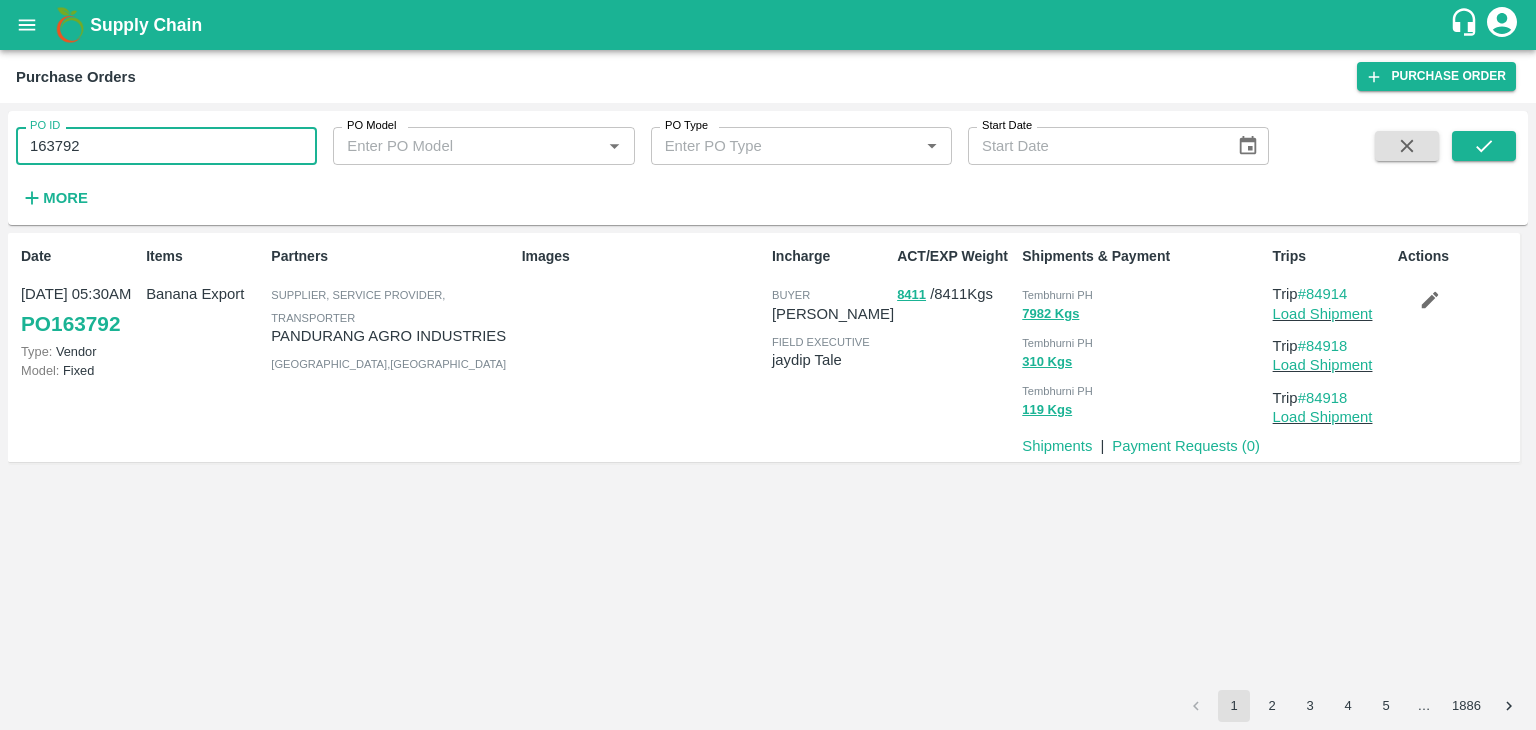 click on "163792" at bounding box center (166, 146) 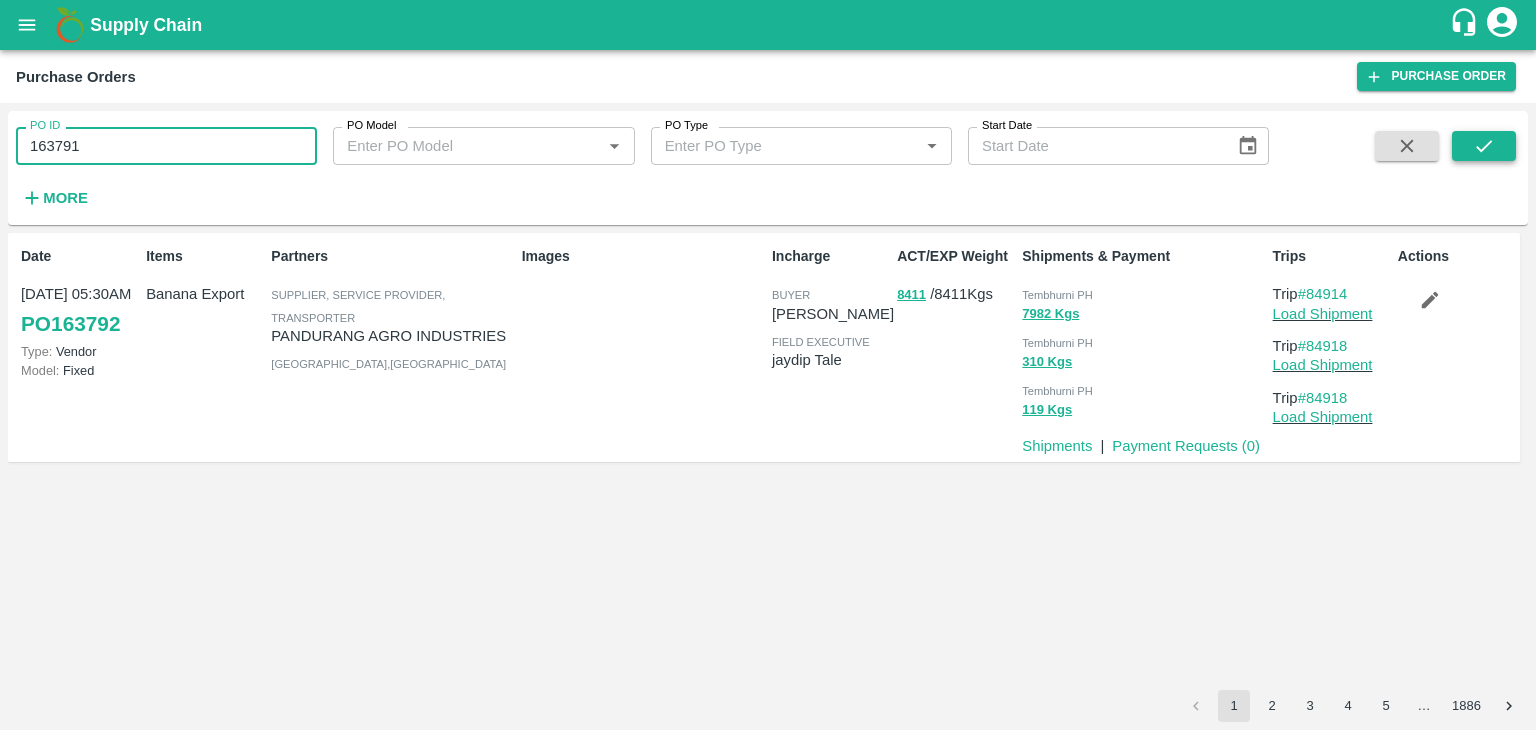 type on "163791" 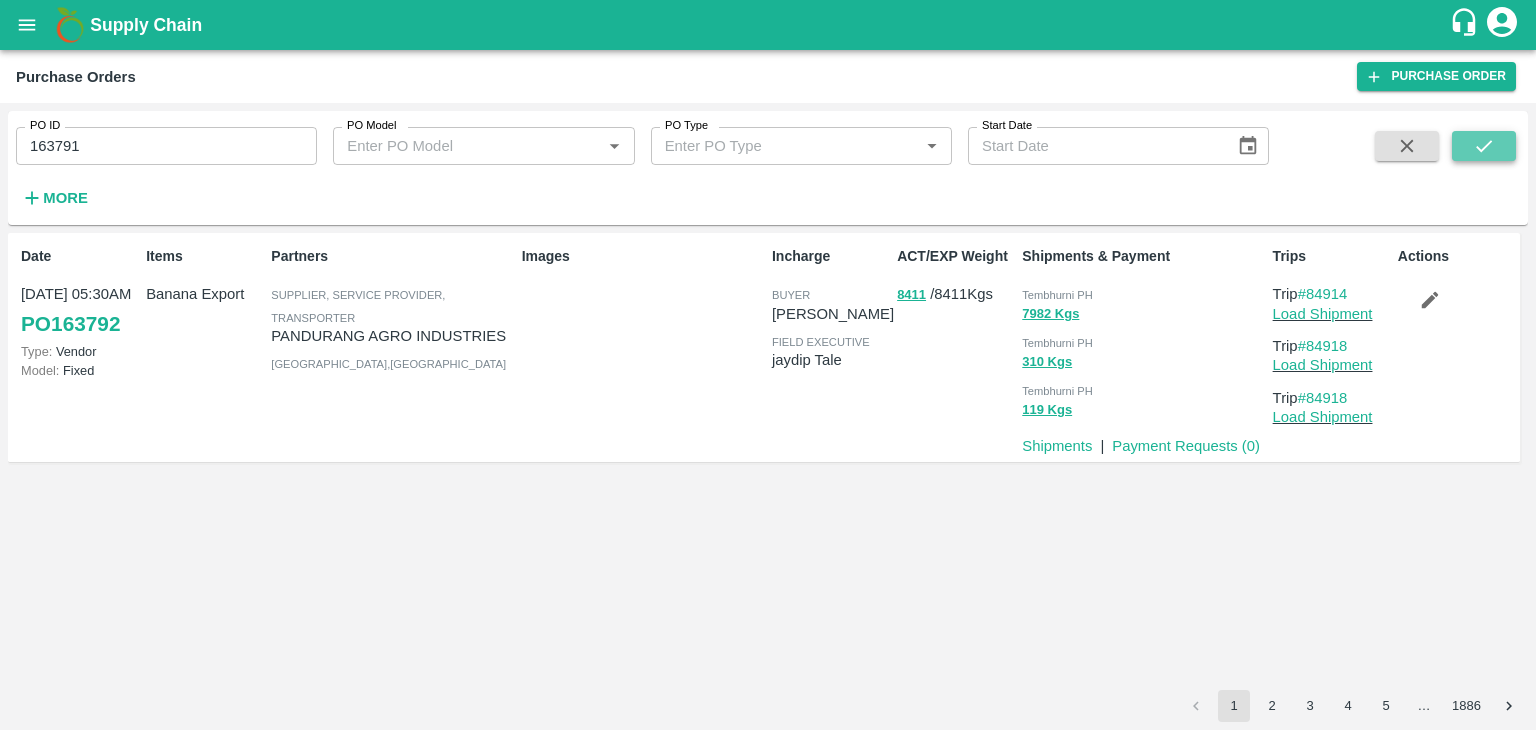 click at bounding box center (1484, 146) 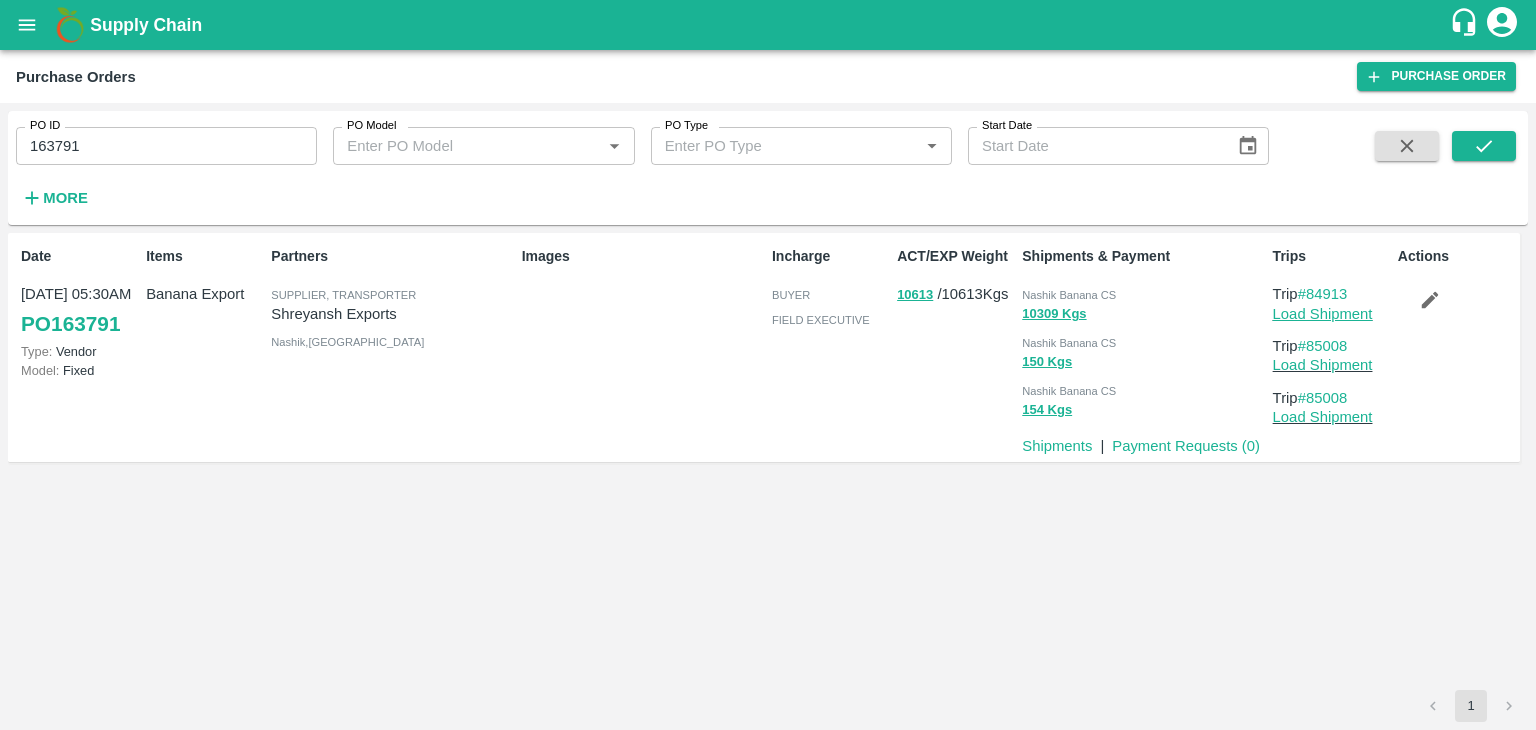 click on "Load Shipment" at bounding box center [1323, 314] 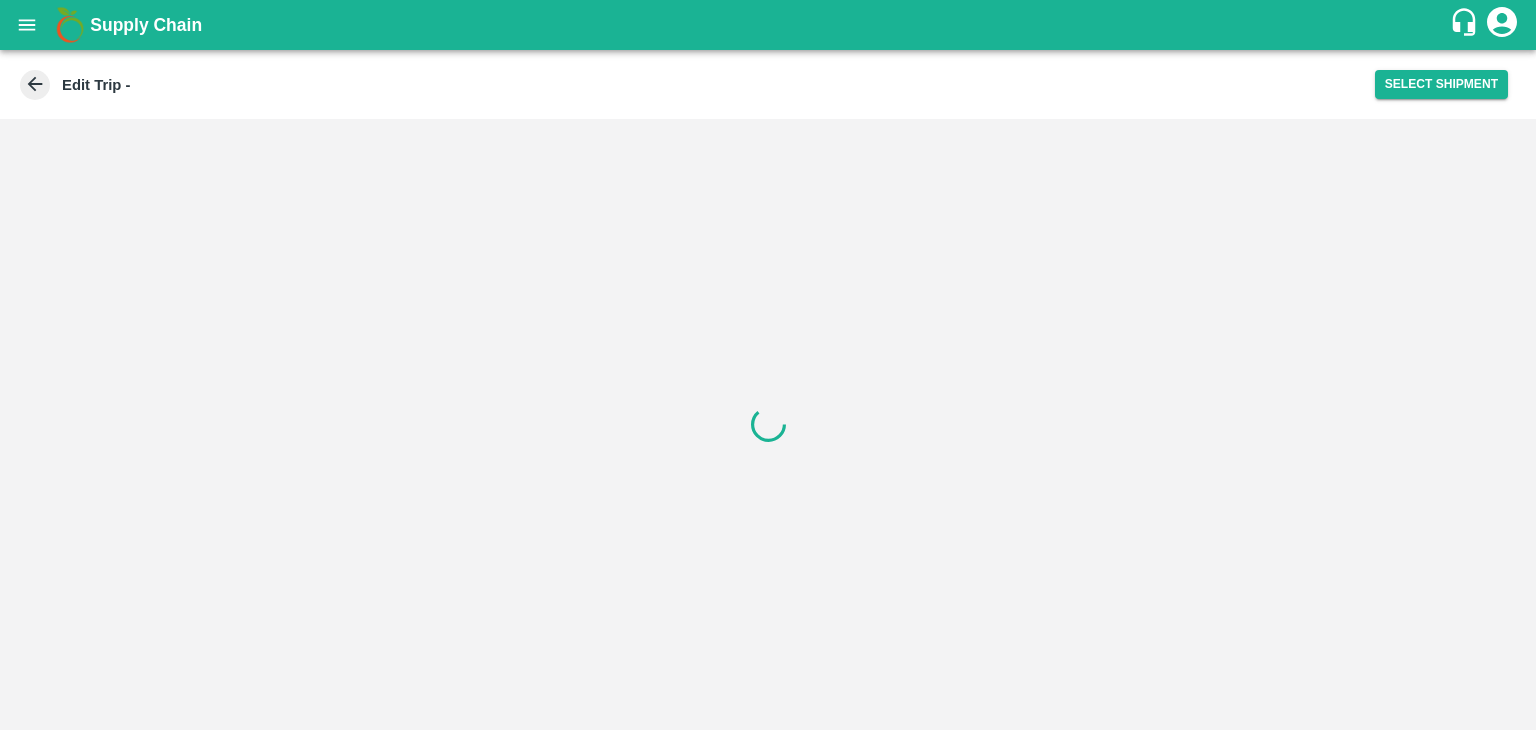 scroll, scrollTop: 0, scrollLeft: 0, axis: both 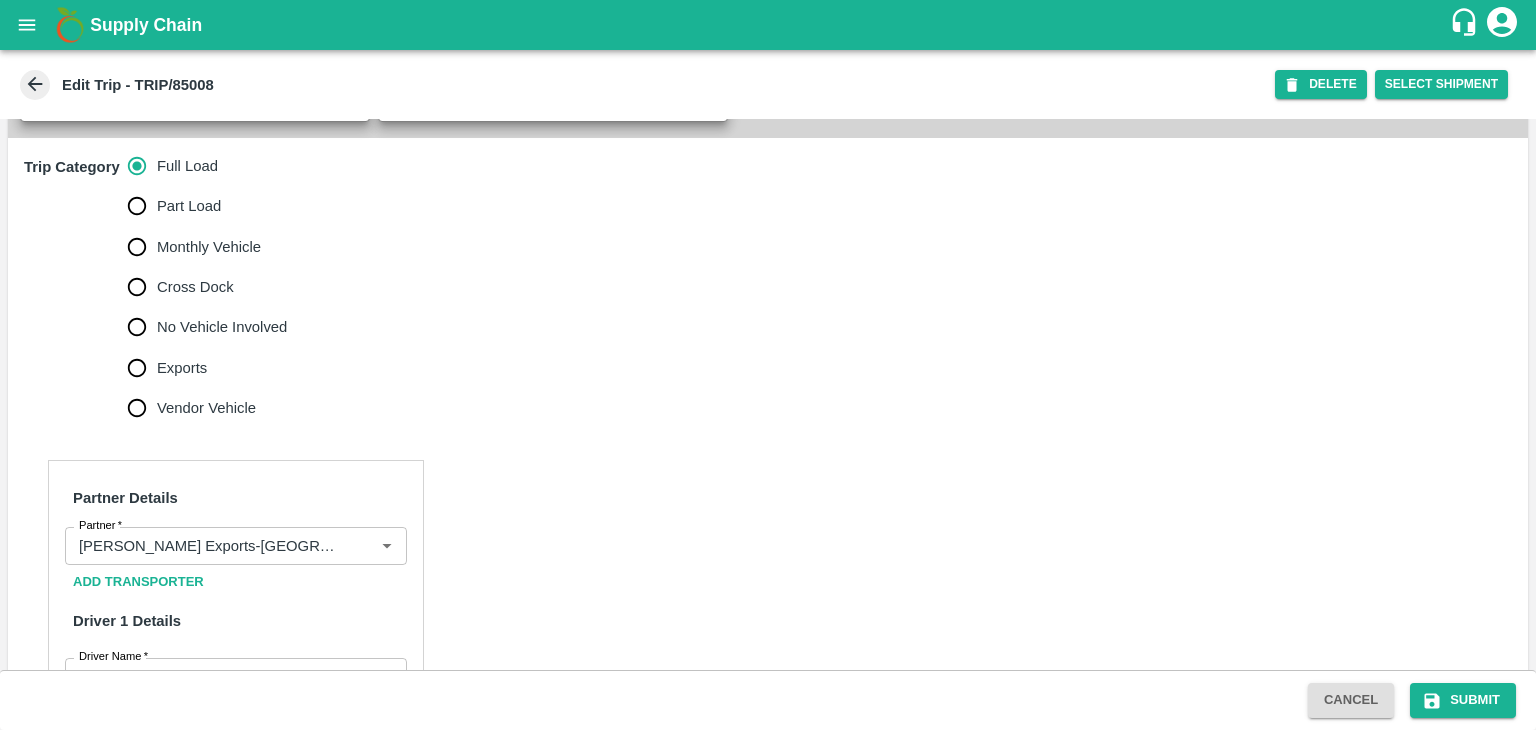 click on "No Vehicle Involved" at bounding box center [222, 327] 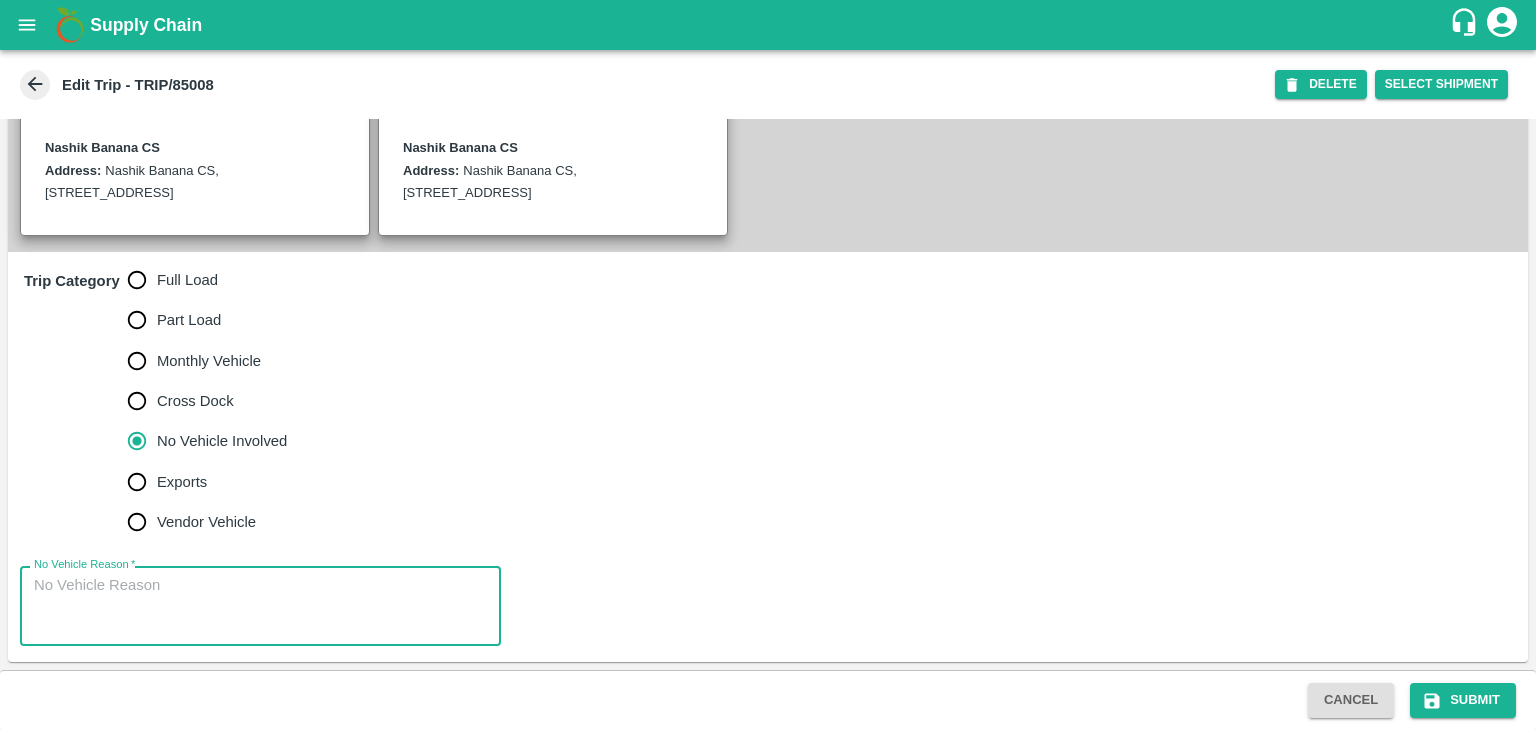 click on "No Vehicle Reason   *" at bounding box center (260, 606) 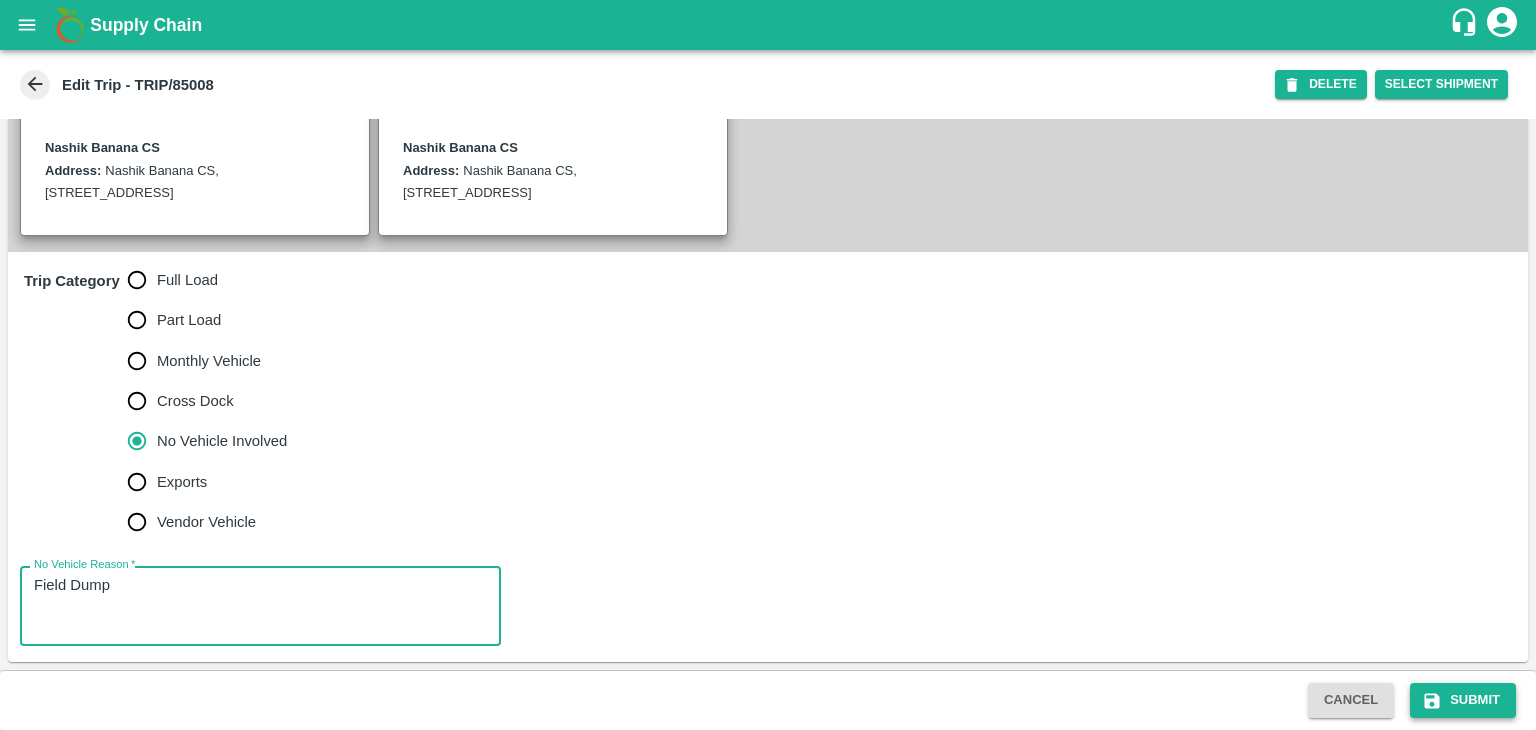 type on "Field Dump" 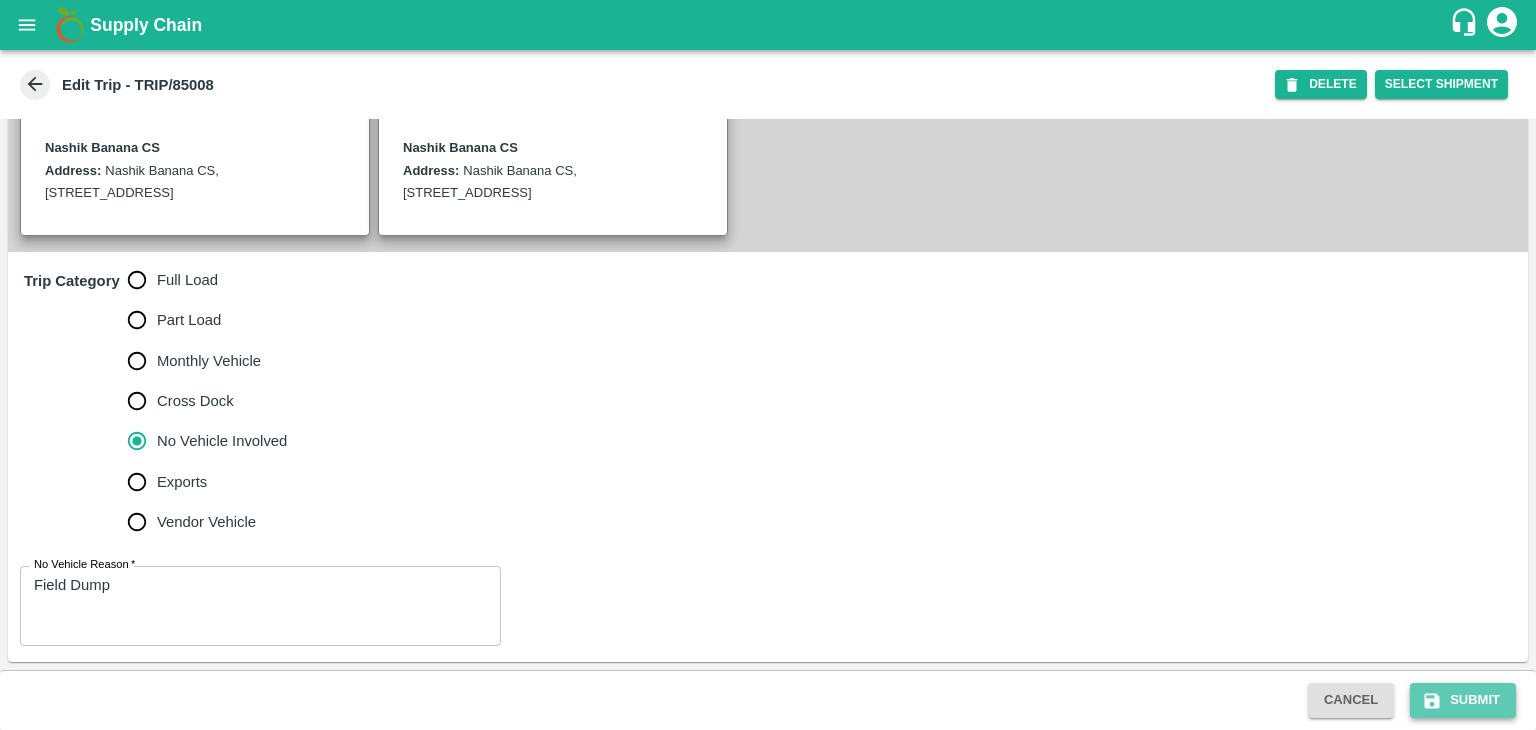 click on "Submit" at bounding box center [1463, 700] 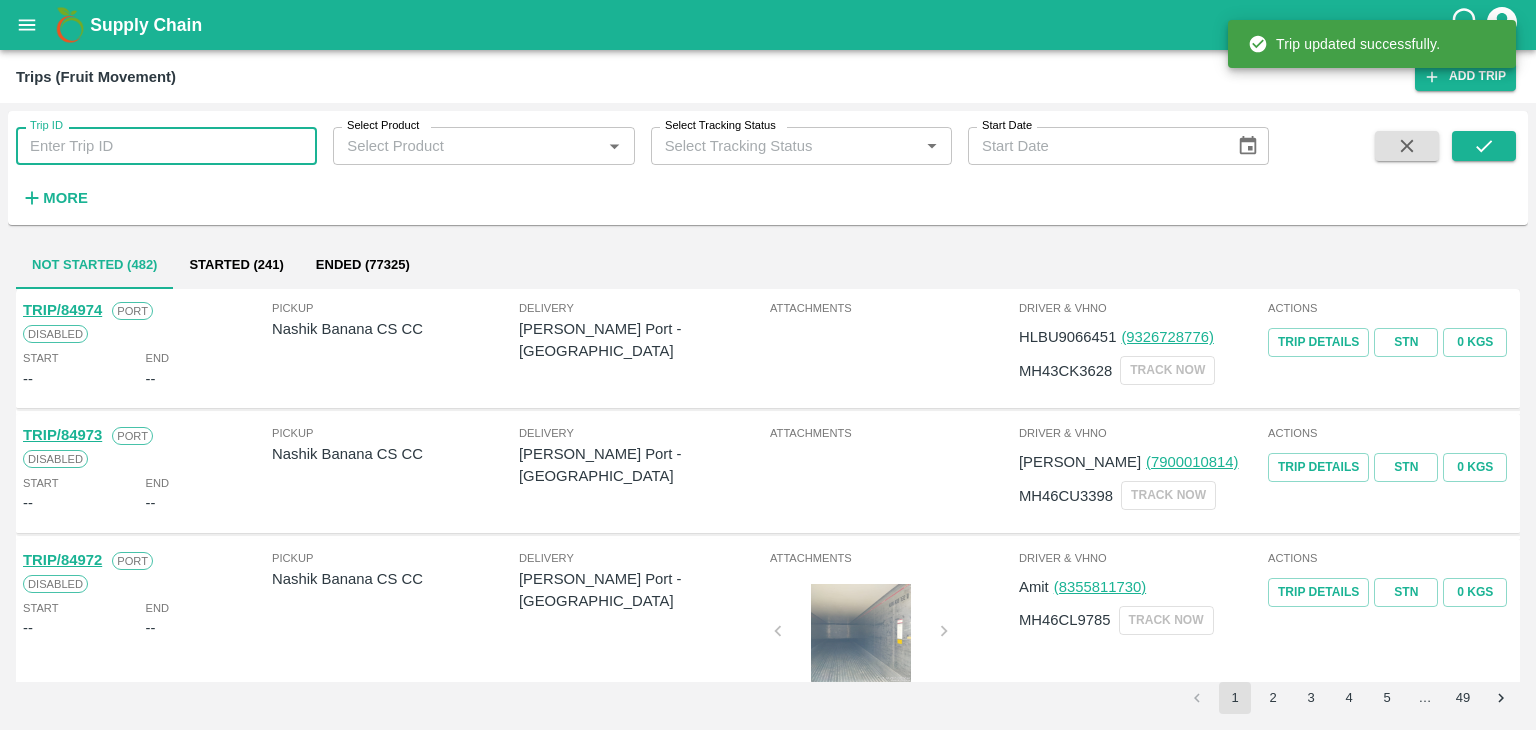 click on "Trip ID" at bounding box center (166, 146) 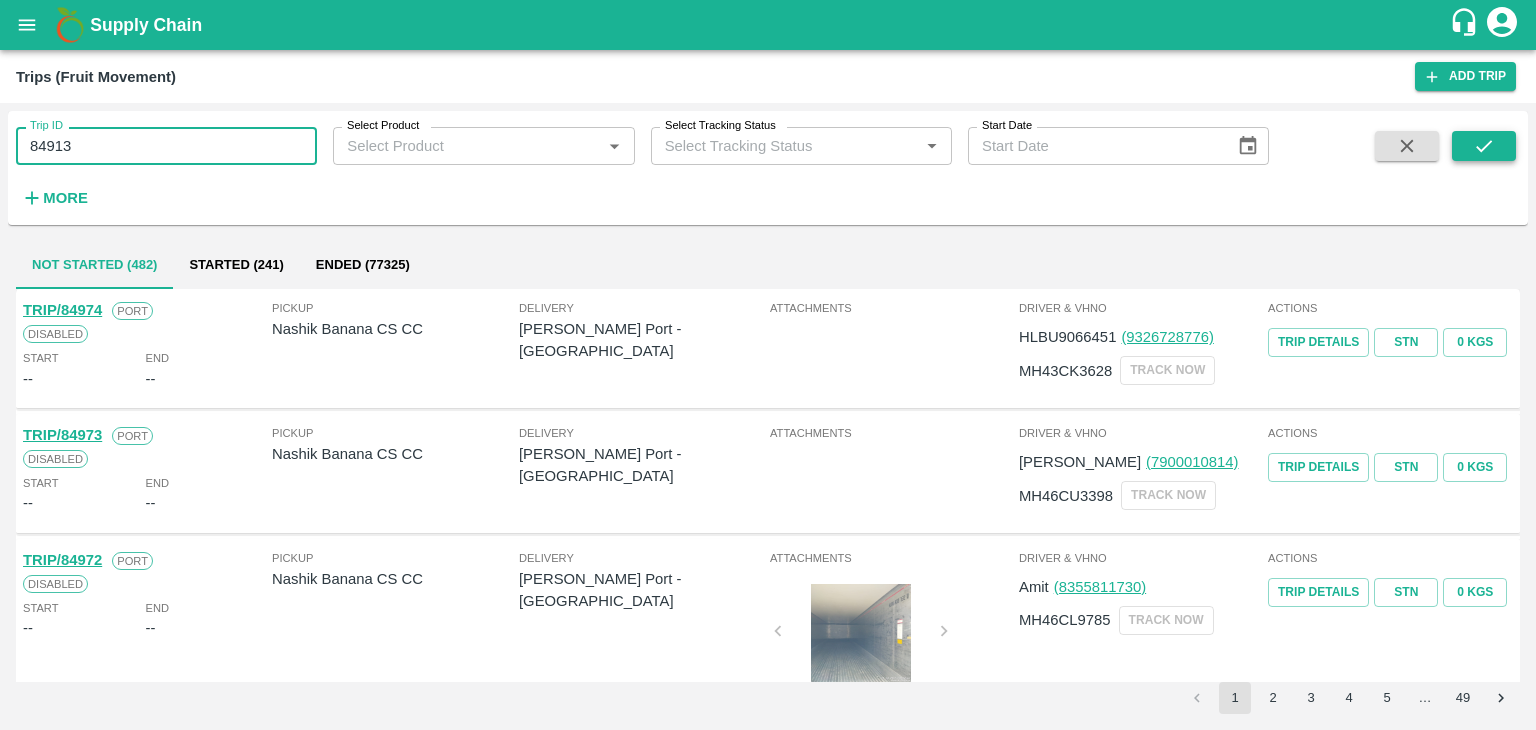 type on "84913" 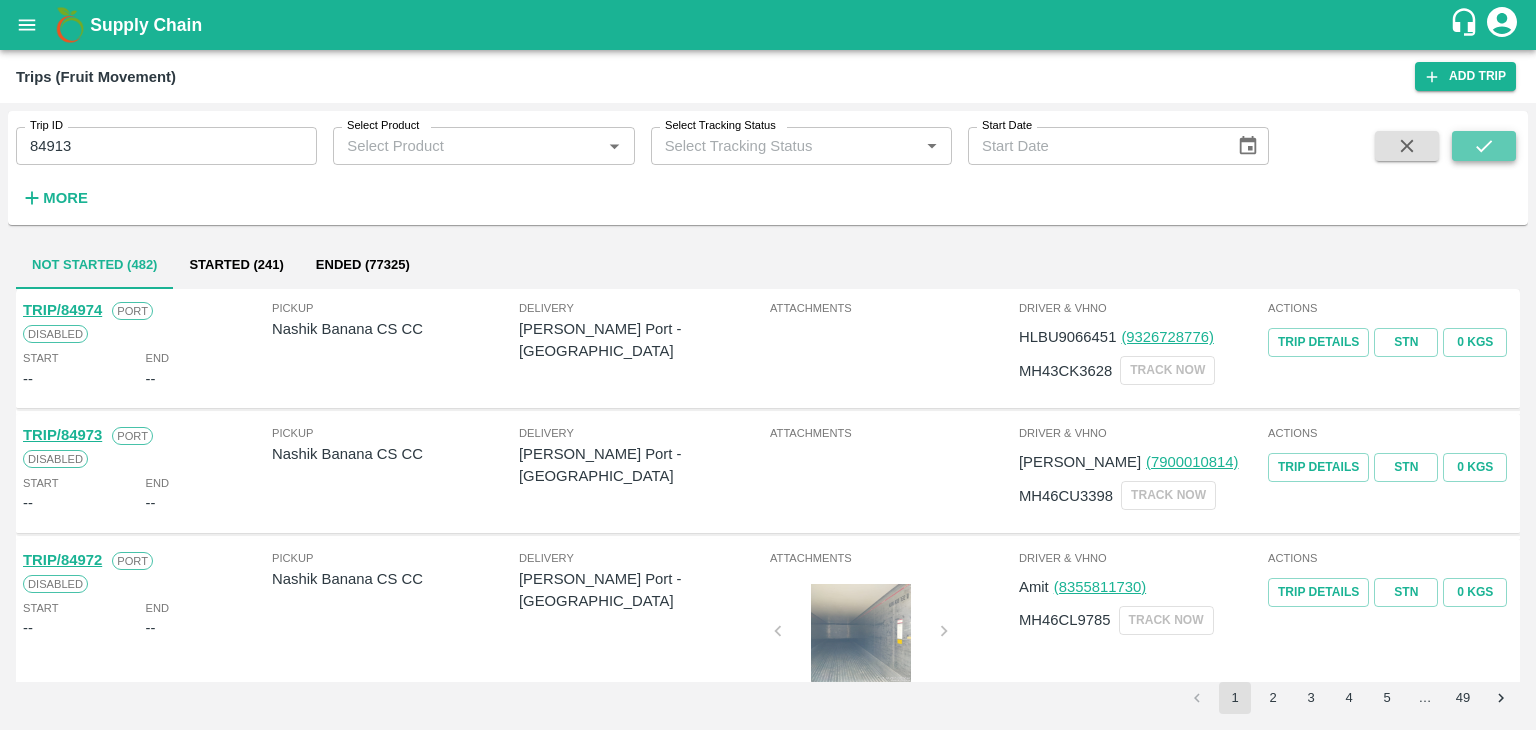 click at bounding box center (1484, 146) 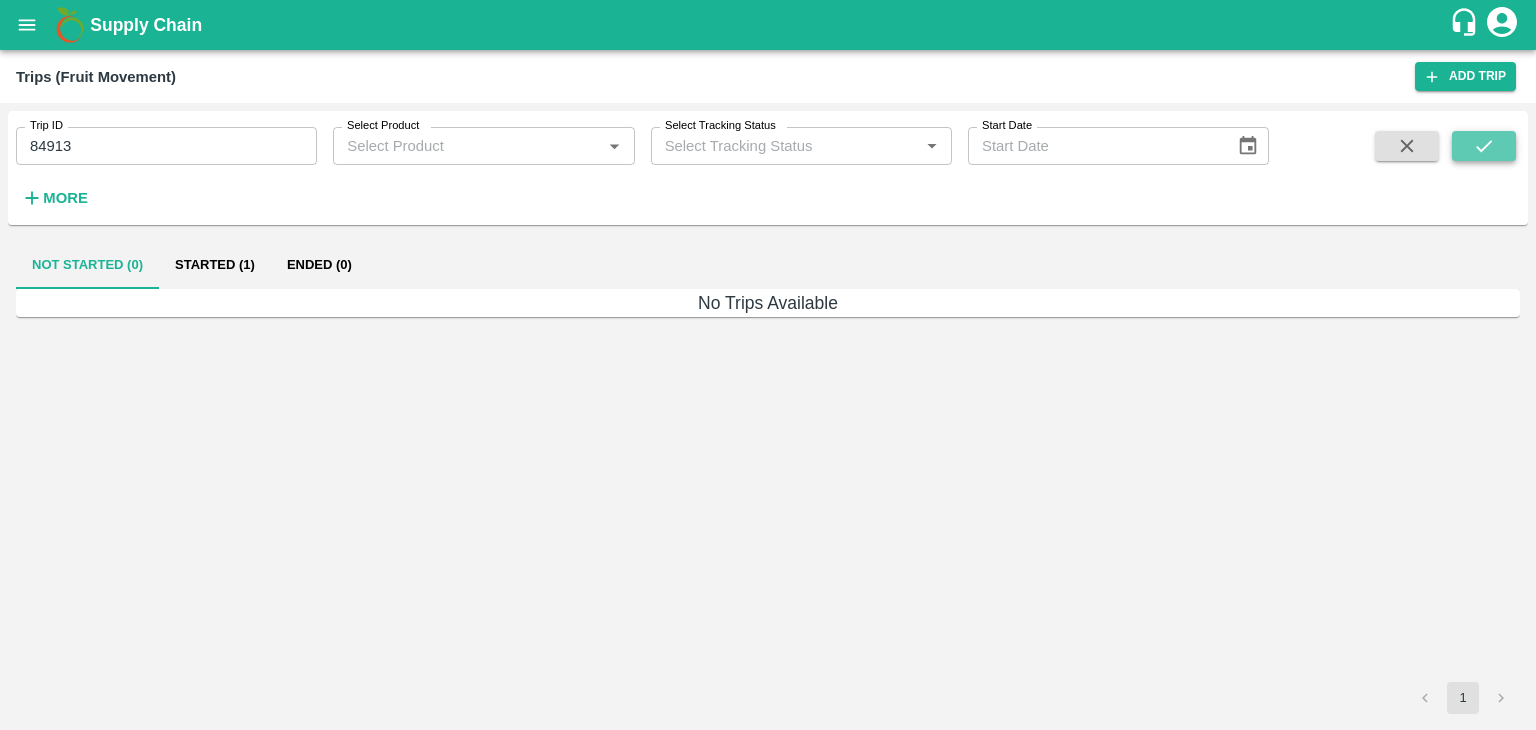 click at bounding box center (1484, 146) 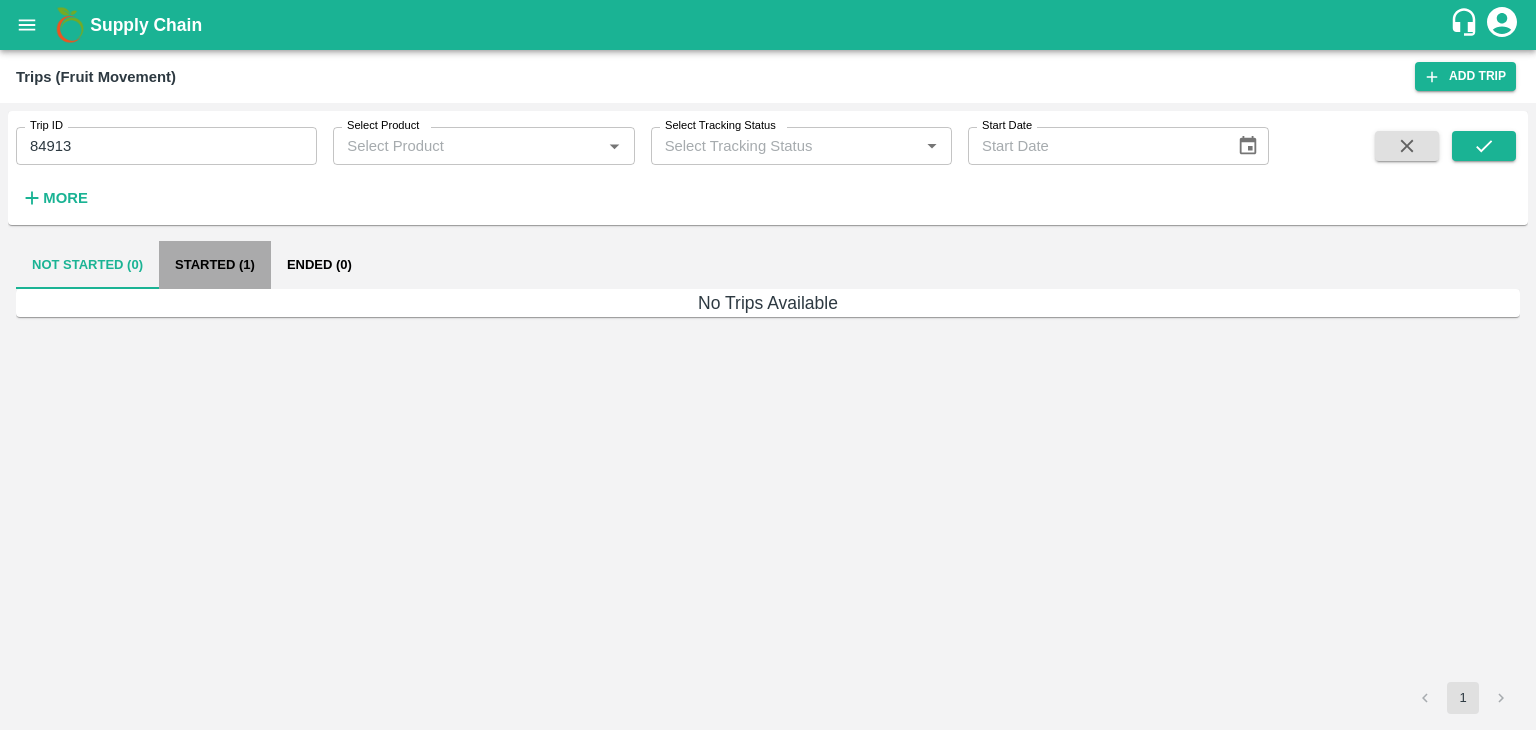 click on "Started (1)" at bounding box center [215, 265] 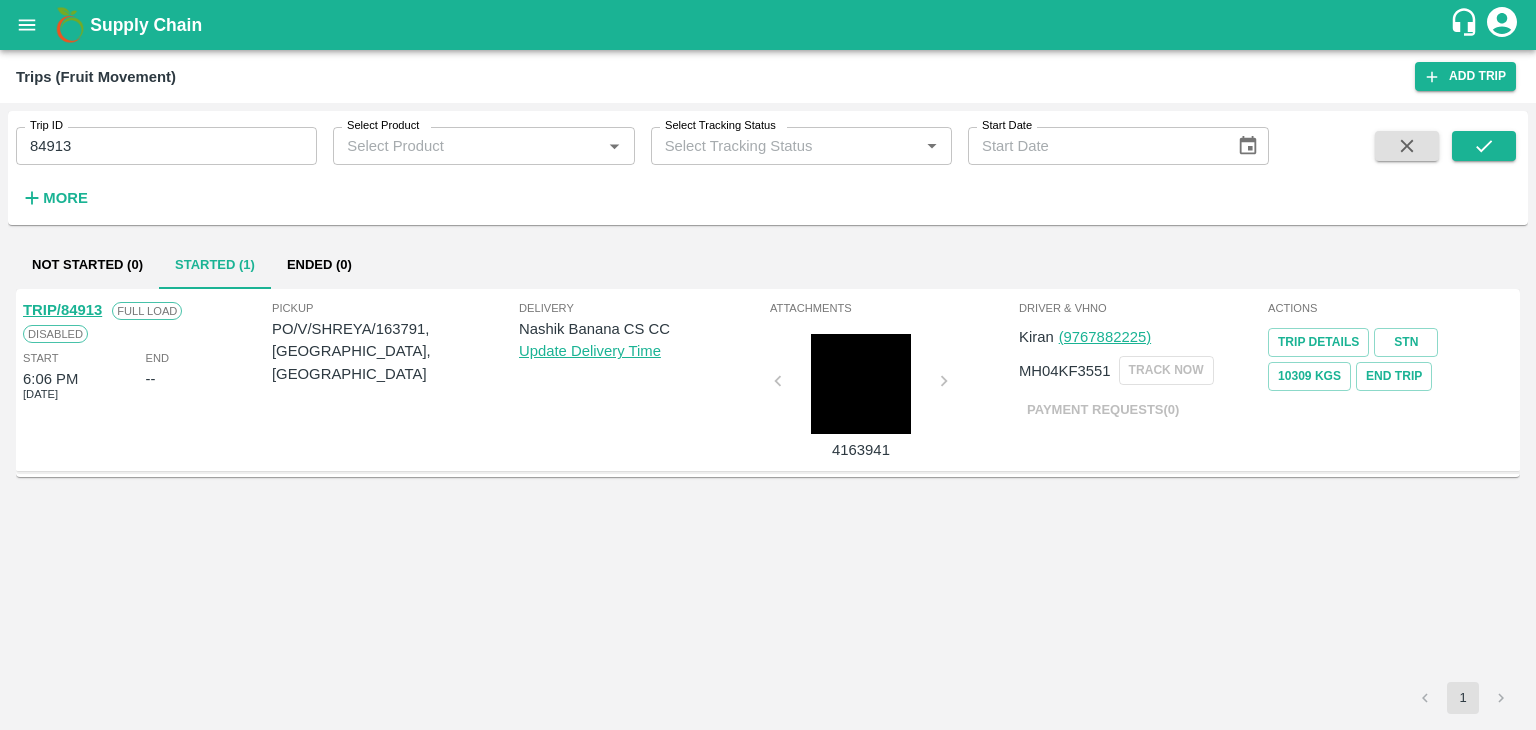 click on "TRIP/84913" at bounding box center [62, 310] 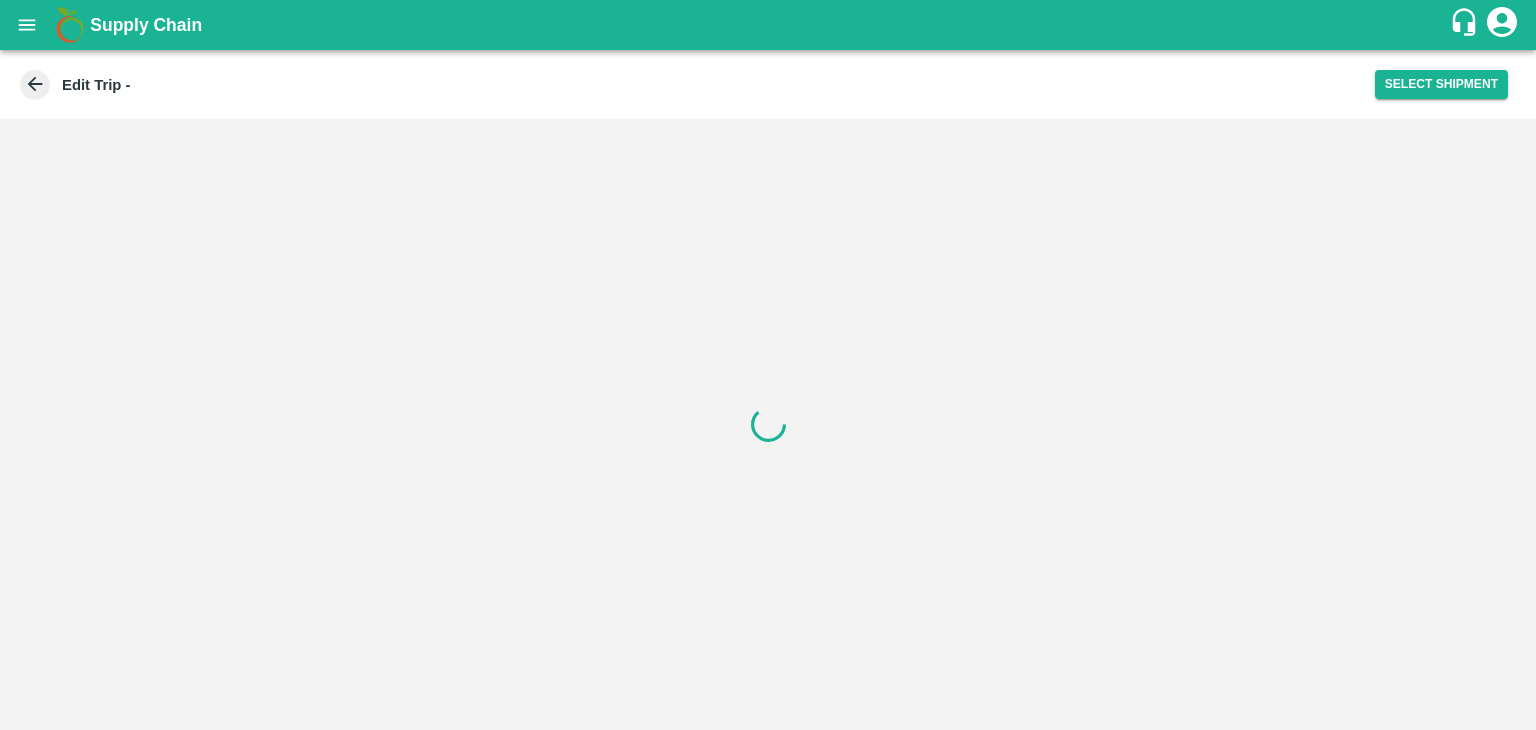 scroll, scrollTop: 0, scrollLeft: 0, axis: both 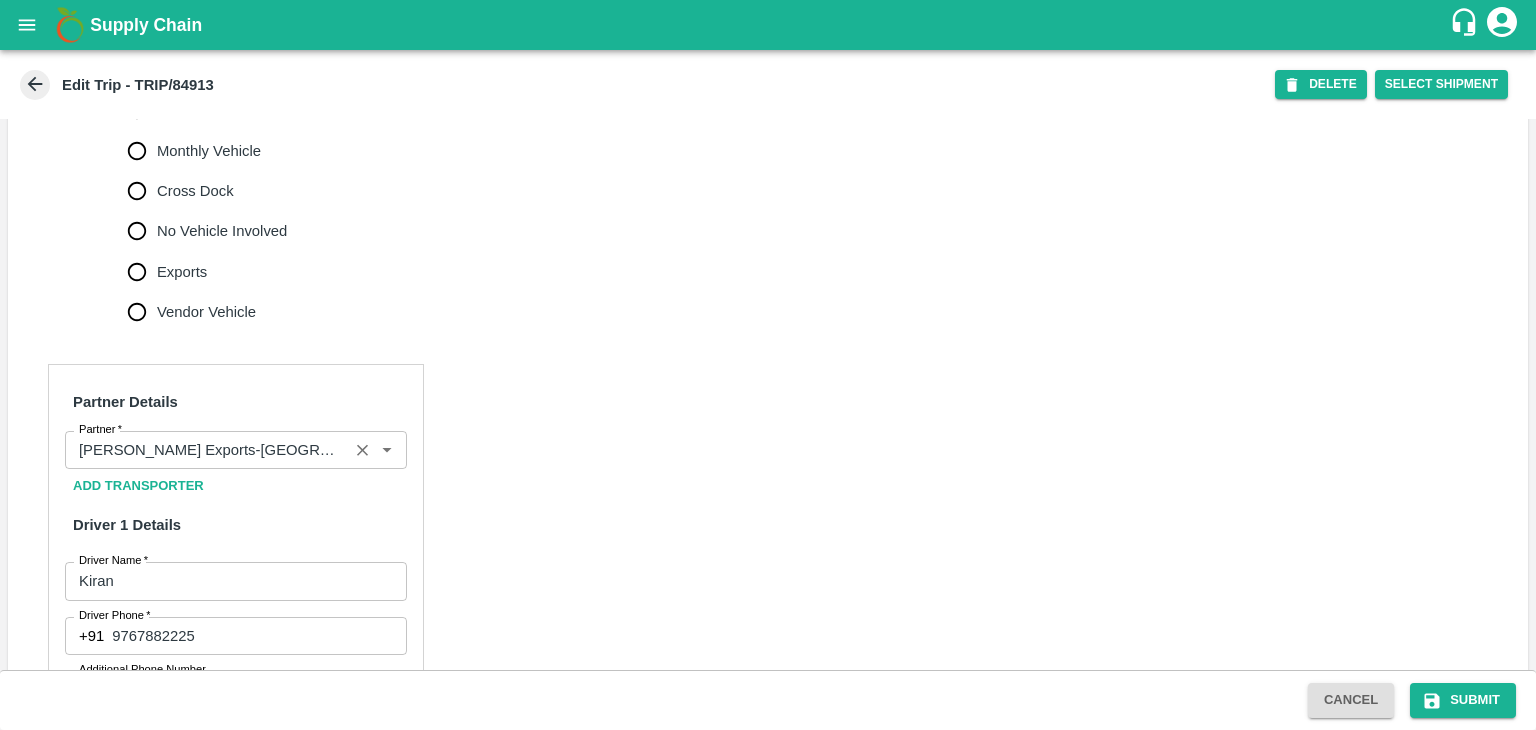 click on "Partner" at bounding box center [236, 450] 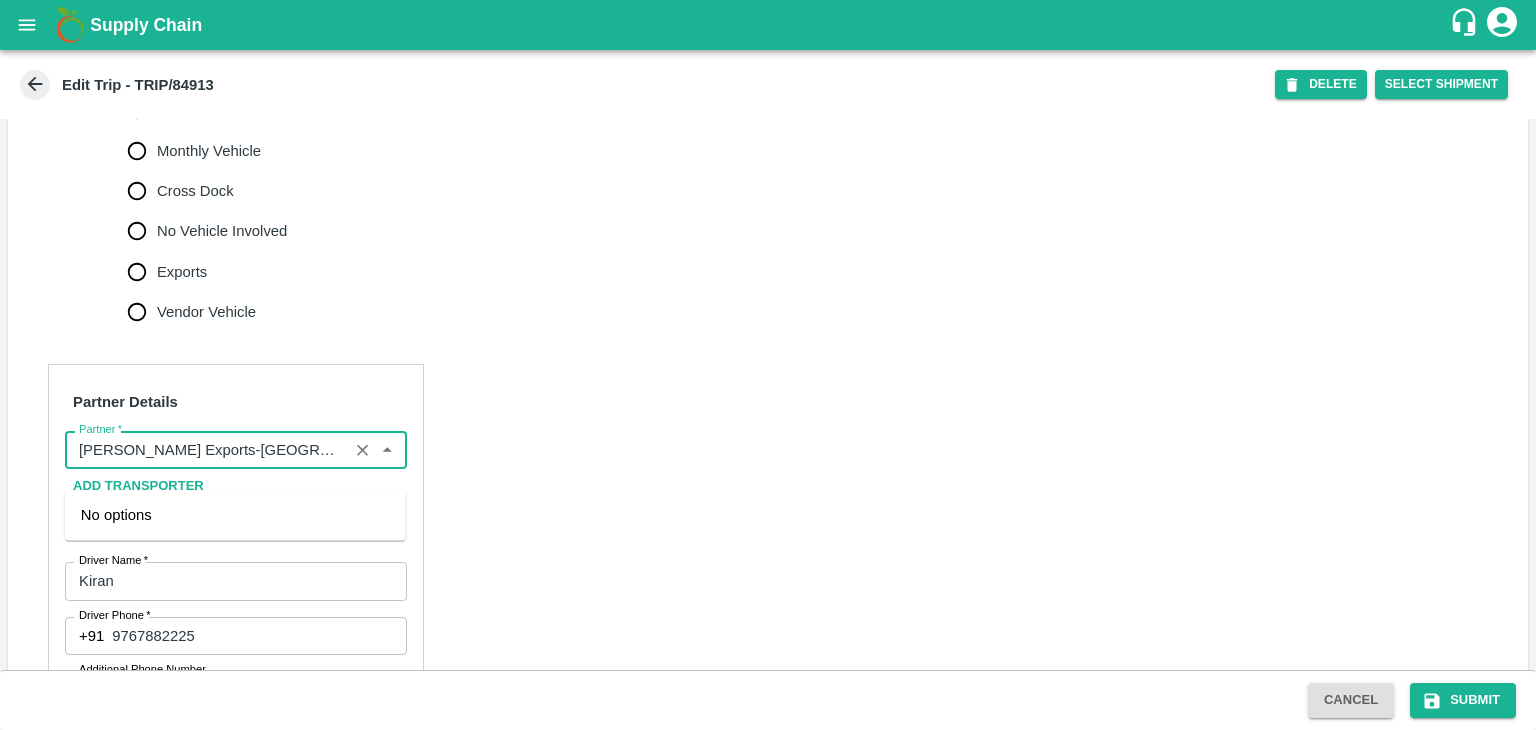 scroll, scrollTop: 0, scrollLeft: 210, axis: horizontal 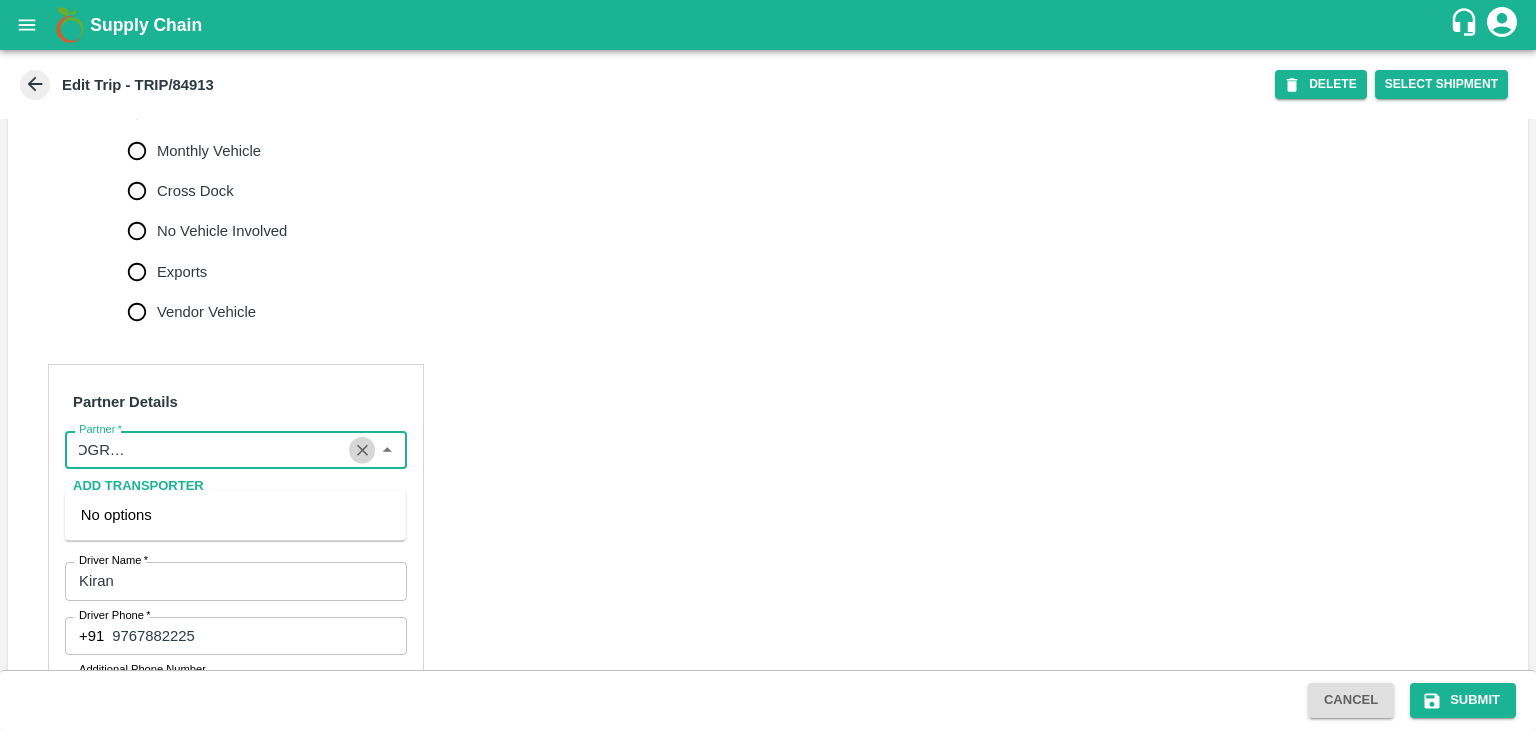 click 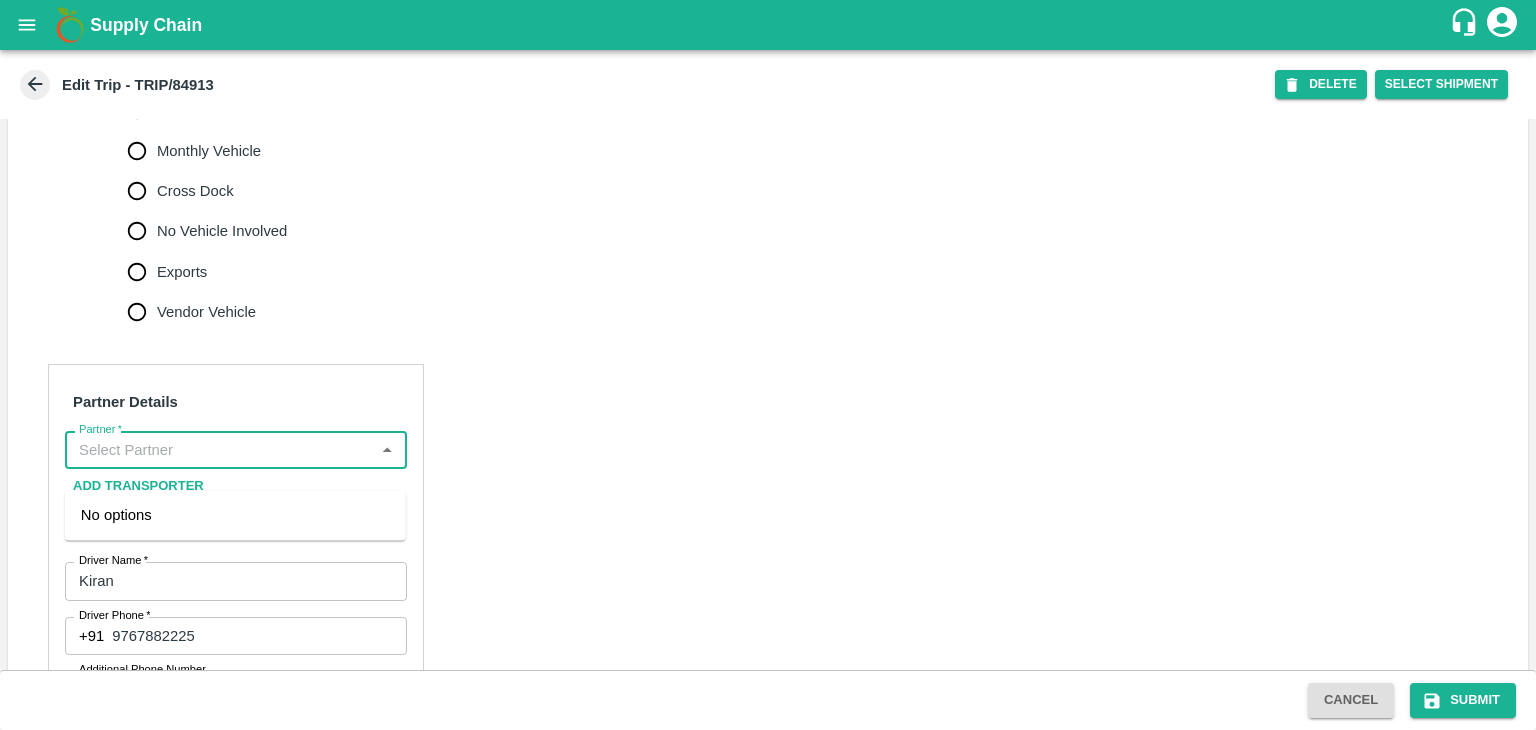 scroll, scrollTop: 0, scrollLeft: 0, axis: both 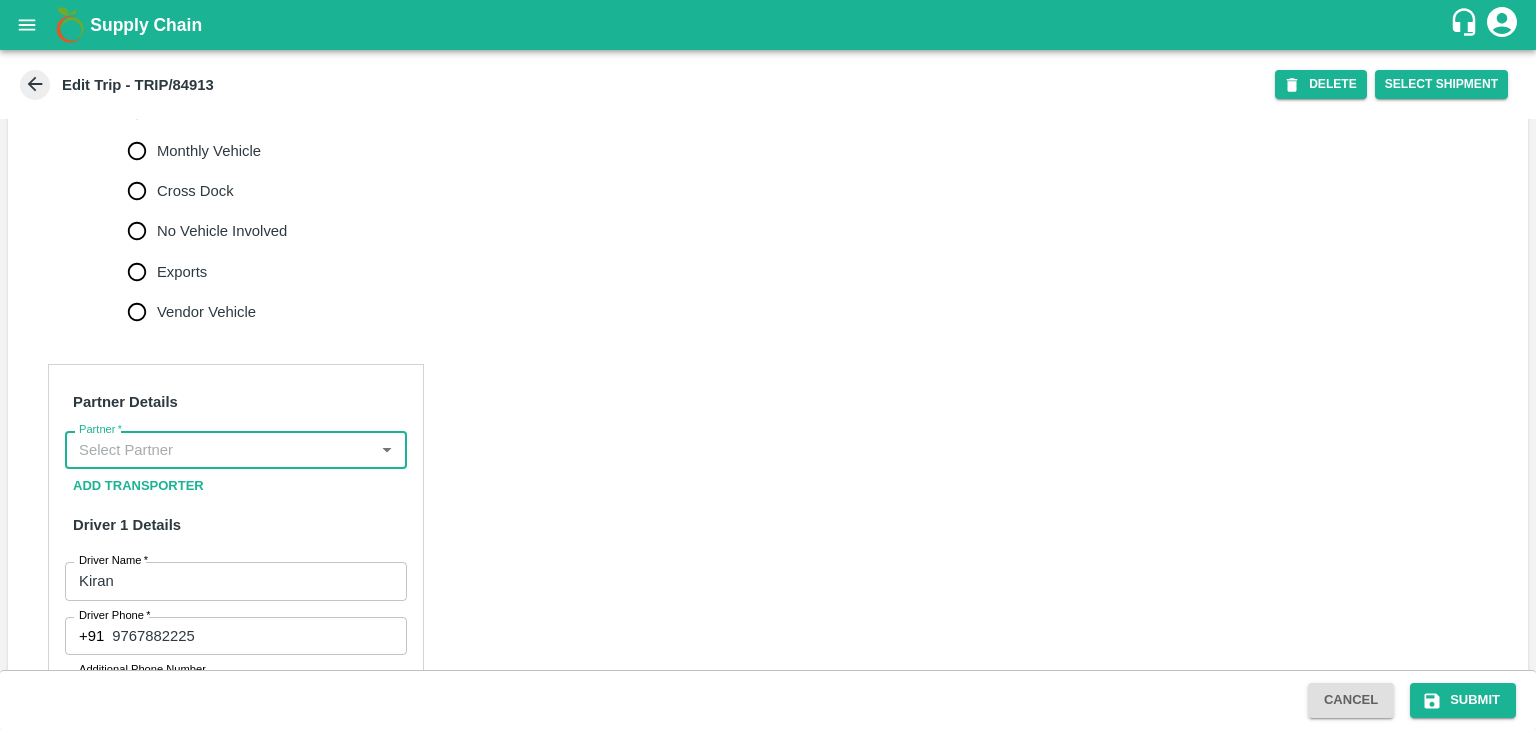 click on "Partner   *" at bounding box center (219, 450) 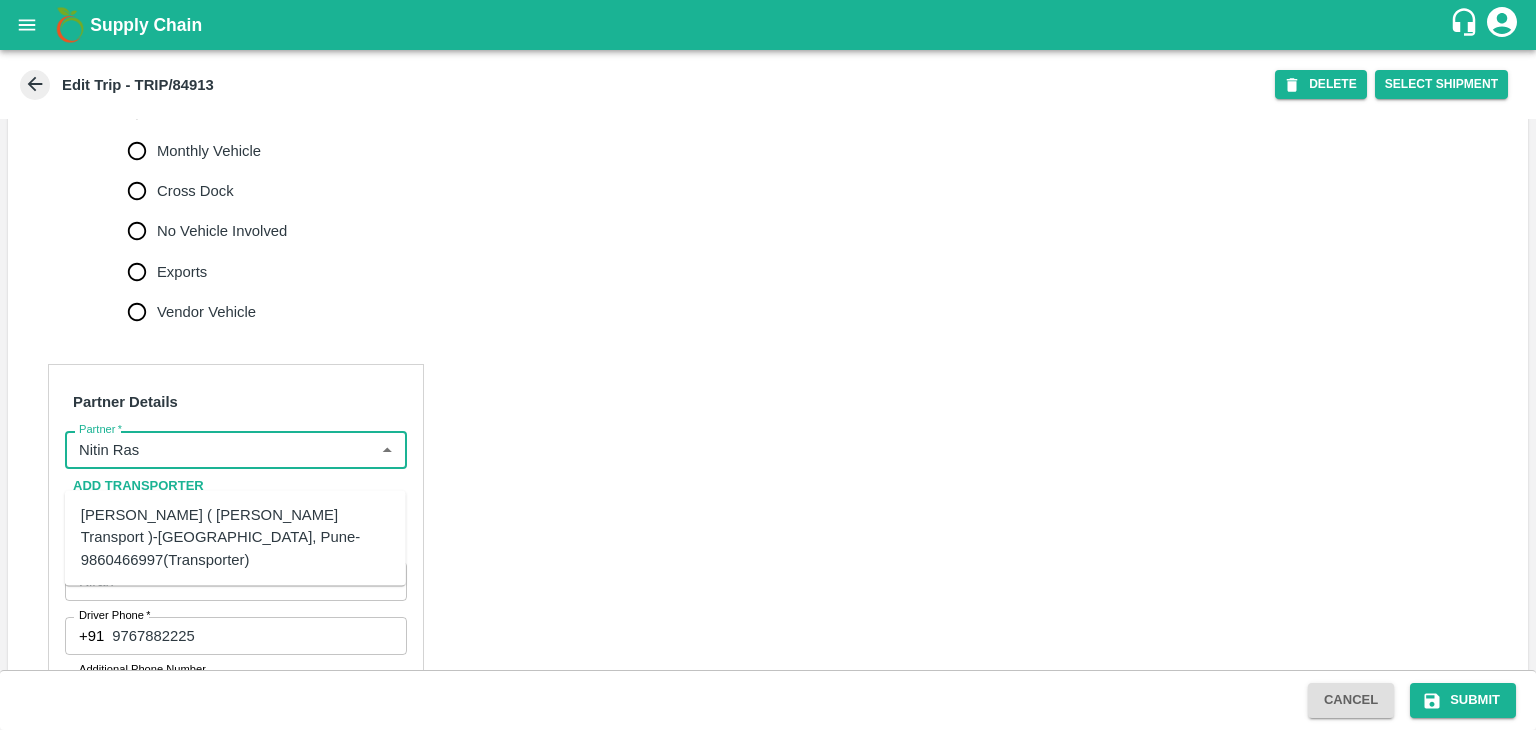 click on "Nitin Rasal ( Bhairavnath Transport )-Deulgaon, Pune-9860466997(Transporter)" at bounding box center [235, 537] 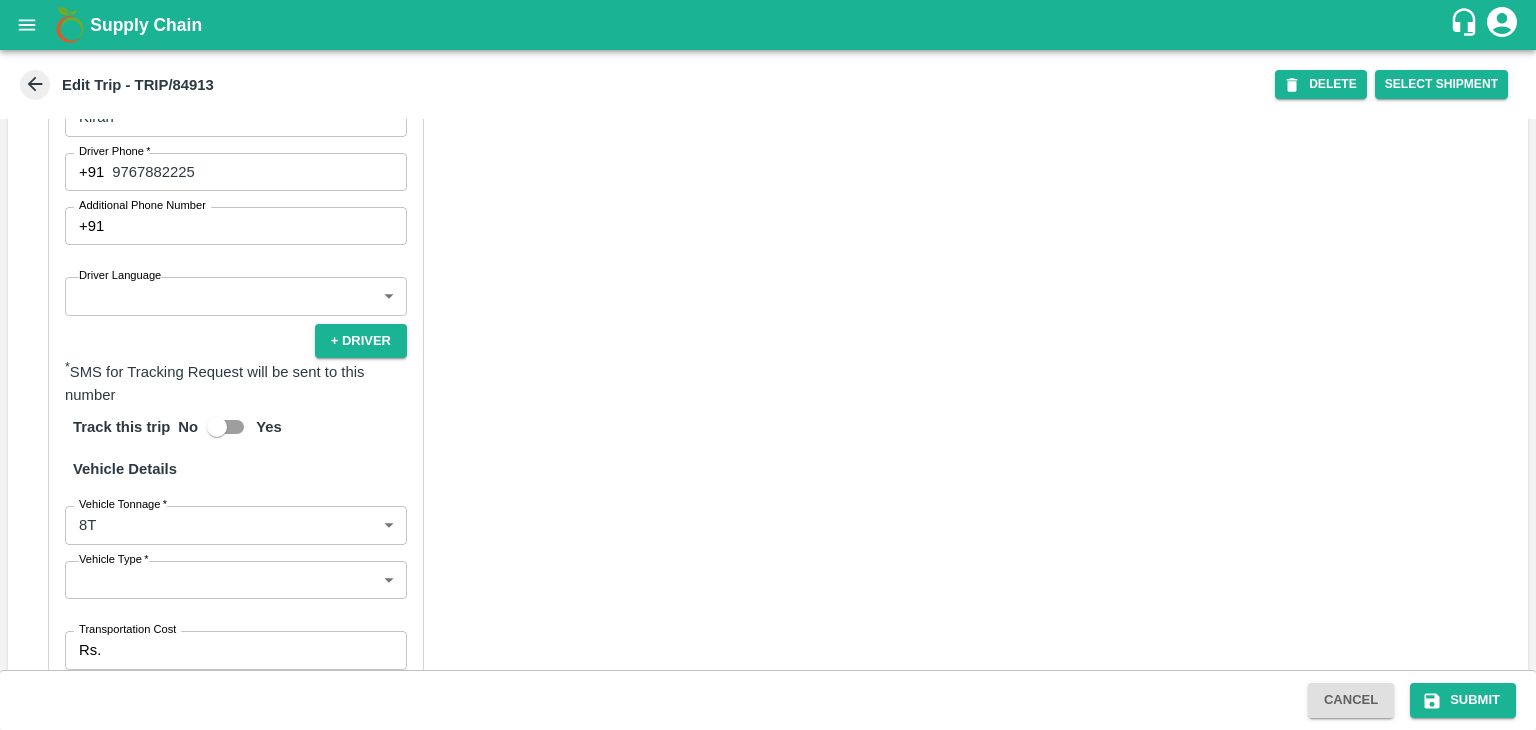 scroll, scrollTop: 1148, scrollLeft: 0, axis: vertical 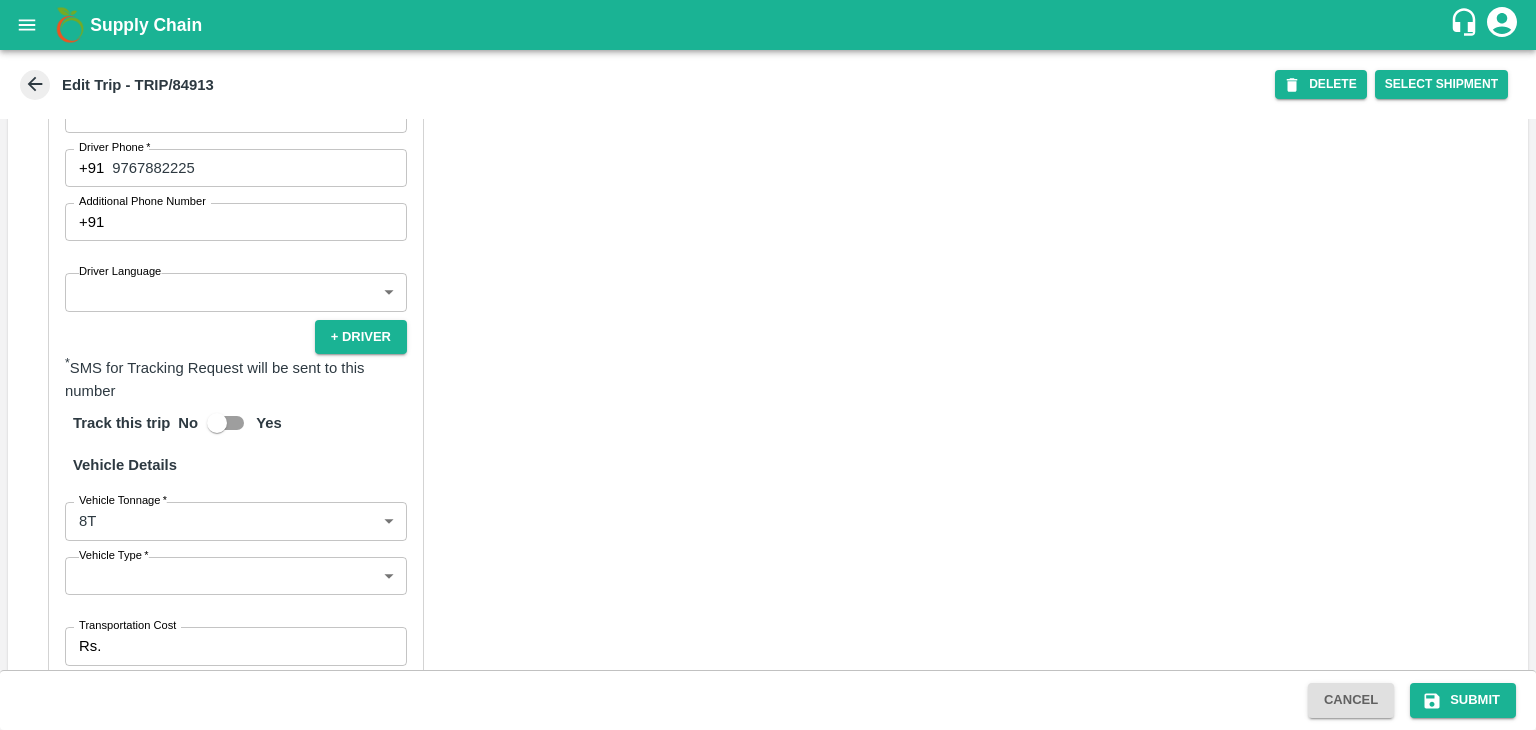 type on "Nitin Rasal ( Bhairavnath Transport )-Deulgaon, Pune-9860466997(Transporter)" 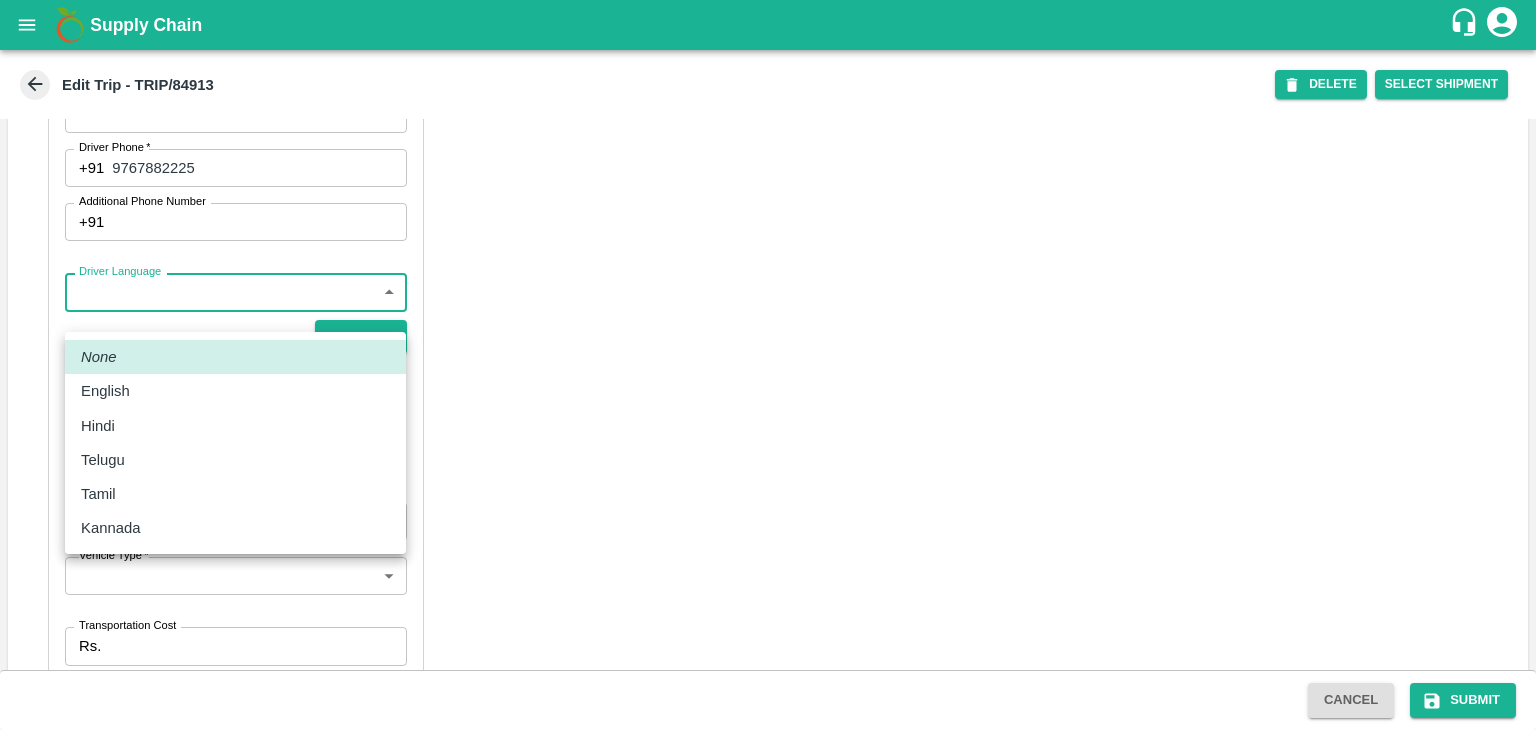click on "Supply Chain Edit Trip - TRIP/84913 DELETE Select Shipment Trip Details Trip Type Fruit Movement 1 Trip Type Trip Pickup Order SHIP/NASH/346235 PO/V/SHREYA/163791 Address: Nashik, Nashik, Nashik, Maharashtra, India Trip Delivery Order SHIP/NASH/346235 Nashik Banana CS Address:  Nashik Banana CS, Gat No. 314/2/1, A/p- Mohadi, Tal- Dindori, Dist- Nashik 422207, Maharashtra, India., India Trip Category  Full Load Part Load Monthly Vehicle Cross Dock No Vehicle Involved Exports Vendor Vehicle Partner Details Partner   * Partner Add   Transporter Driver 1 Details Driver Name   * Kiran Driver Name Driver Phone   * +91 9767882225 Driver Phone Additional Phone Number +91 Additional Phone Number Driver Language ​ Driver Language + Driver * SMS for Tracking Request will be sent to this number Track this trip No Yes Vehicle Details Vehicle Tonnage   * 8T 8000 Vehicle Tonnage Vehicle Type   * ​ Vehicle Type Transportation Cost Rs. Transportation Cost Total cost to be paid inclusive of GST Vehicle Number" at bounding box center (768, 365) 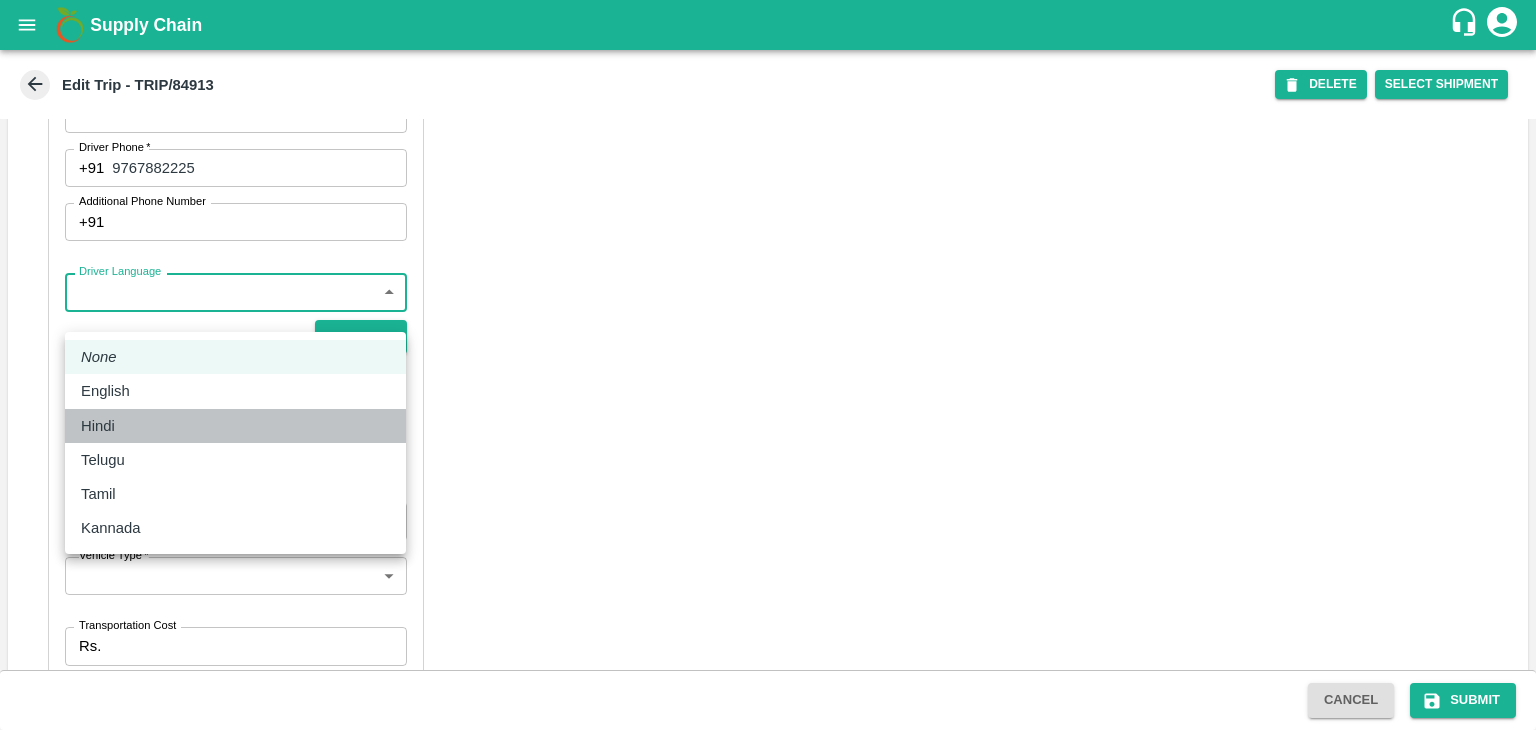 click on "Hindi" at bounding box center [235, 426] 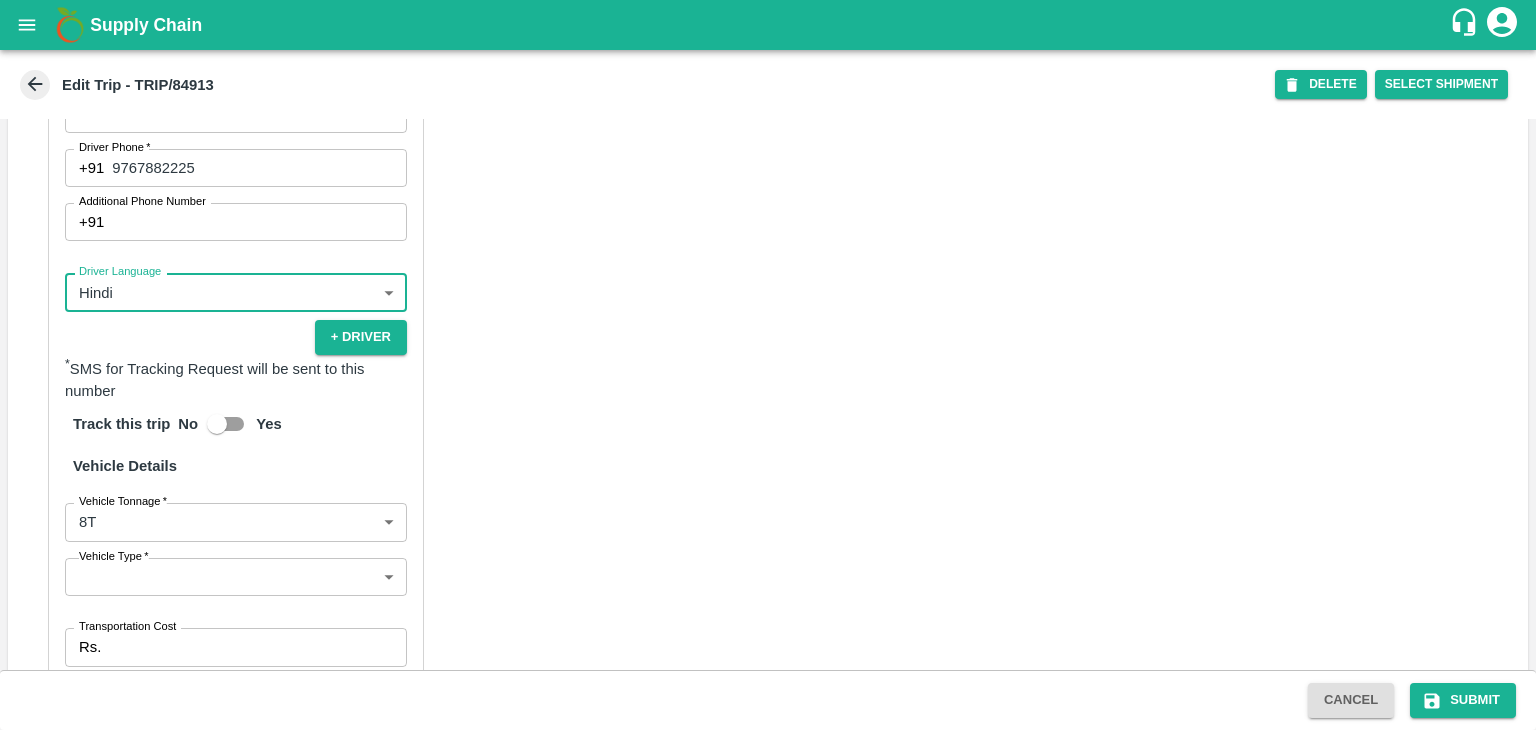 scroll, scrollTop: 1425, scrollLeft: 0, axis: vertical 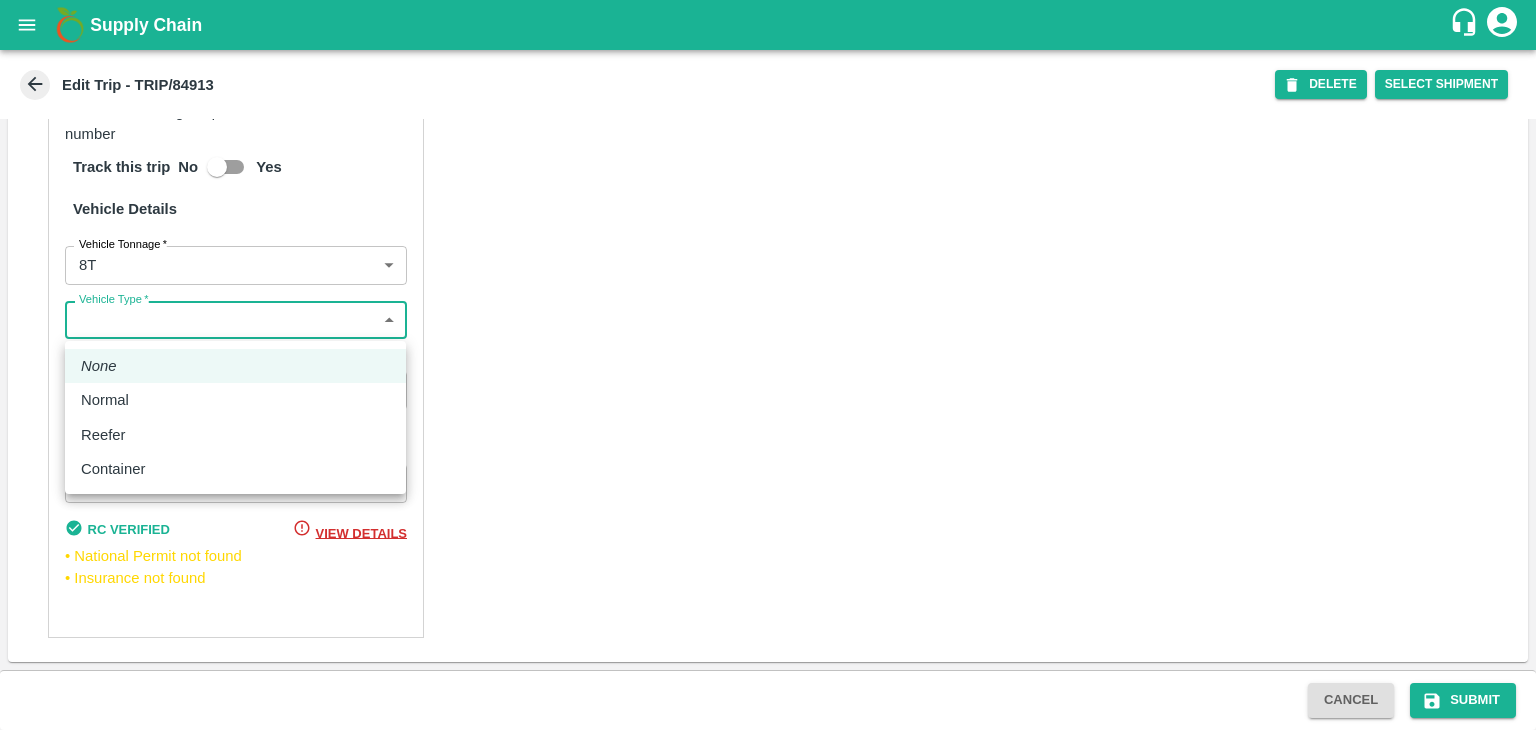 click on "Supply Chain Edit Trip - TRIP/84913 DELETE Select Shipment Trip Details Trip Type Fruit Movement 1 Trip Type Trip Pickup Order SHIP/NASH/346235 PO/V/SHREYA/163791 Address: Nashik, Nashik, Nashik, Maharashtra, India Trip Delivery Order SHIP/NASH/346235 Nashik Banana CS Address:  Nashik Banana CS, Gat No. 314/2/1, A/p- Mohadi, Tal- Dindori, Dist- Nashik 422207, Maharashtra, India., India Trip Category  Full Load Part Load Monthly Vehicle Cross Dock No Vehicle Involved Exports Vendor Vehicle Partner Details Partner   * Partner Add   Transporter Driver 1 Details Driver Name   * Kiran Driver Name Driver Phone   * +91 9767882225 Driver Phone Additional Phone Number +91 Additional Phone Number Driver Language Hindi hi Driver Language + Driver * SMS for Tracking Request will be sent to this number Track this trip No Yes Vehicle Details Vehicle Tonnage   * 8T 8000 Vehicle Tonnage Vehicle Type   * ​ Vehicle Type Transportation Cost Rs. Transportation Cost Total cost to be paid inclusive of GST MH04KF3551" at bounding box center (768, 365) 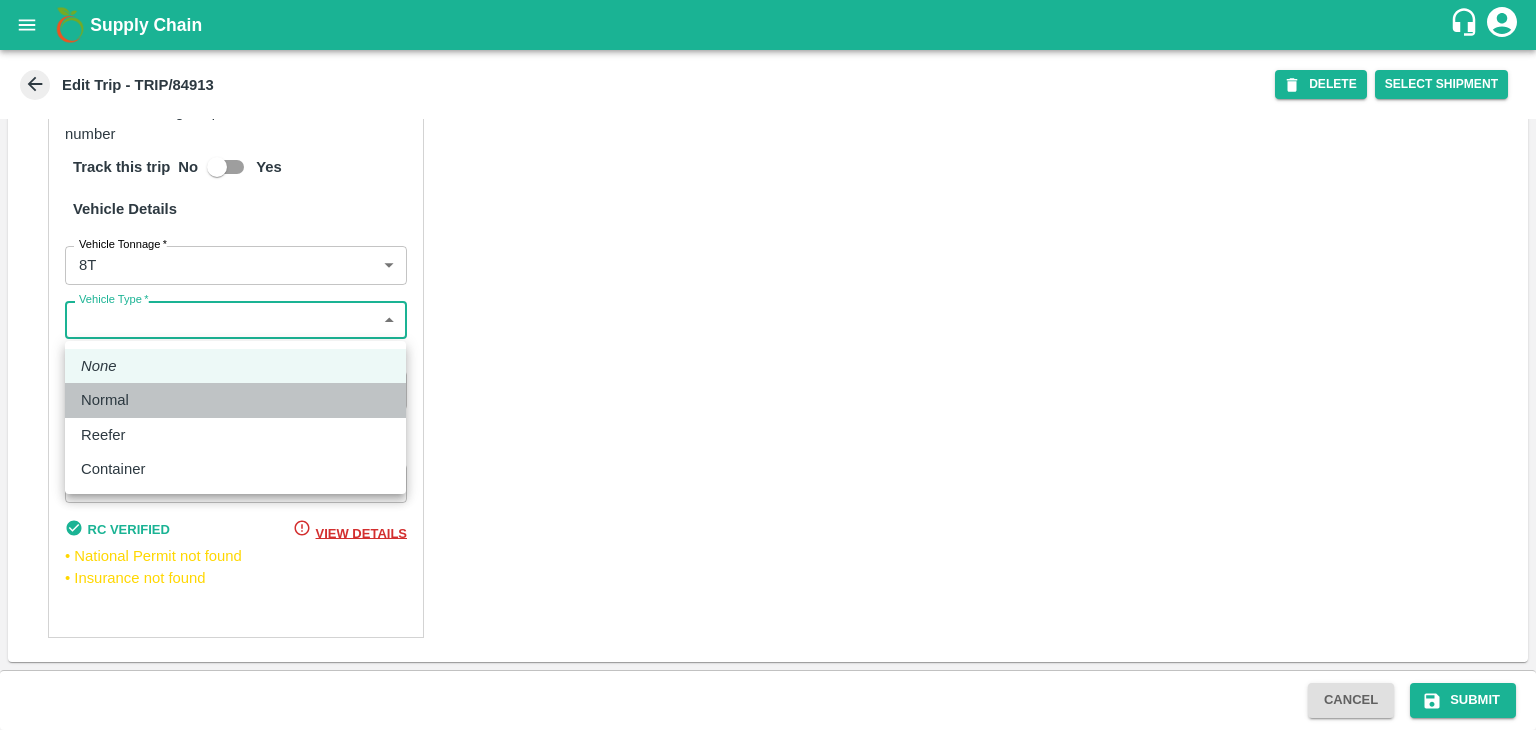 click on "Normal" at bounding box center [235, 400] 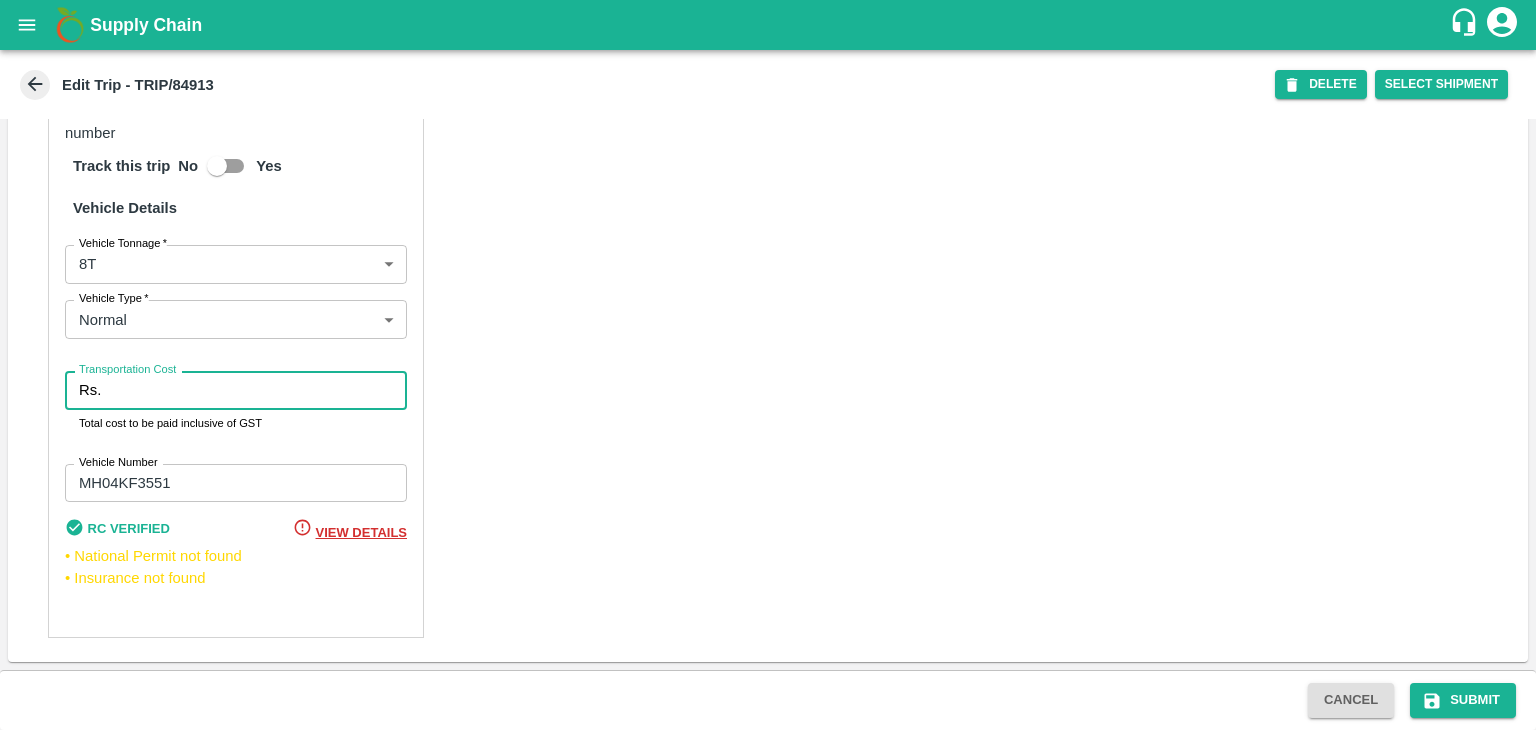 click on "Transportation Cost" at bounding box center [258, 390] 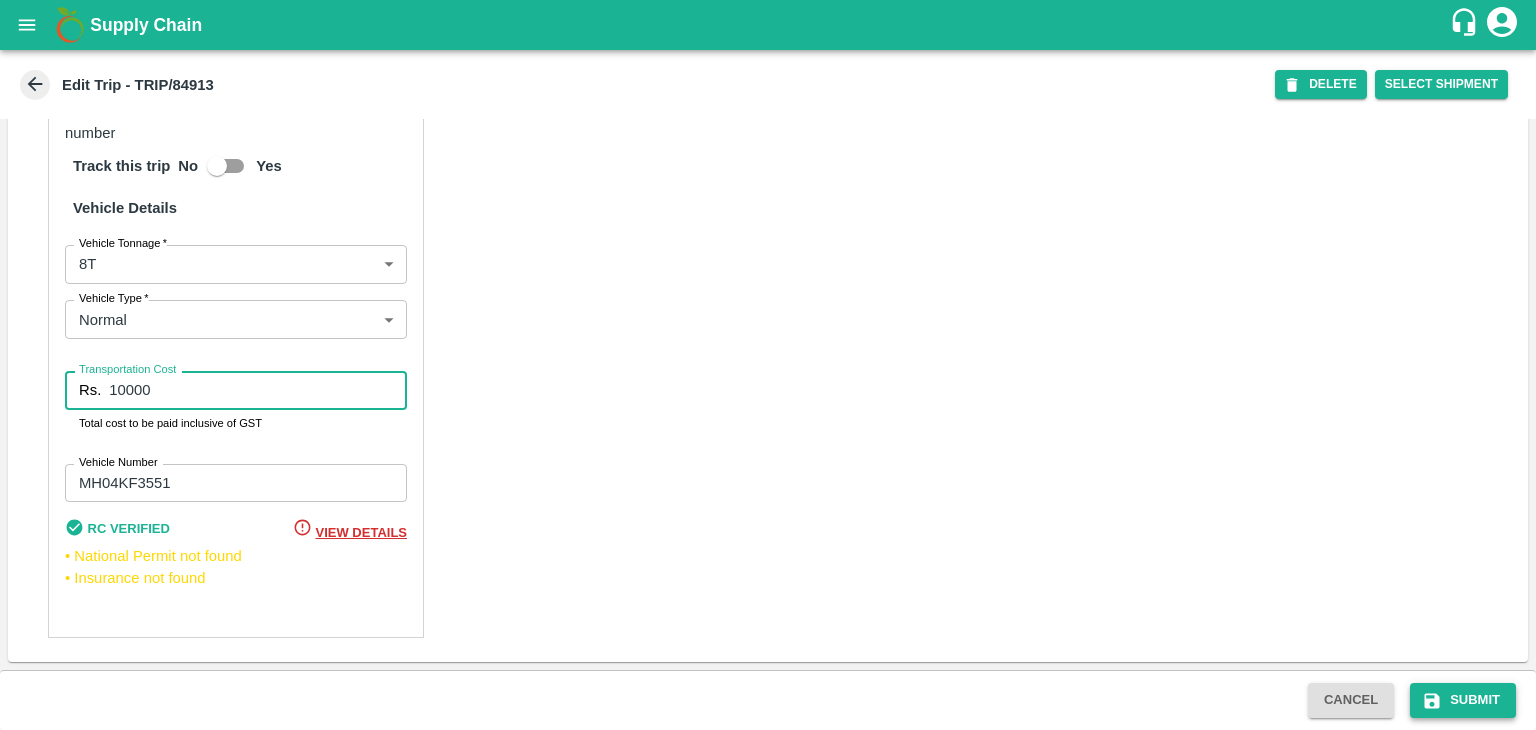 type on "10000" 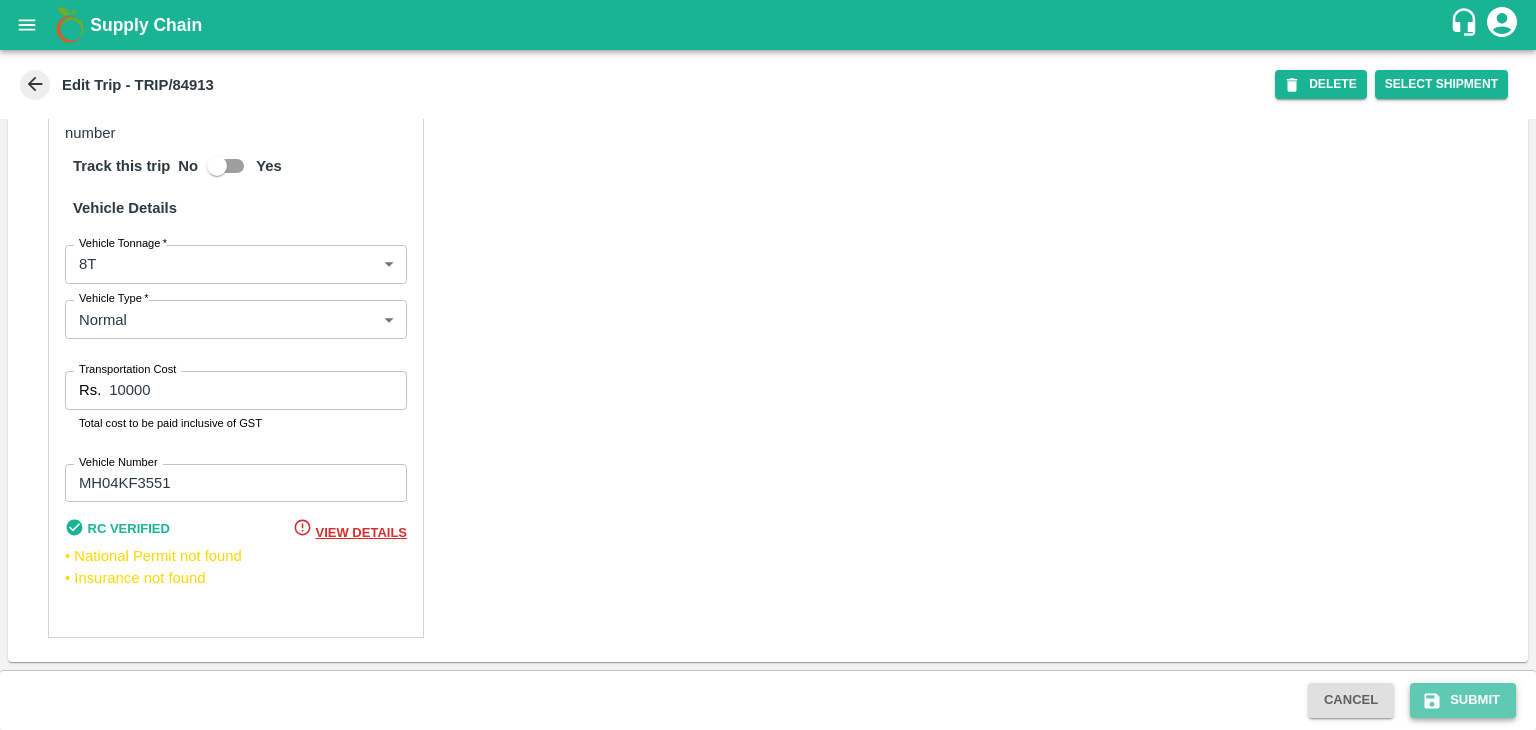 click on "Submit" at bounding box center (1463, 700) 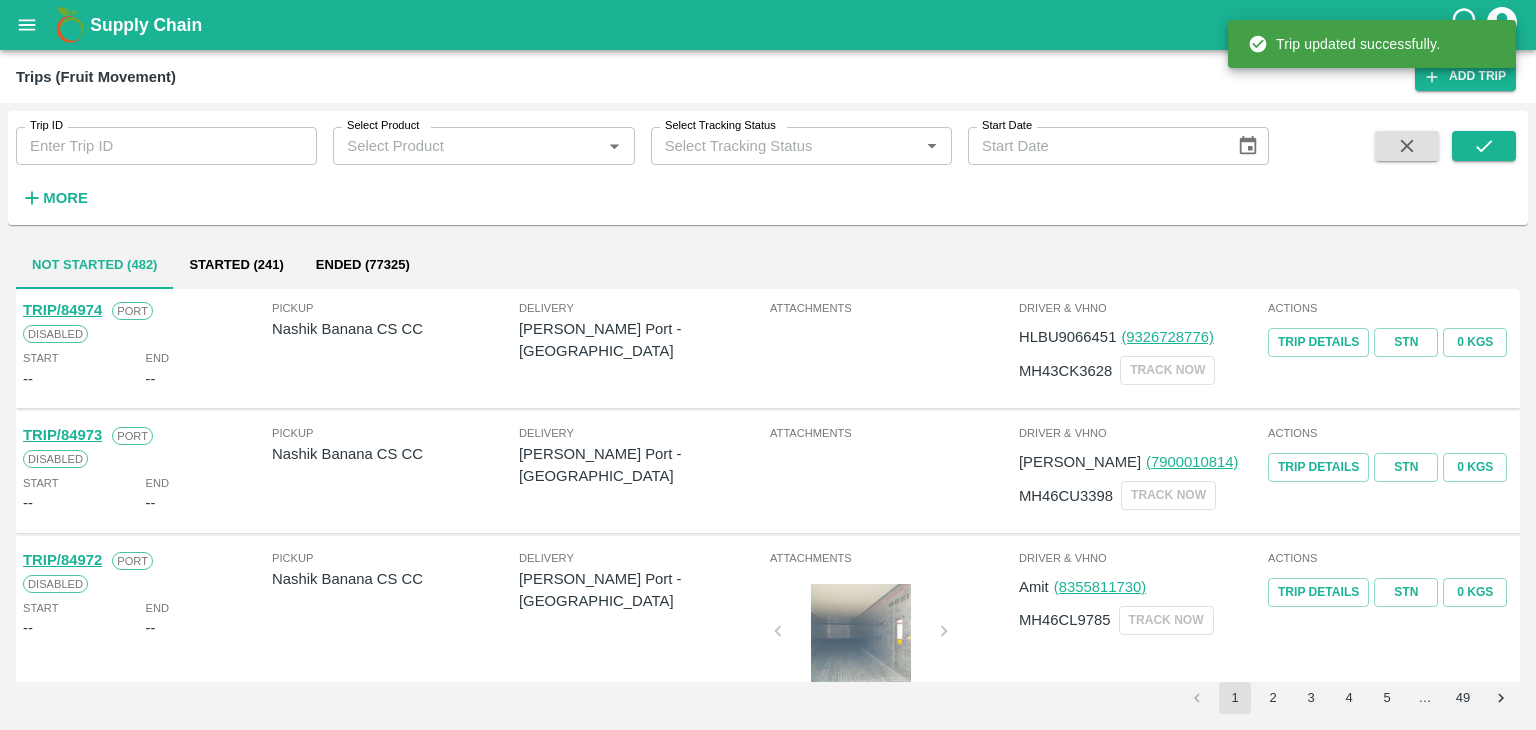 click on "Supply Chain" at bounding box center [768, 25] 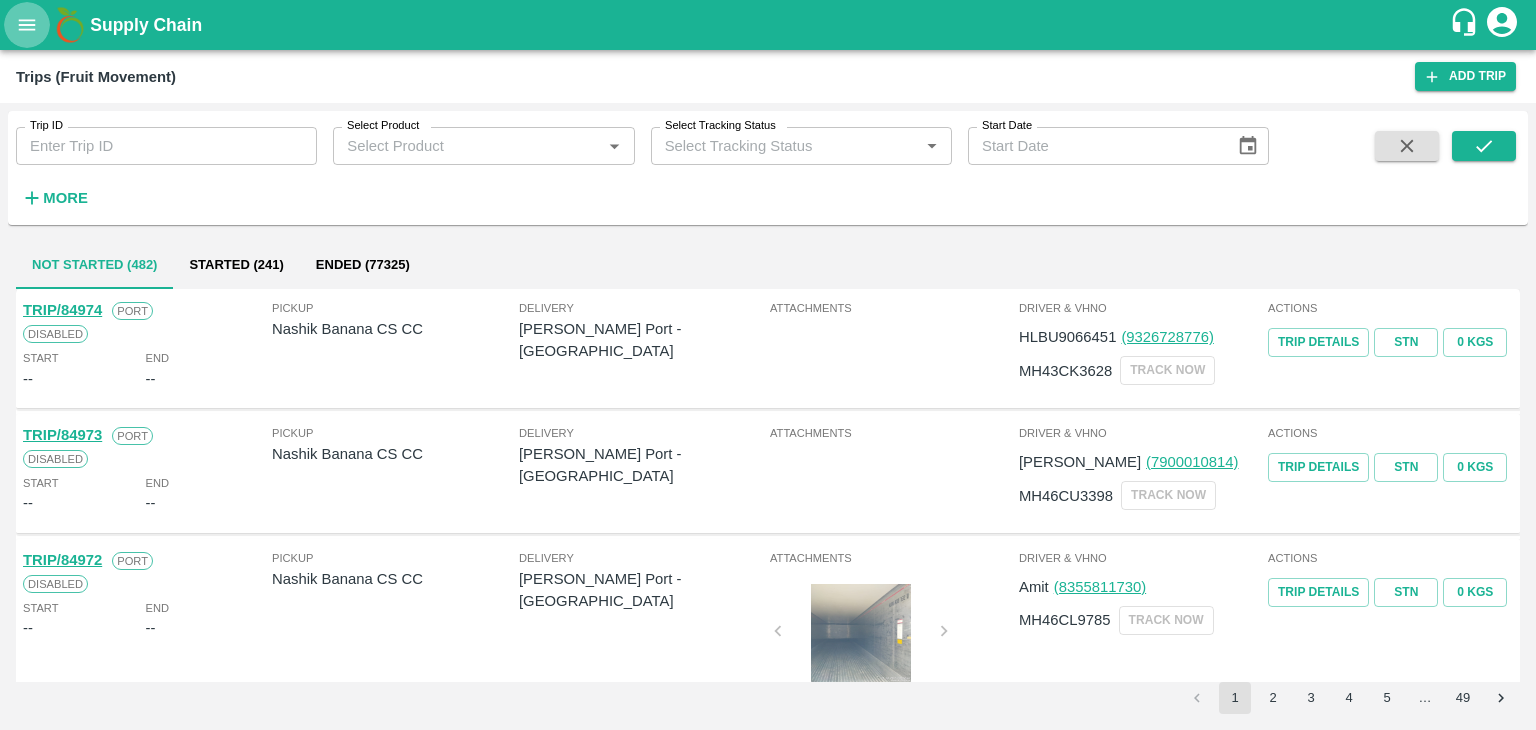 click 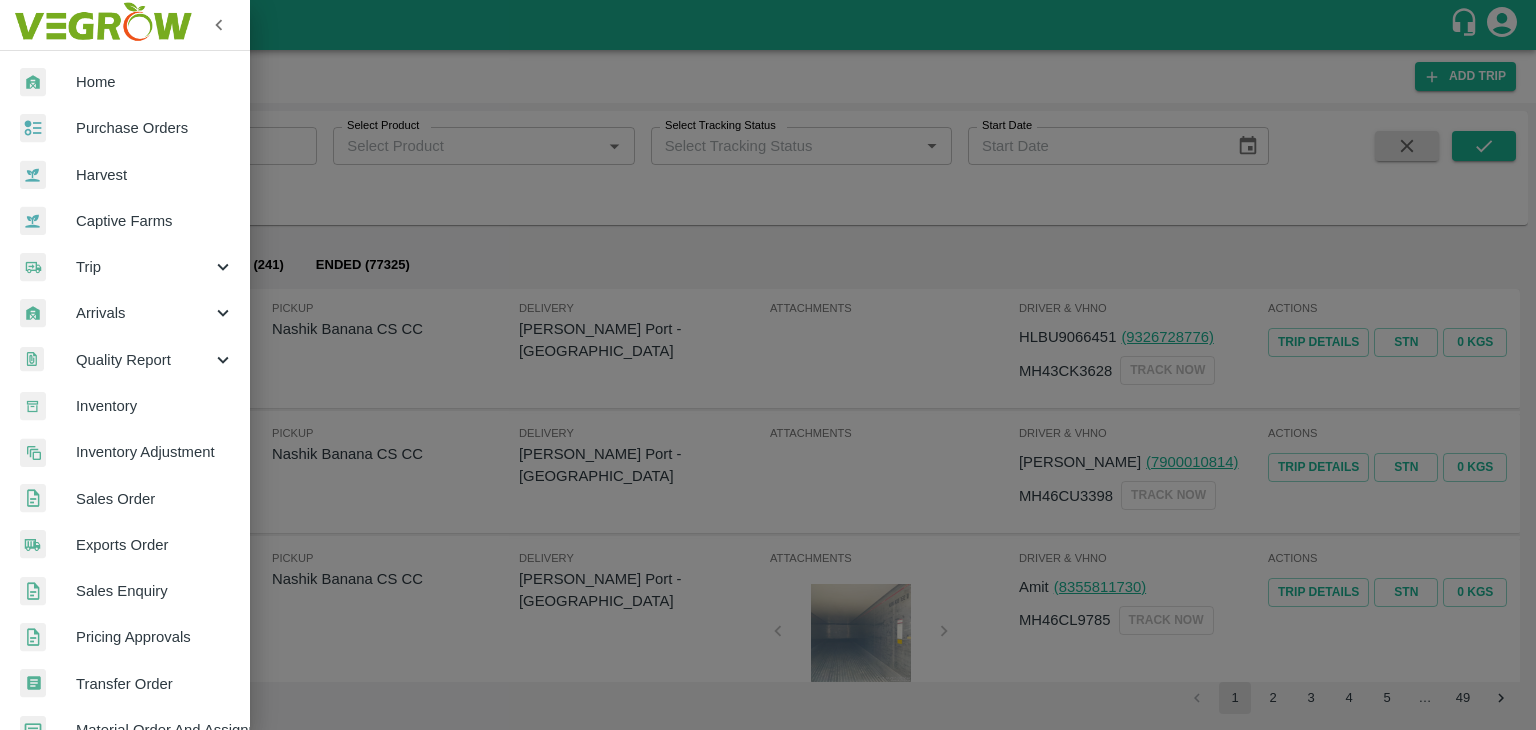 click on "Arrivals" at bounding box center (144, 313) 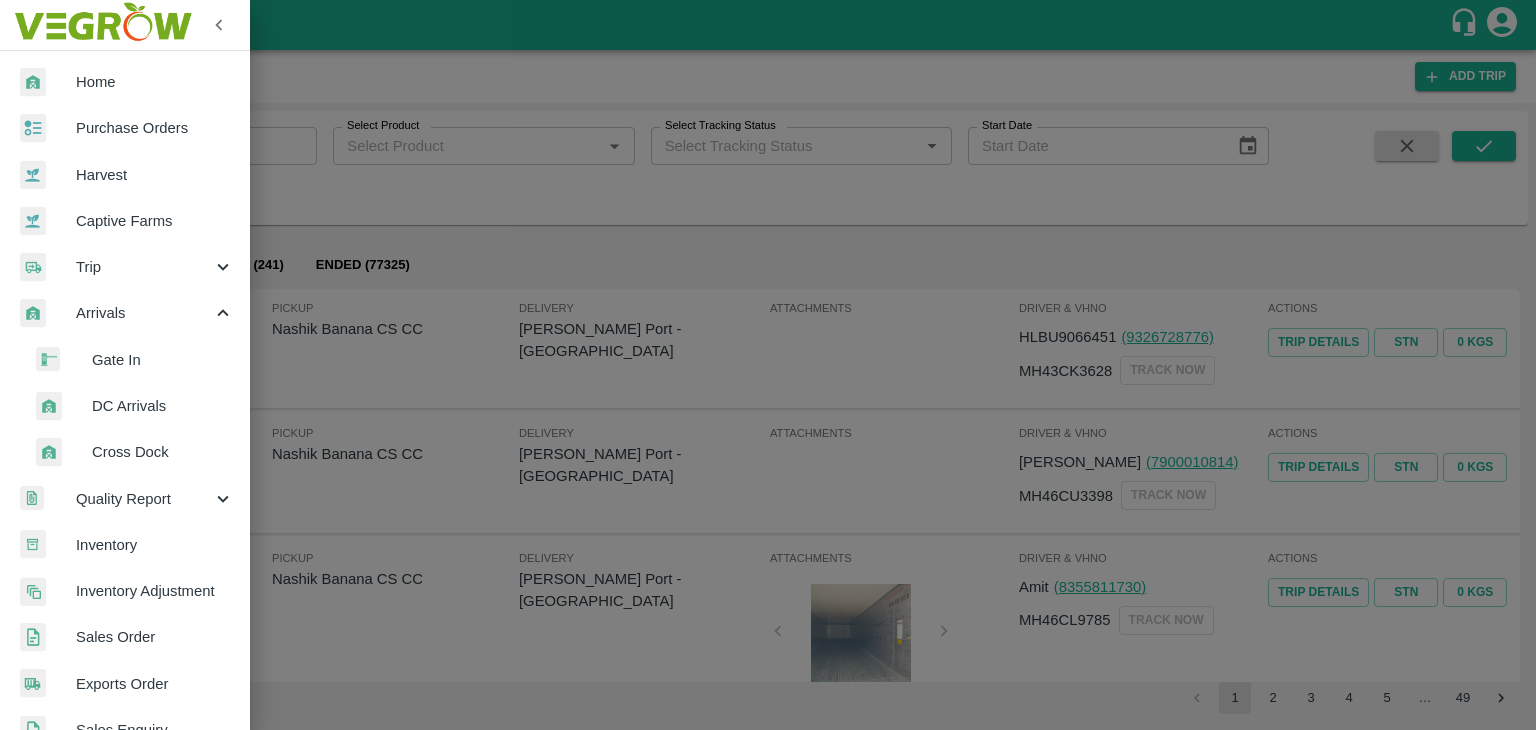 click on "DC Arrivals" at bounding box center [163, 406] 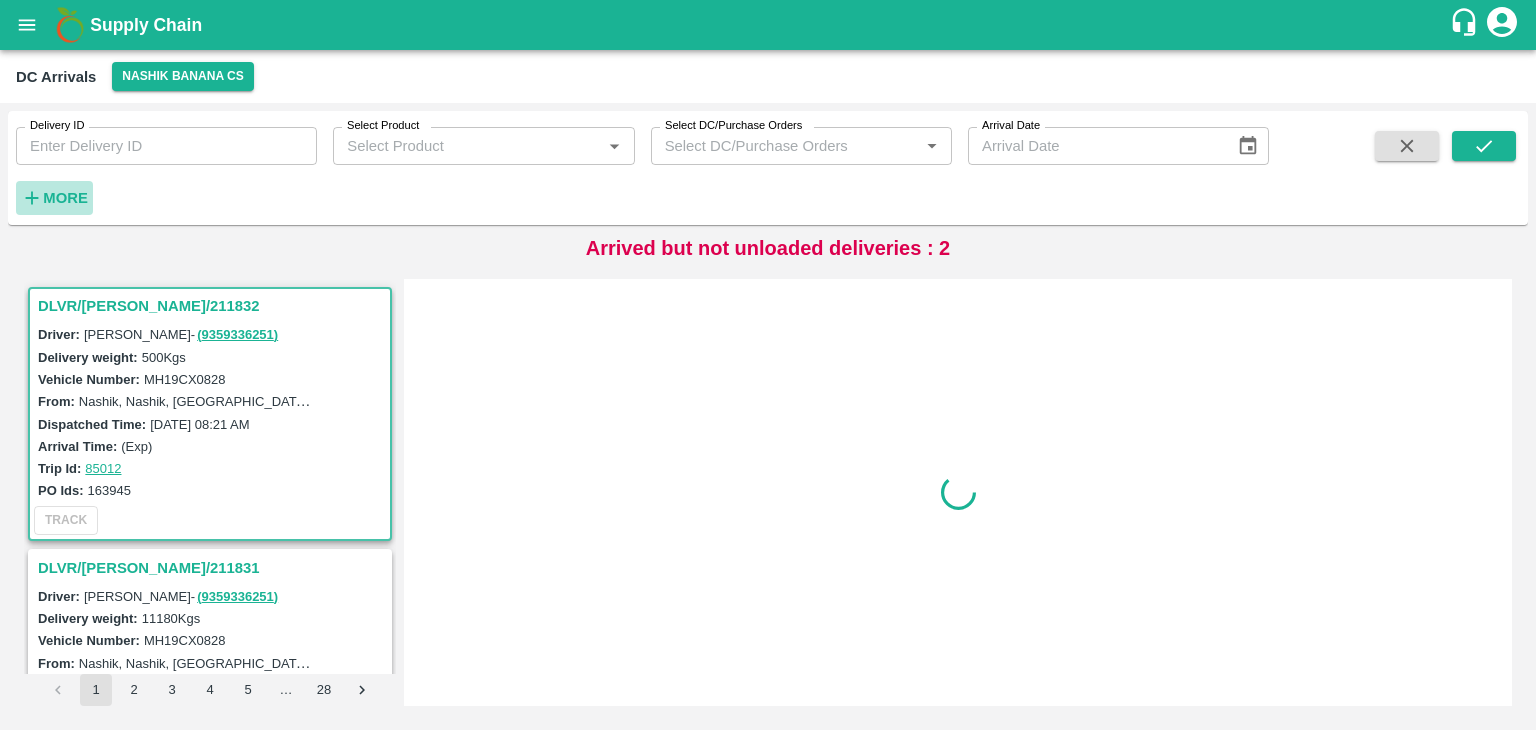 click on "More" at bounding box center (65, 198) 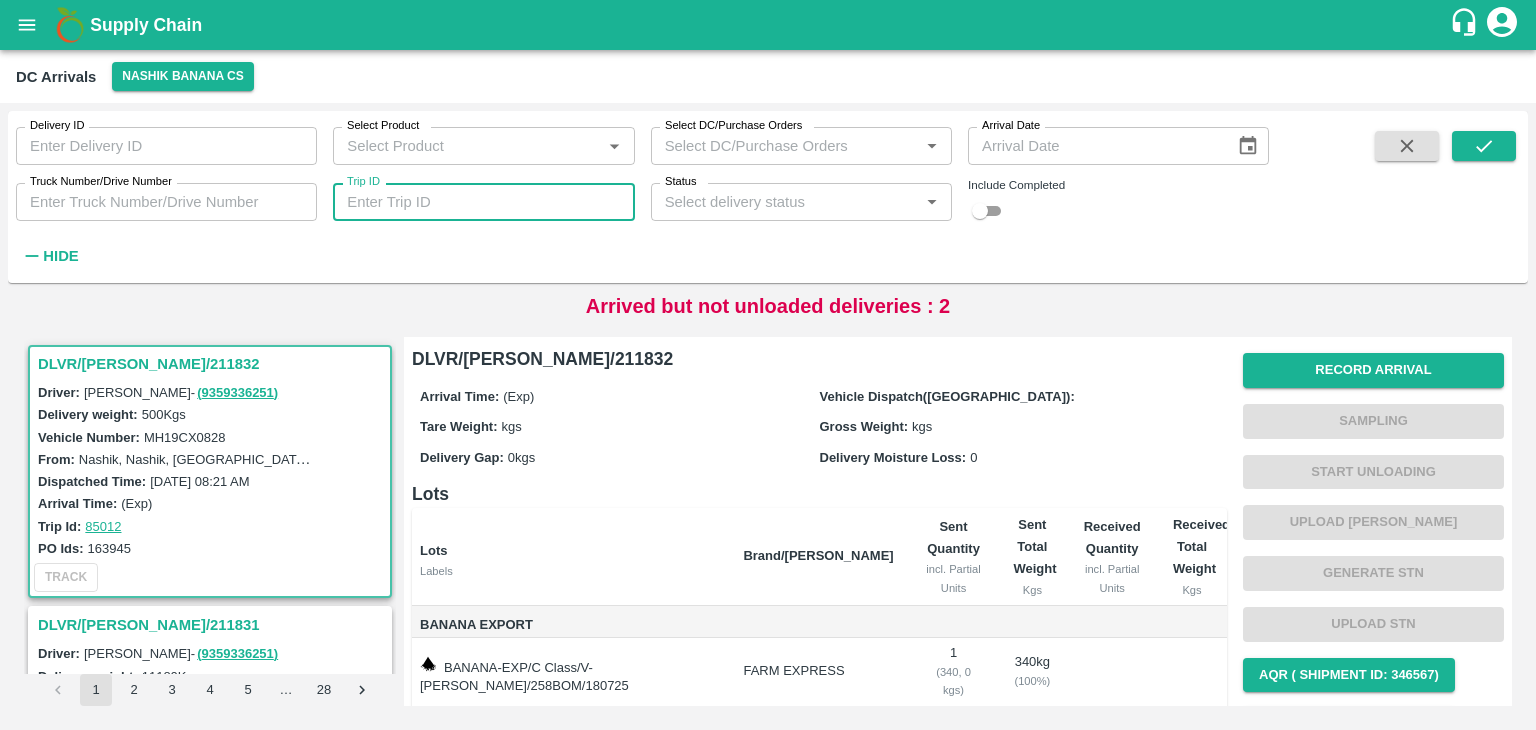 click on "Trip ID" at bounding box center [483, 202] 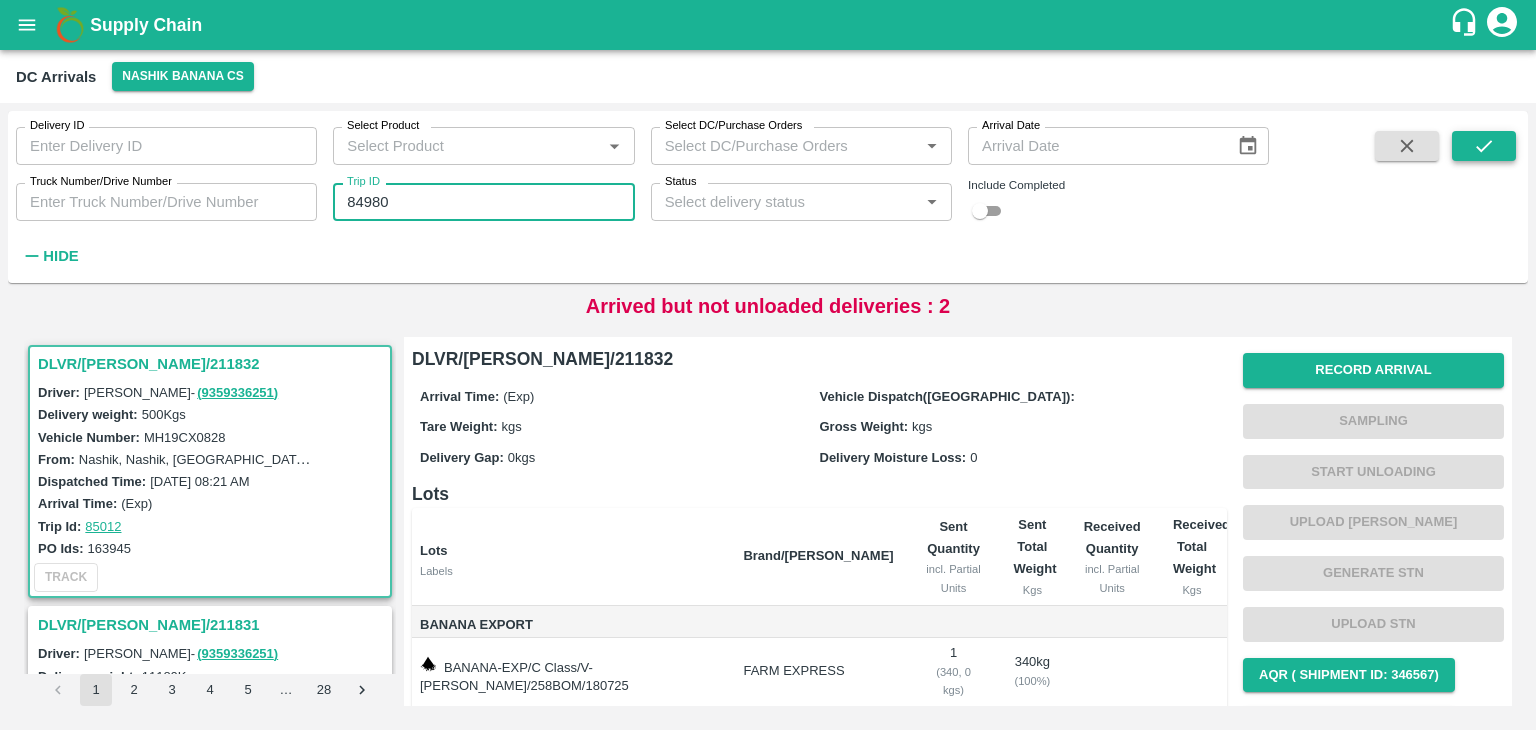 type on "84980" 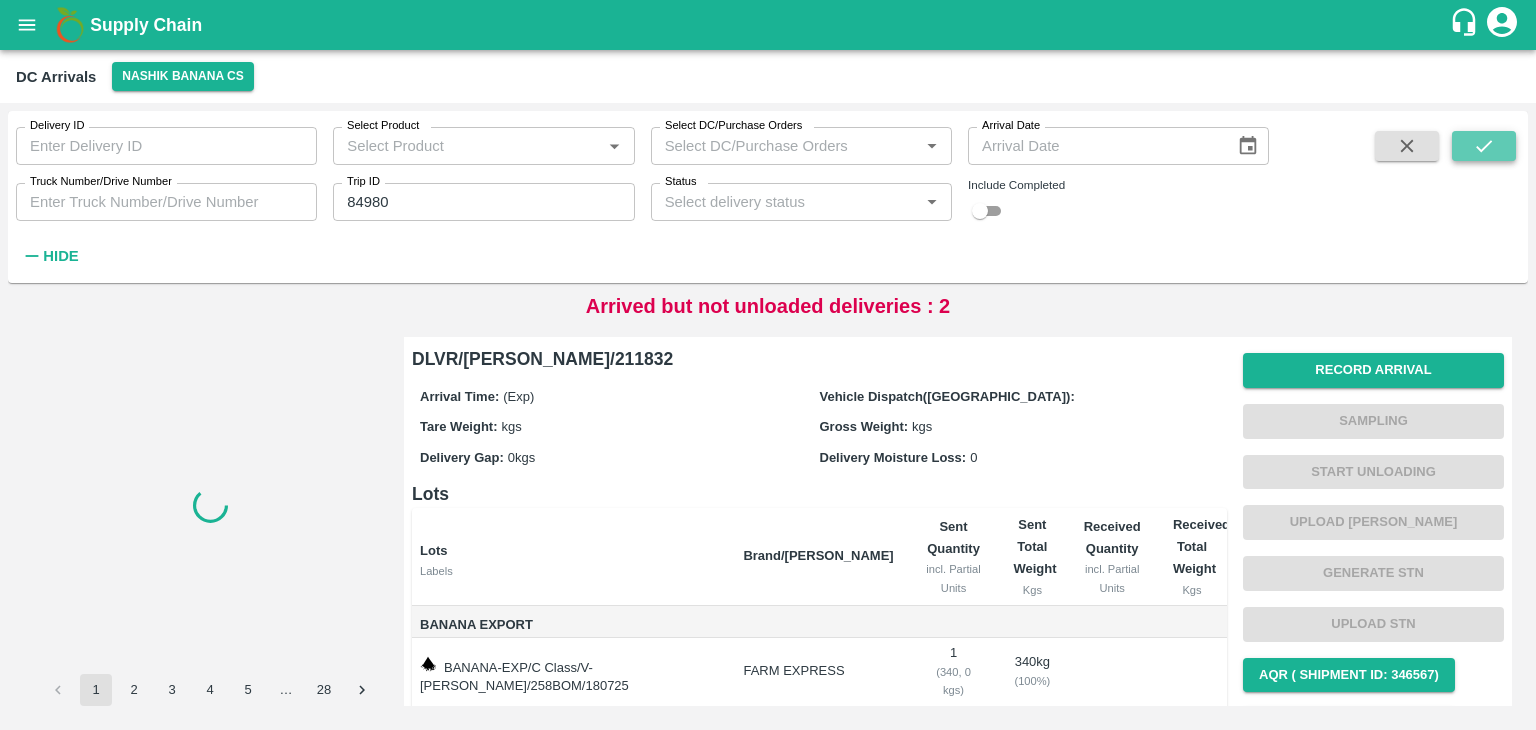 click at bounding box center [1484, 146] 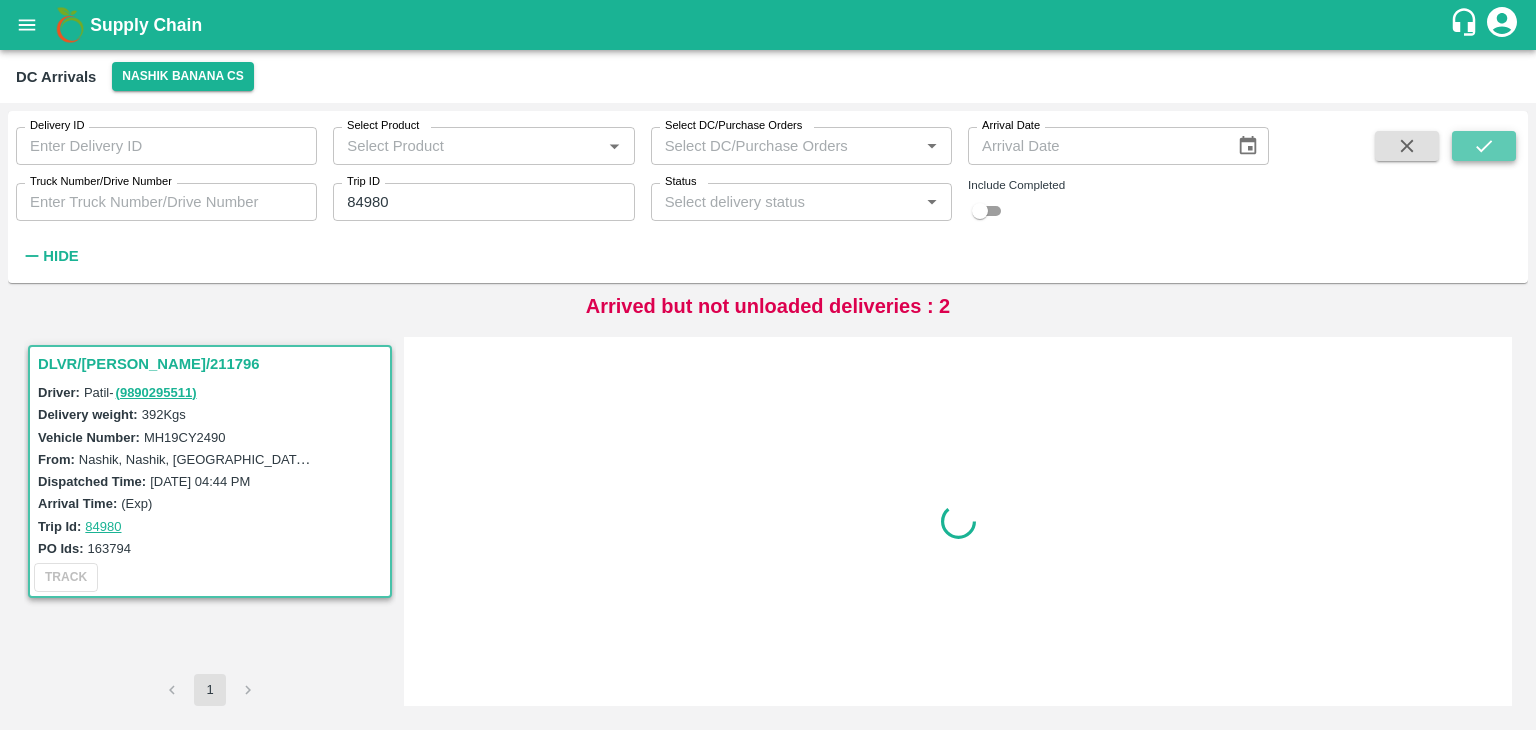 click at bounding box center [1484, 146] 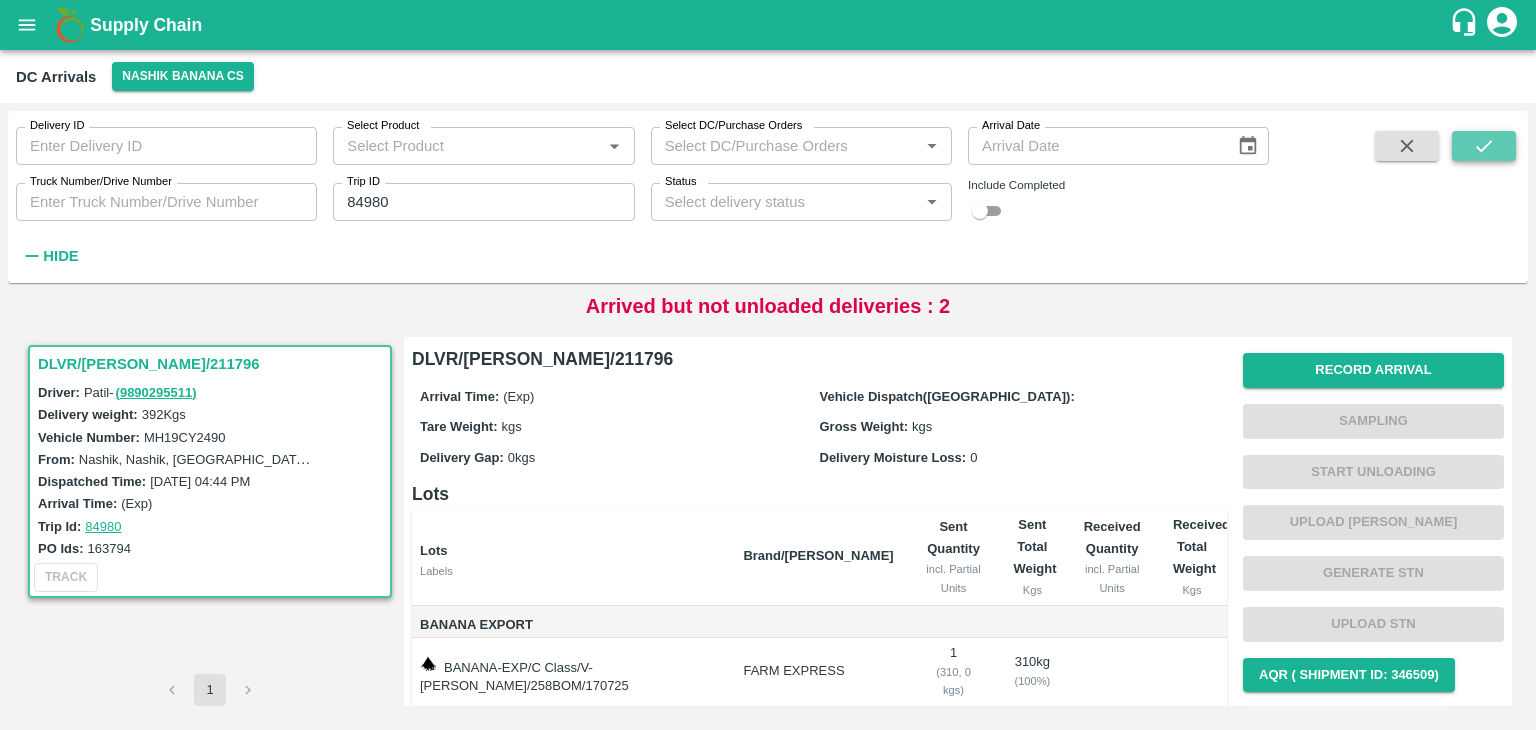 click 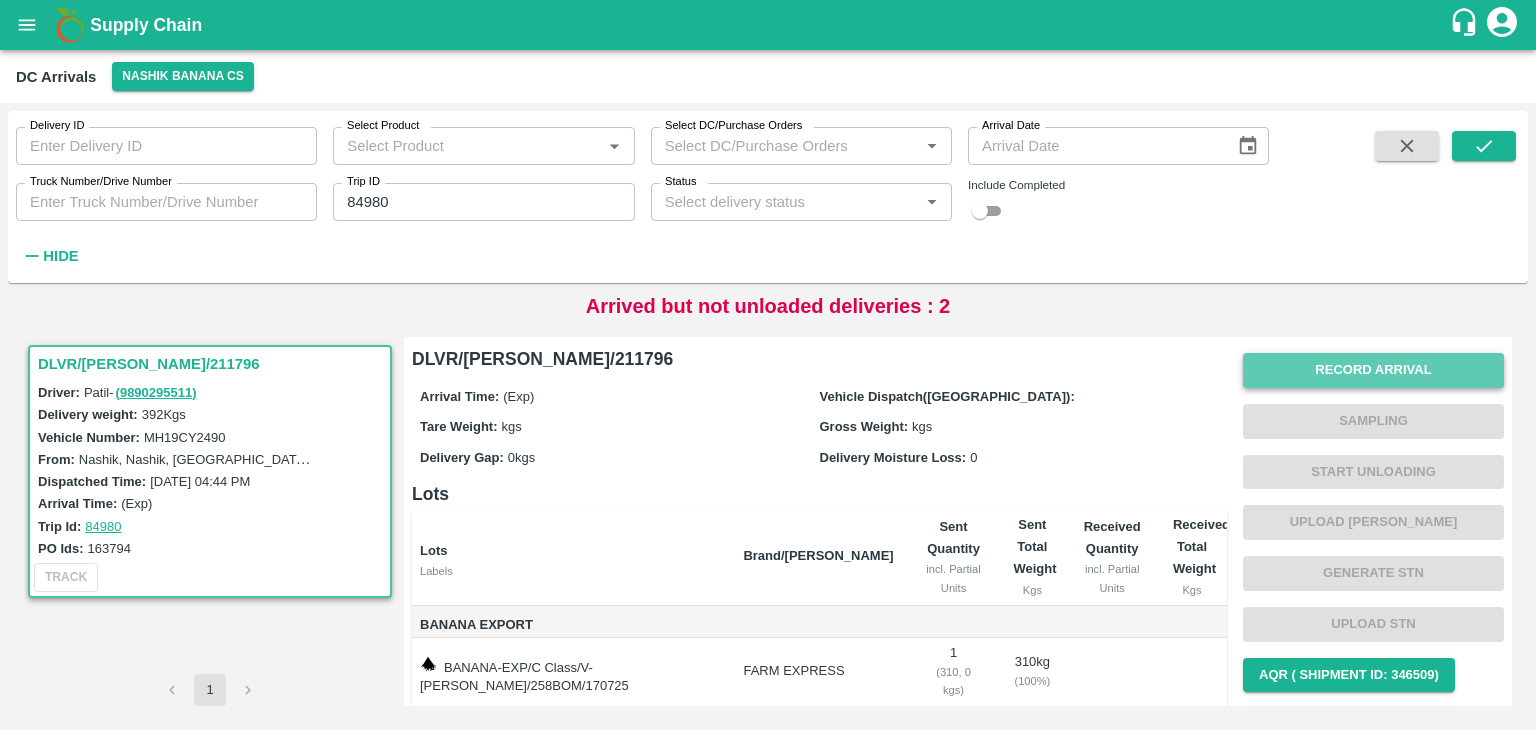 click on "Record Arrival" at bounding box center [1373, 370] 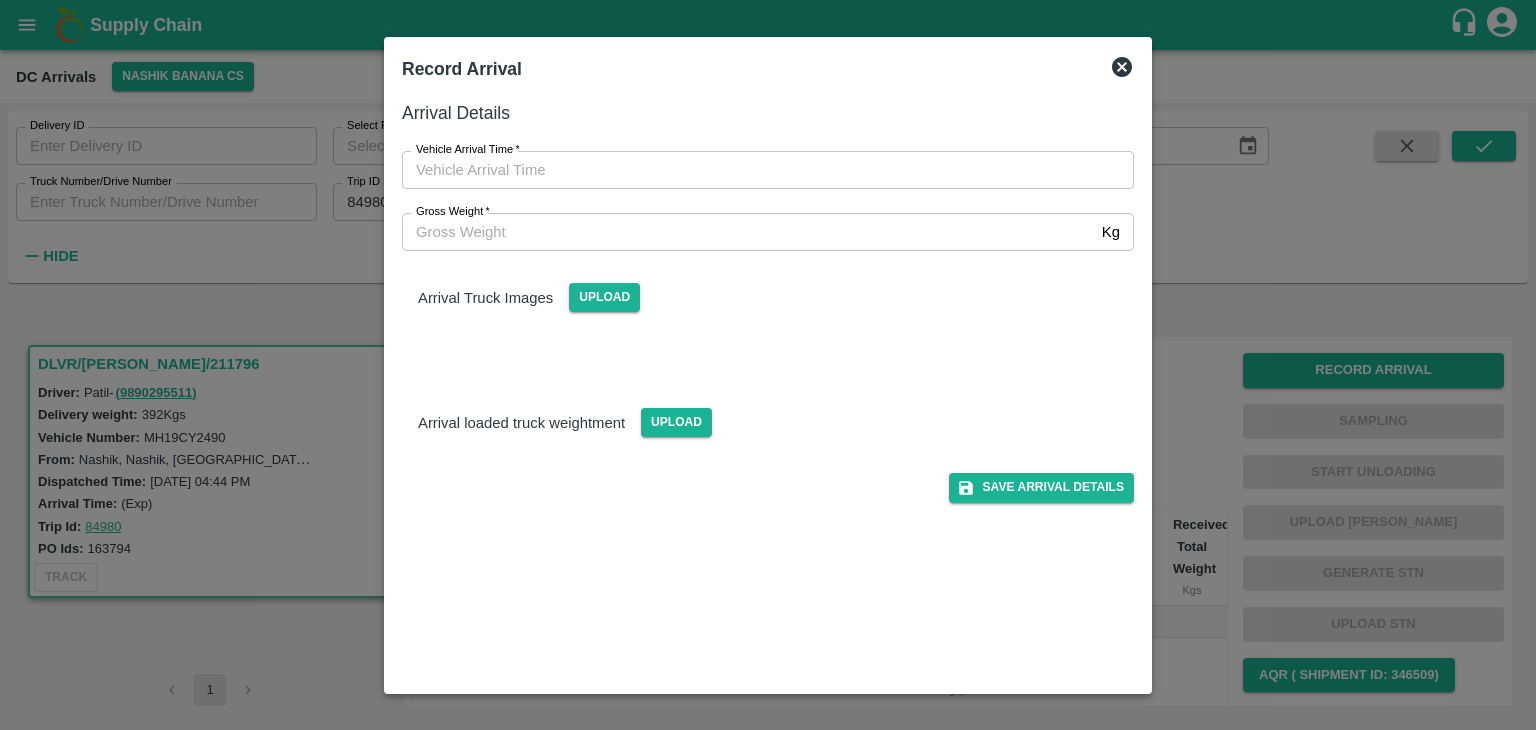 type on "DD/MM/YYYY hh:mm aa" 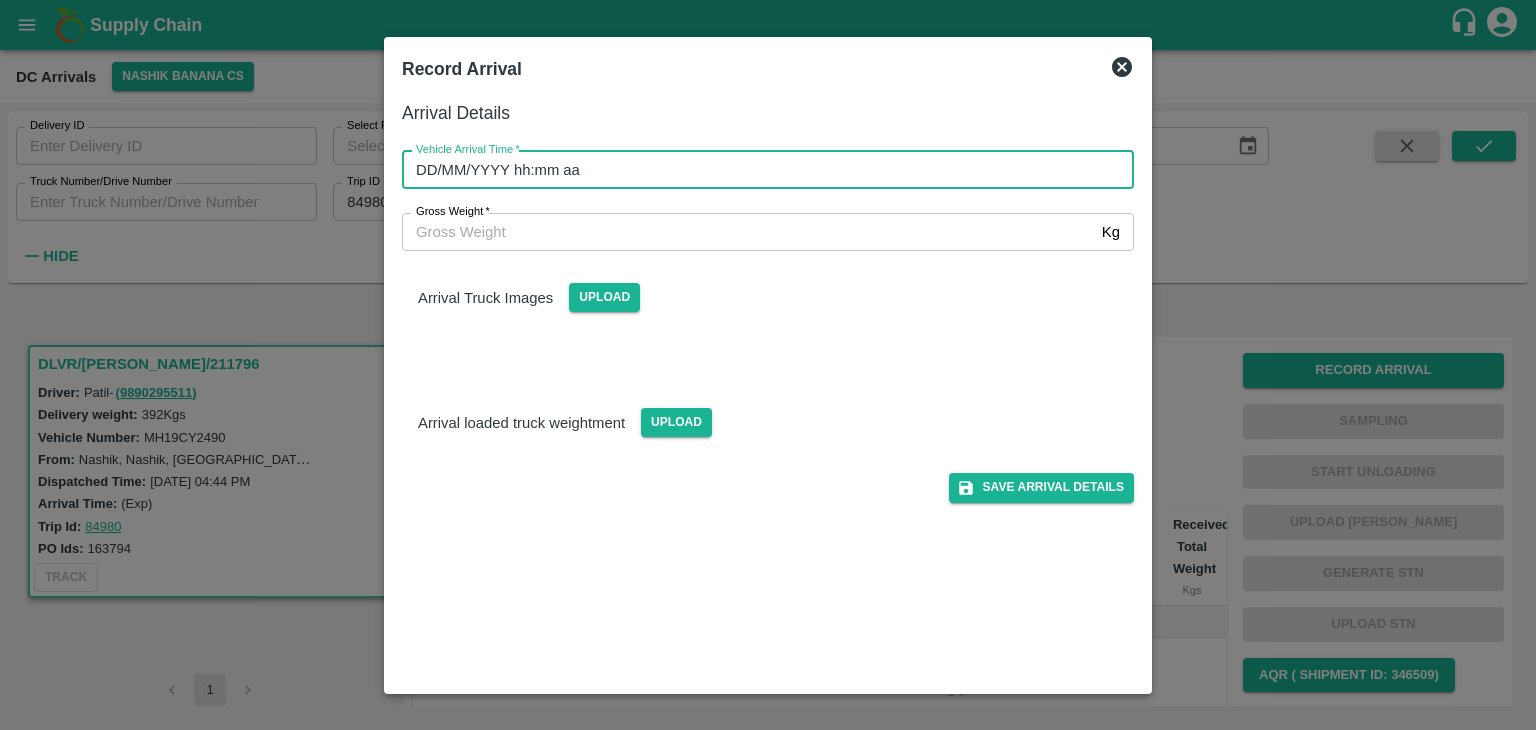 click on "DD/MM/YYYY hh:mm aa" at bounding box center (761, 170) 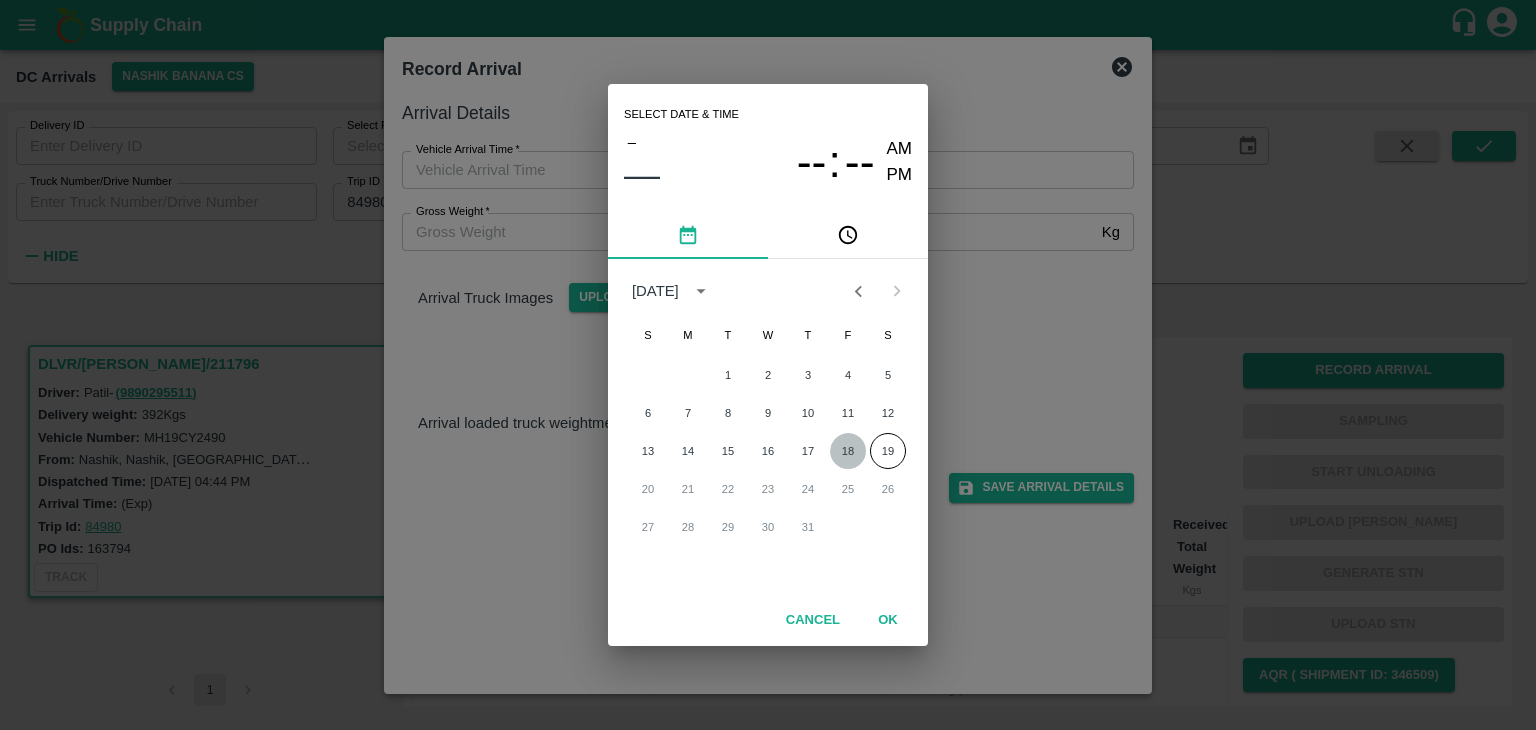 click on "18" at bounding box center [848, 451] 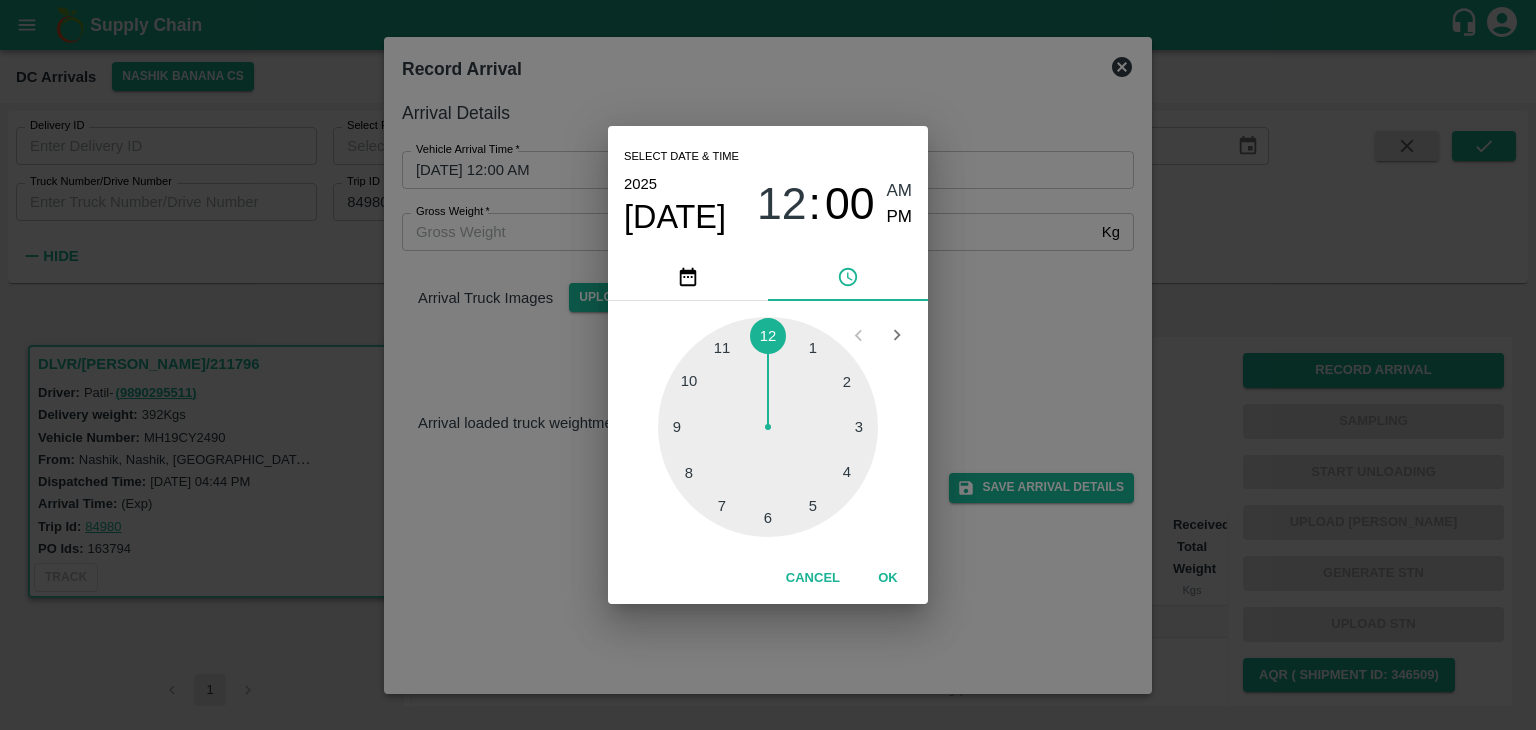 click at bounding box center (768, 427) 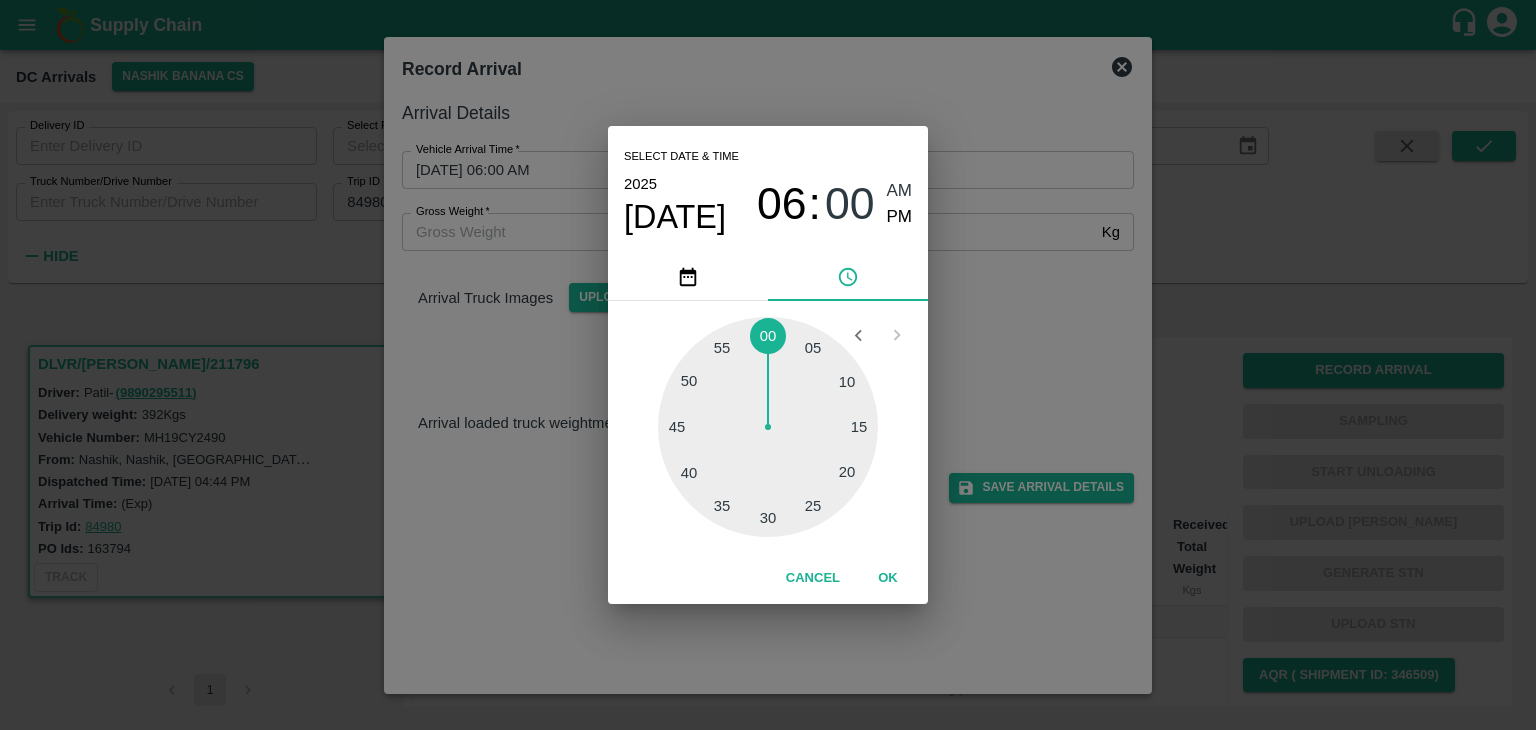 click at bounding box center [768, 427] 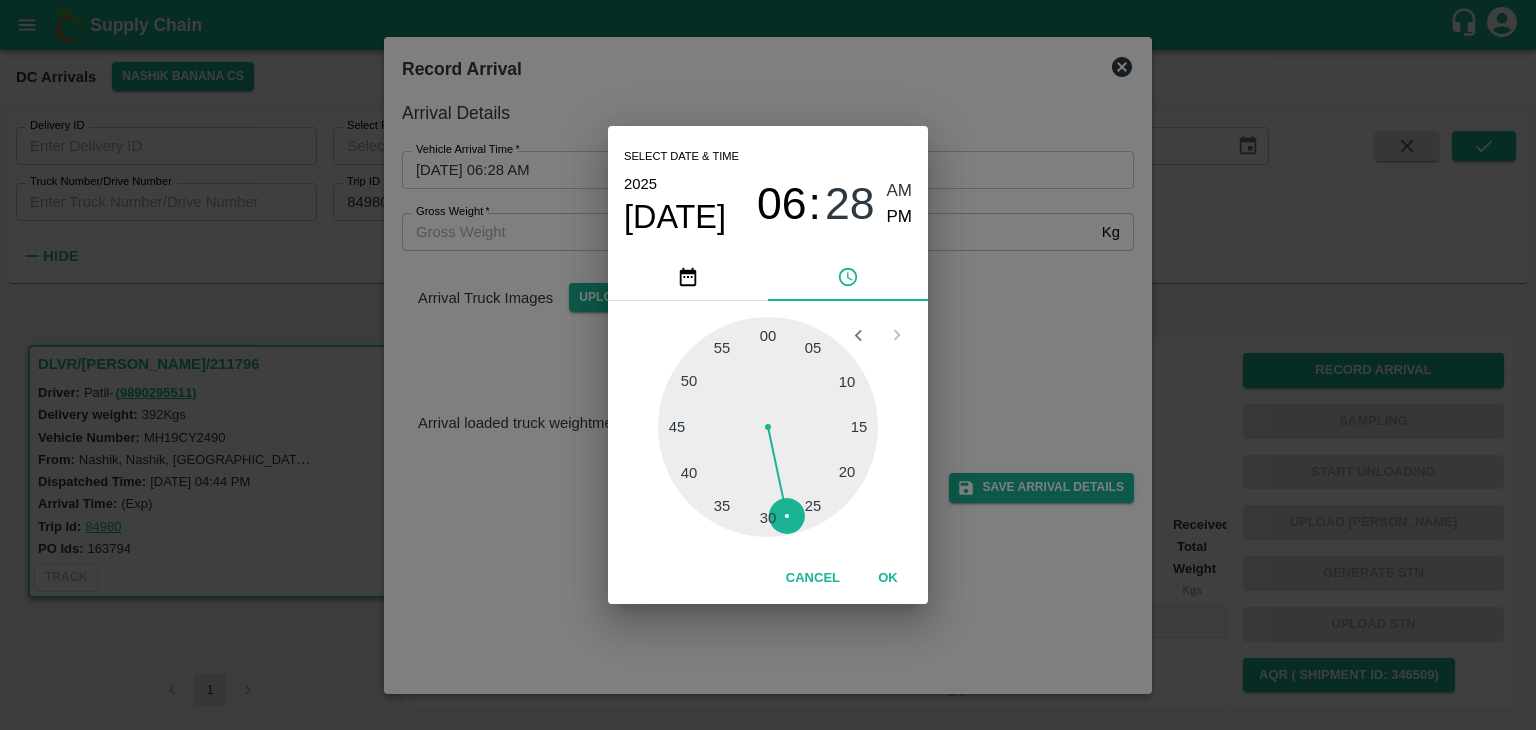 click 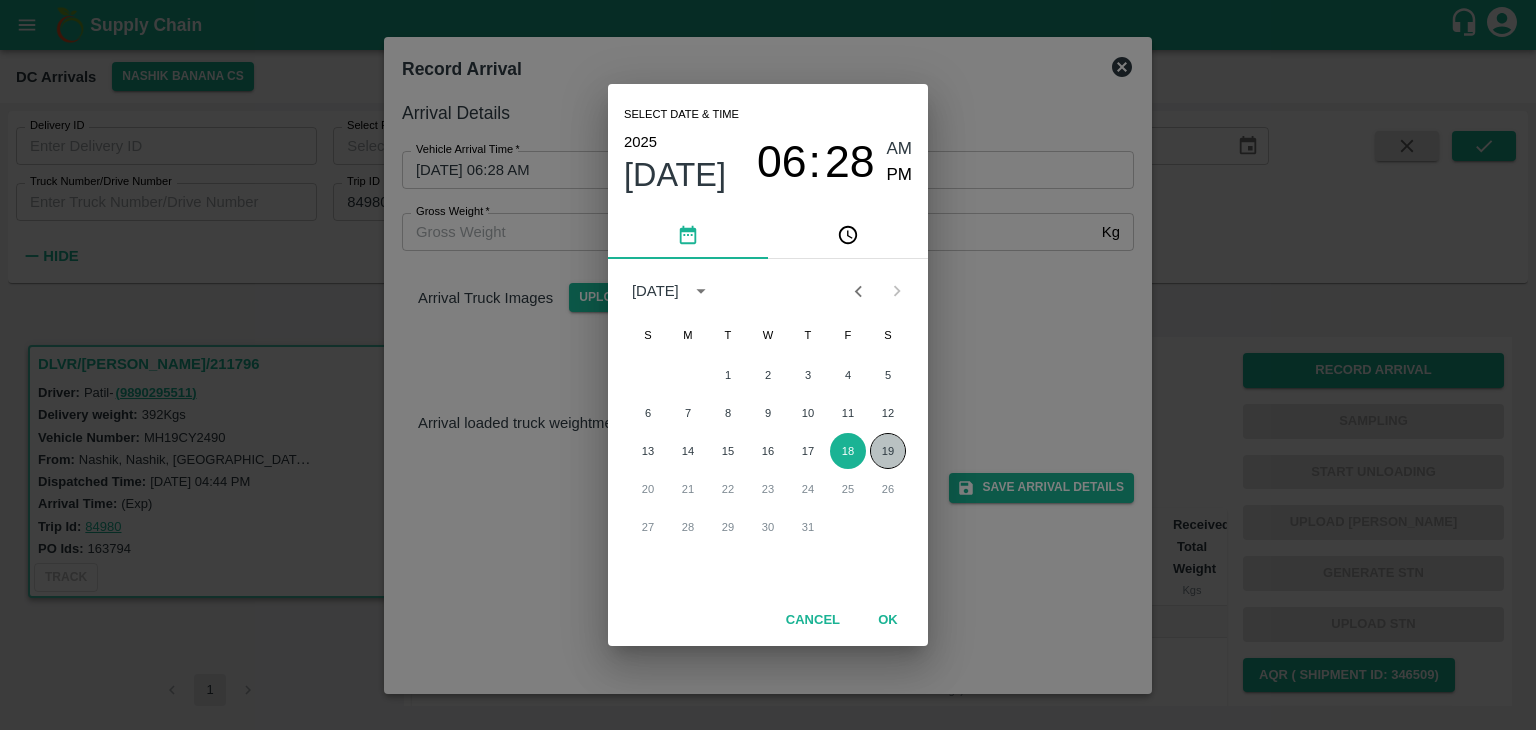 click on "19" at bounding box center (888, 451) 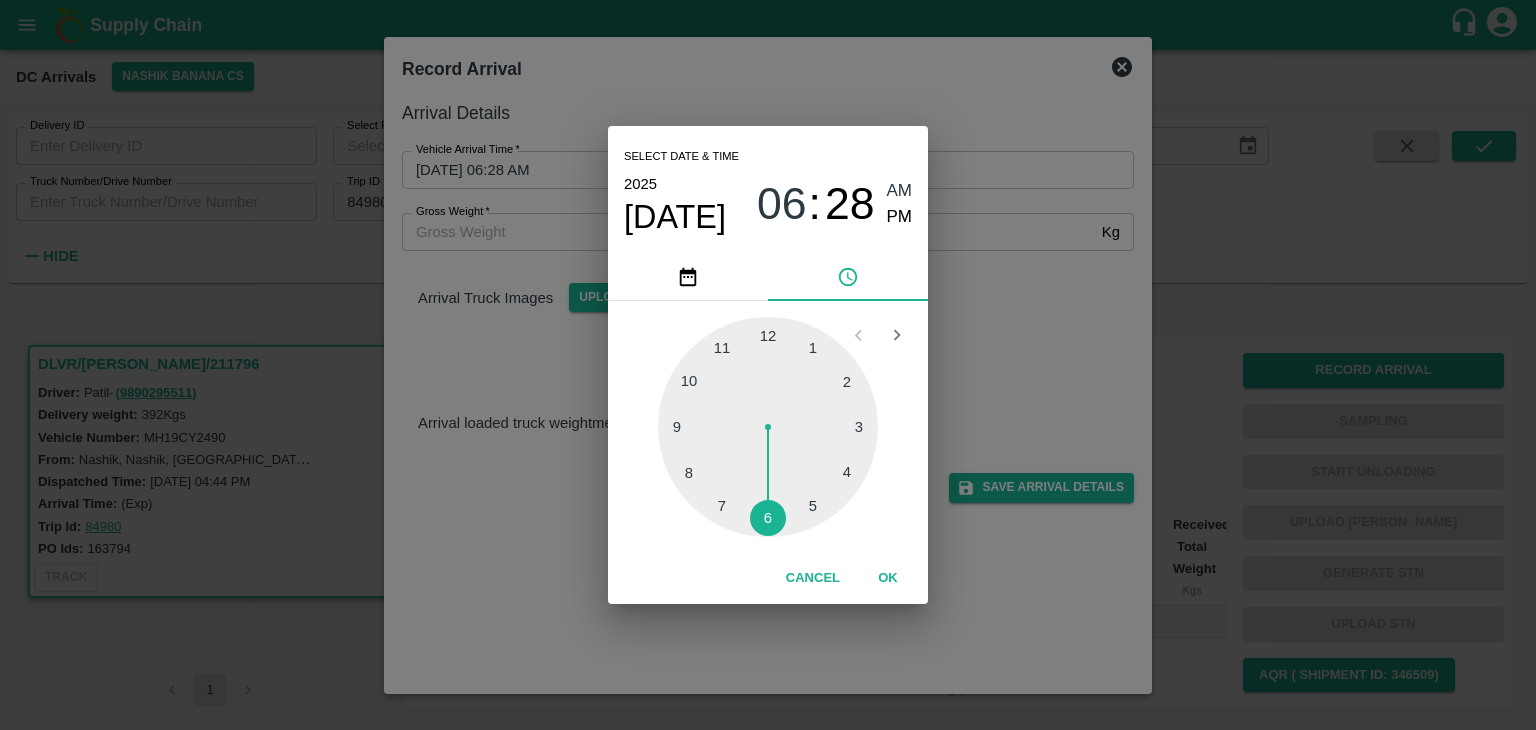 click at bounding box center (768, 427) 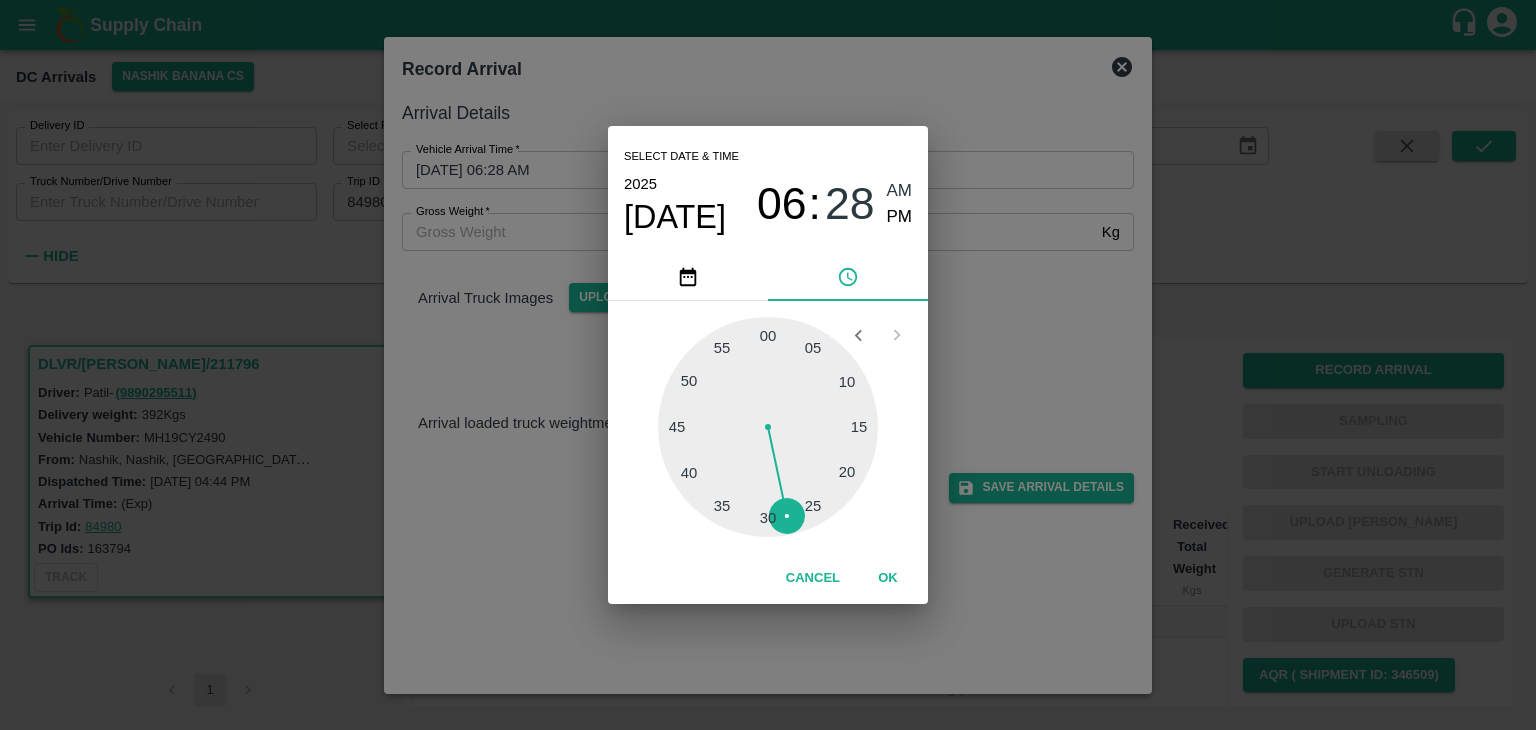click at bounding box center (768, 427) 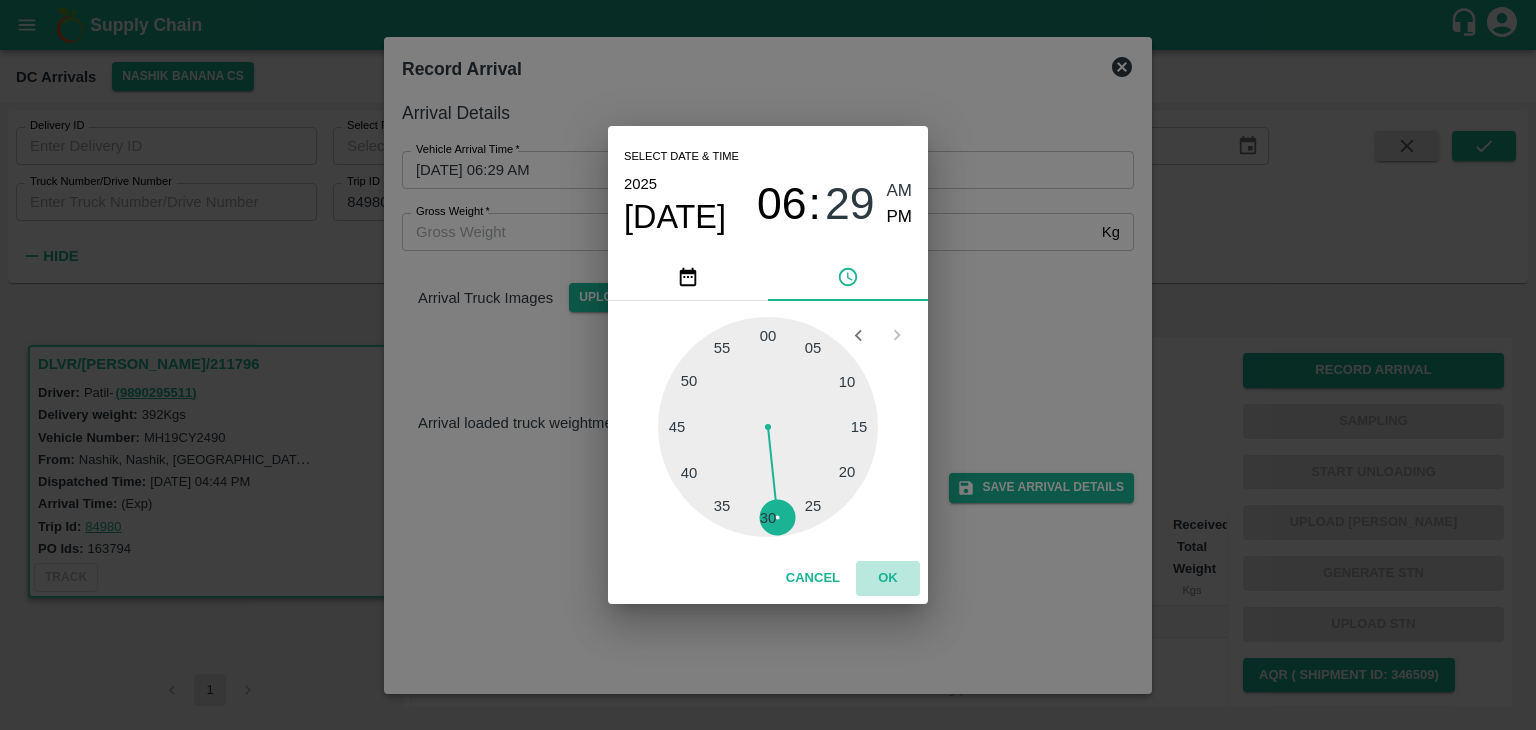 click on "OK" at bounding box center [888, 578] 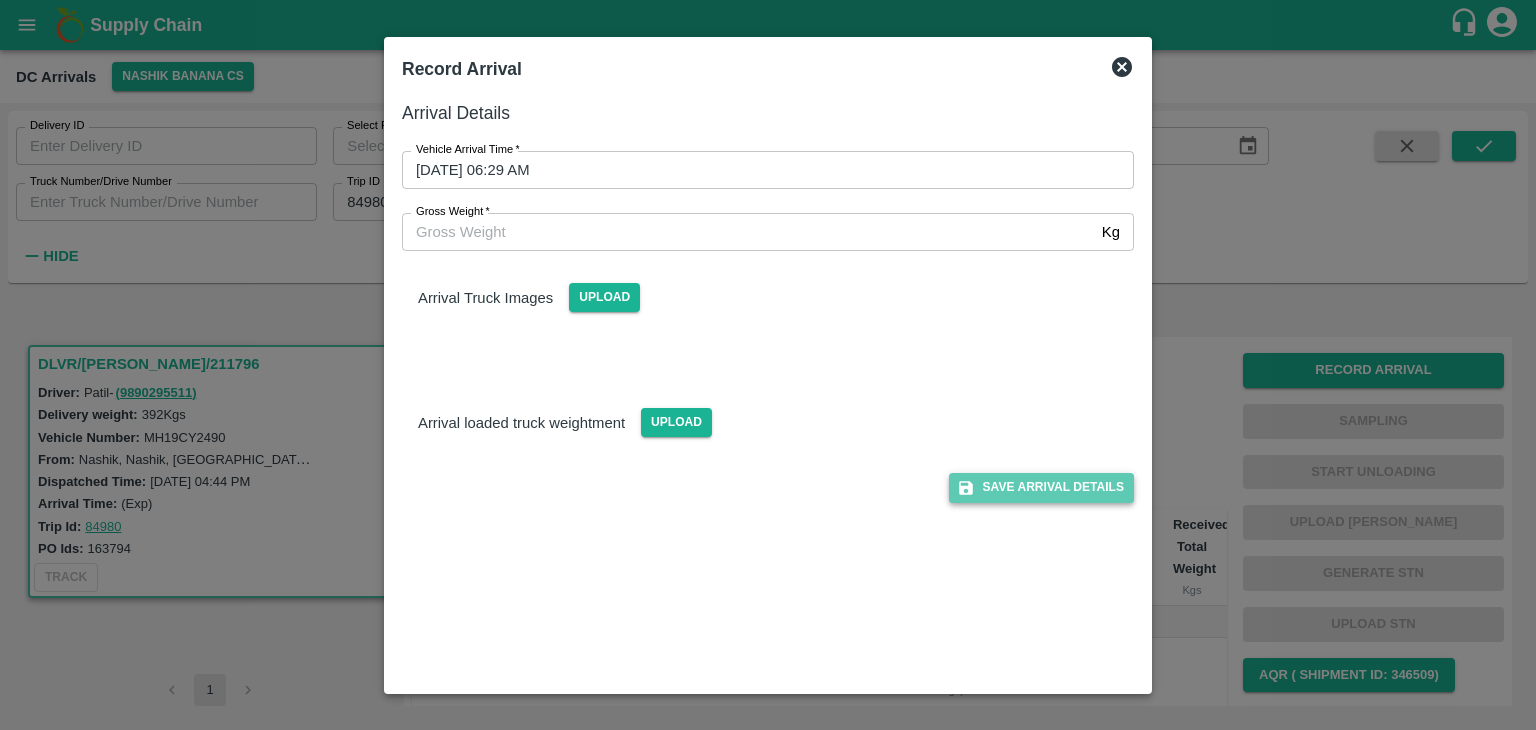 click on "Save Arrival Details" at bounding box center (1041, 487) 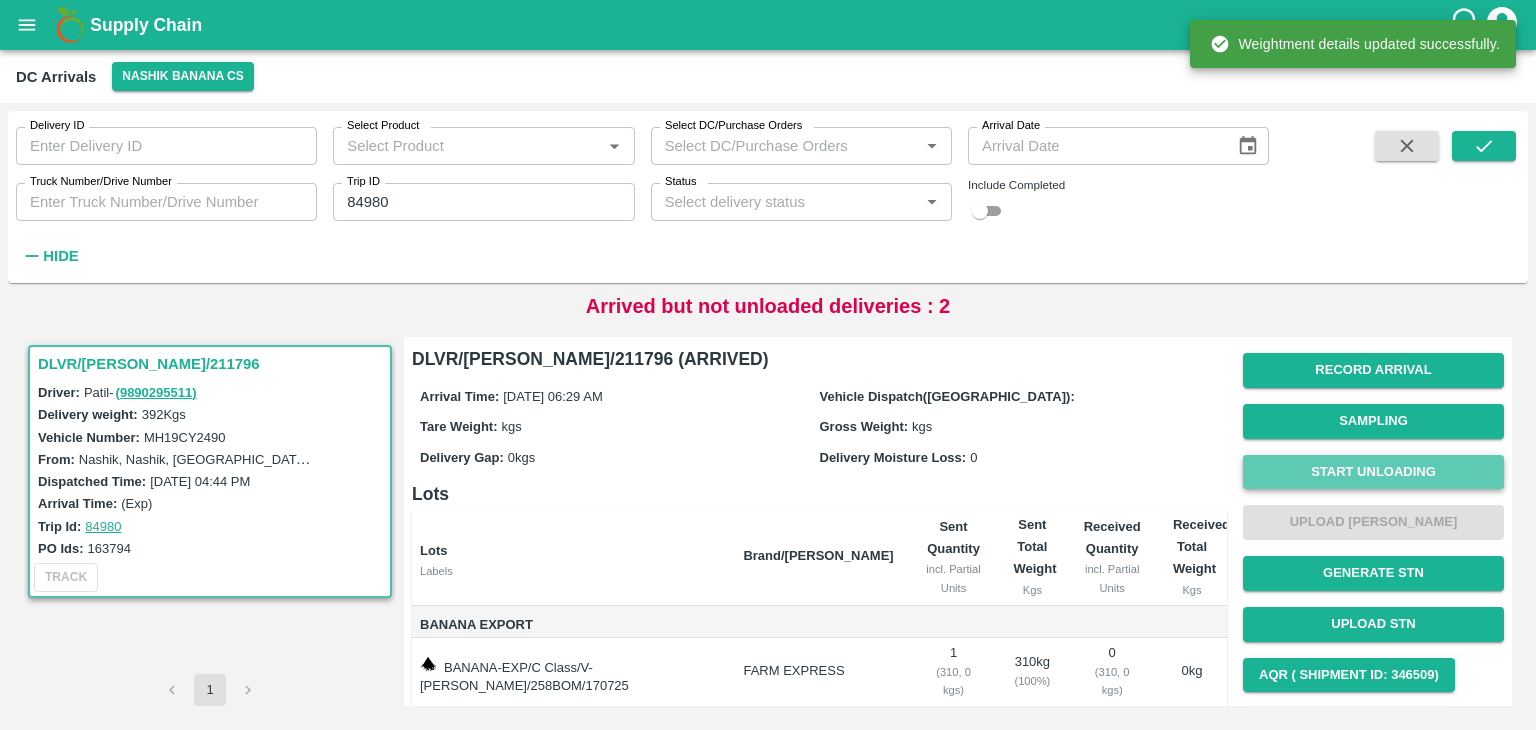 click on "Start Unloading" at bounding box center (1373, 472) 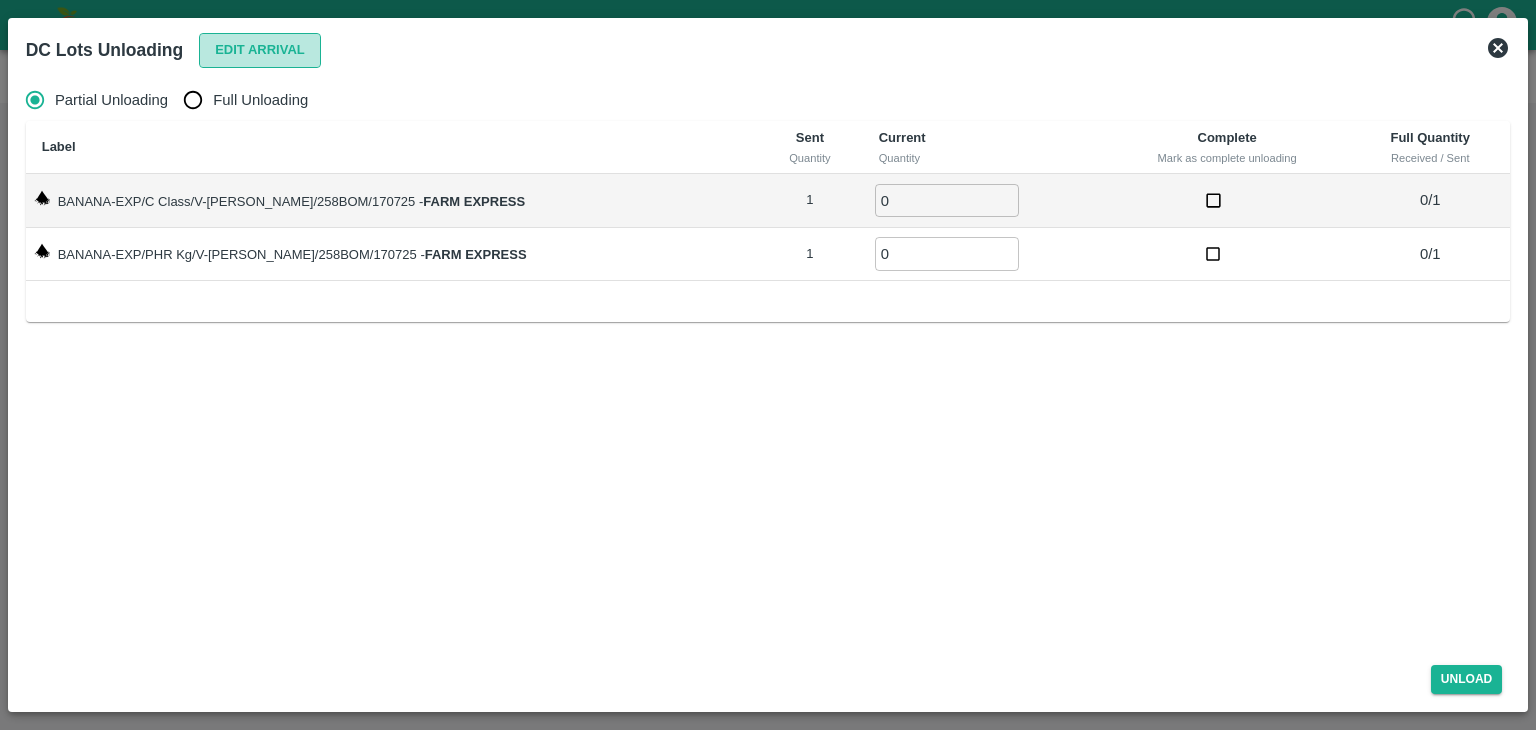click on "Edit Arrival" at bounding box center [260, 50] 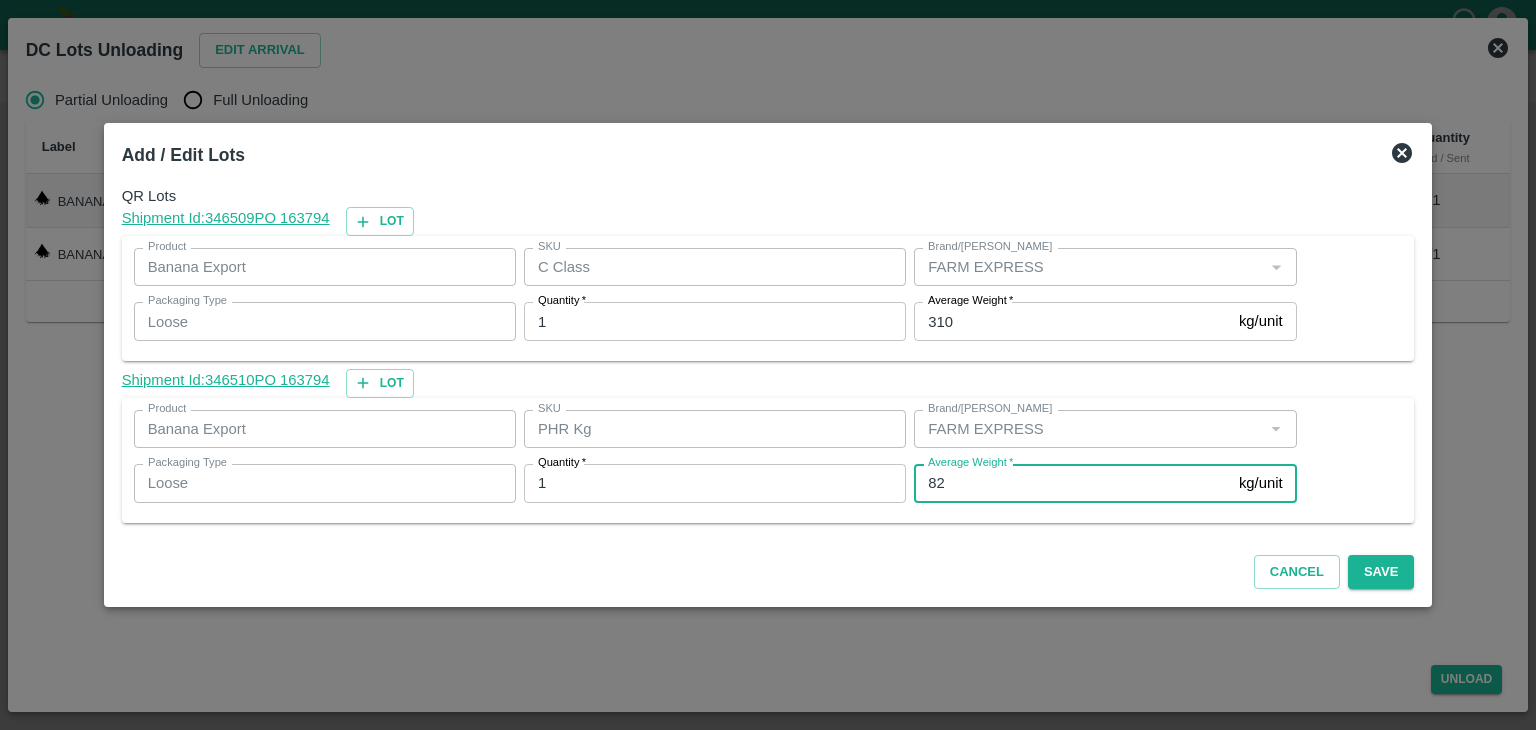 click on "82" at bounding box center [1072, 483] 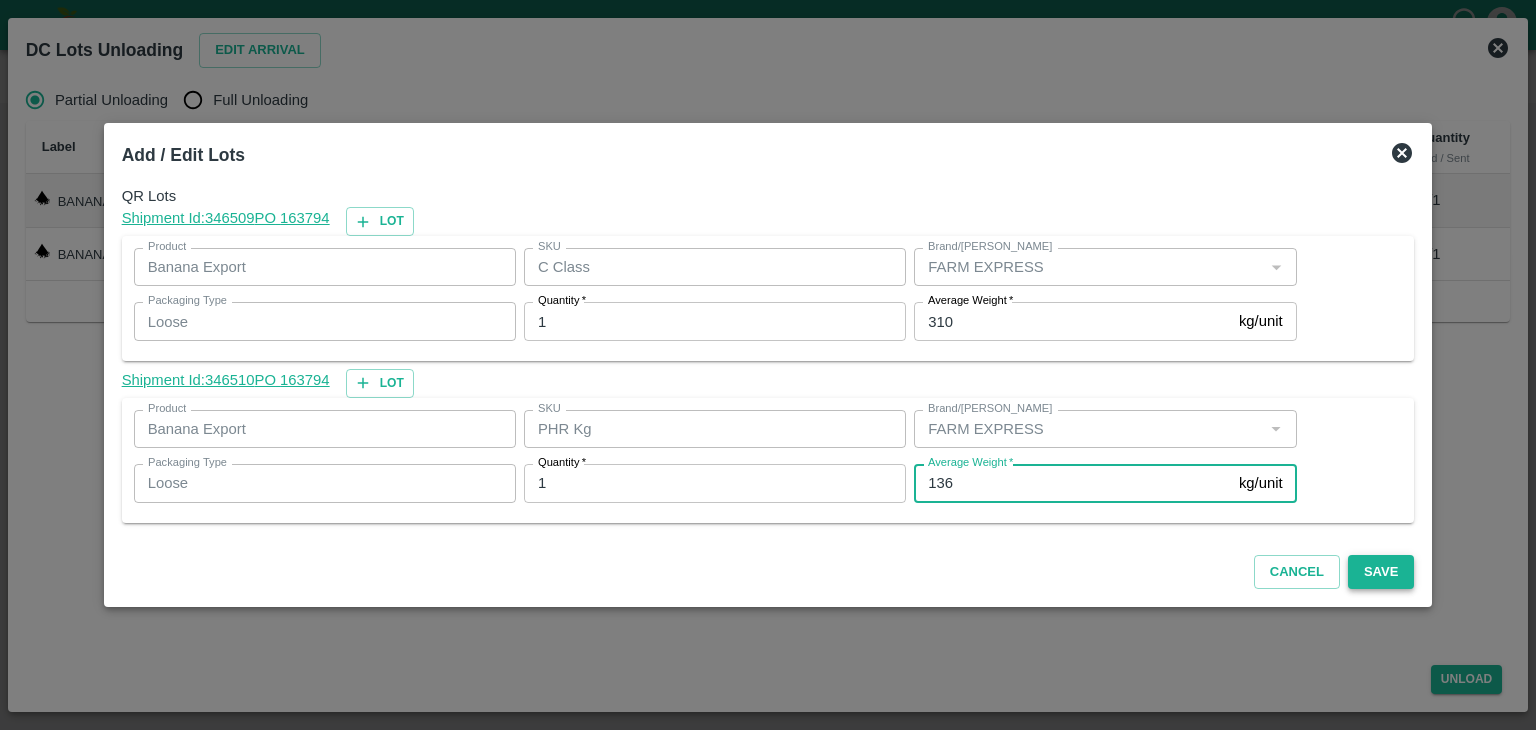 type on "136" 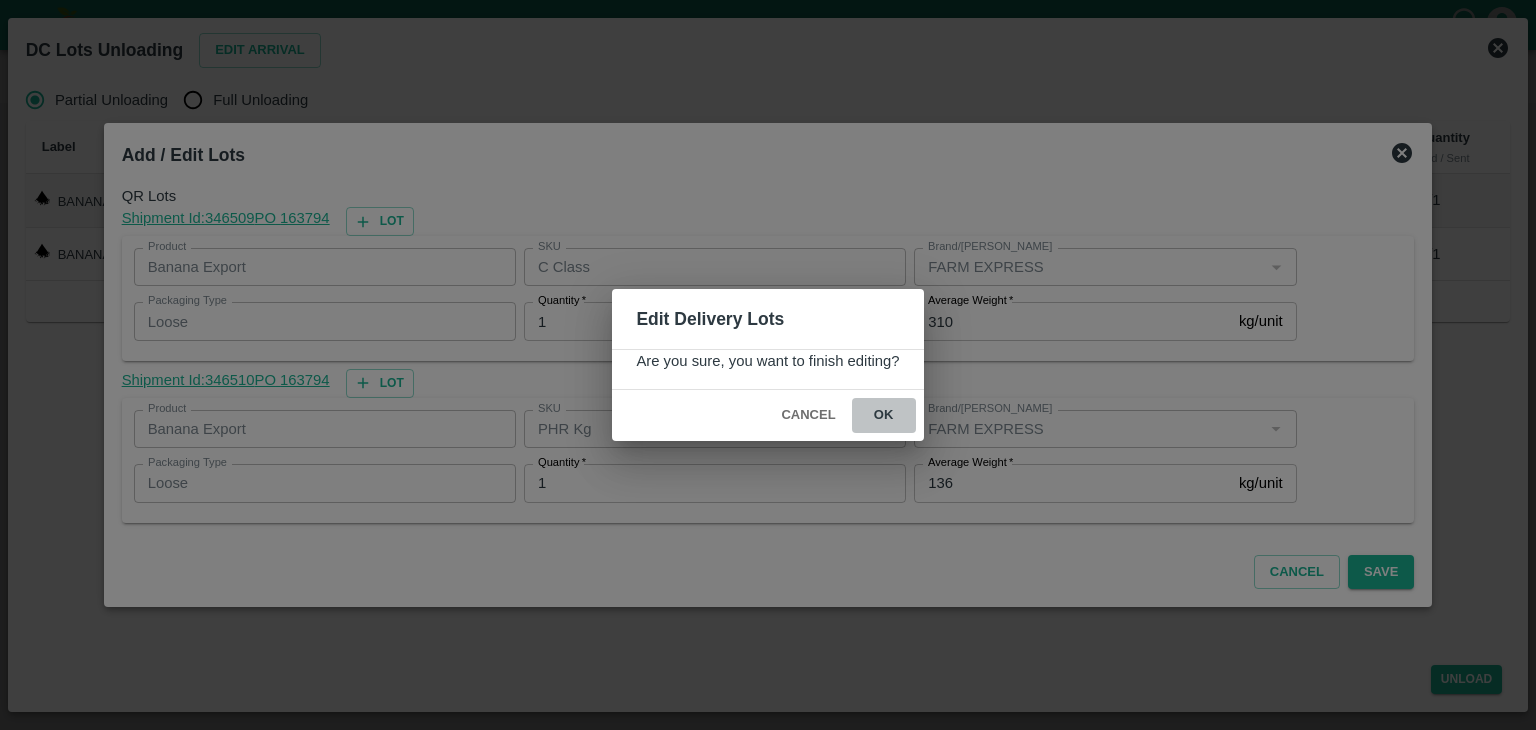 click on "ok" at bounding box center [884, 415] 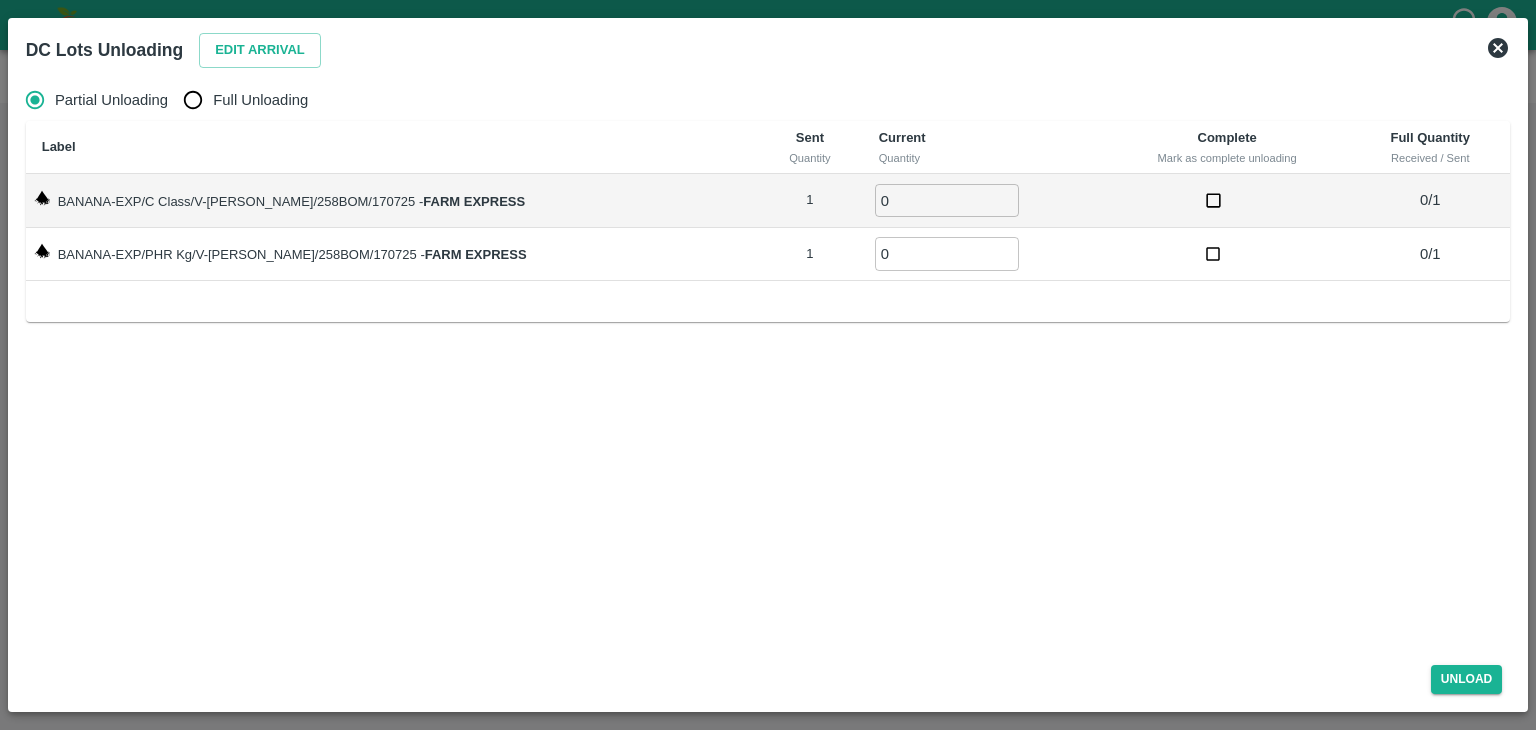 click on "Full Unloading" at bounding box center [260, 100] 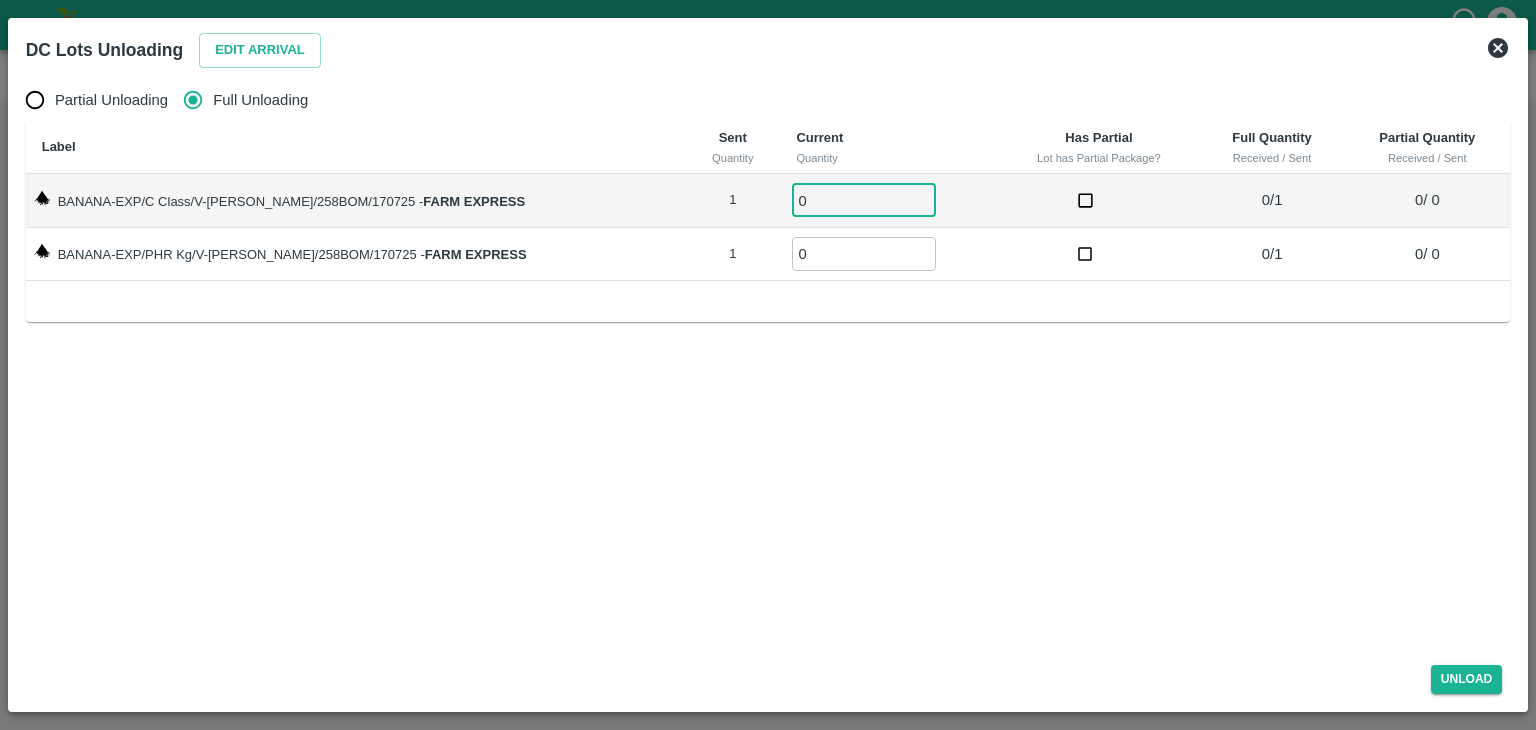 click on "0" at bounding box center (864, 200) 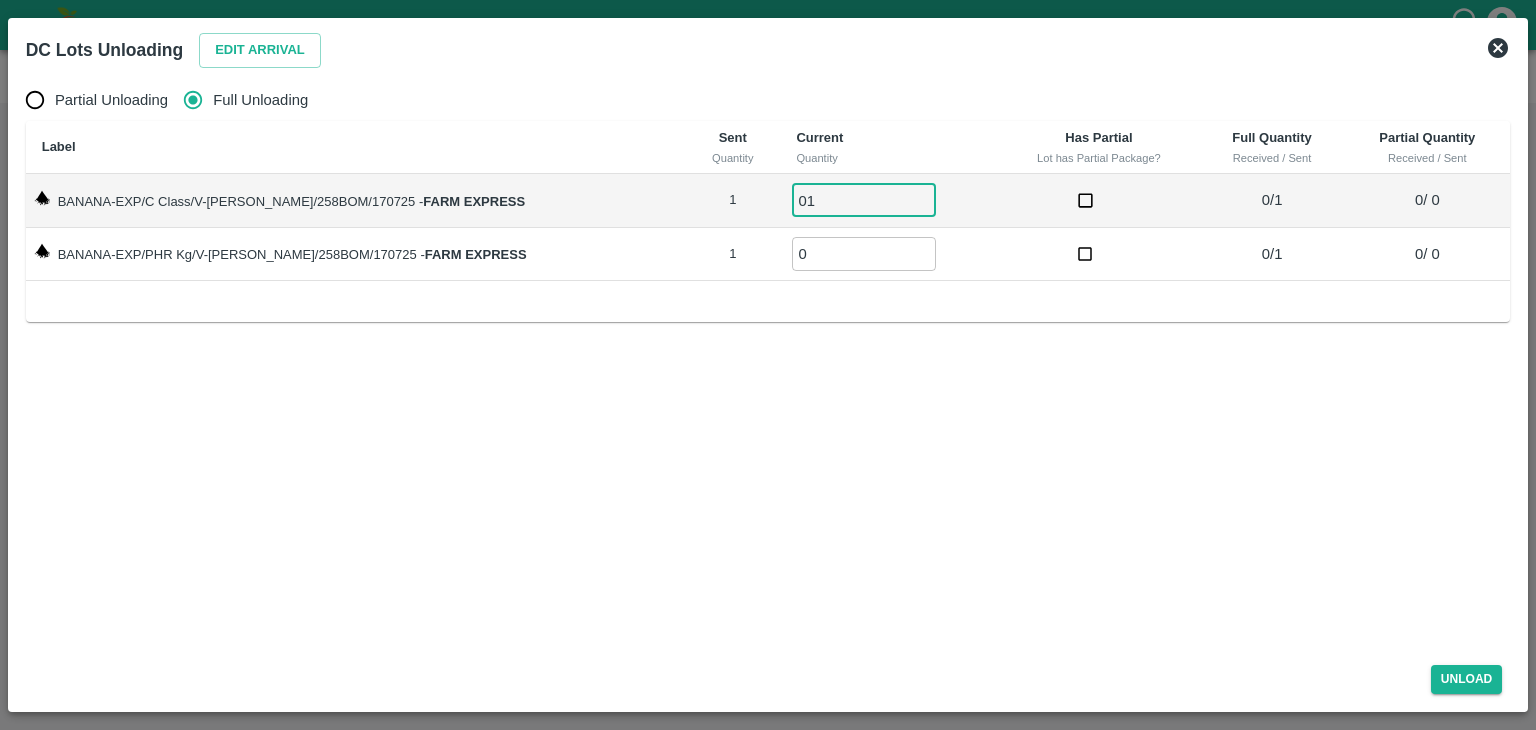 type on "01" 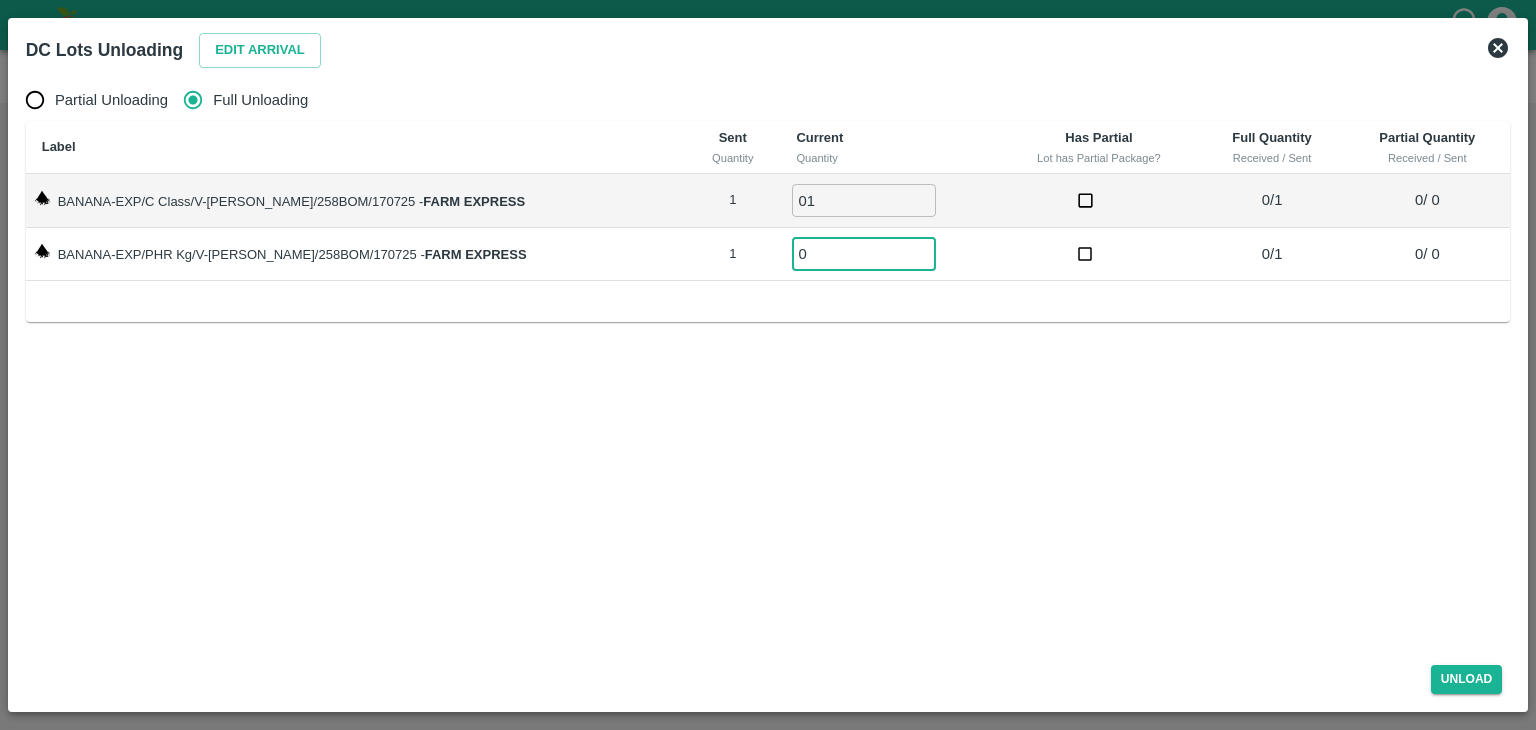 click on "0" at bounding box center [864, 253] 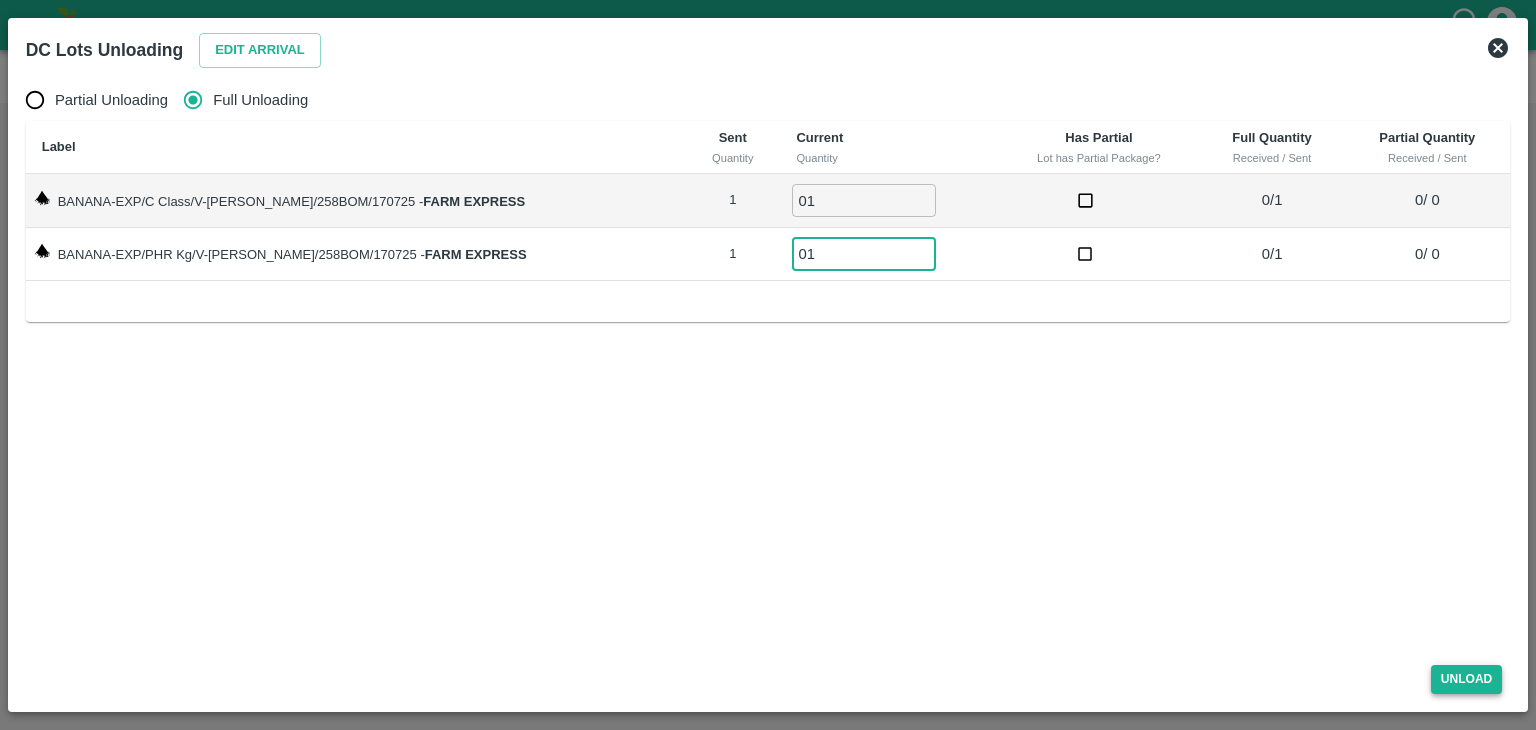 type on "01" 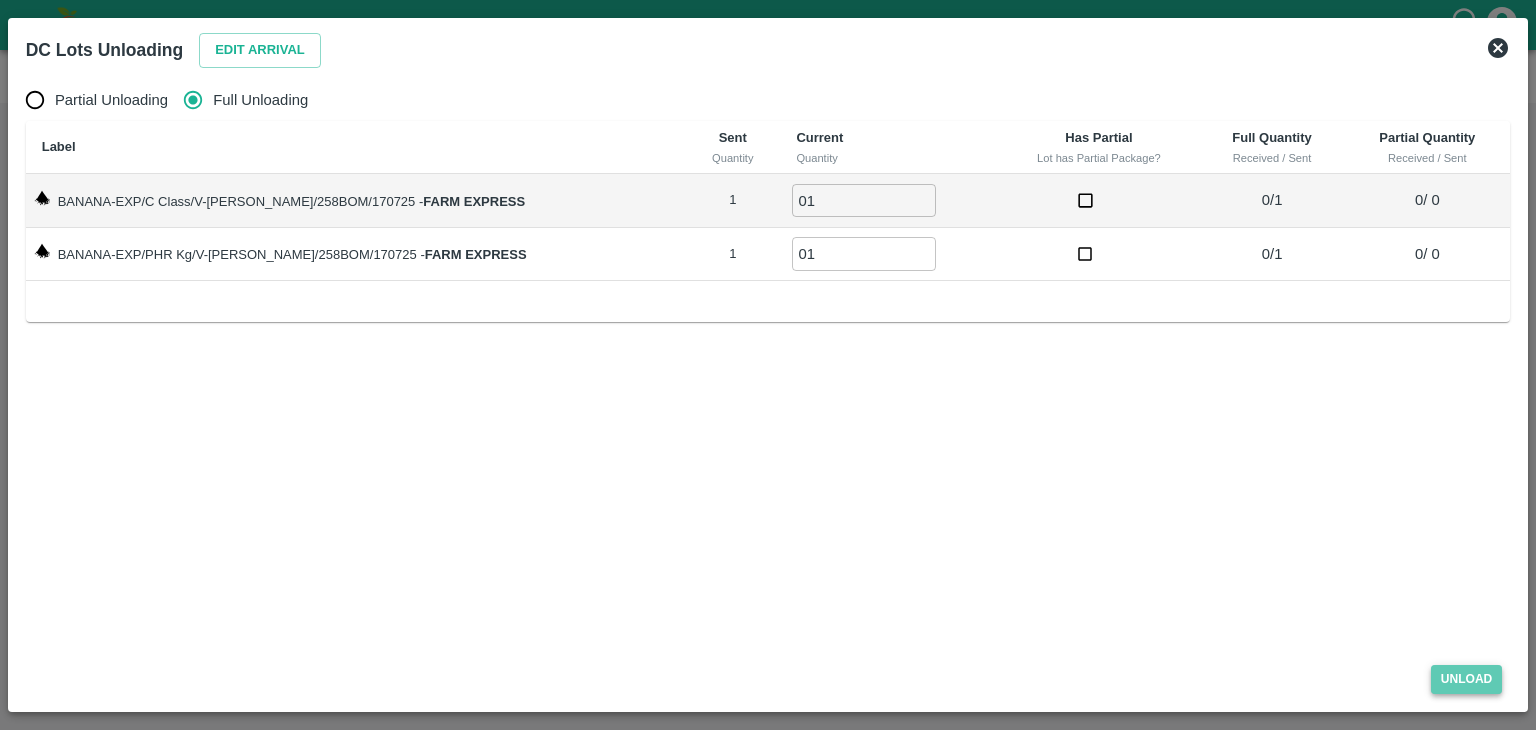 click on "Unload" at bounding box center (1467, 679) 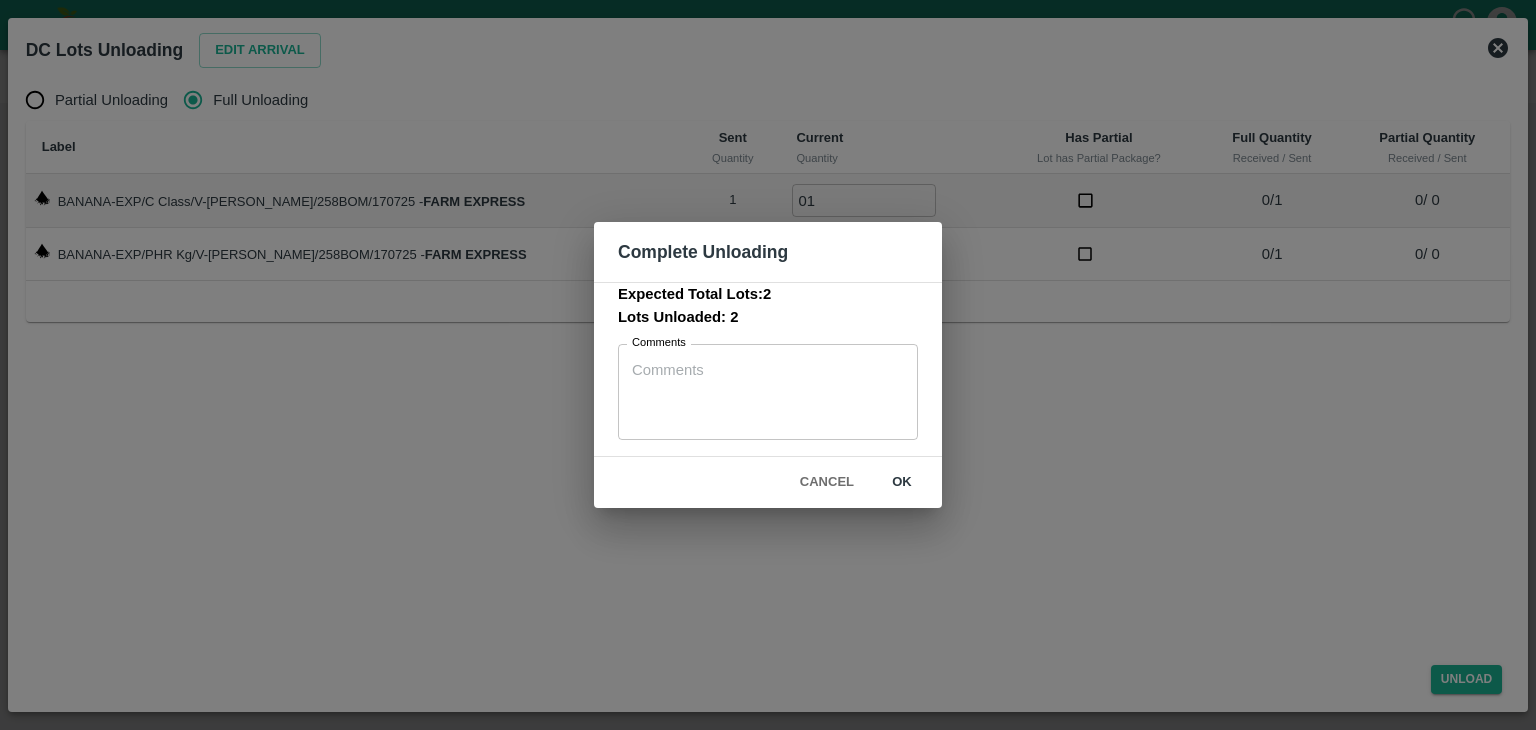 click on "ok" at bounding box center [902, 482] 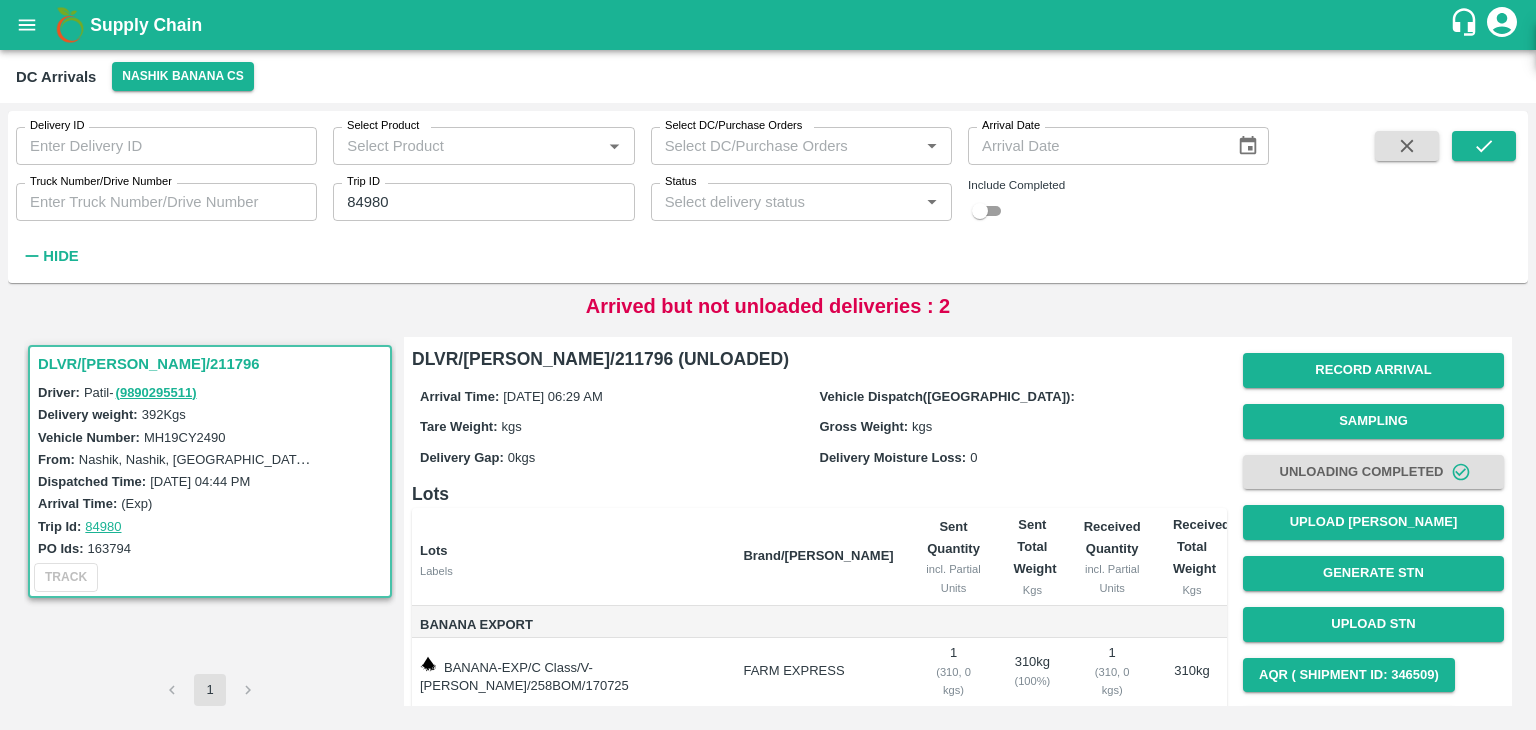 scroll, scrollTop: 143, scrollLeft: 0, axis: vertical 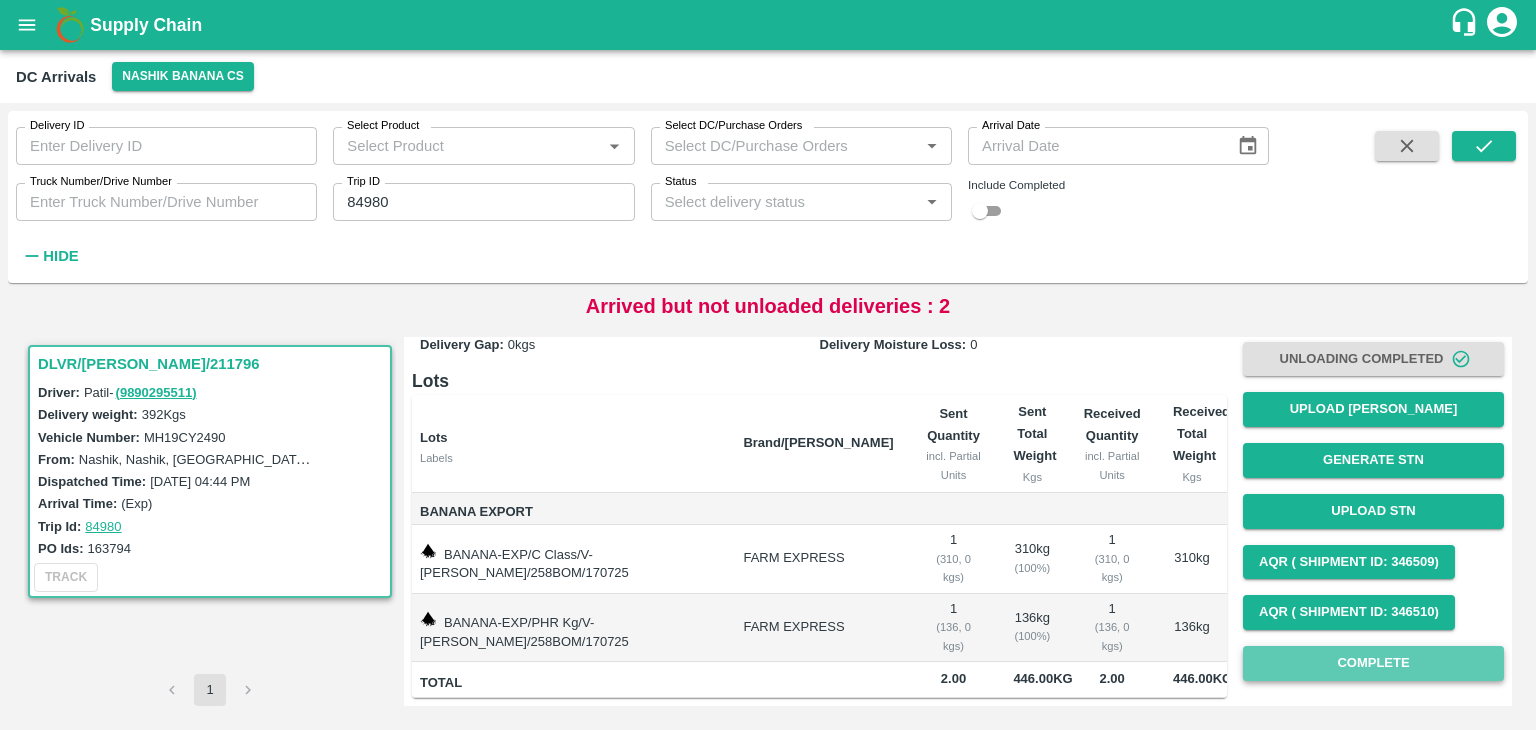 click on "Complete" at bounding box center (1373, 663) 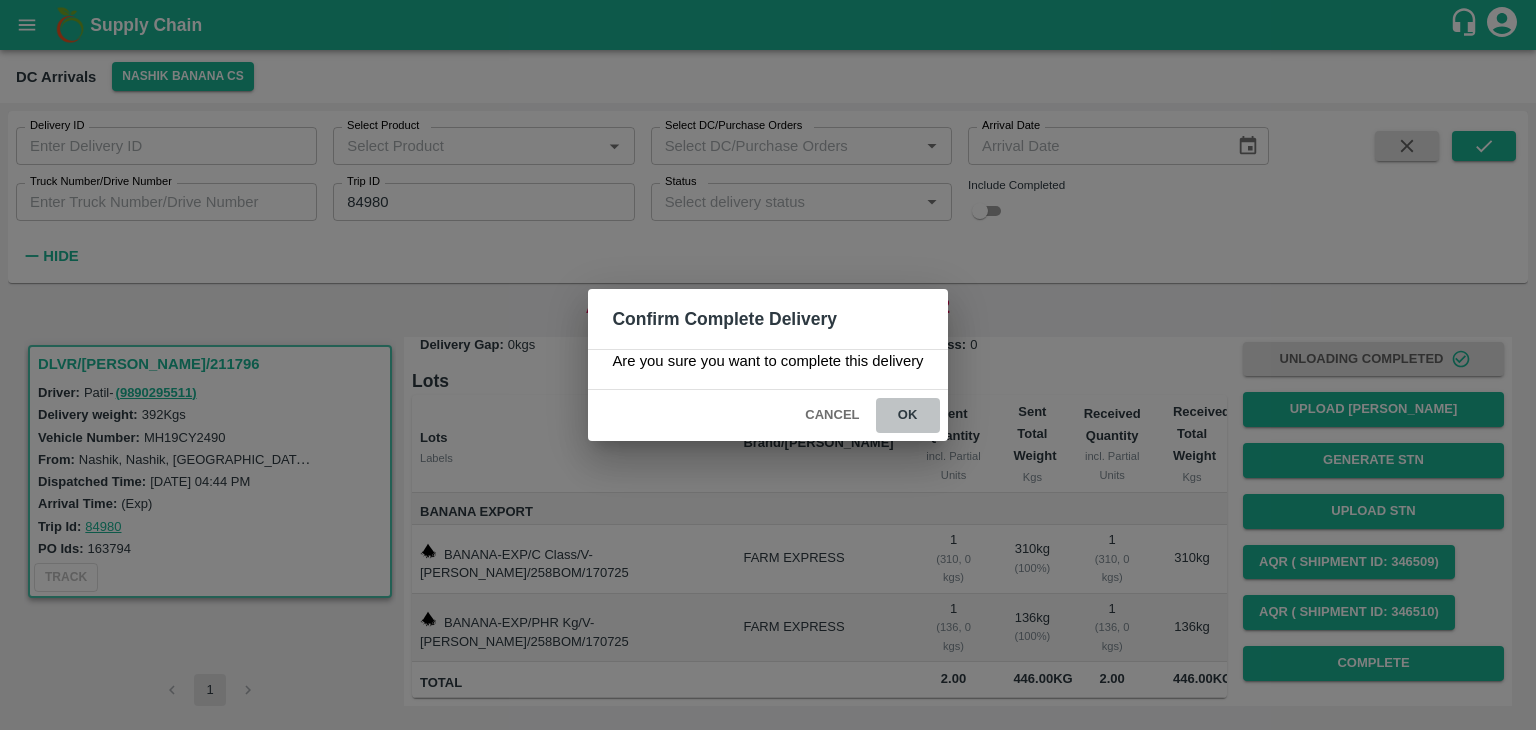 click on "ok" at bounding box center (908, 415) 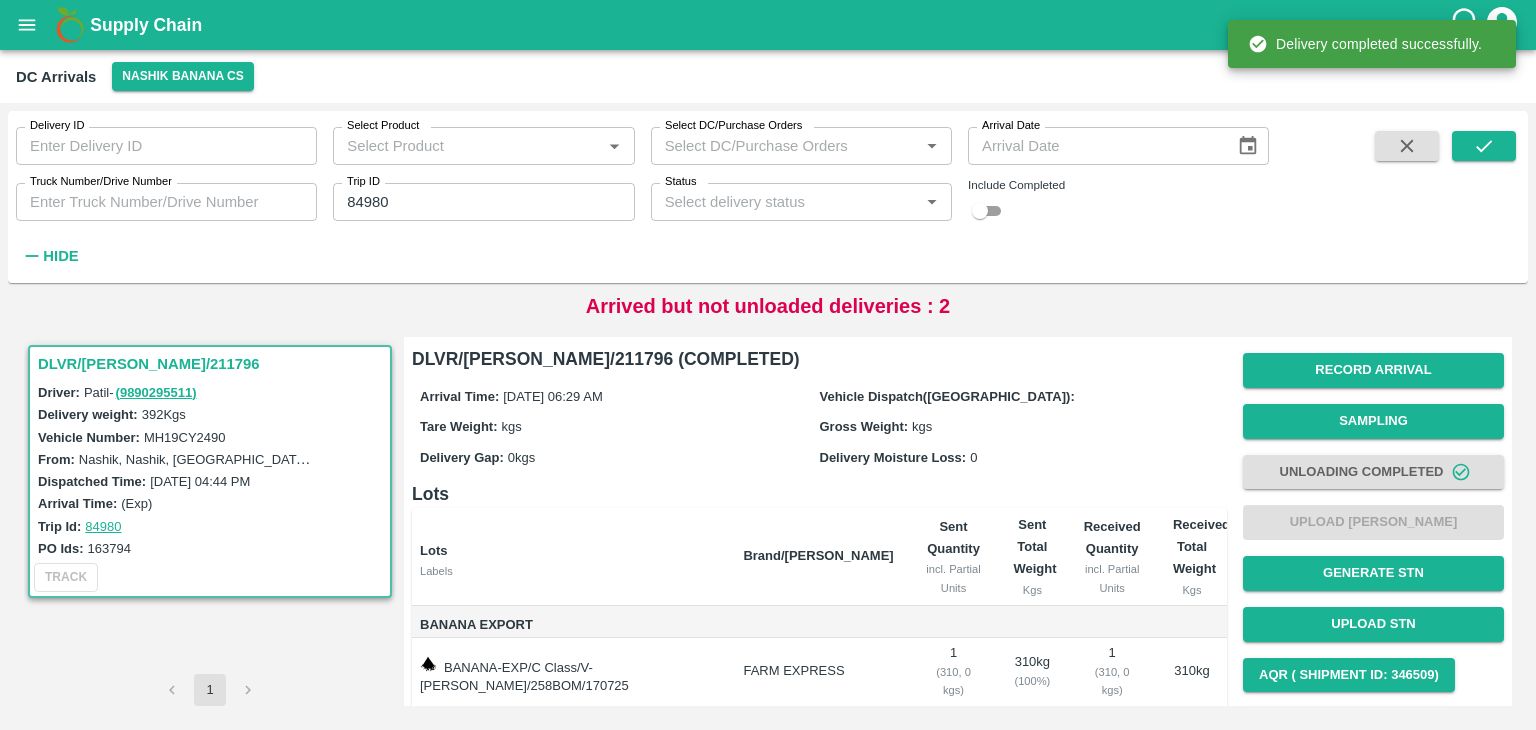 scroll, scrollTop: 143, scrollLeft: 0, axis: vertical 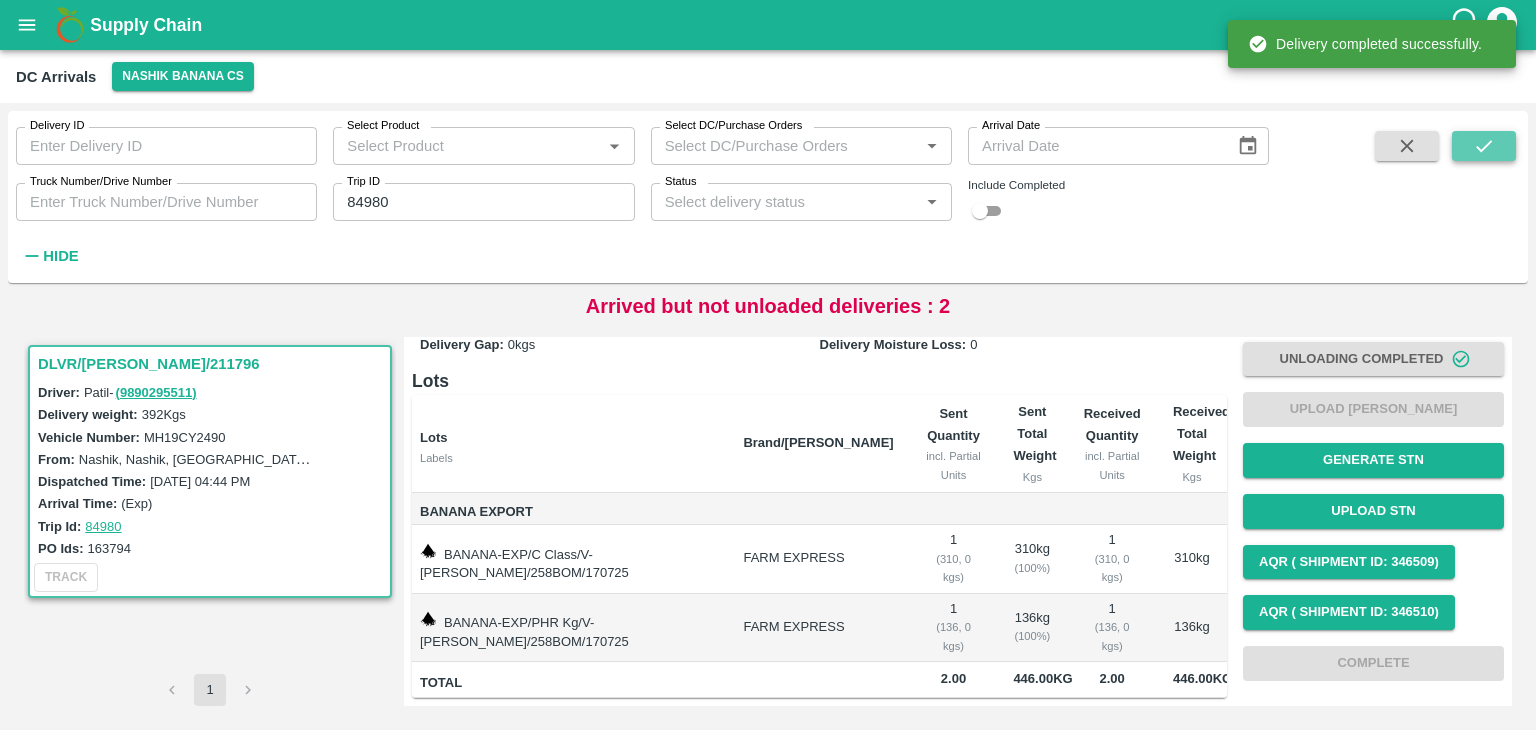 click at bounding box center (1484, 146) 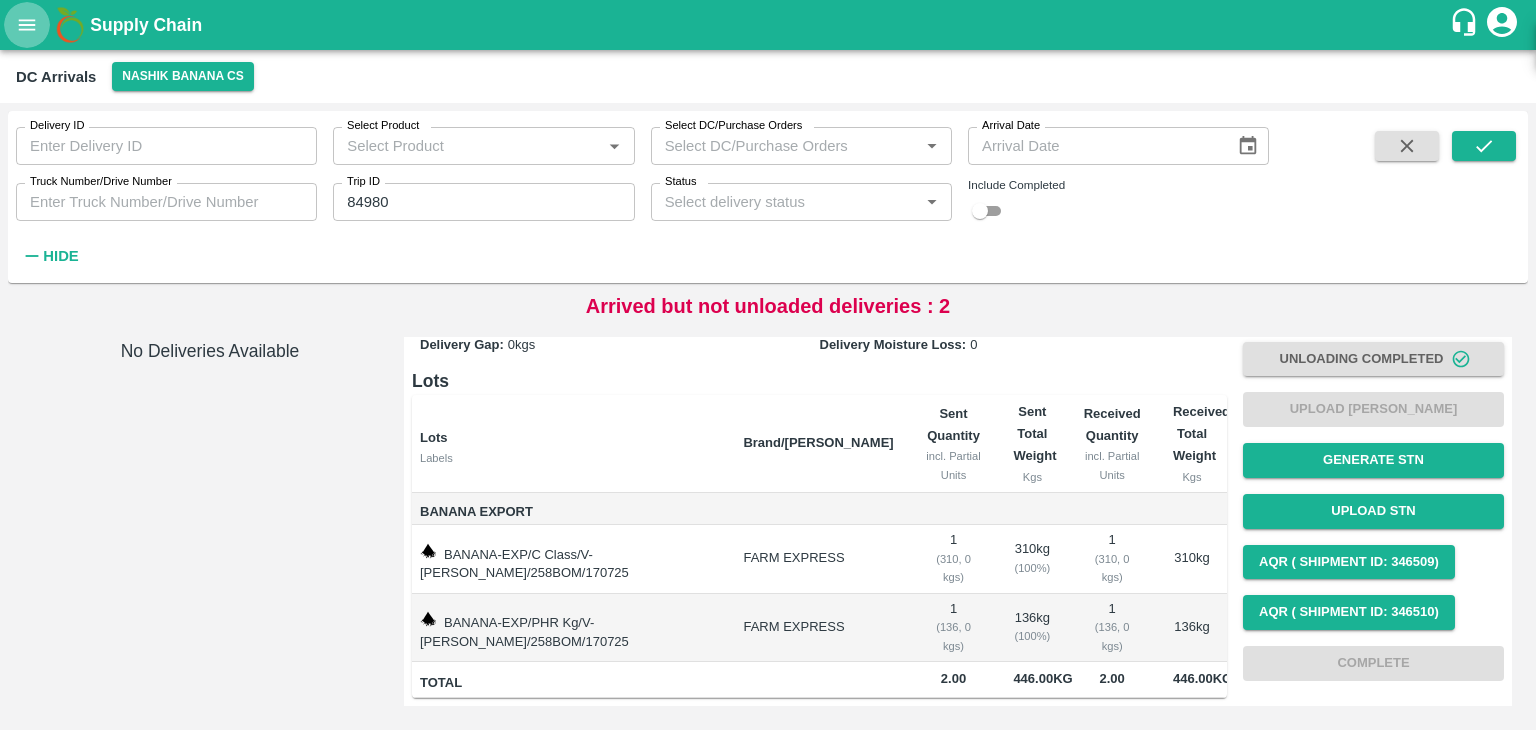 click at bounding box center [27, 25] 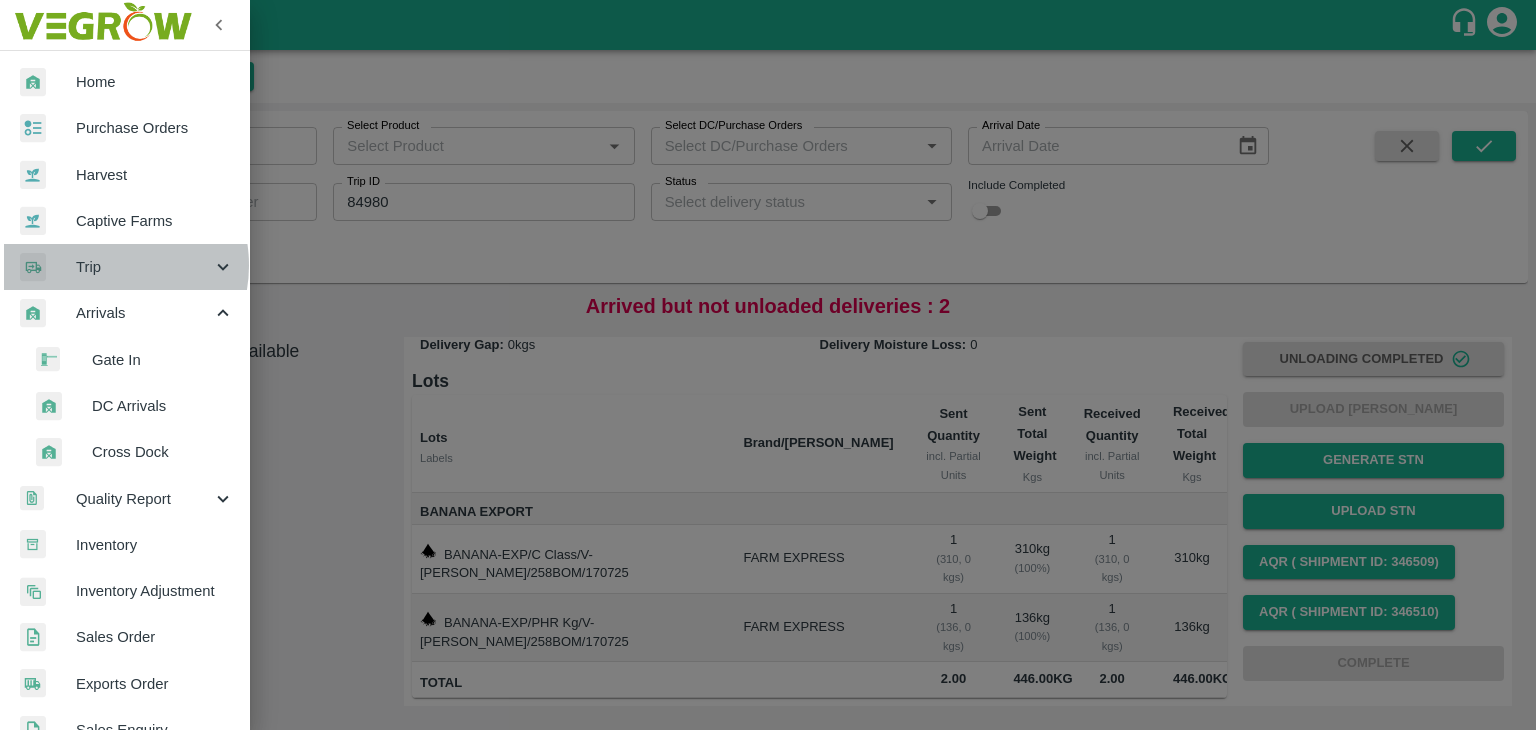 click on "Trip" at bounding box center (144, 267) 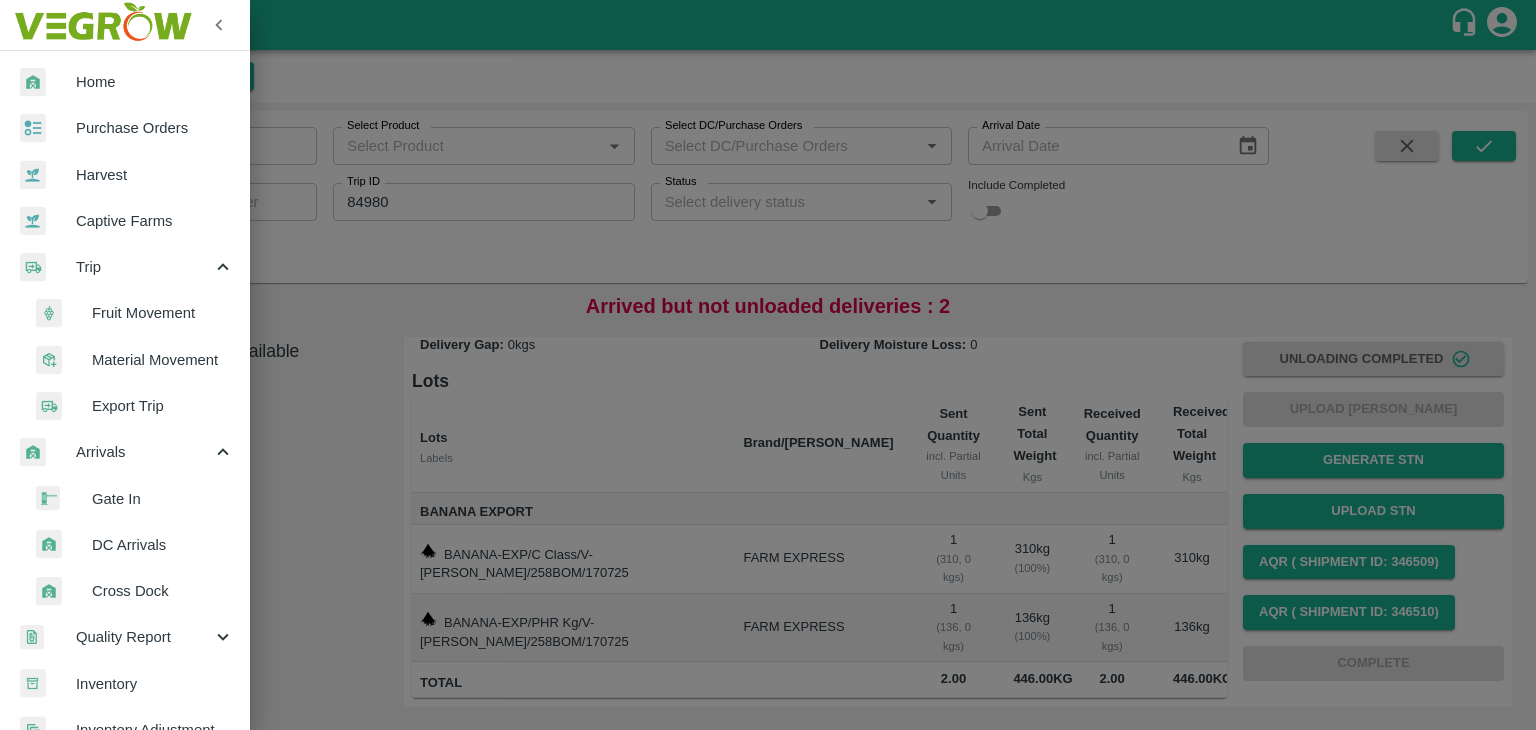 click on "Fruit Movement" at bounding box center [163, 313] 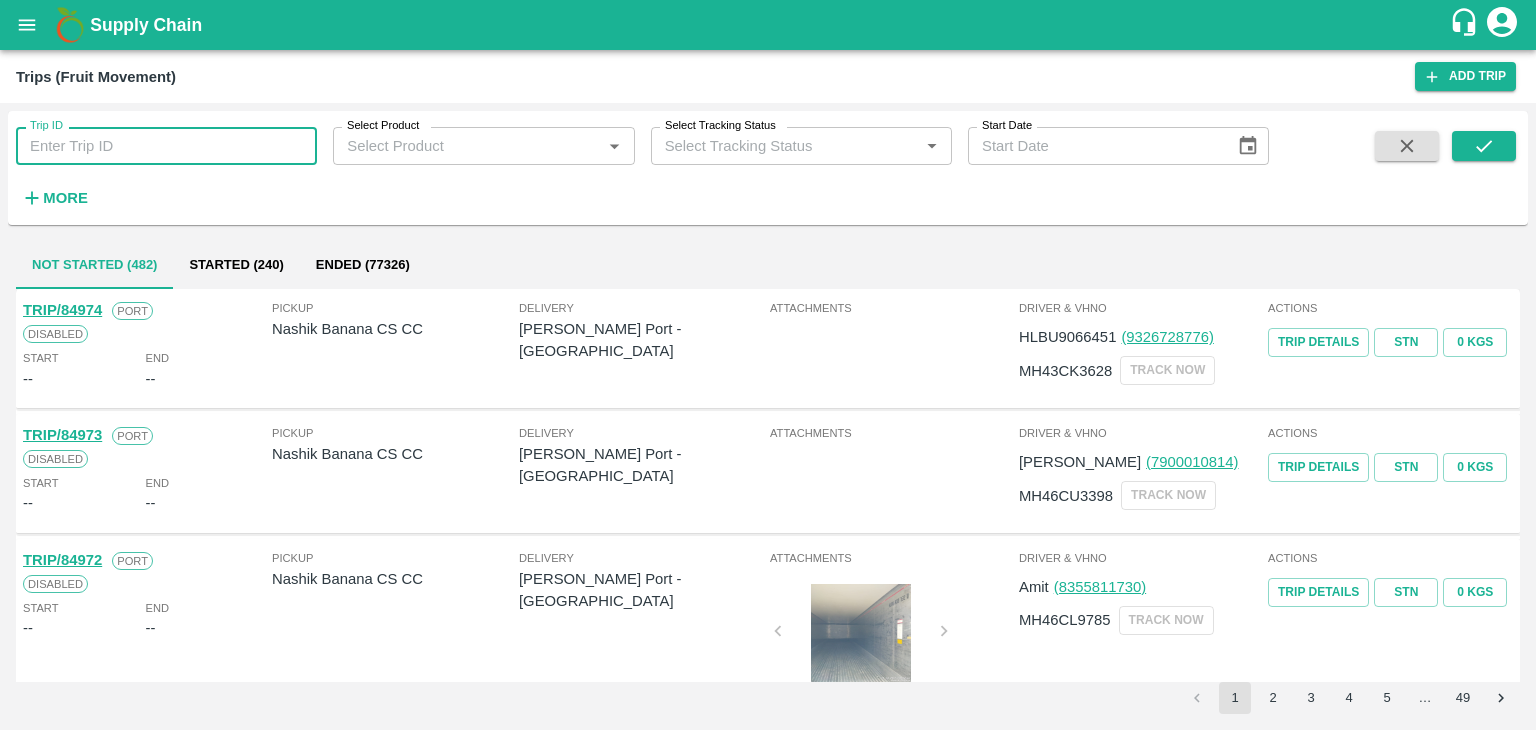 click on "Trip ID" at bounding box center (166, 146) 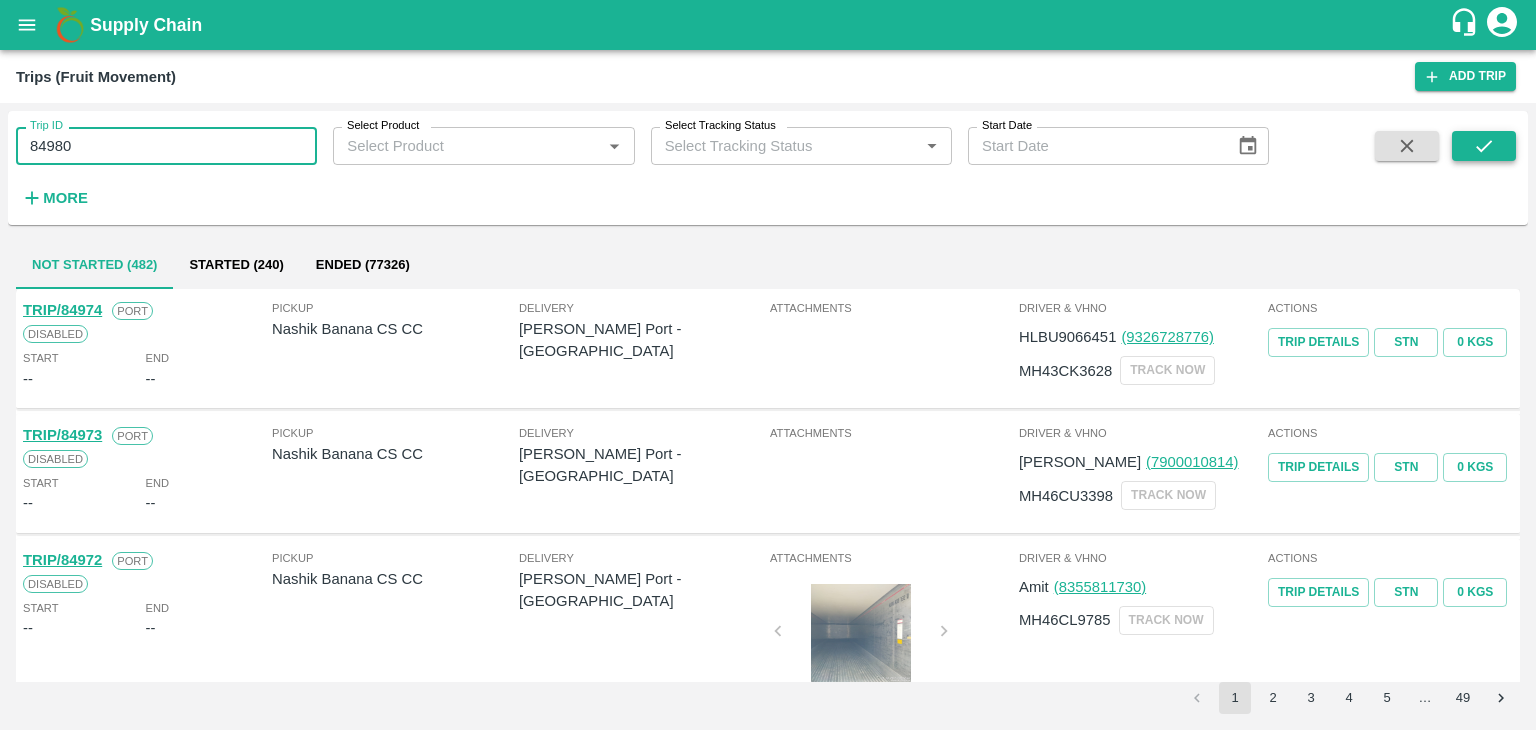type on "84980" 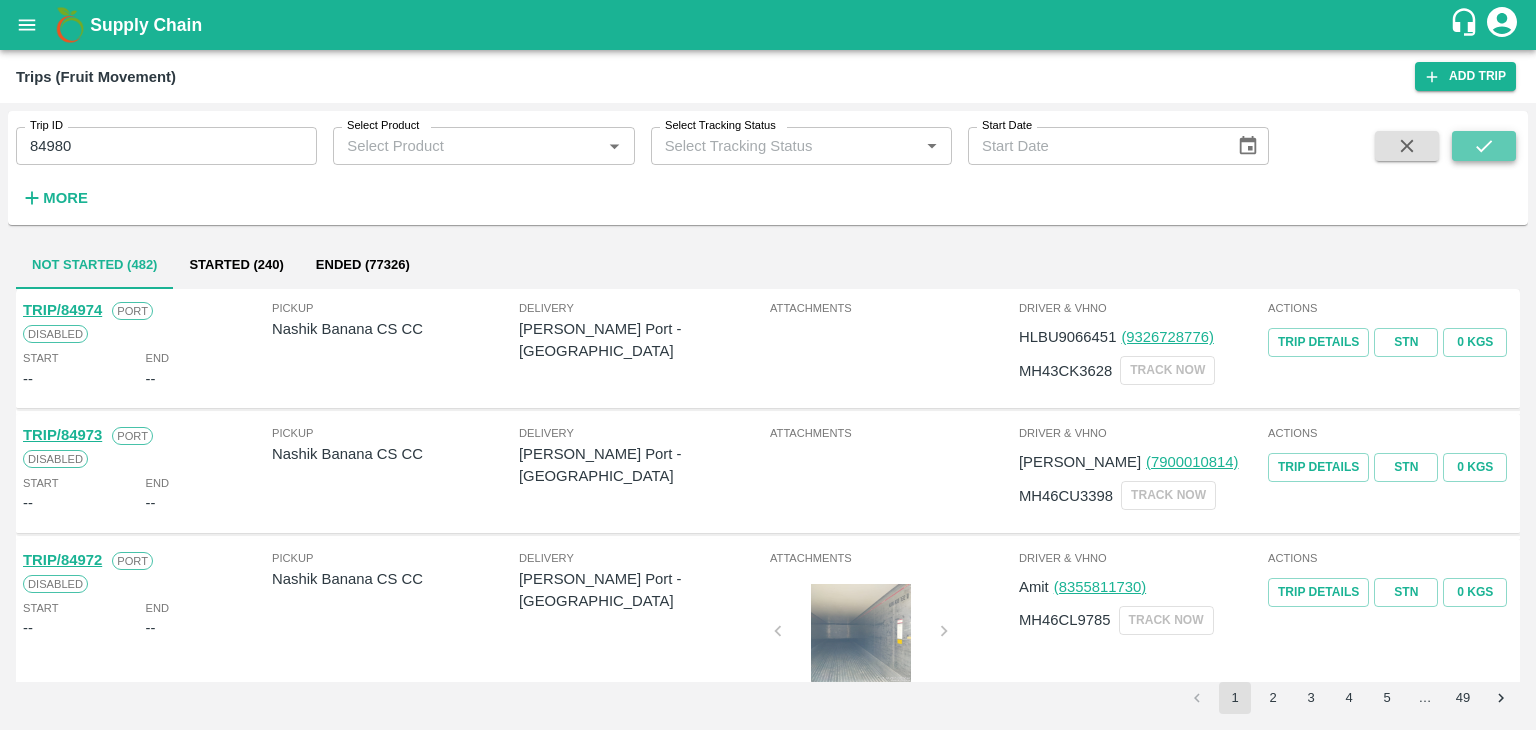 click at bounding box center (1484, 146) 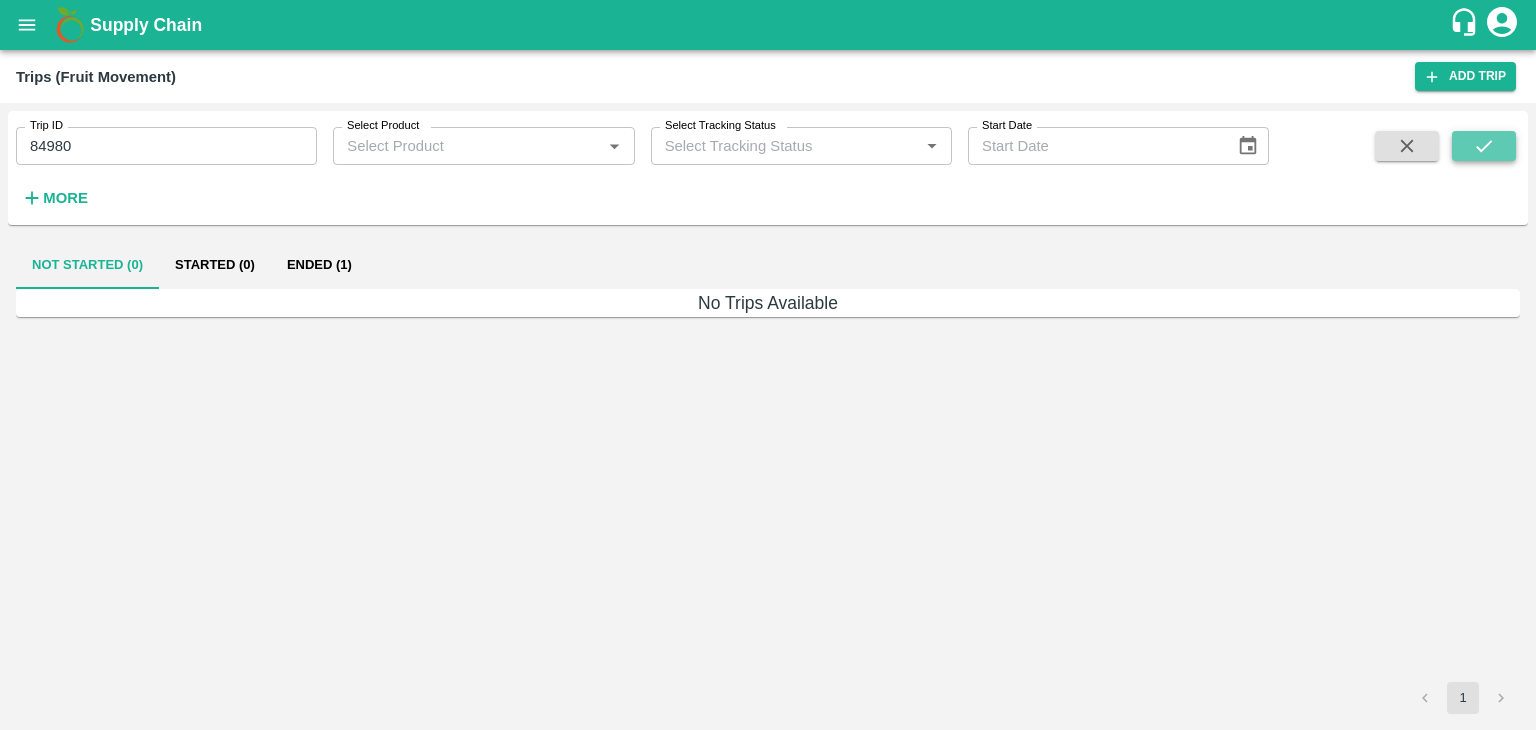 click at bounding box center [1484, 146] 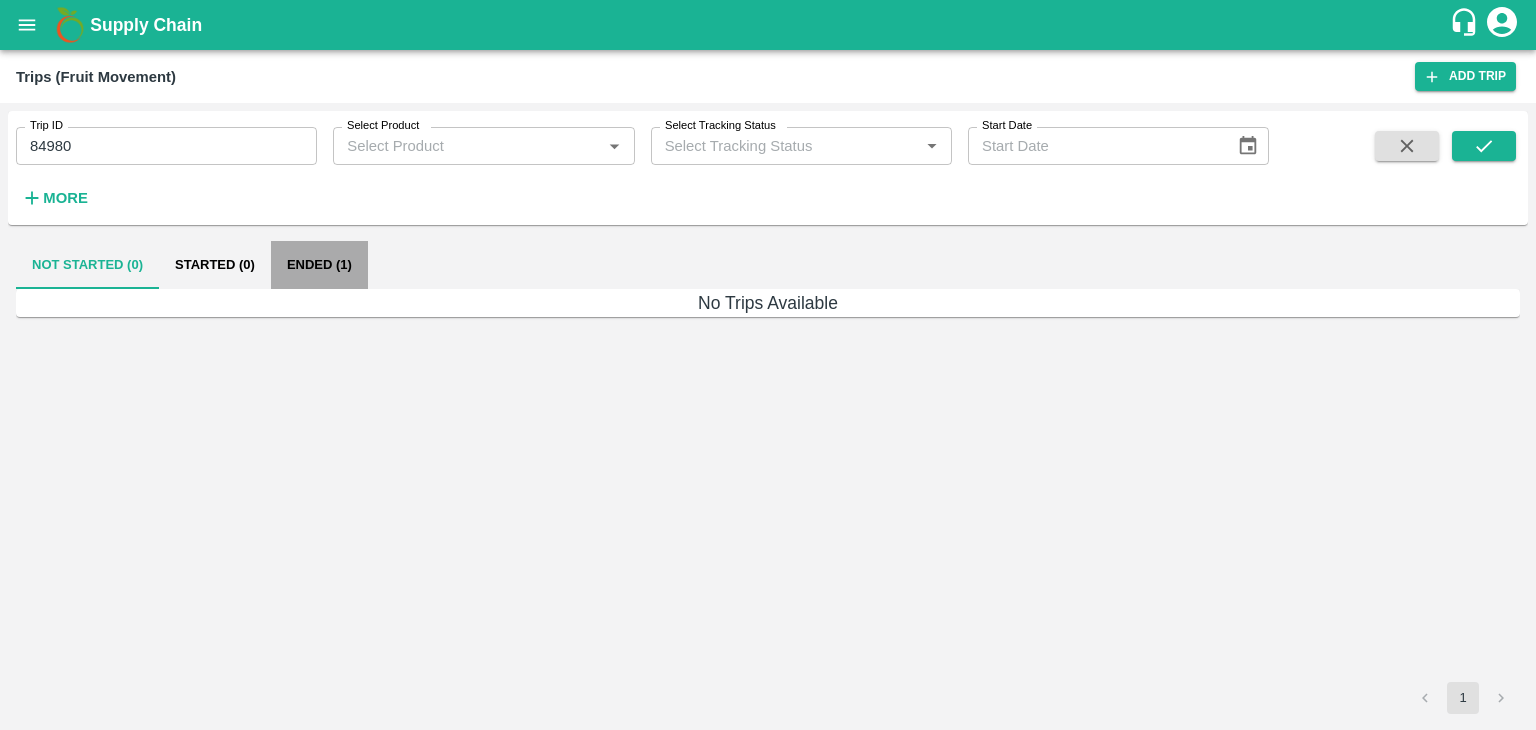 click on "Ended (1)" at bounding box center [319, 265] 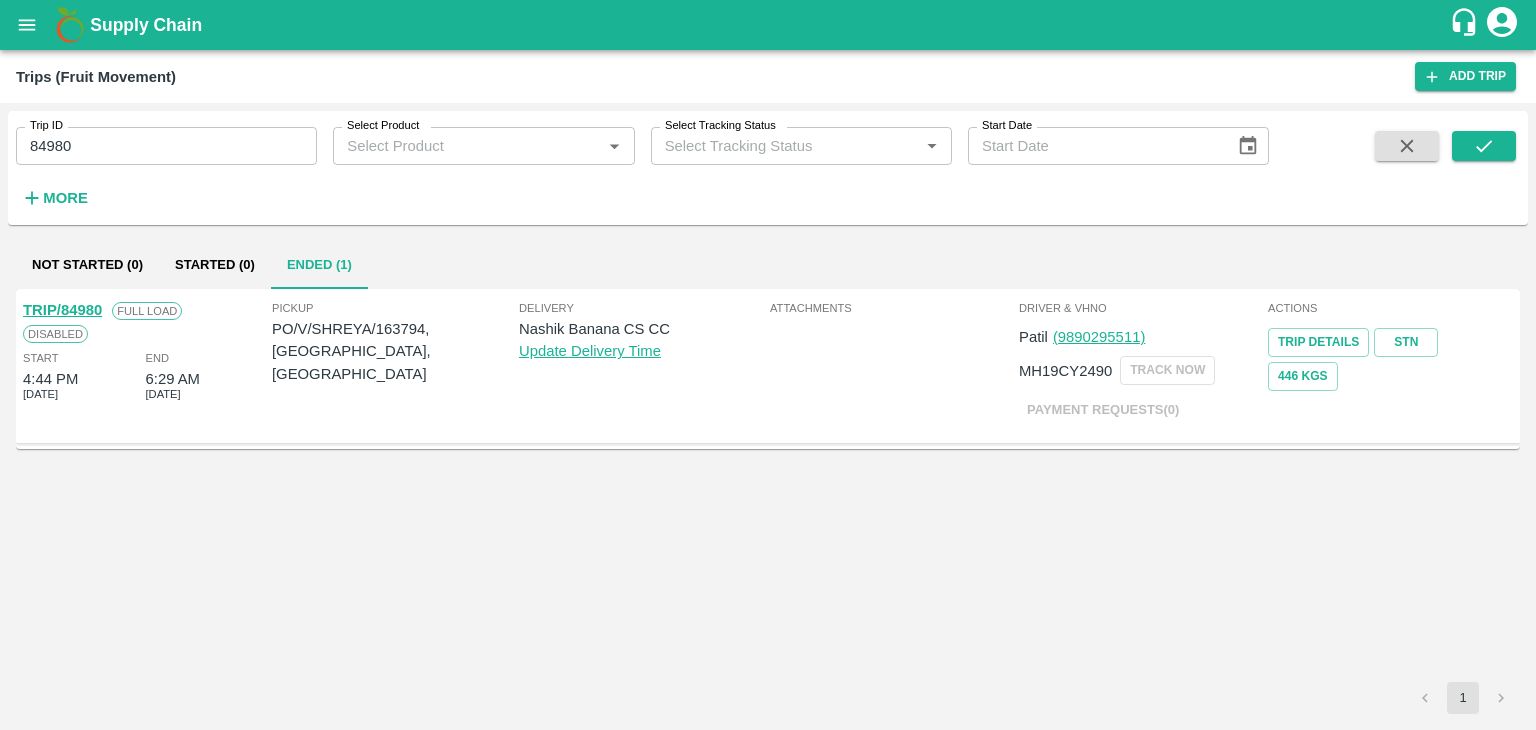 click on "TRIP/84980" at bounding box center [62, 310] 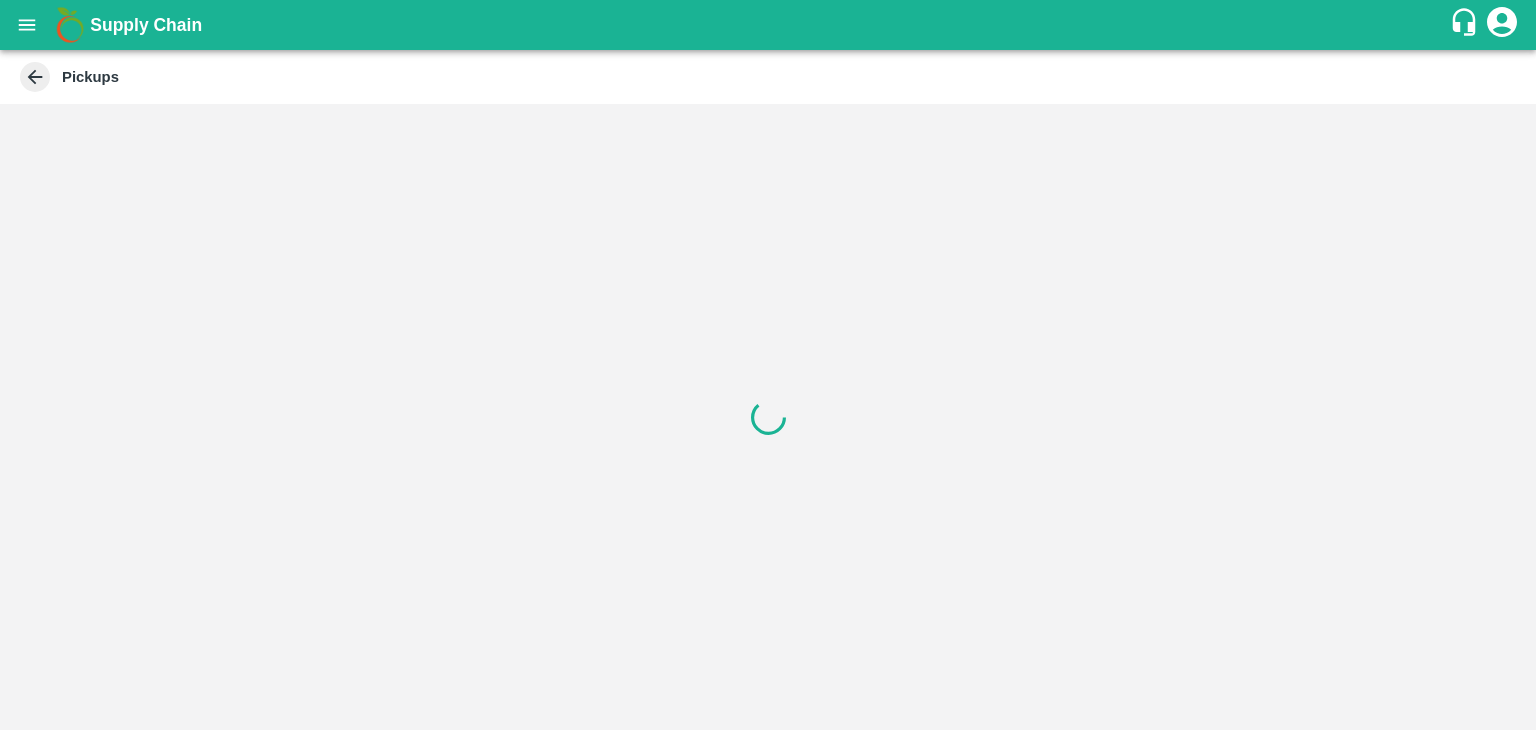 scroll, scrollTop: 0, scrollLeft: 0, axis: both 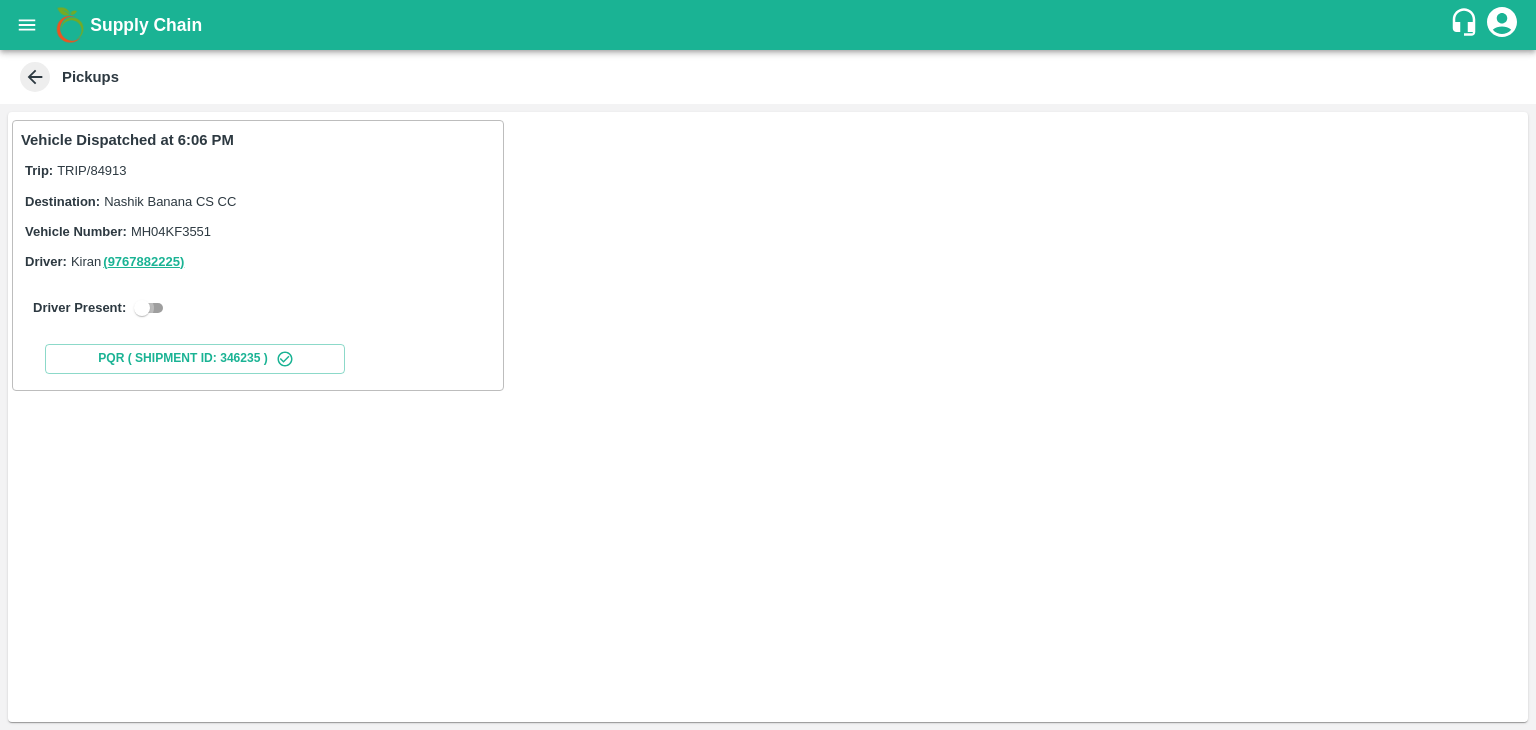 click at bounding box center [142, 308] 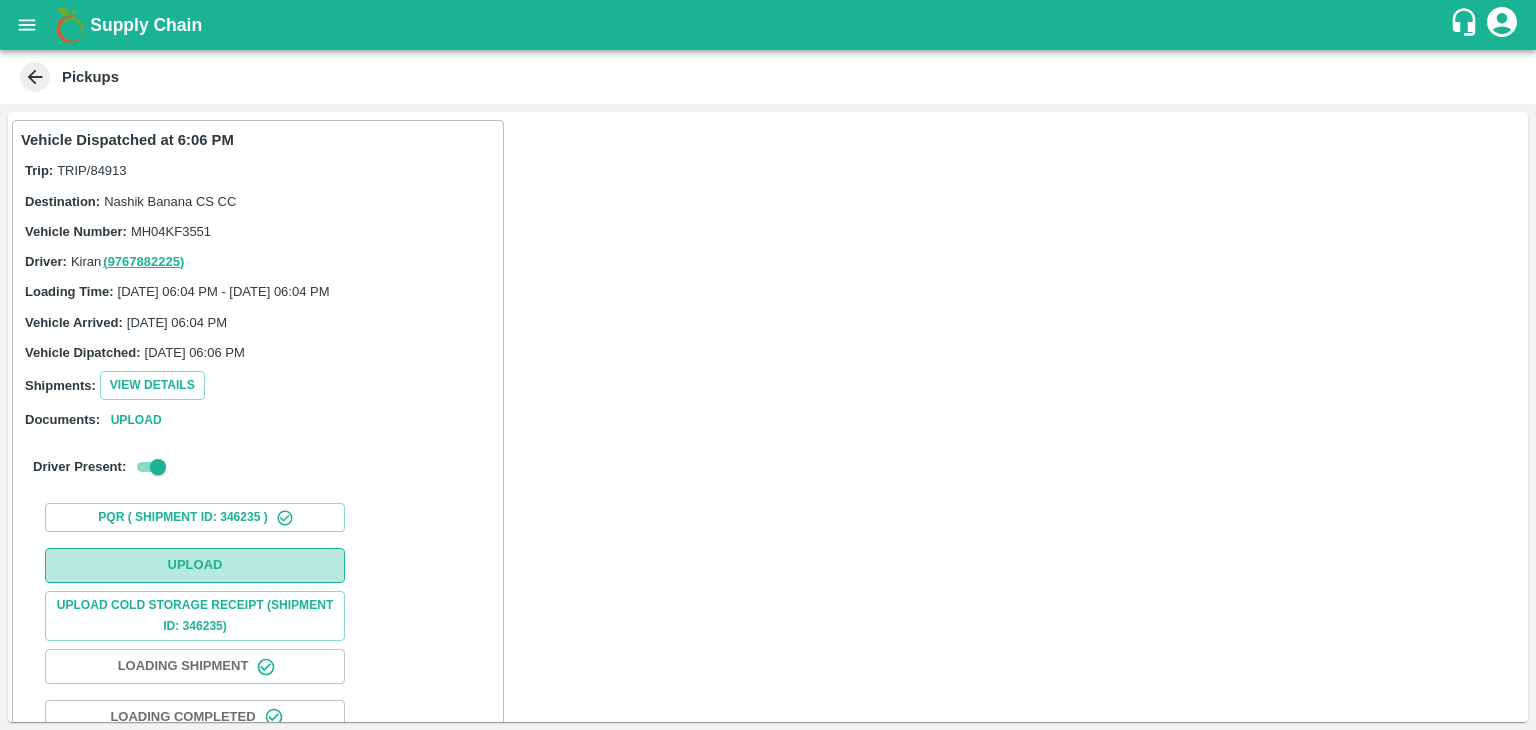 click on "Upload" at bounding box center [195, 565] 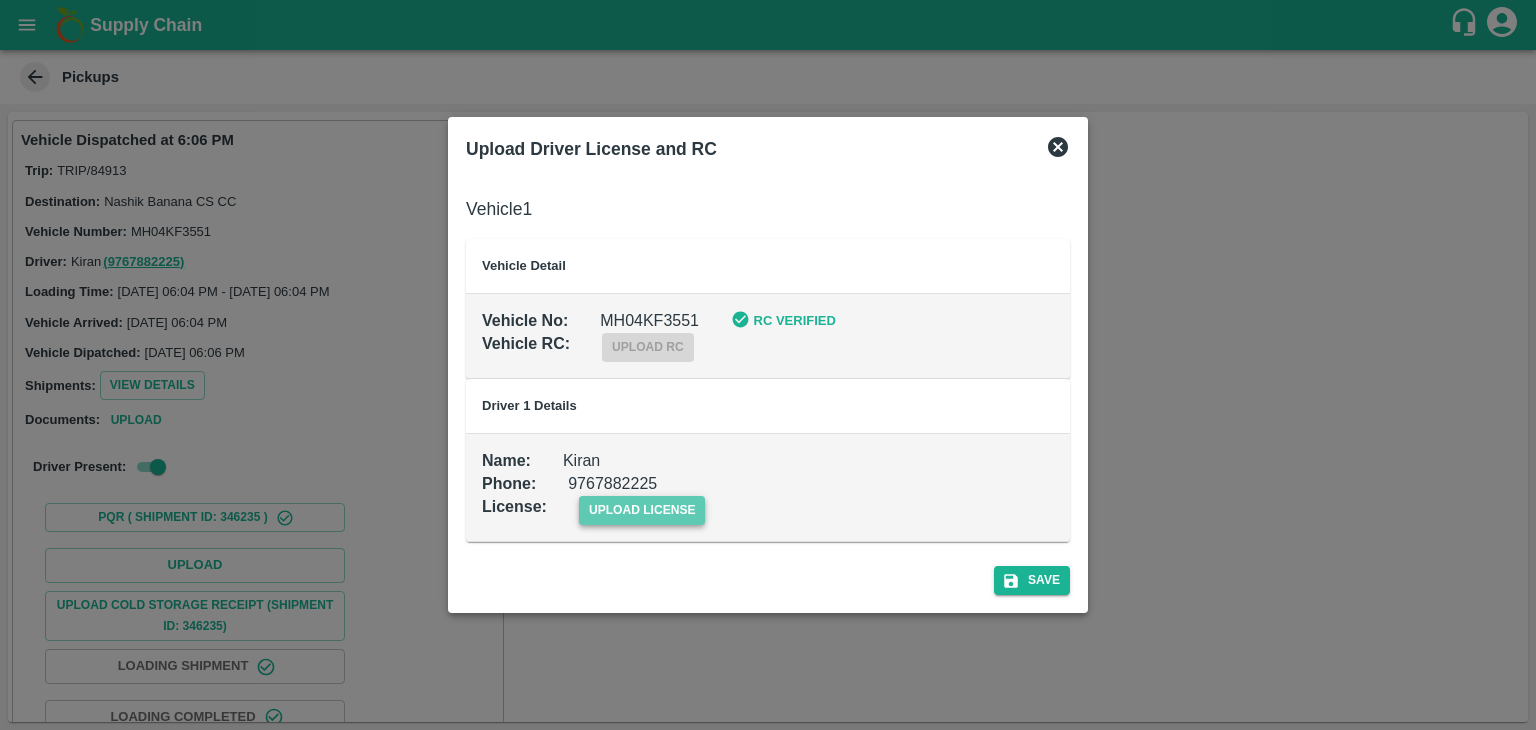 click on "upload license" at bounding box center (642, 510) 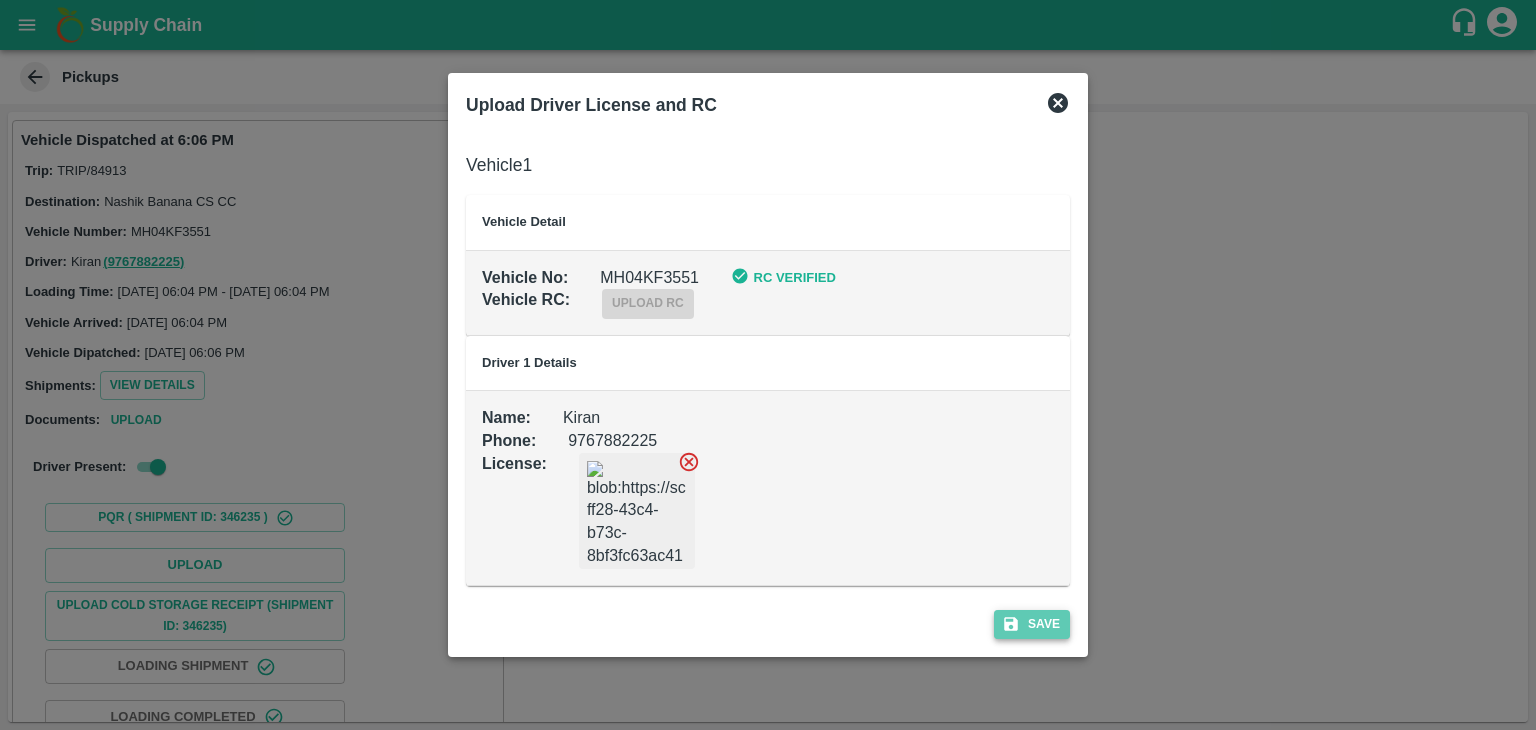 click 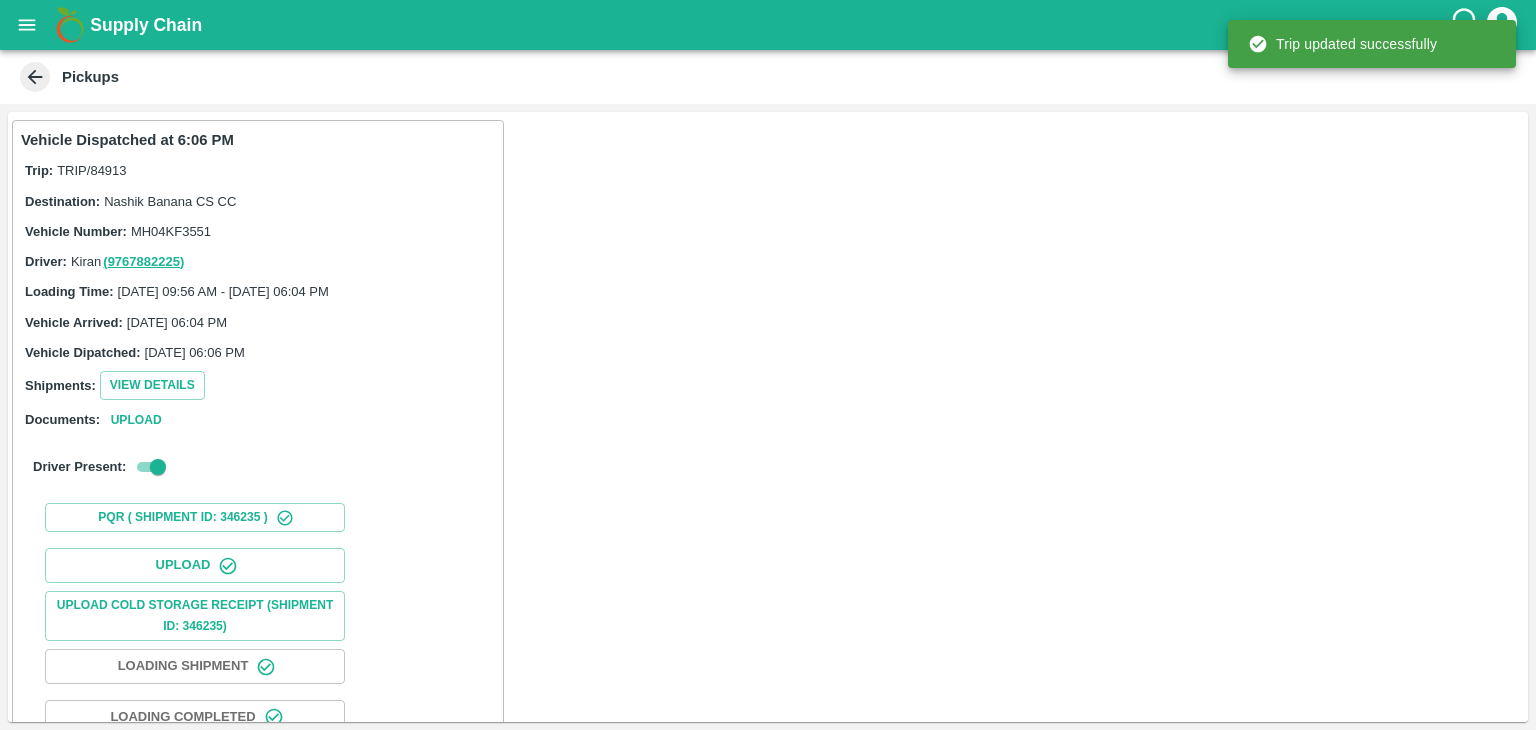 scroll, scrollTop: 209, scrollLeft: 0, axis: vertical 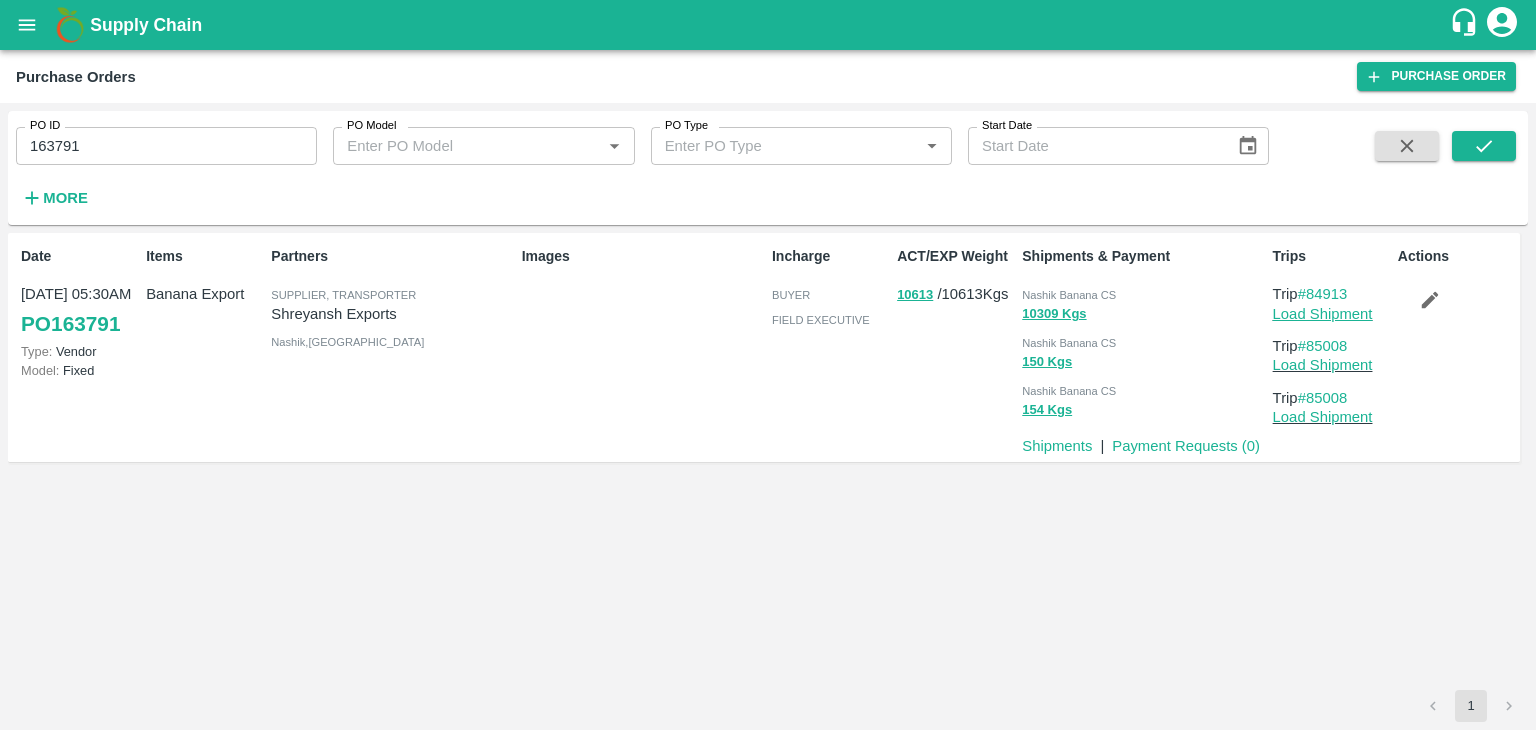 click on "Load Shipment" at bounding box center [1323, 314] 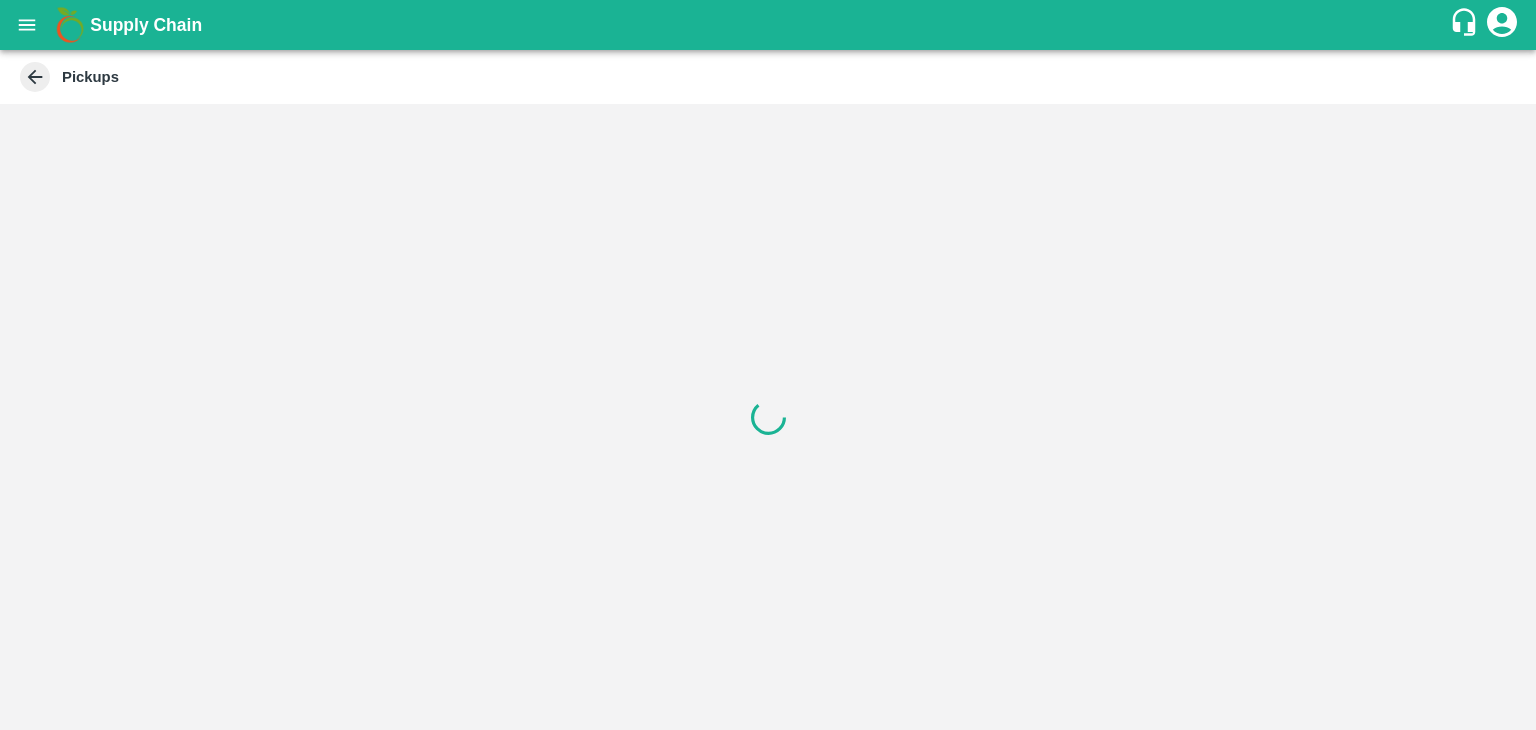 scroll, scrollTop: 0, scrollLeft: 0, axis: both 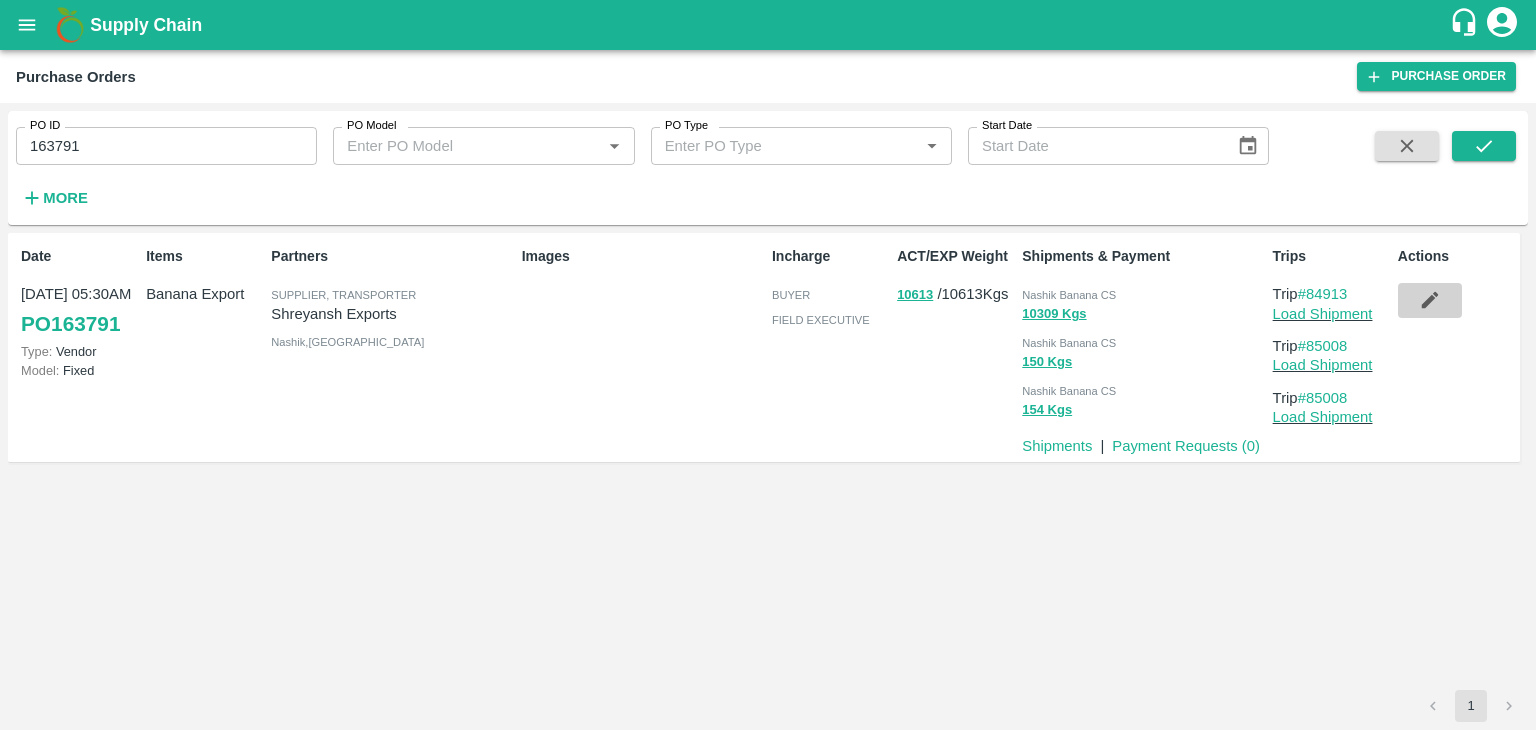 click 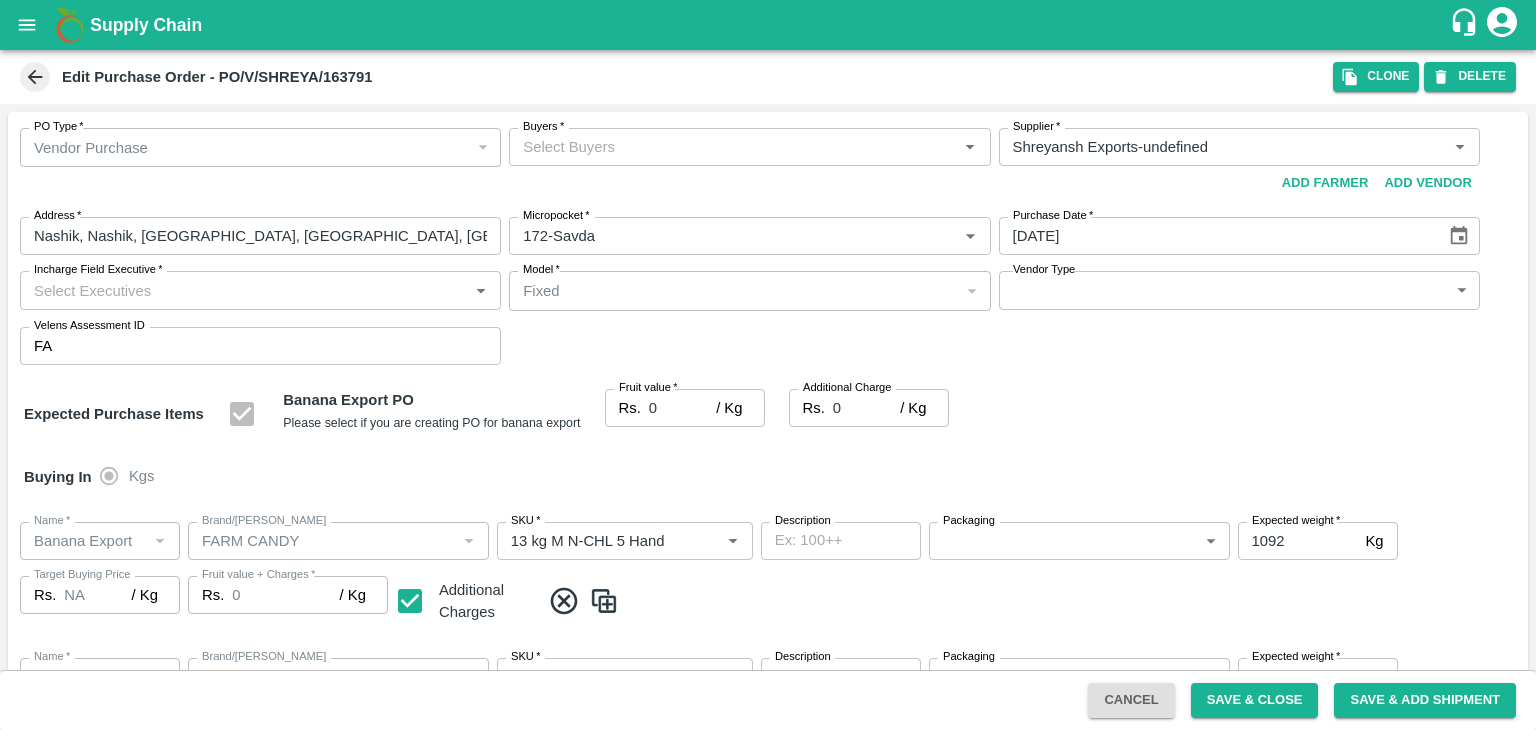 type on "Shreyansh Exports-undefined" 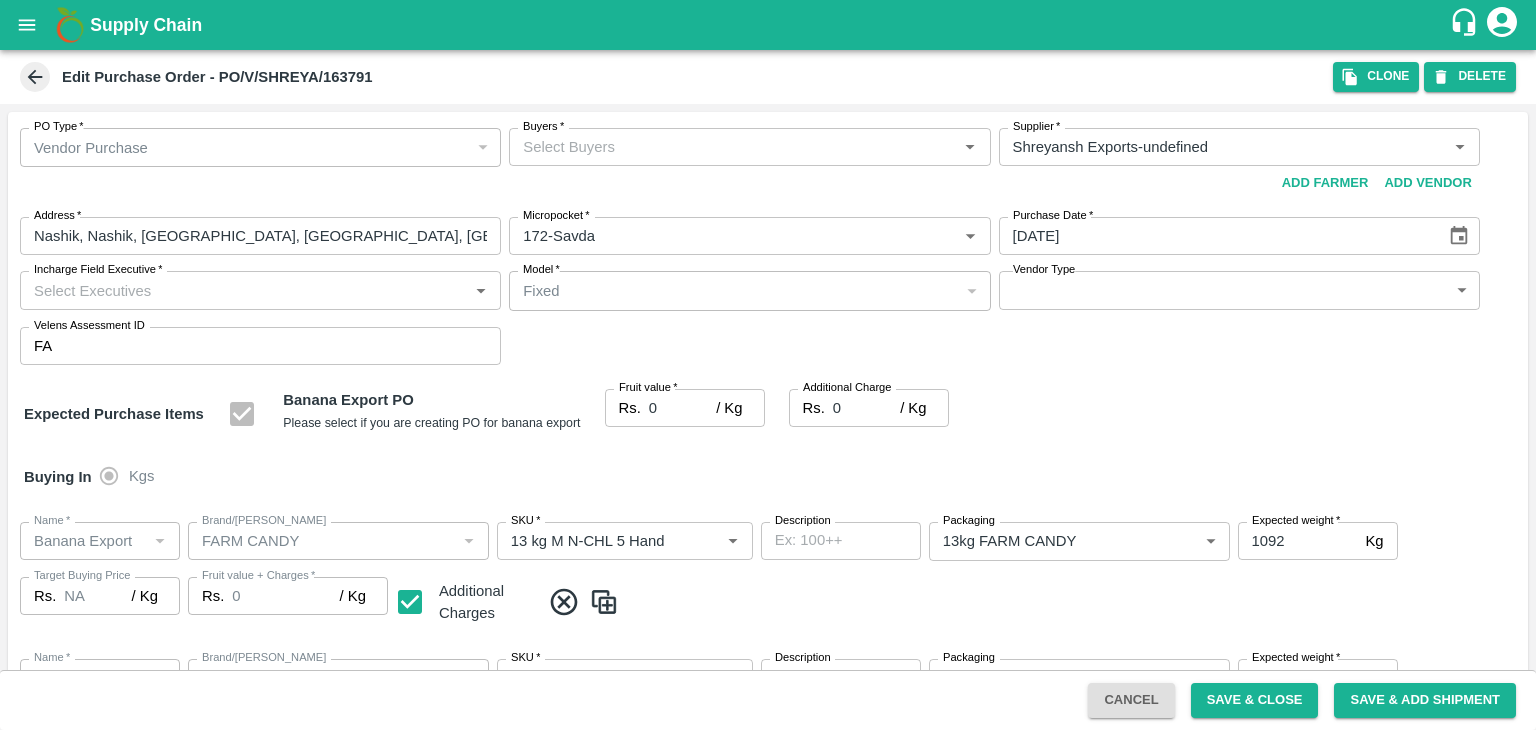click on "Buyers   *" at bounding box center [733, 147] 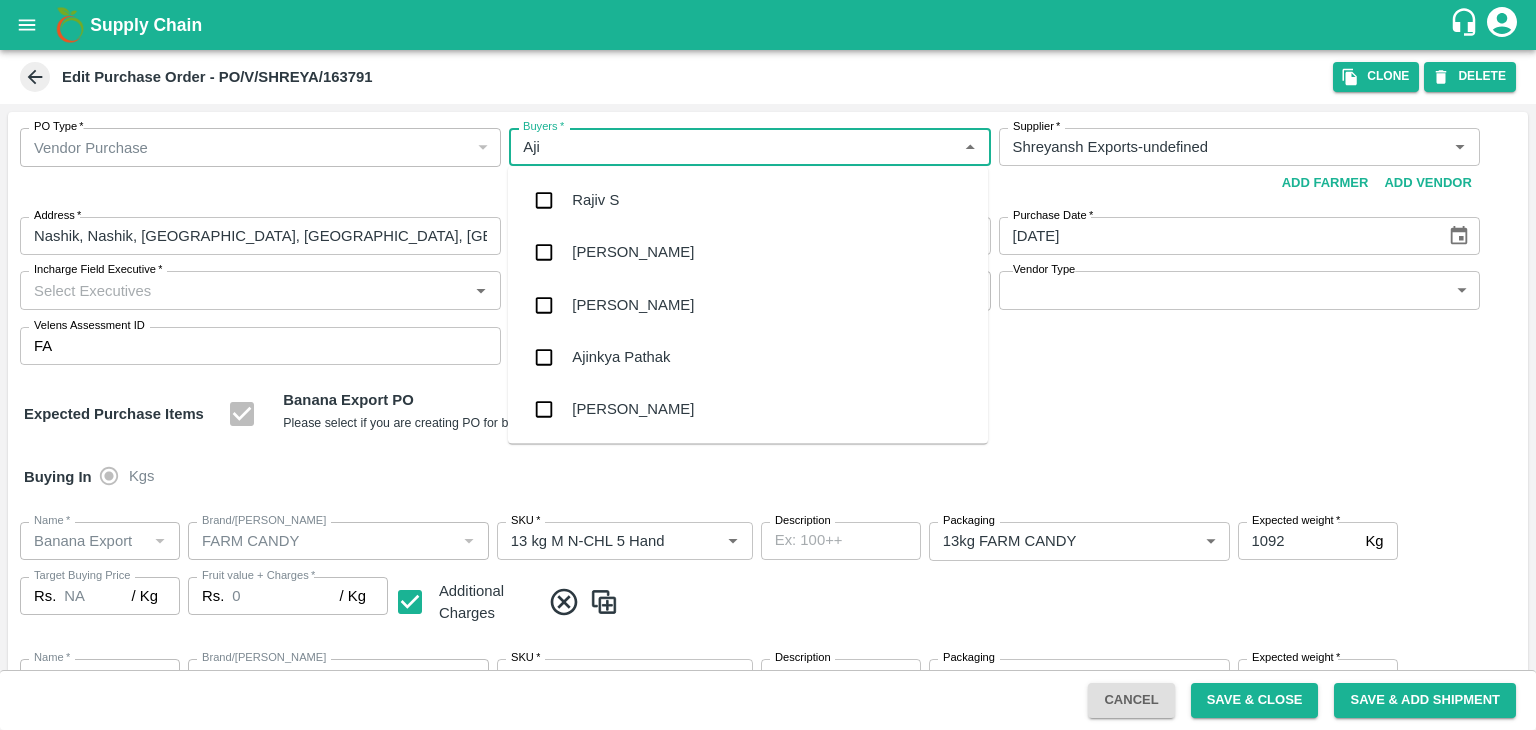 type on "Ajit" 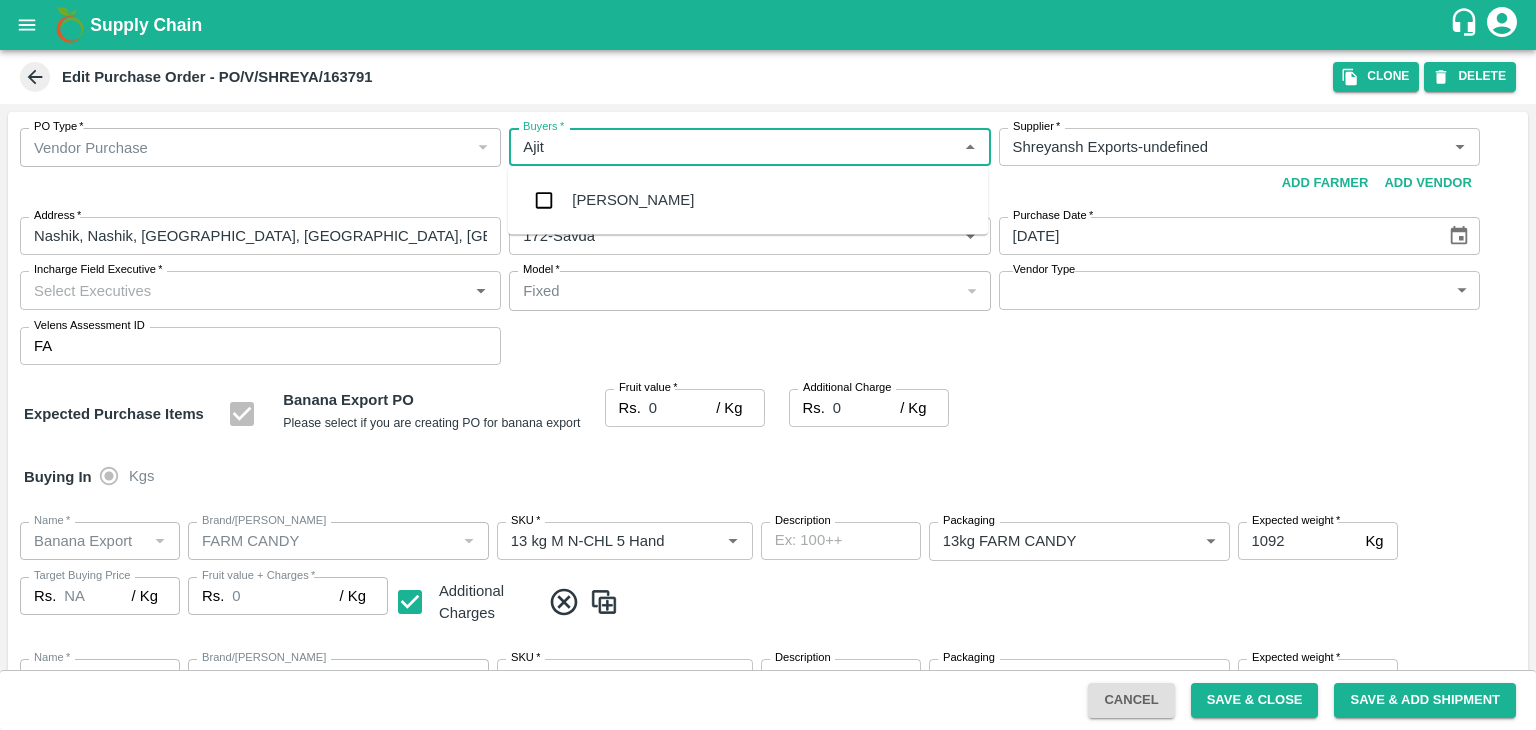 click on "Ajit Otari" at bounding box center [633, 200] 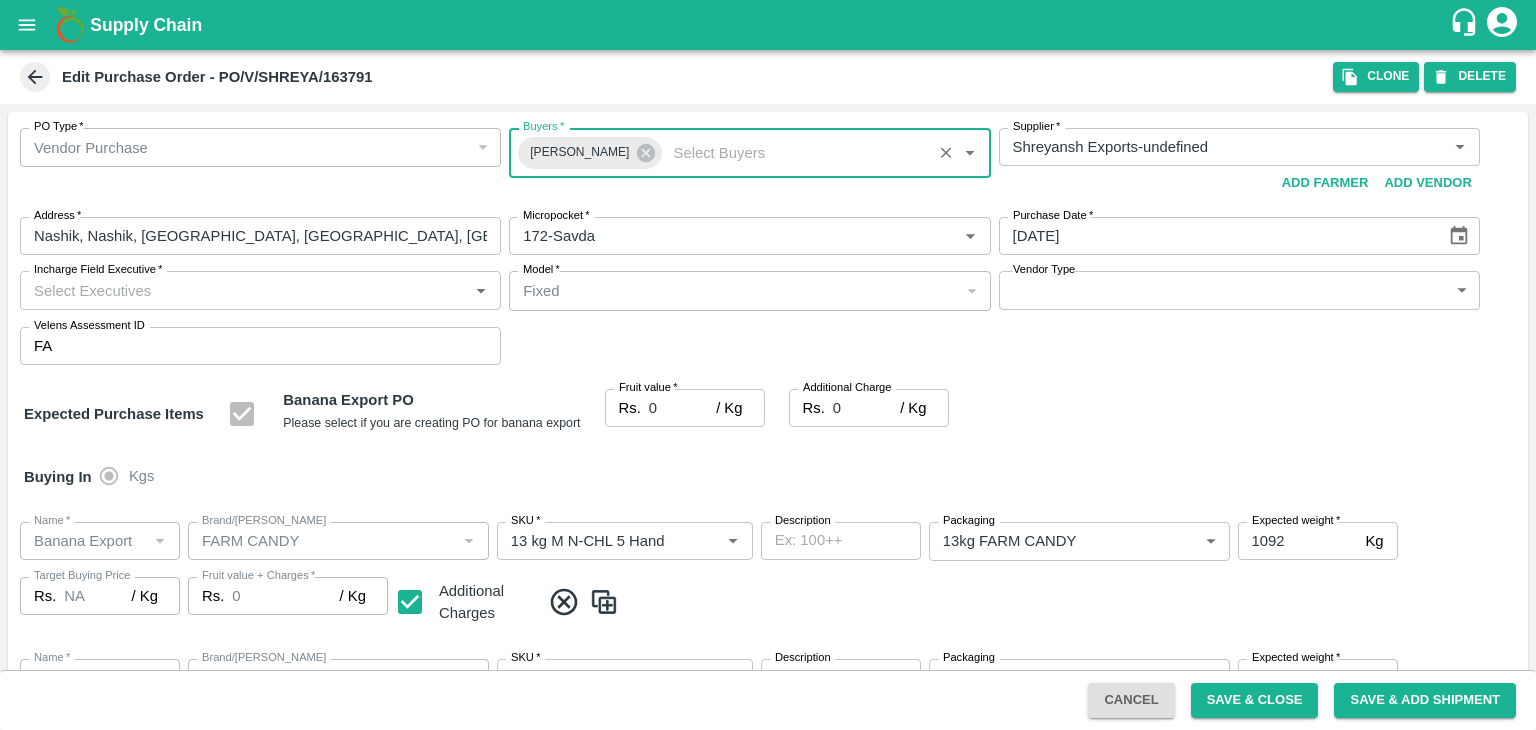 click on "Incharge Field Executive   *" at bounding box center [244, 290] 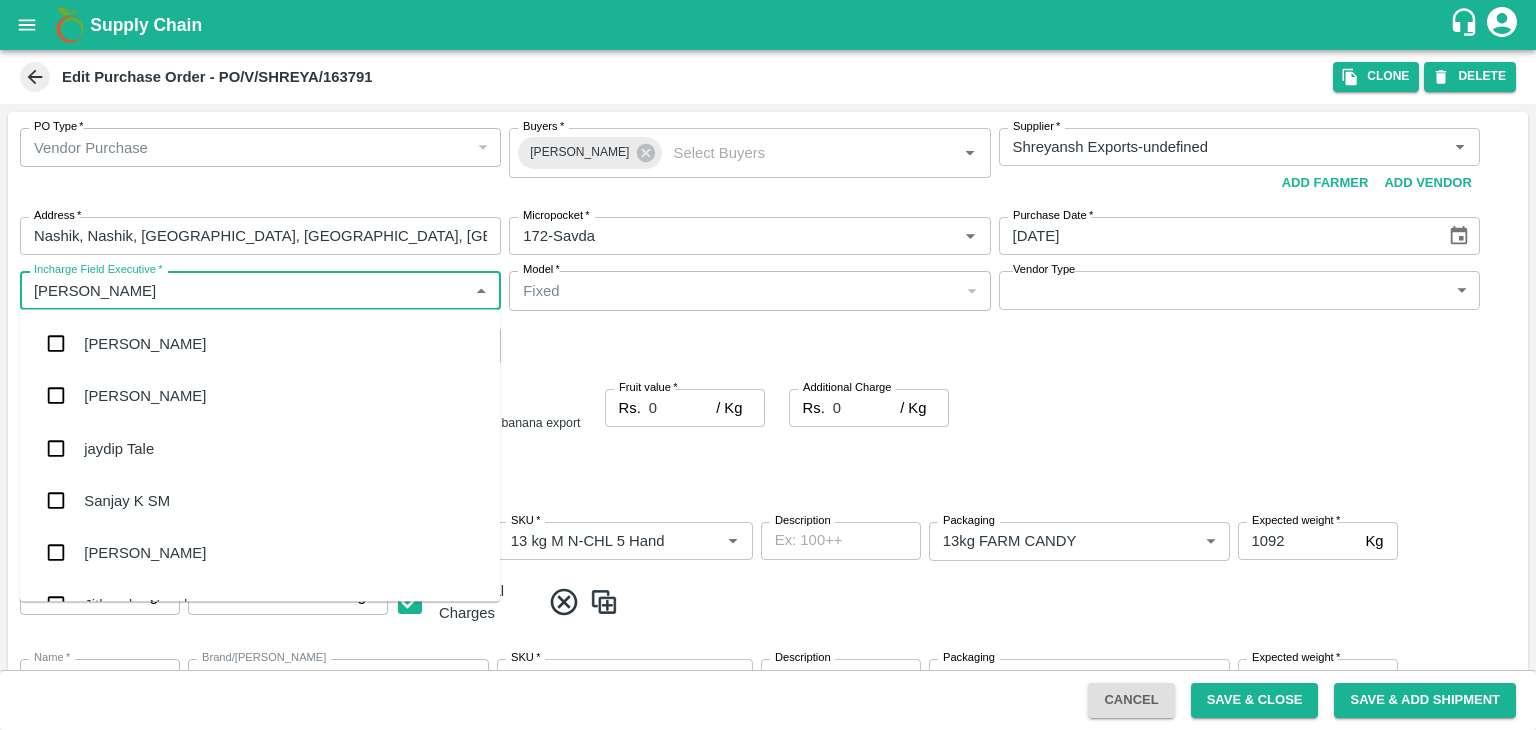 type on "[PERSON_NAME]" 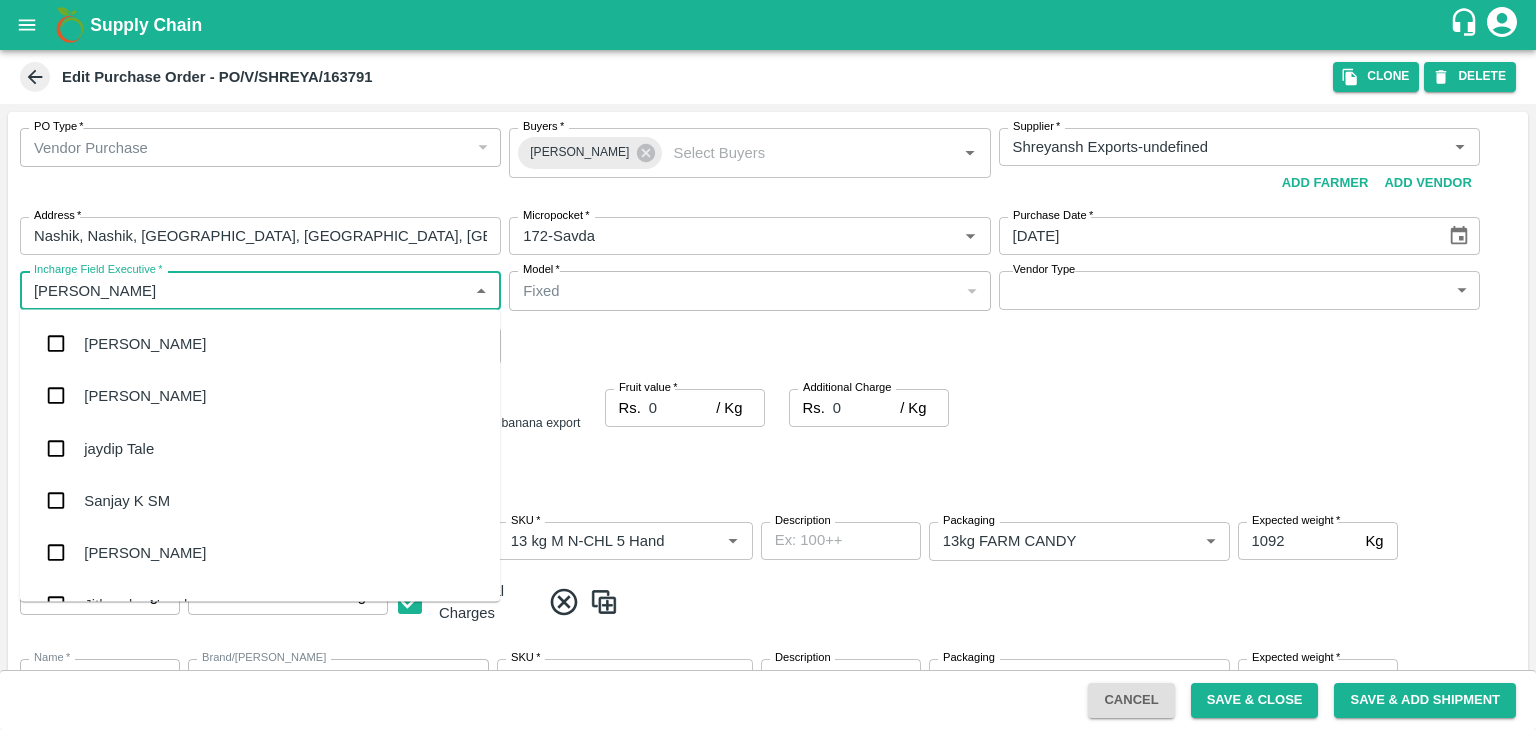 click on "jaydip Tale" at bounding box center [260, 448] 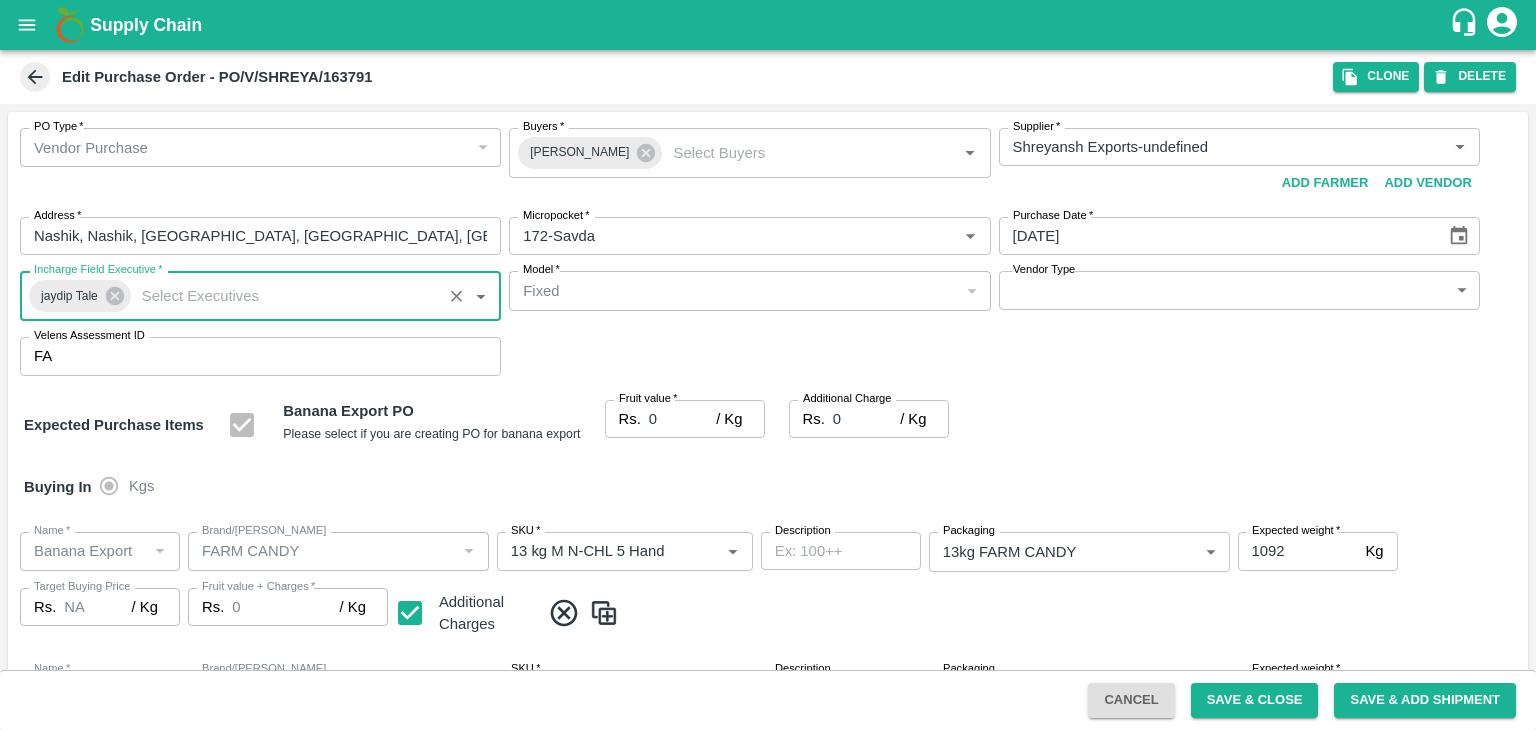 click on "Supply Chain Edit Purchase Order - PO/V/SHREYA/163791 Clone DELETE PO Type   * Vendor Purchase 2 PO Type Buyers   * Ajit Otari Buyers   * Supplier   * Supplier   * Add Vendor Add Farmer Address   * Nashik, Nashik, Nashik, Maharashtra, India Address Micropocket   * Micropocket   * Purchase Date   * 17/07/2025 Purchase Date Incharge Field Executive   * jaydip Tale Incharge Field Executive   * Model   * Fixed Fixed Model Vendor Type ​ Vendor Type Velens Assessment ID FA Velens Assessment ID Expected Purchase Items Banana Export PO Please select if you are creating PO for banana export Fruit value   * Rs. 0 / Kg Fruit value Additional Charge Rs. 0 / Kg Additional Charge Buying In Kgs Name   * Name   * Brand/Marka Brand/Marka SKU   * SKU   * Description x Description Packaging 13kg FARM CANDY 466 Packaging Expected weight   * 1092 Kg Expected weight Target Buying Price Rs. NA / Kg Target Buying Price Fruit value + Charges   * Rs. 0 / Kg Fruit value + Charges Name   * Name" at bounding box center (768, 365) 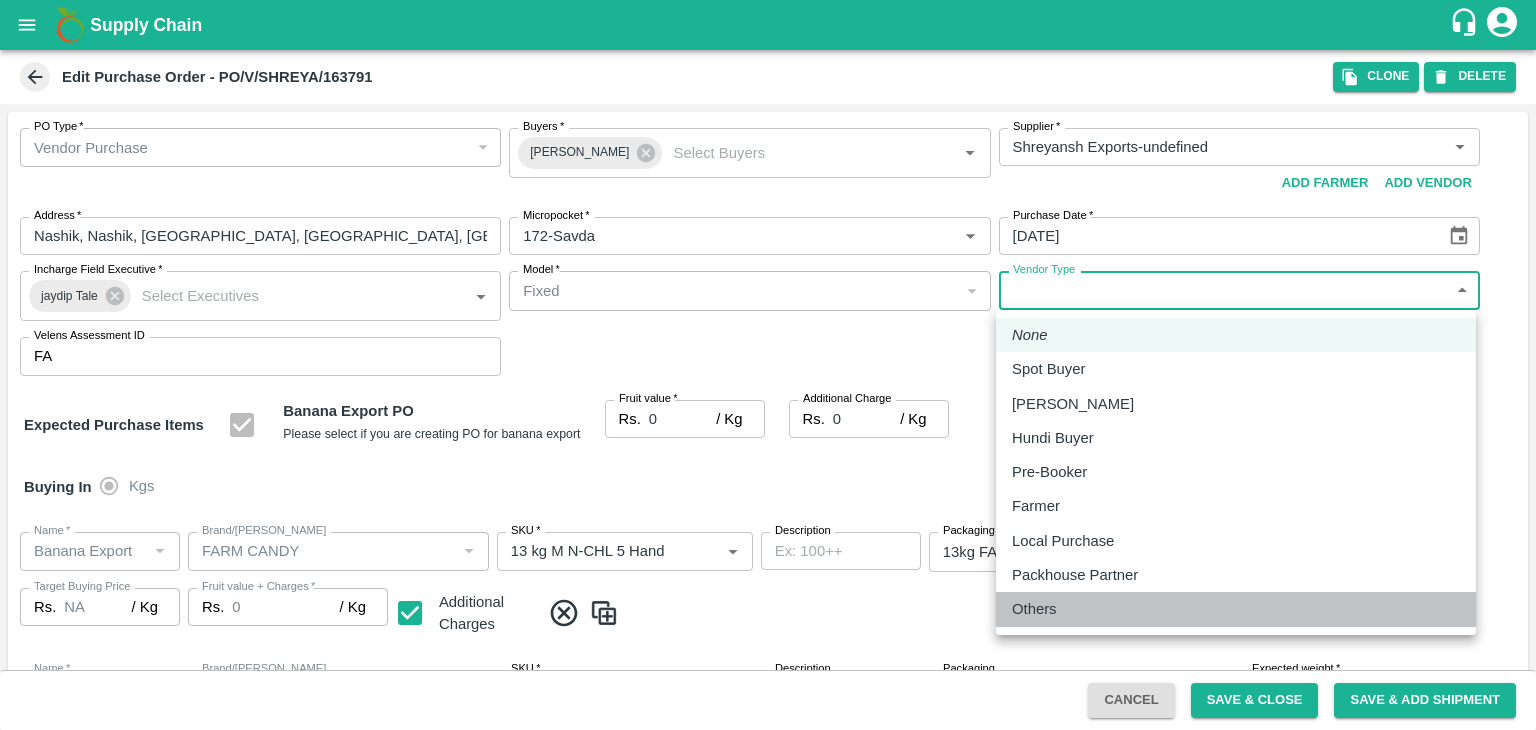 click on "Others" at bounding box center (1034, 609) 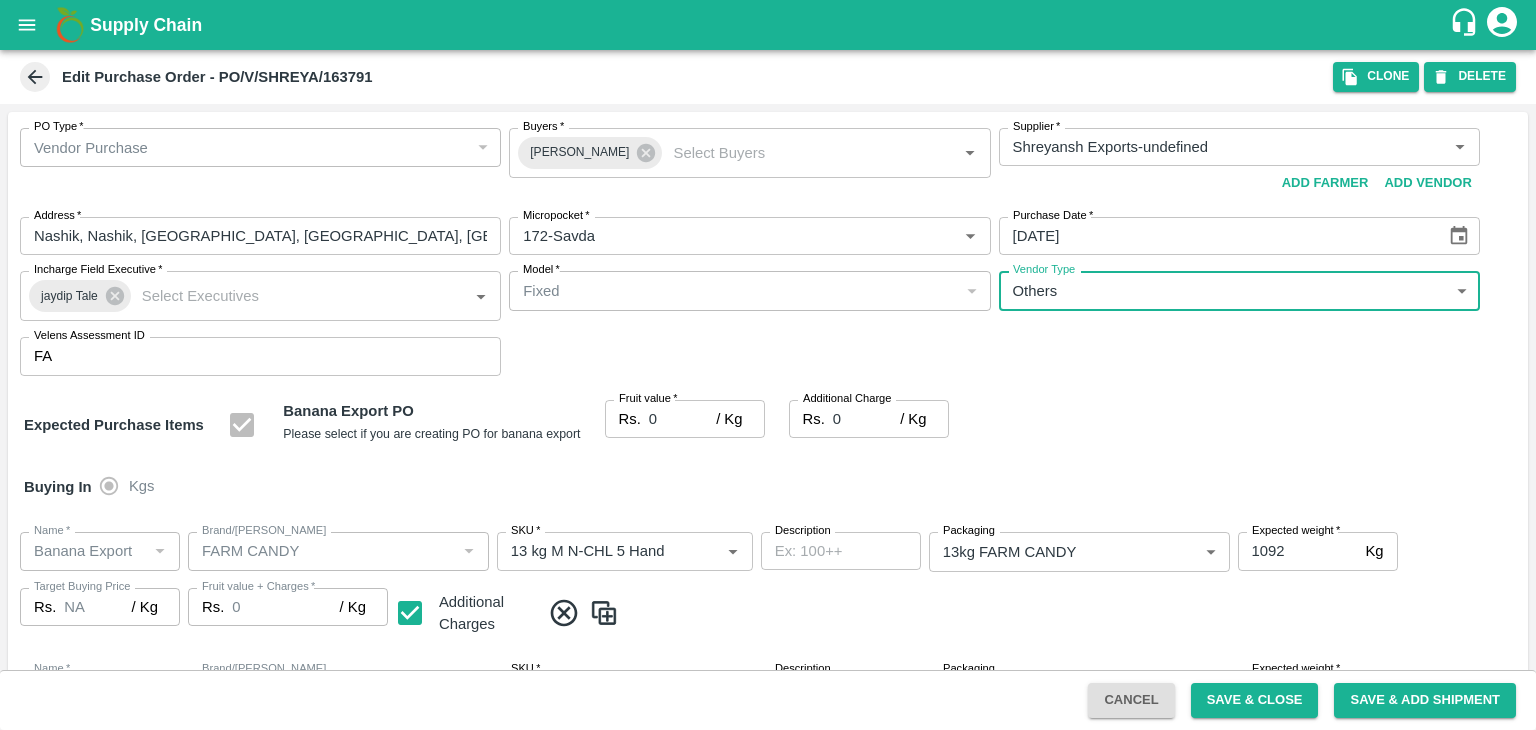 type on "OTHER" 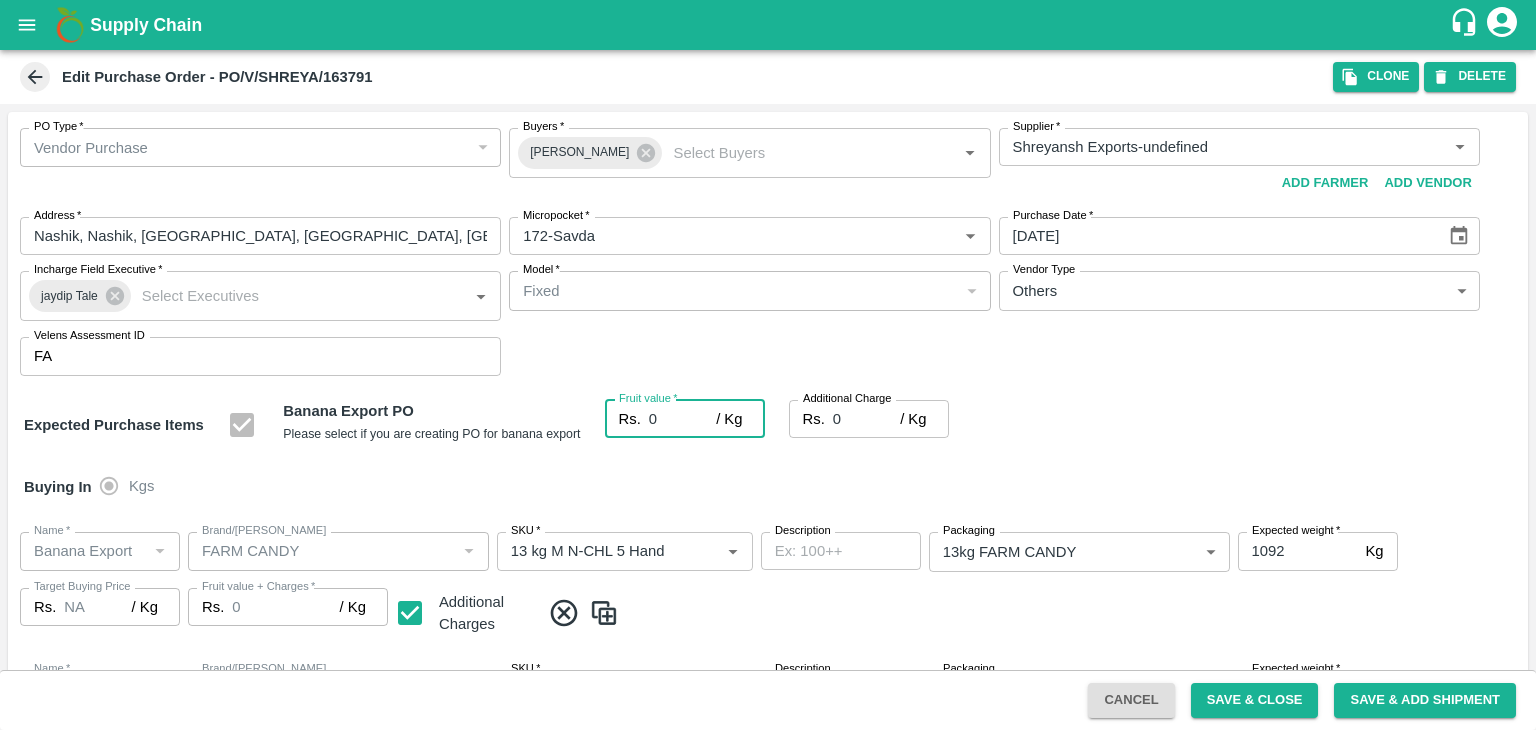 click on "0" at bounding box center (682, 419) 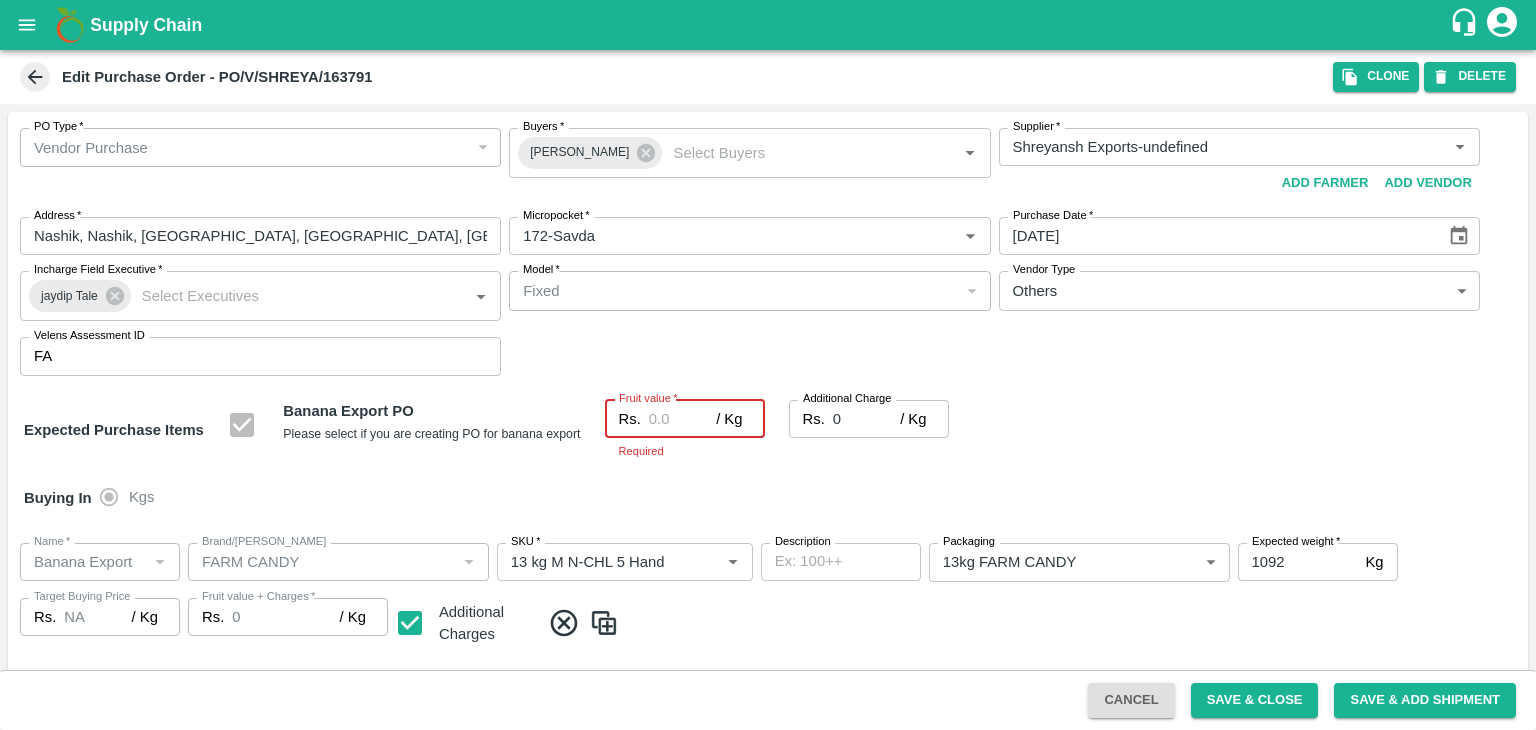 click on "Fruit value   *" at bounding box center (682, 419) 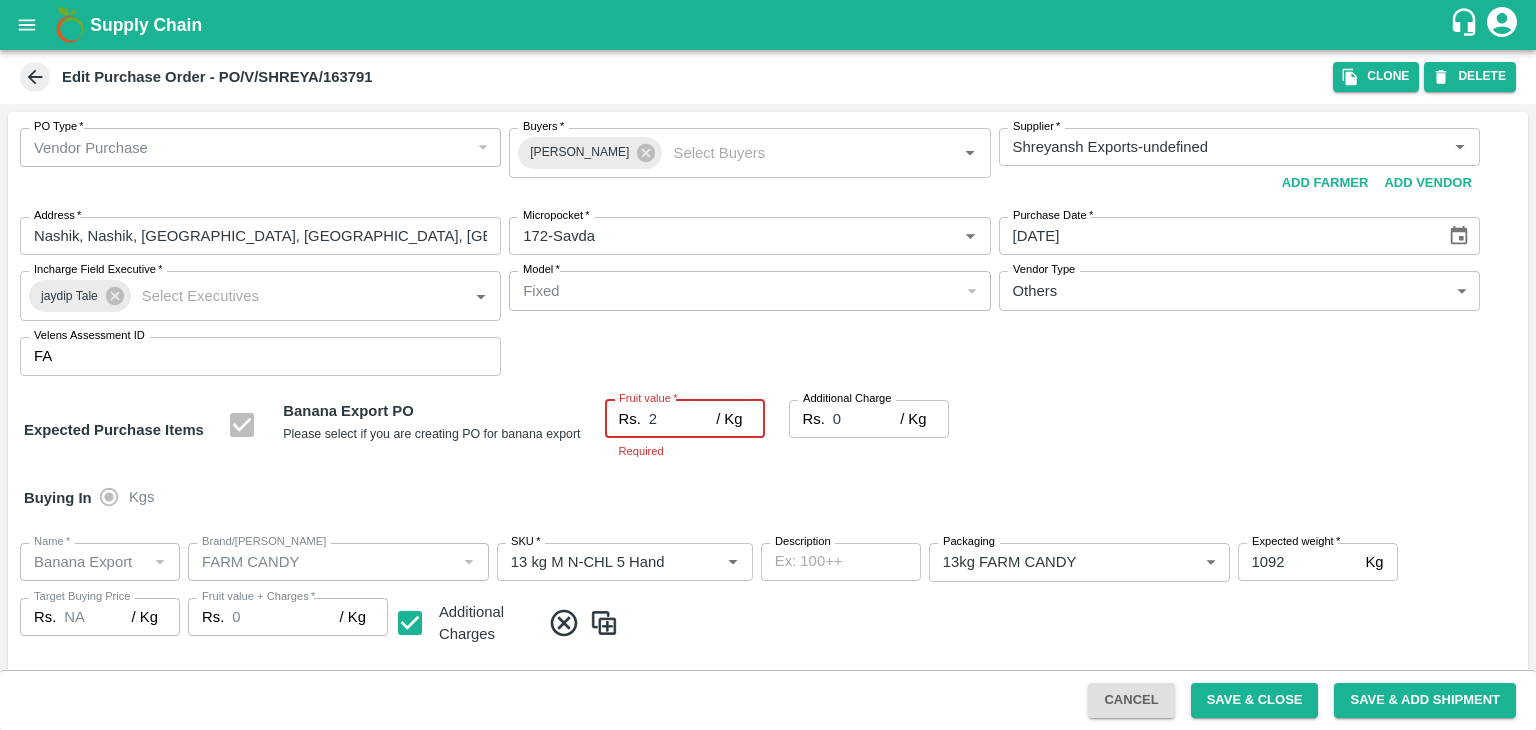 type on "2" 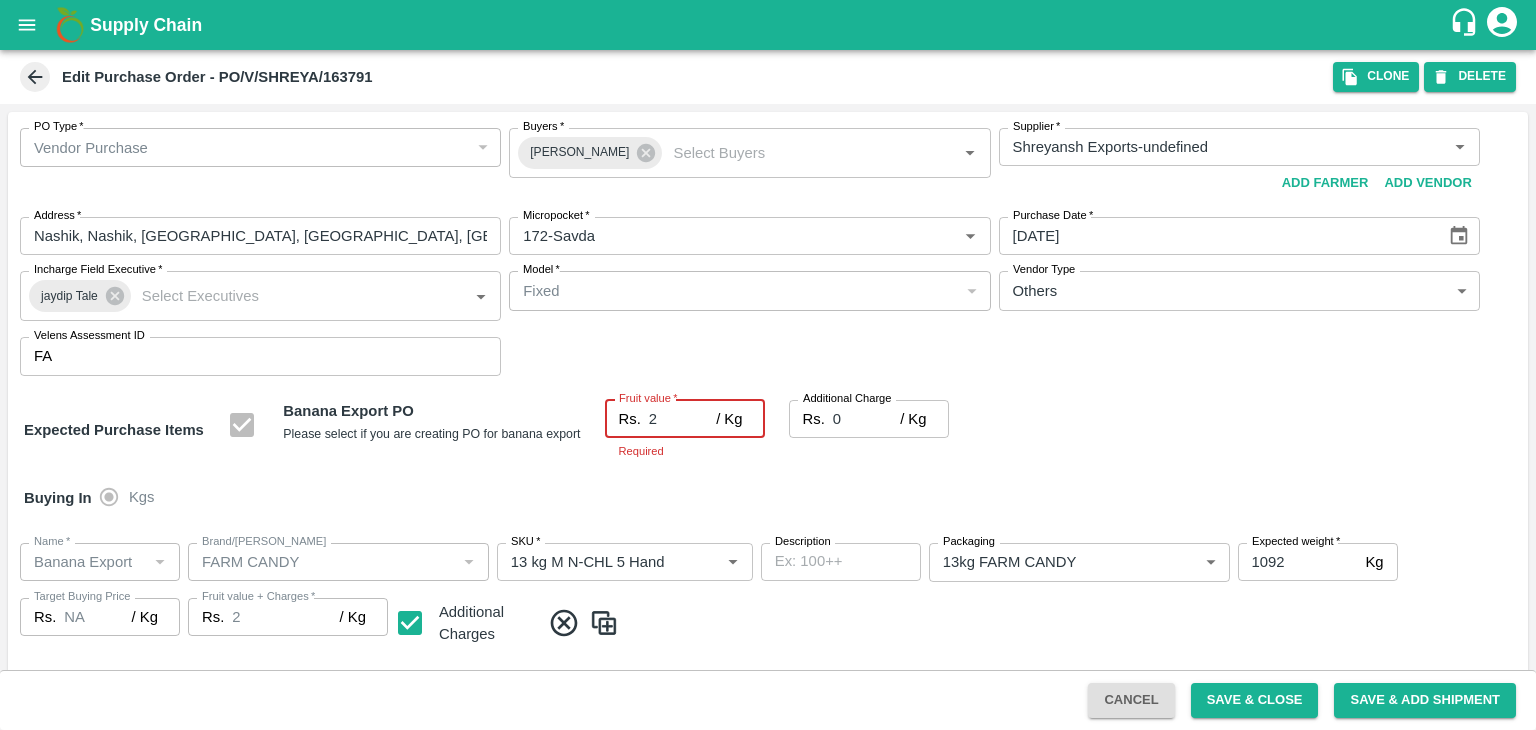 type on "25" 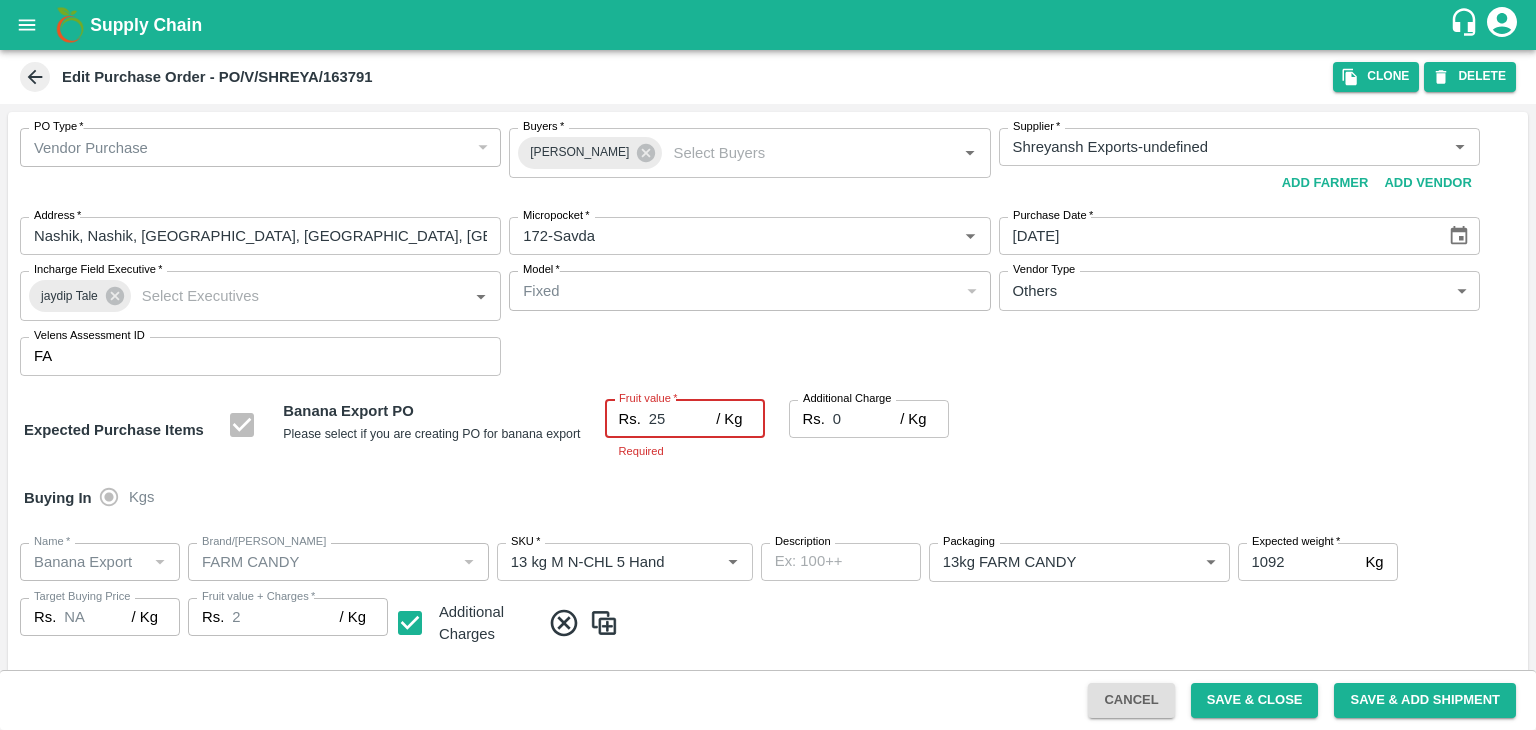 type on "25" 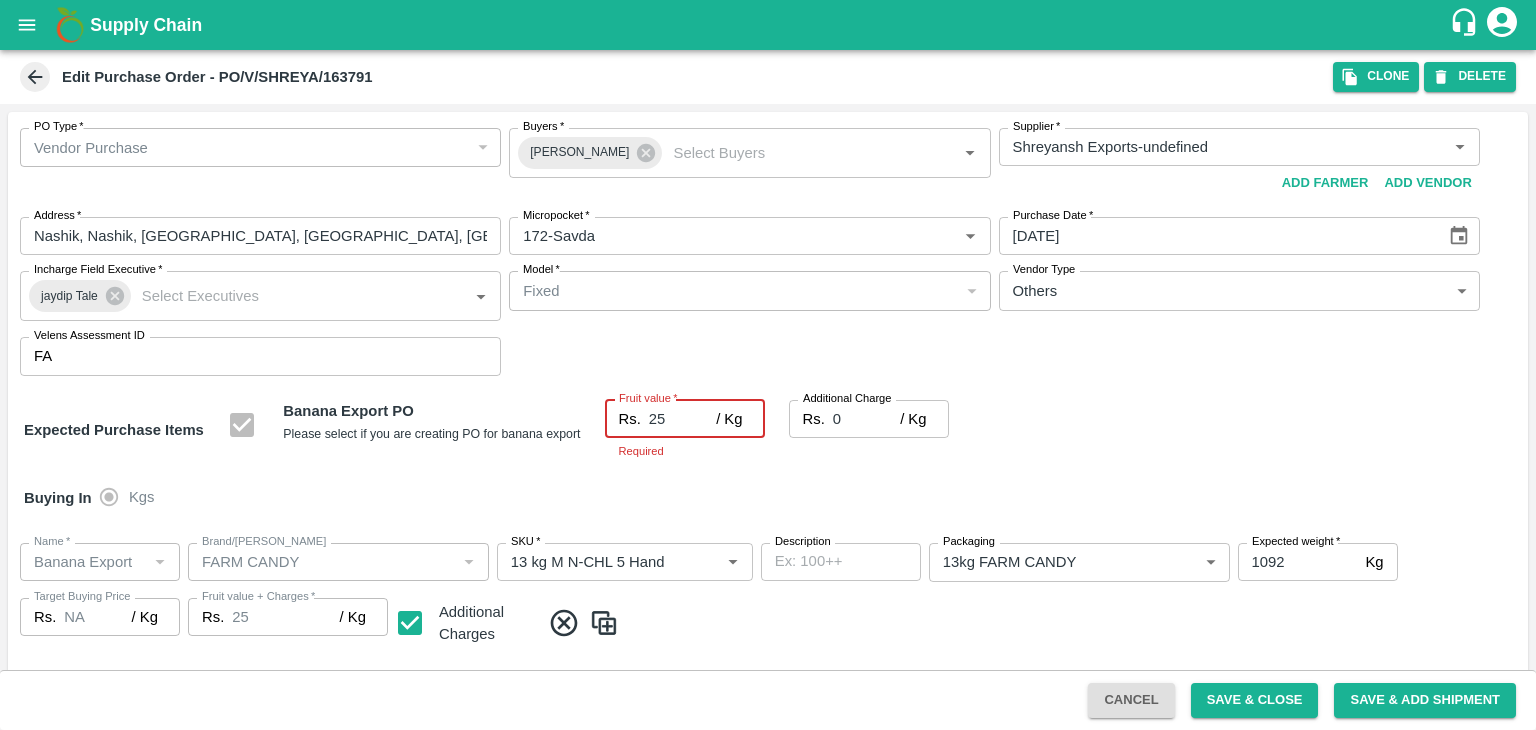 type on "25" 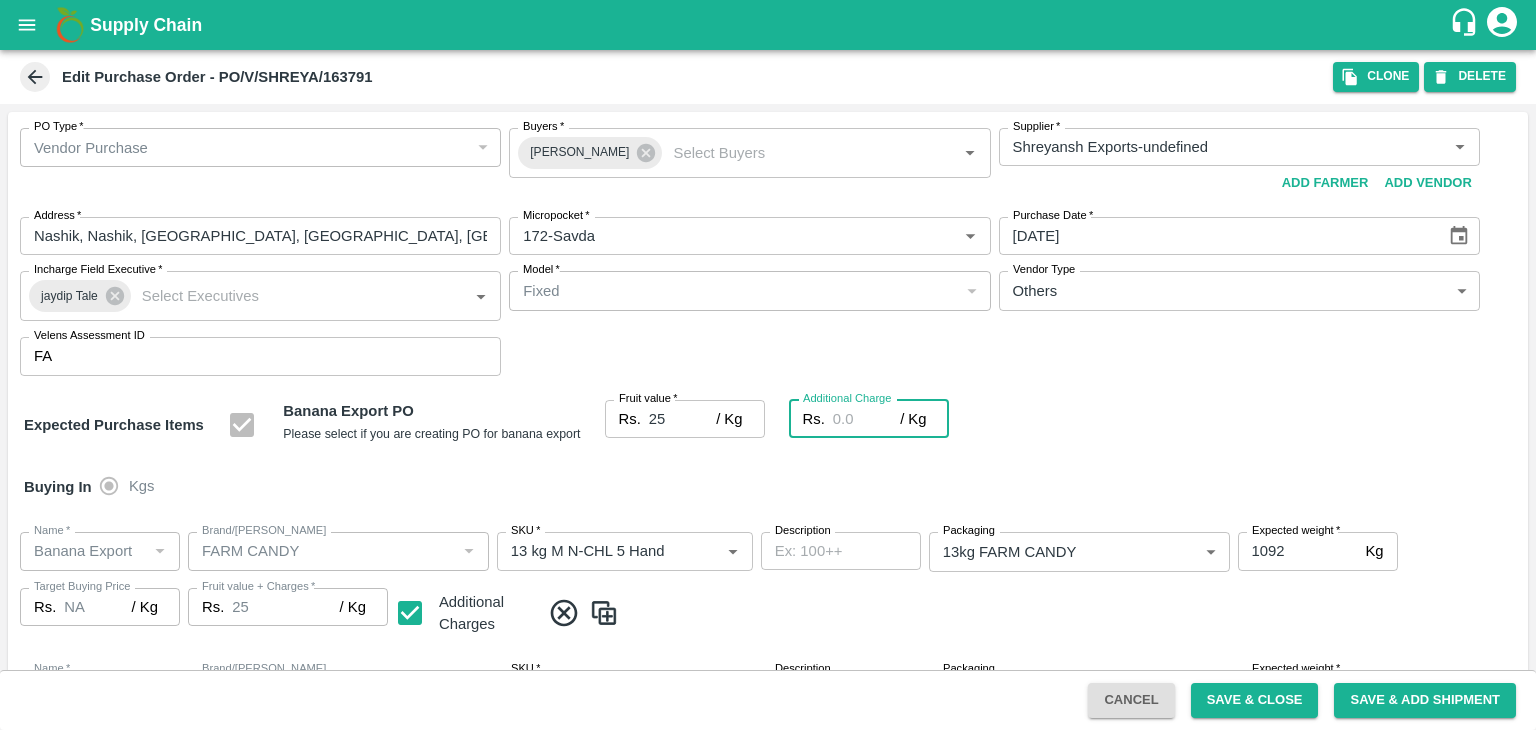 type on "2" 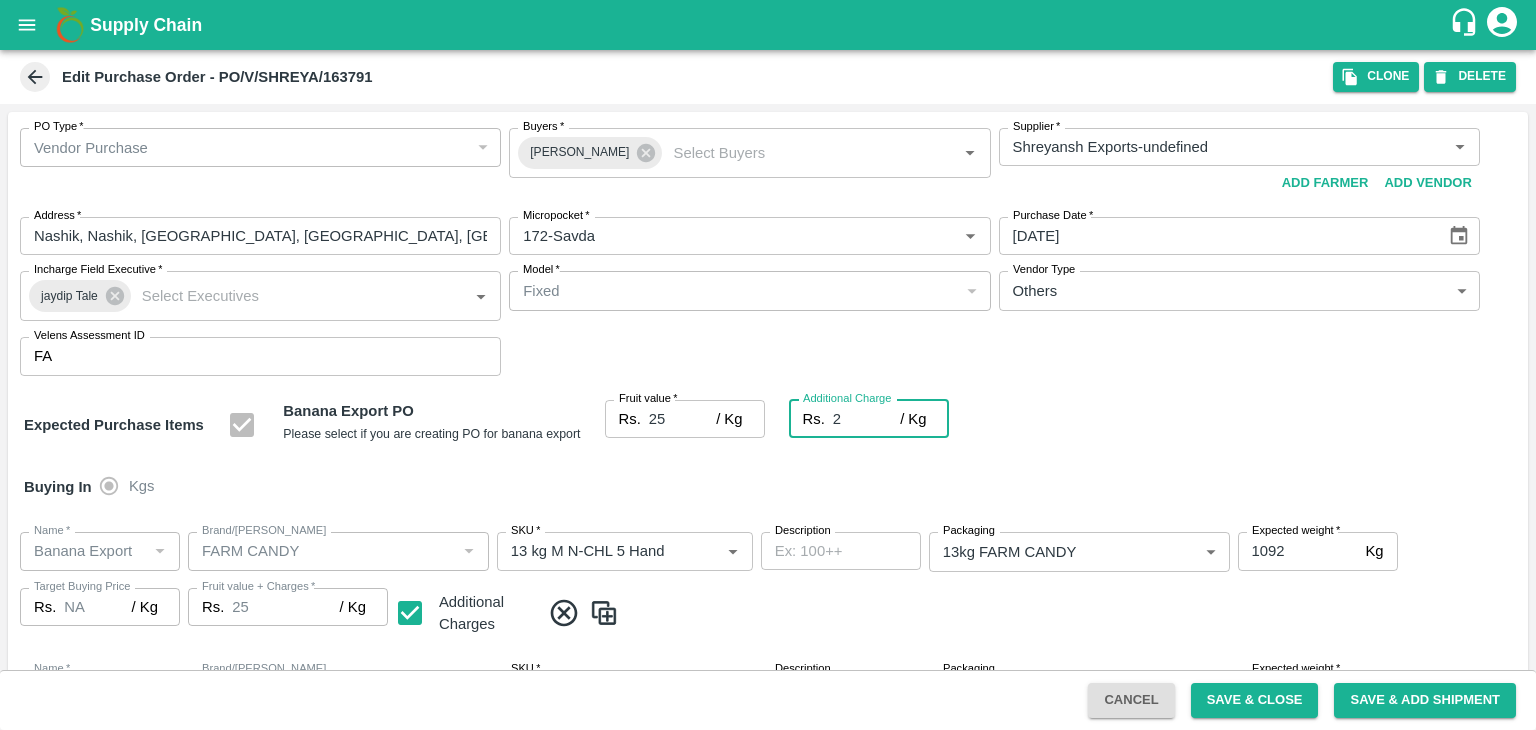 type on "27" 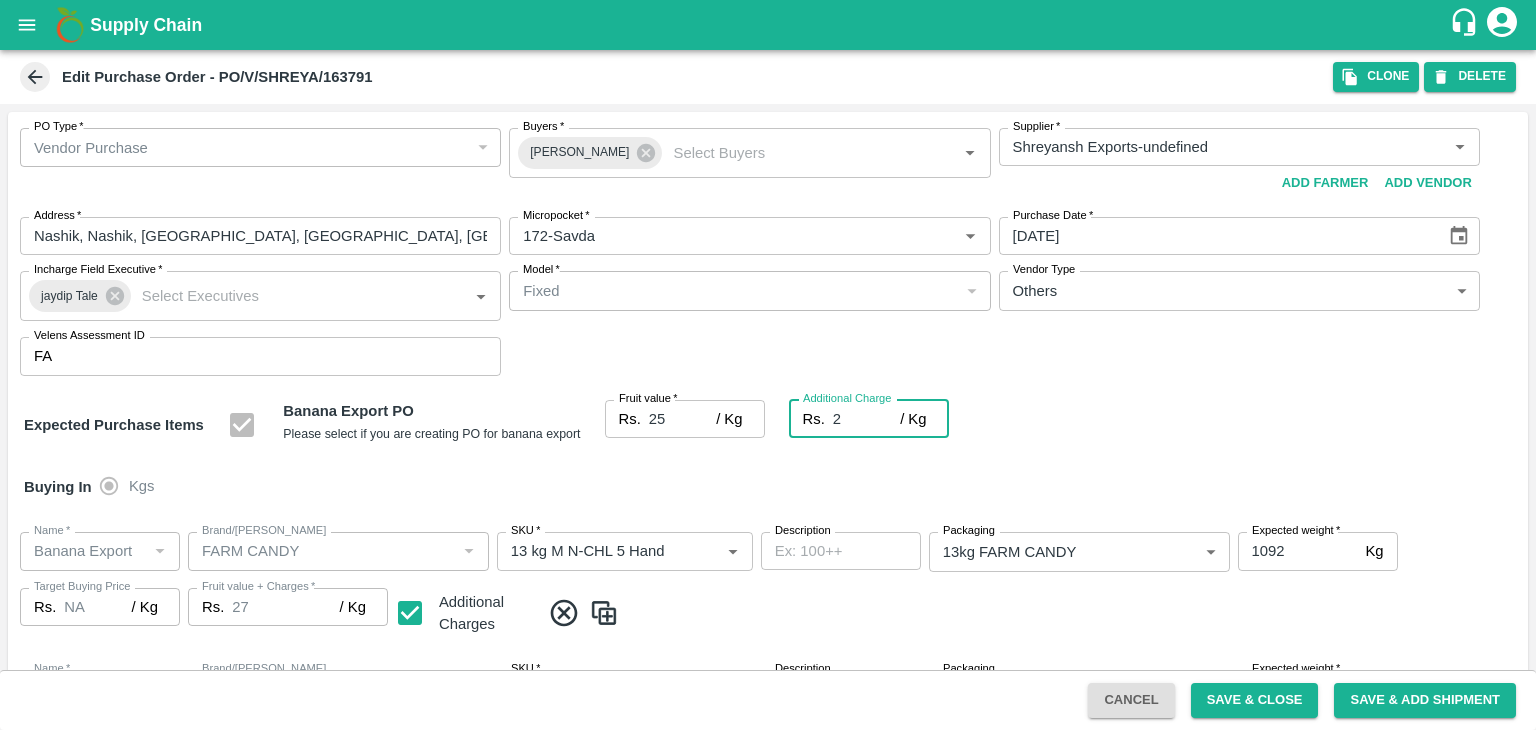 type on "2.7" 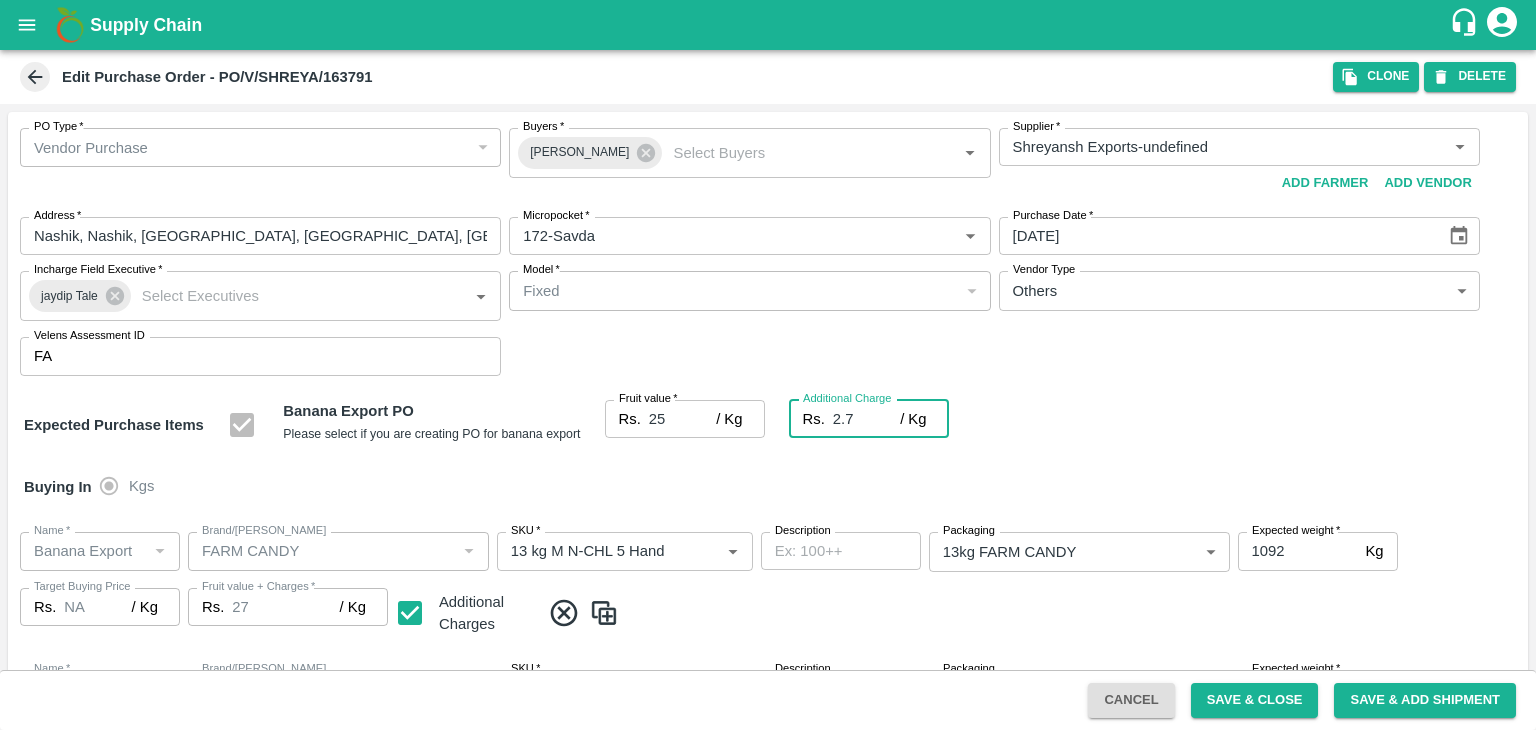 type on "27.7" 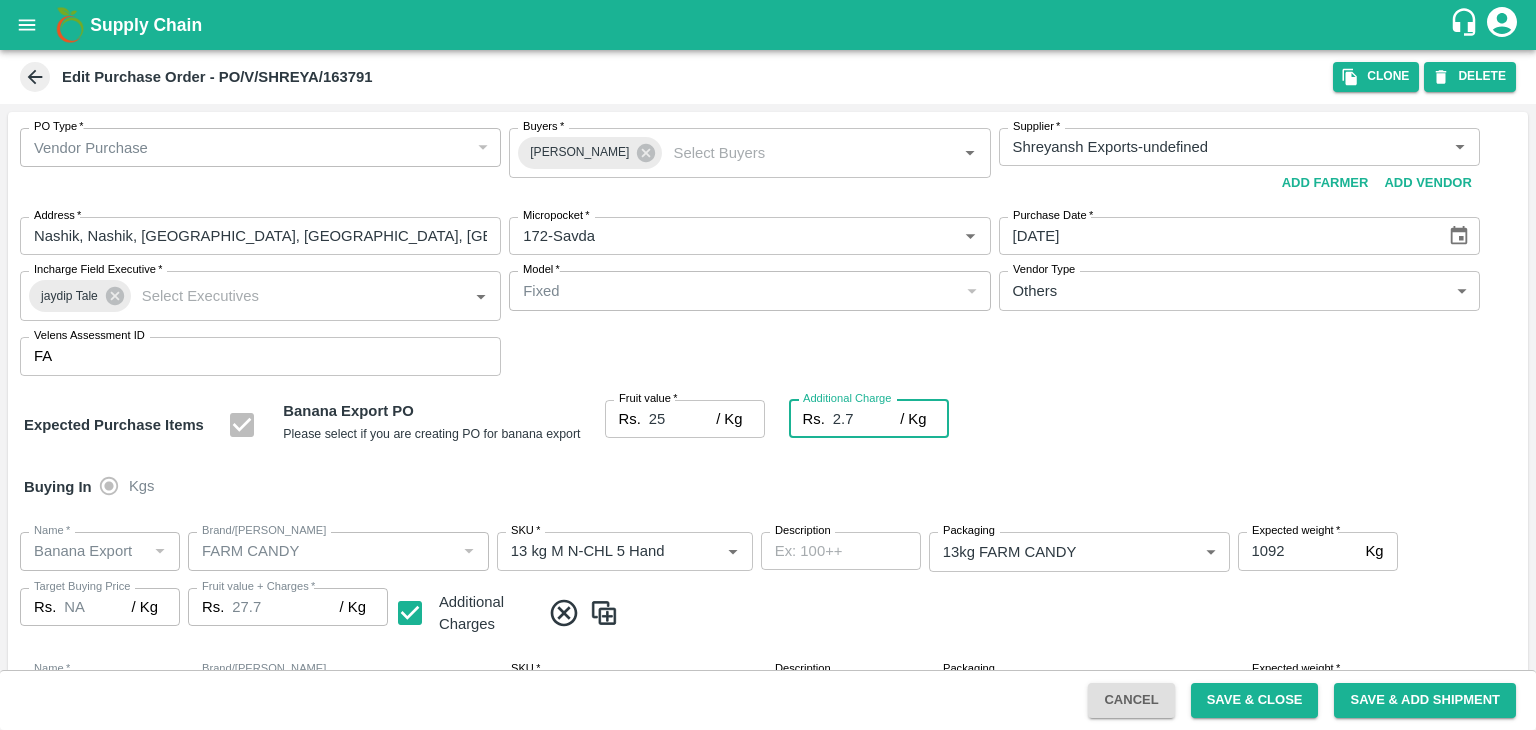 type on "2.75" 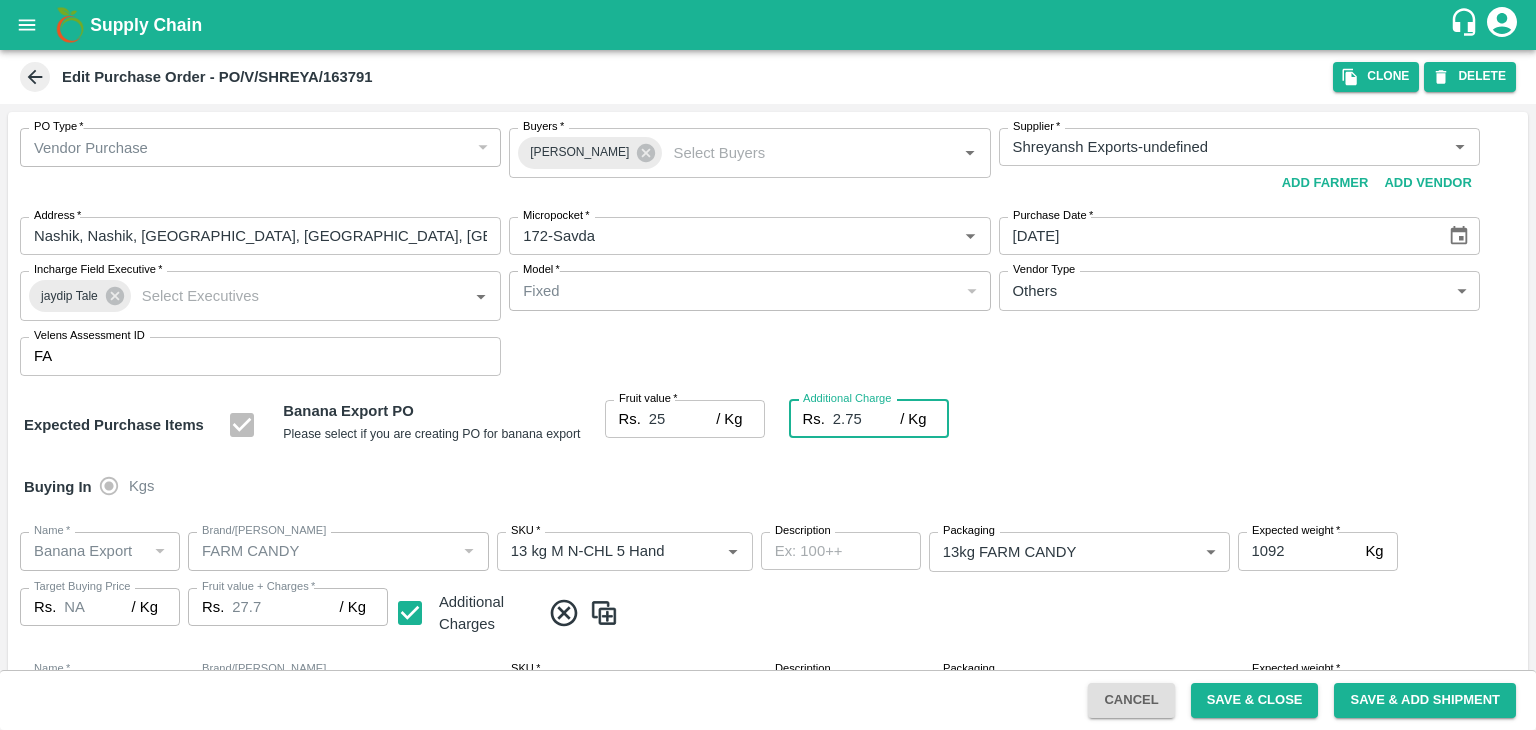type on "27.75" 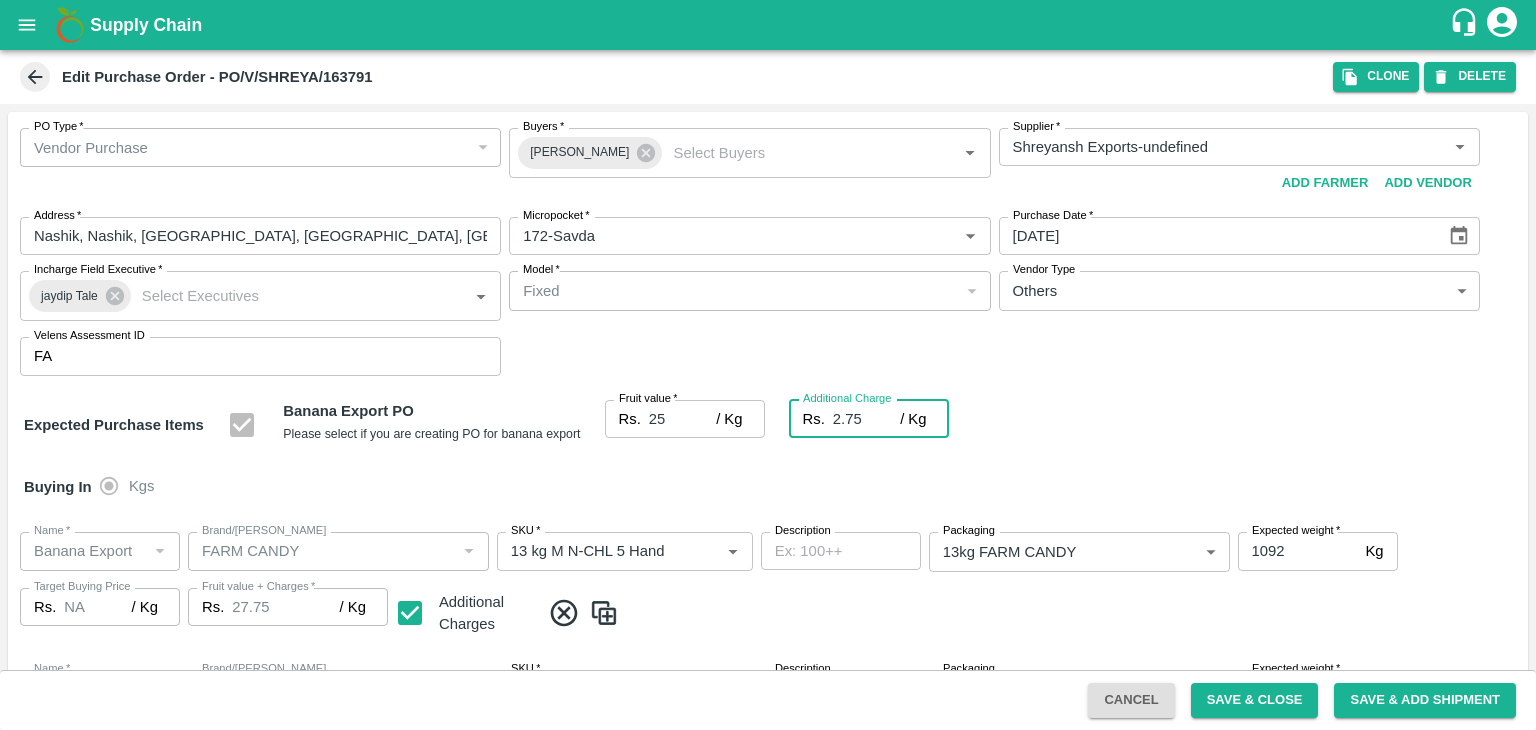 type on "2.75" 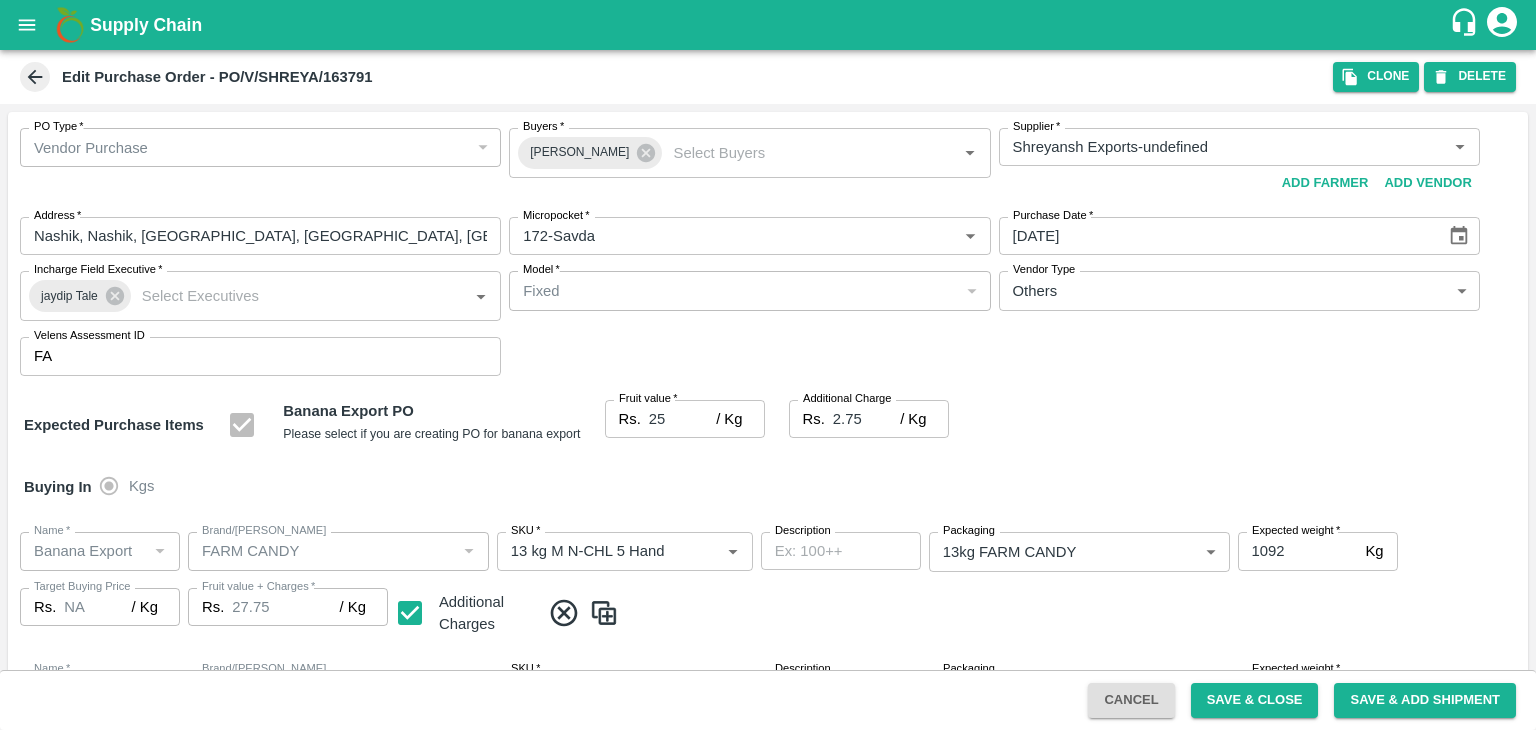 click on "Buying In Kgs" at bounding box center (768, 487) 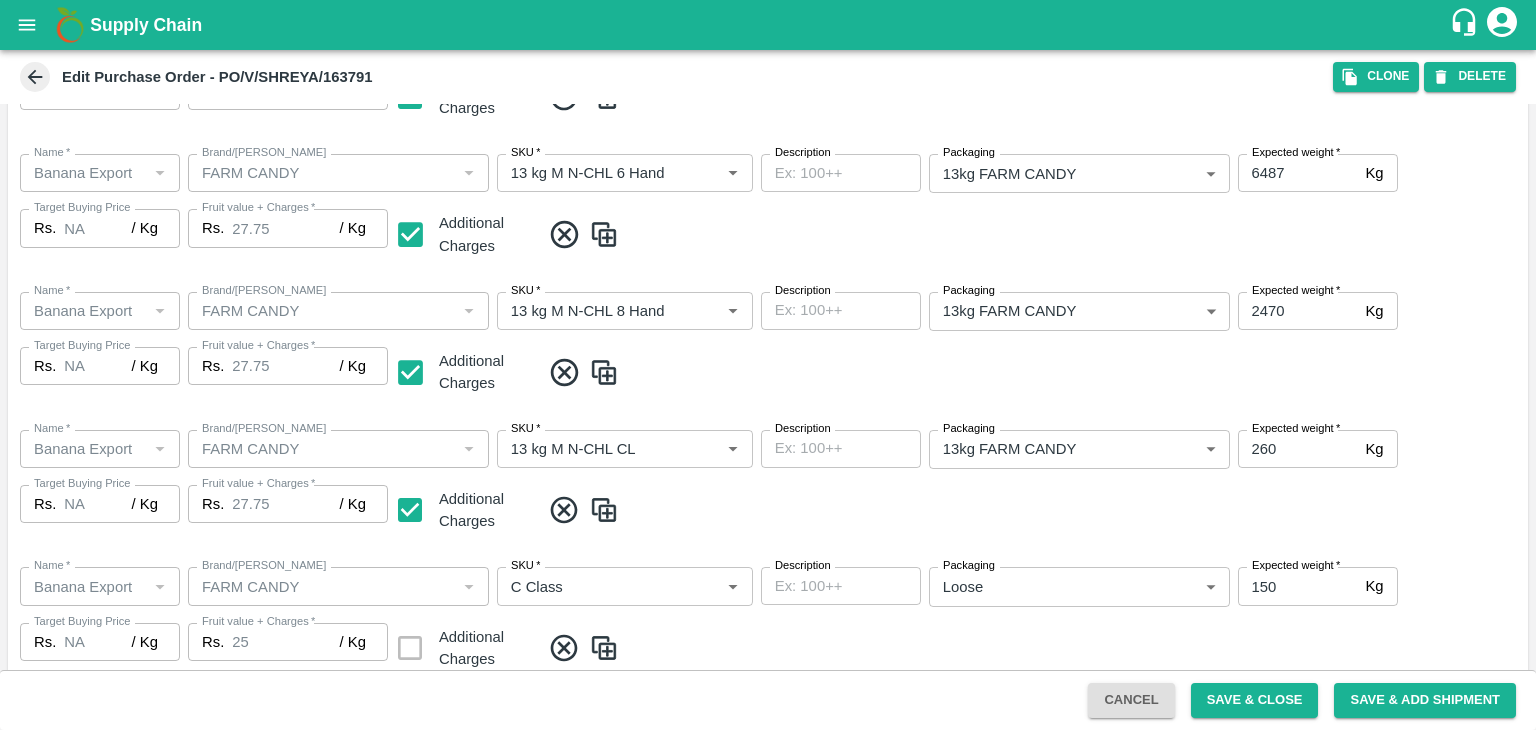 scroll, scrollTop: 923, scrollLeft: 0, axis: vertical 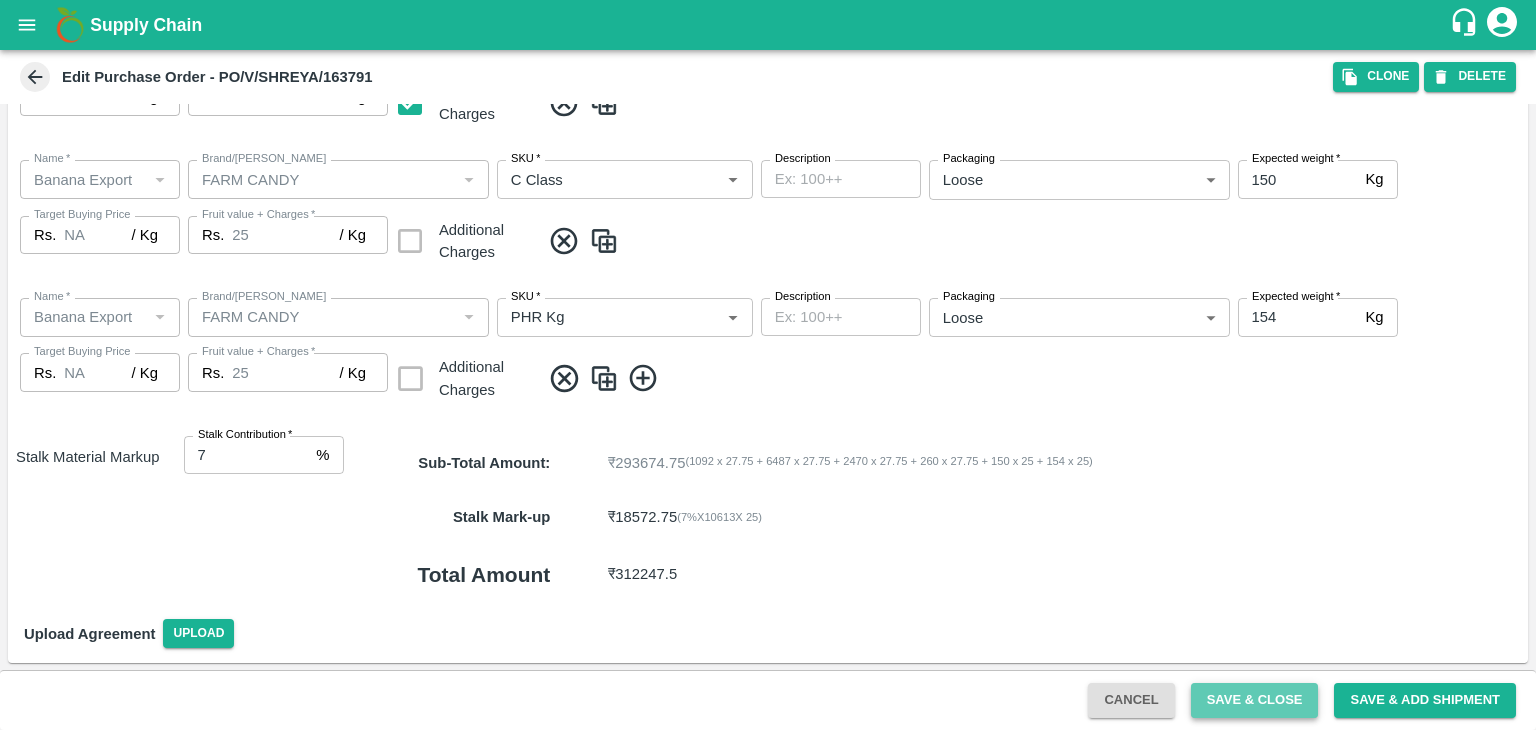 click on "Save & Close" at bounding box center [1255, 700] 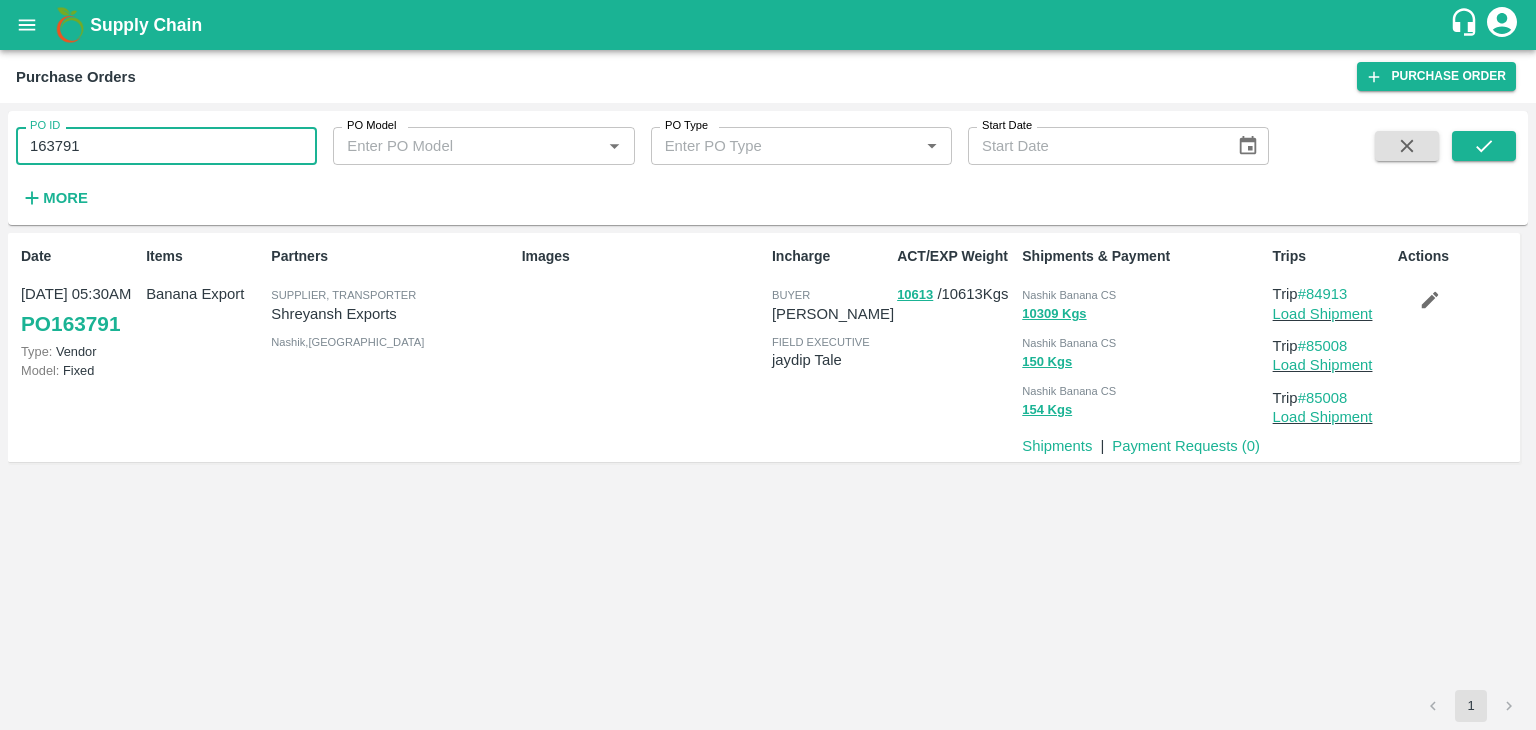 click on "163791" at bounding box center [166, 146] 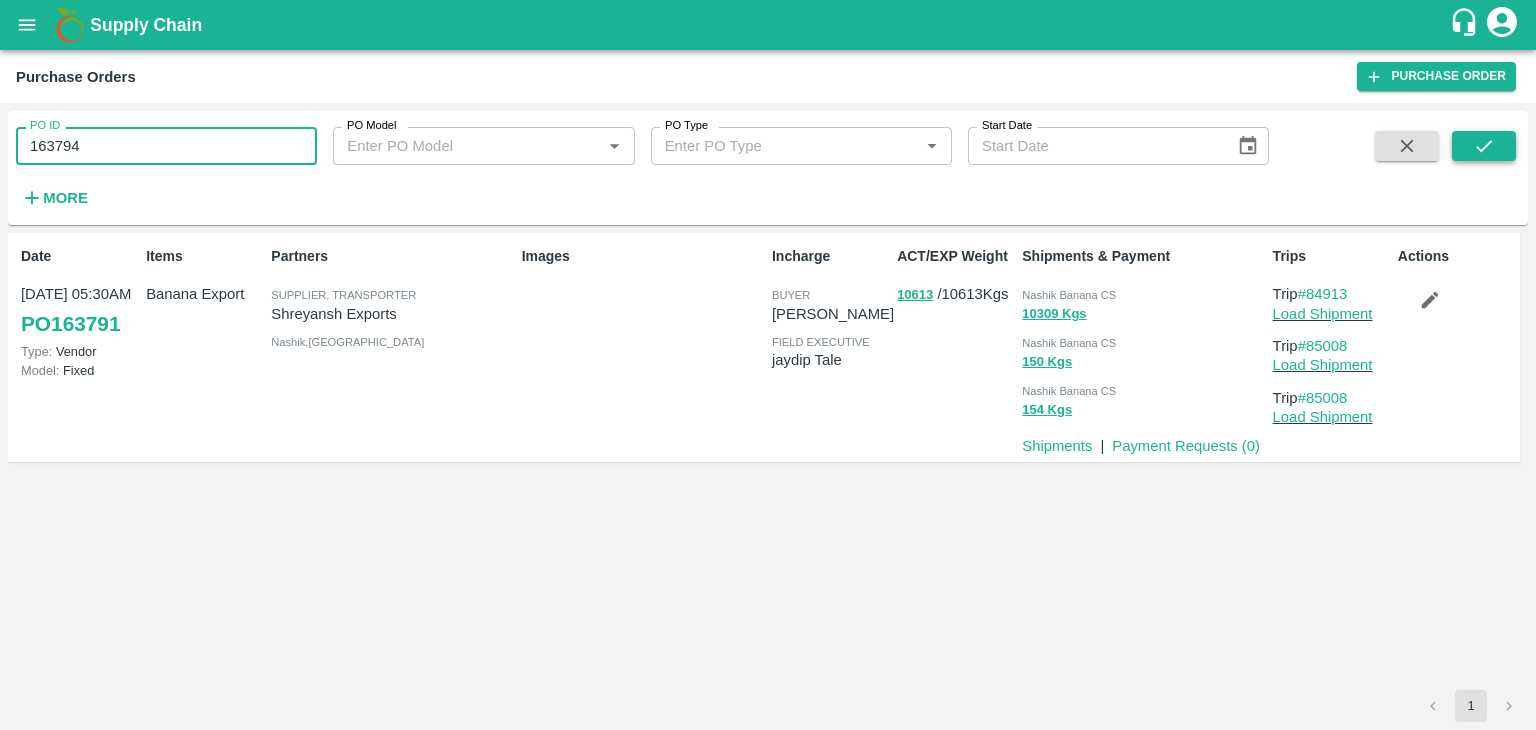 type on "163794" 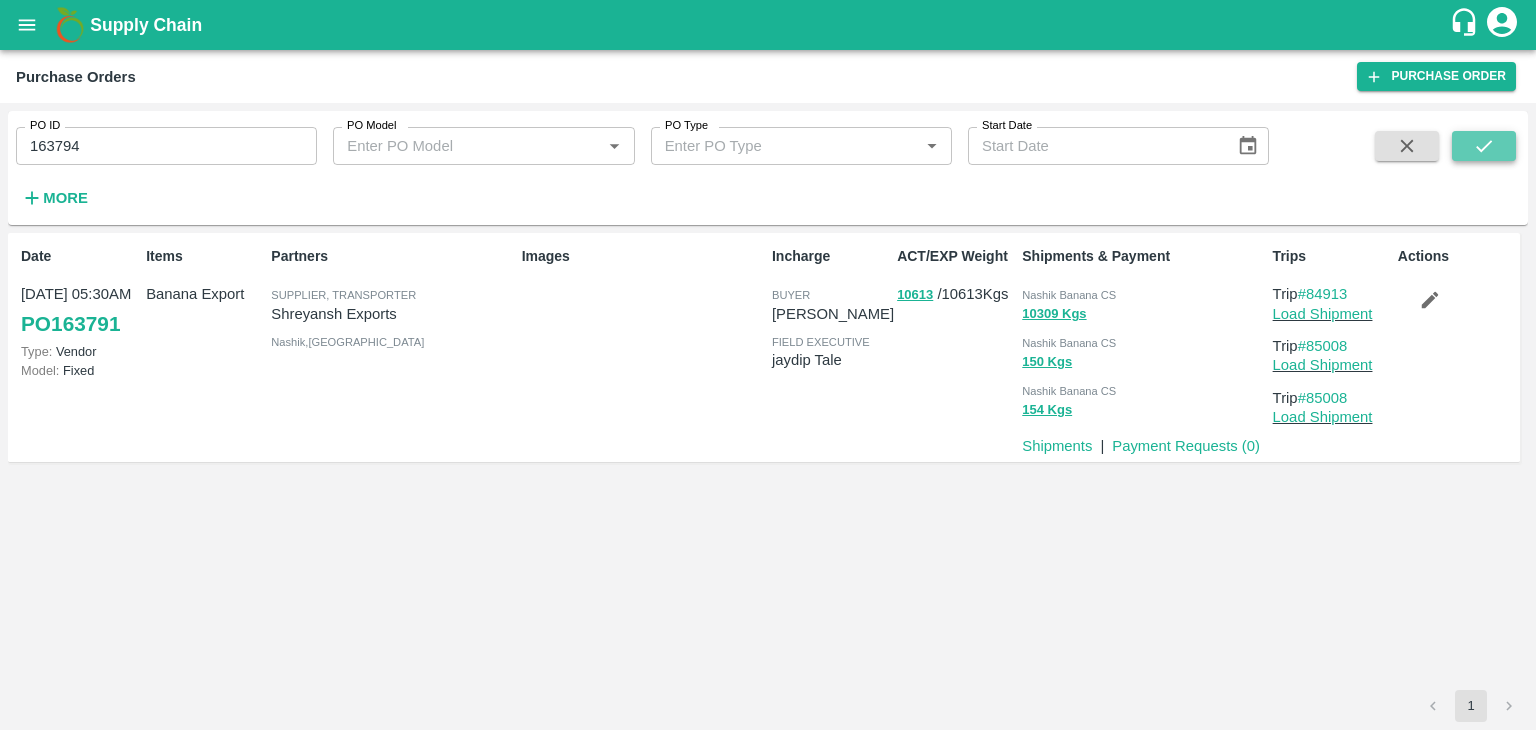 click 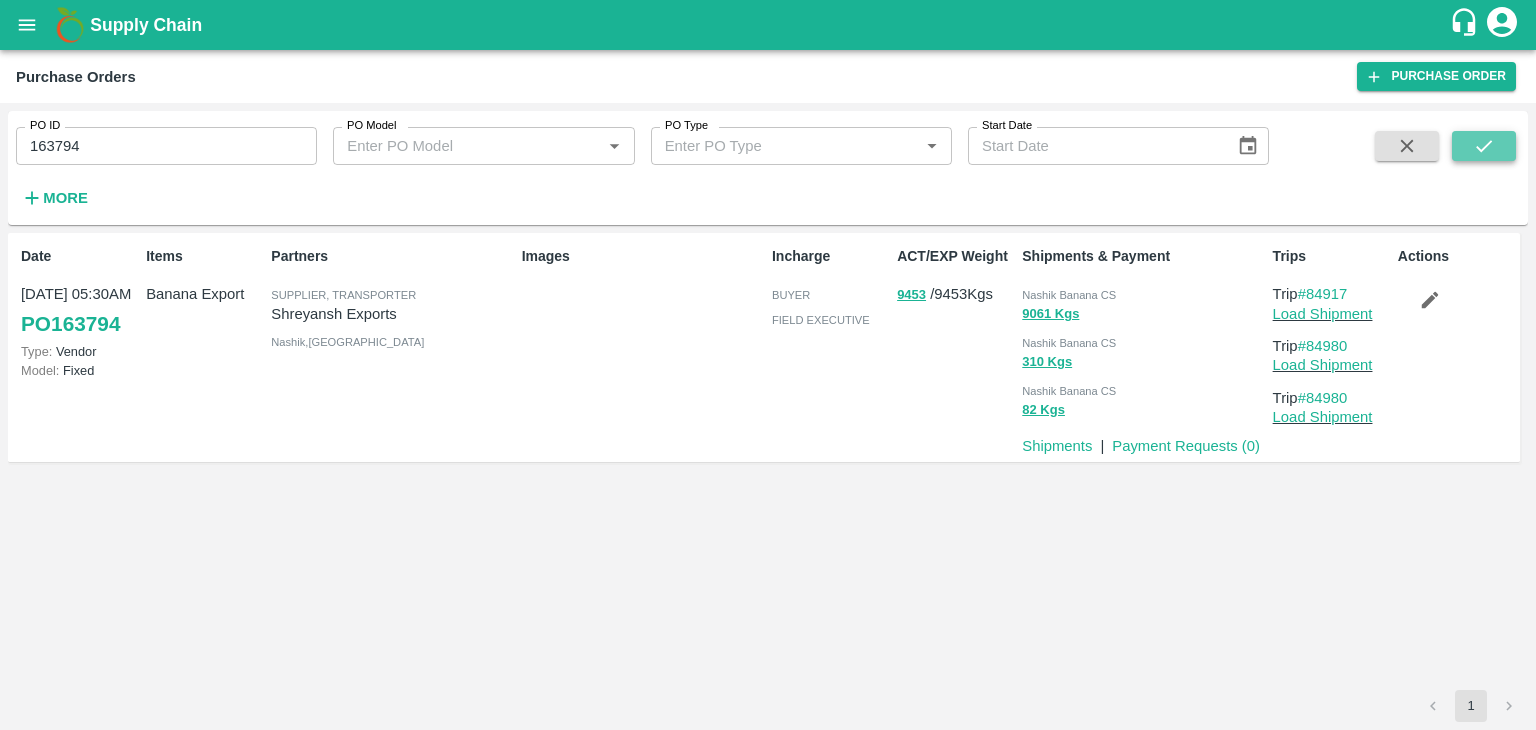 click at bounding box center [1484, 146] 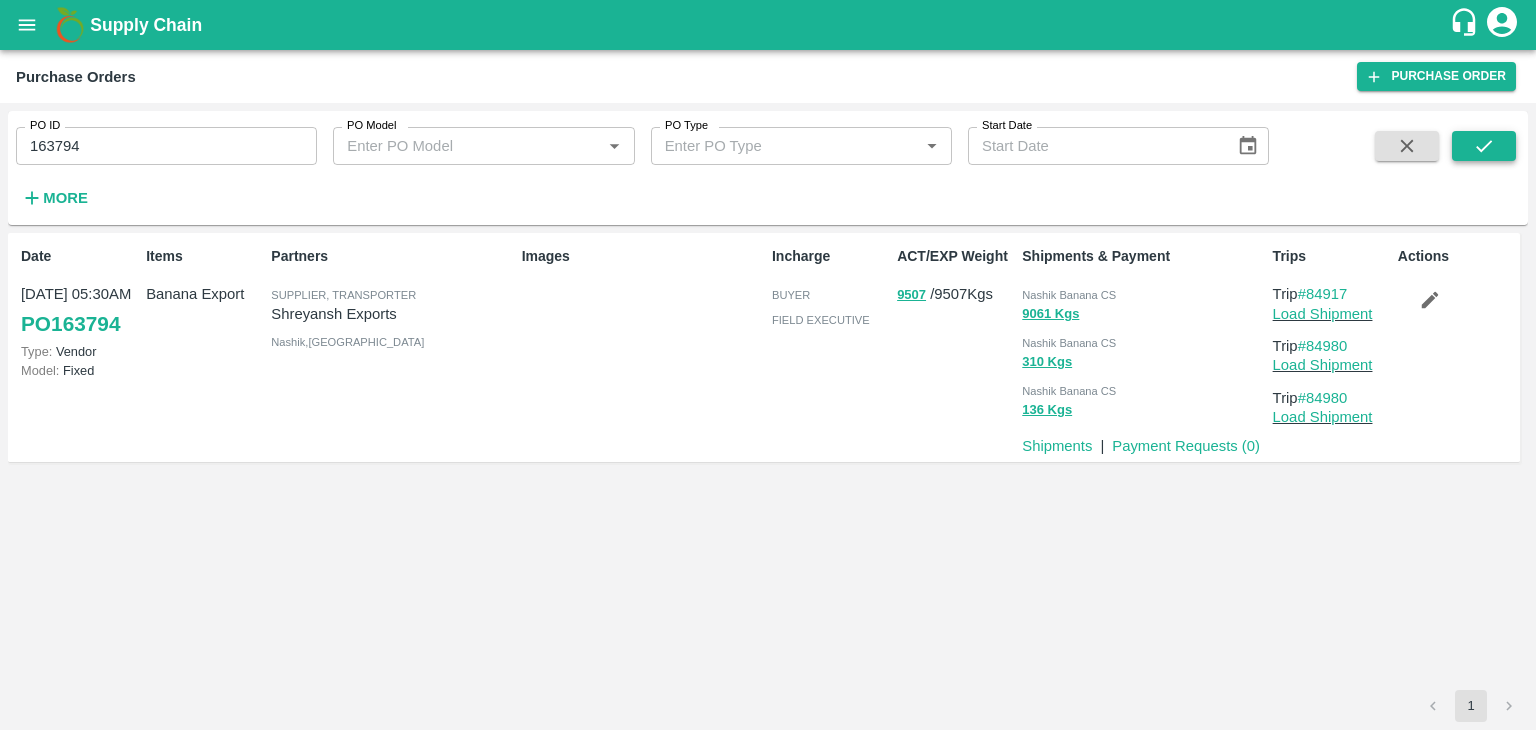 click at bounding box center [1484, 146] 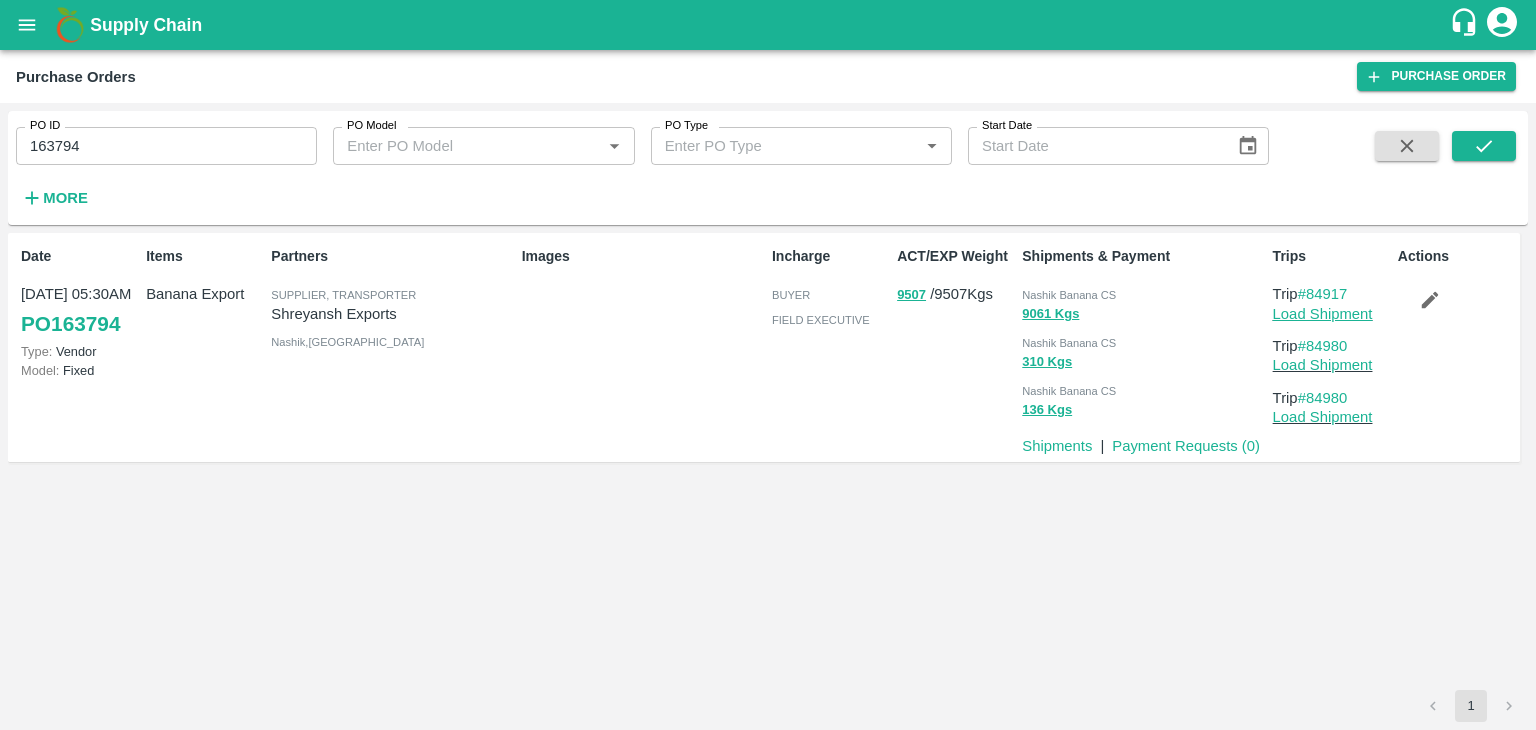 click on "Load Shipment" at bounding box center [1323, 314] 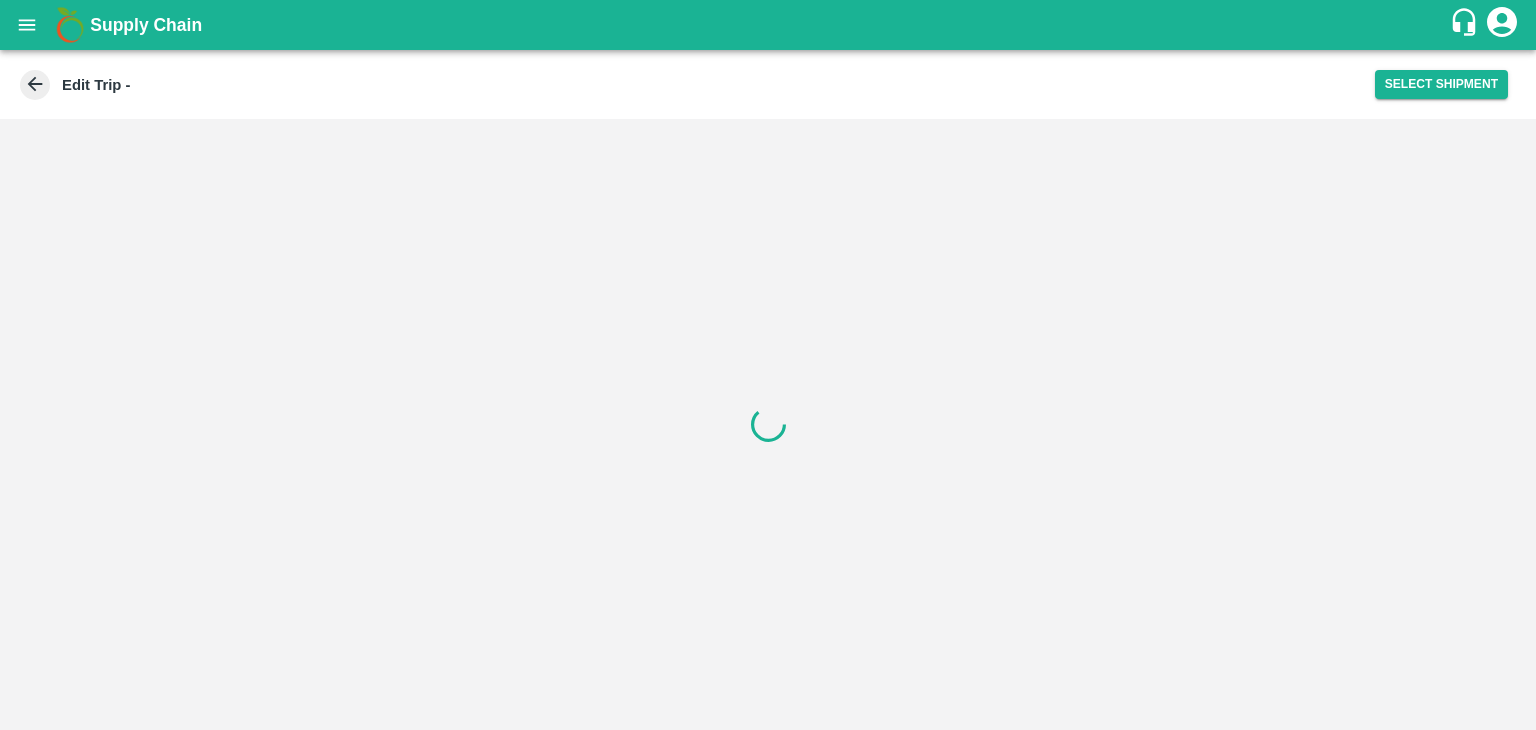 scroll, scrollTop: 0, scrollLeft: 0, axis: both 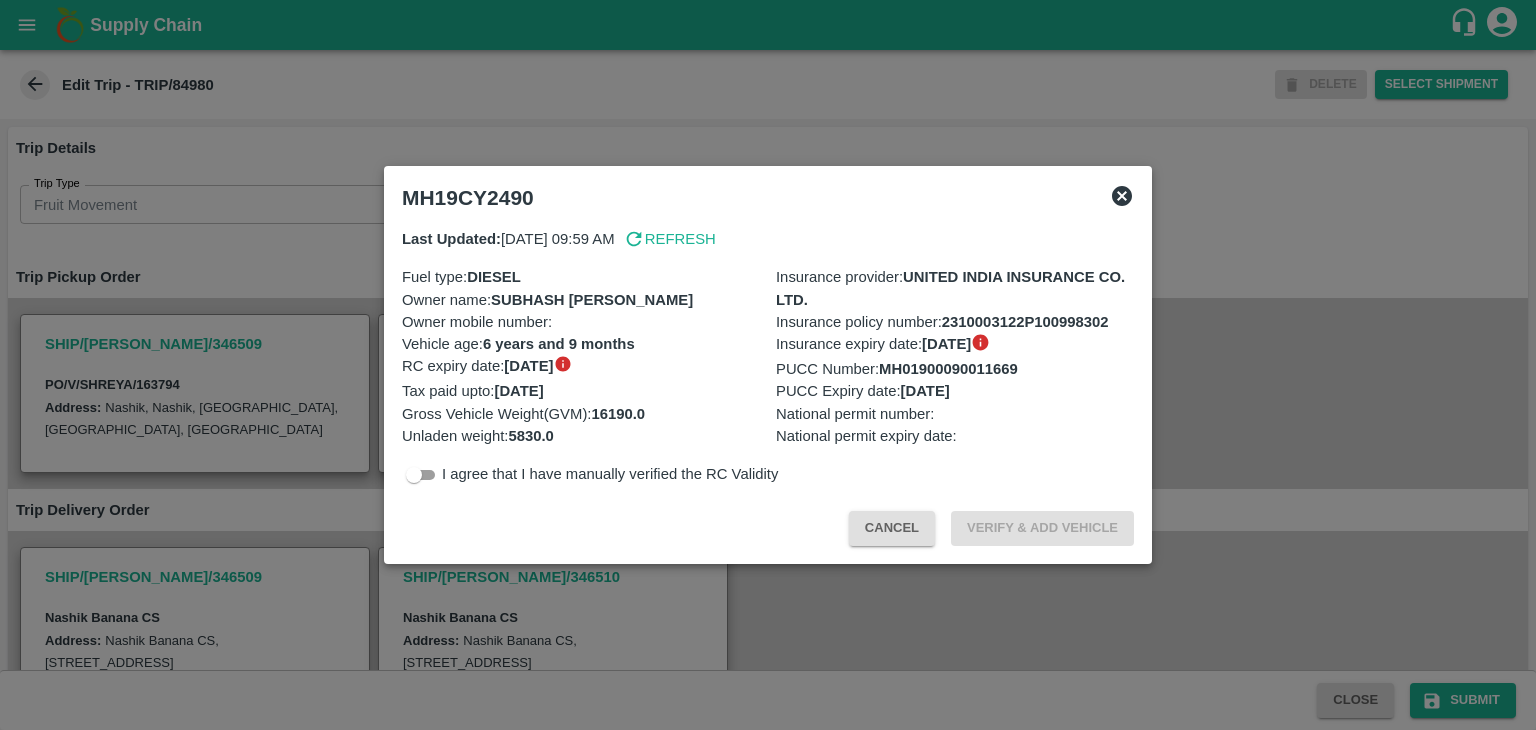 click at bounding box center (768, 365) 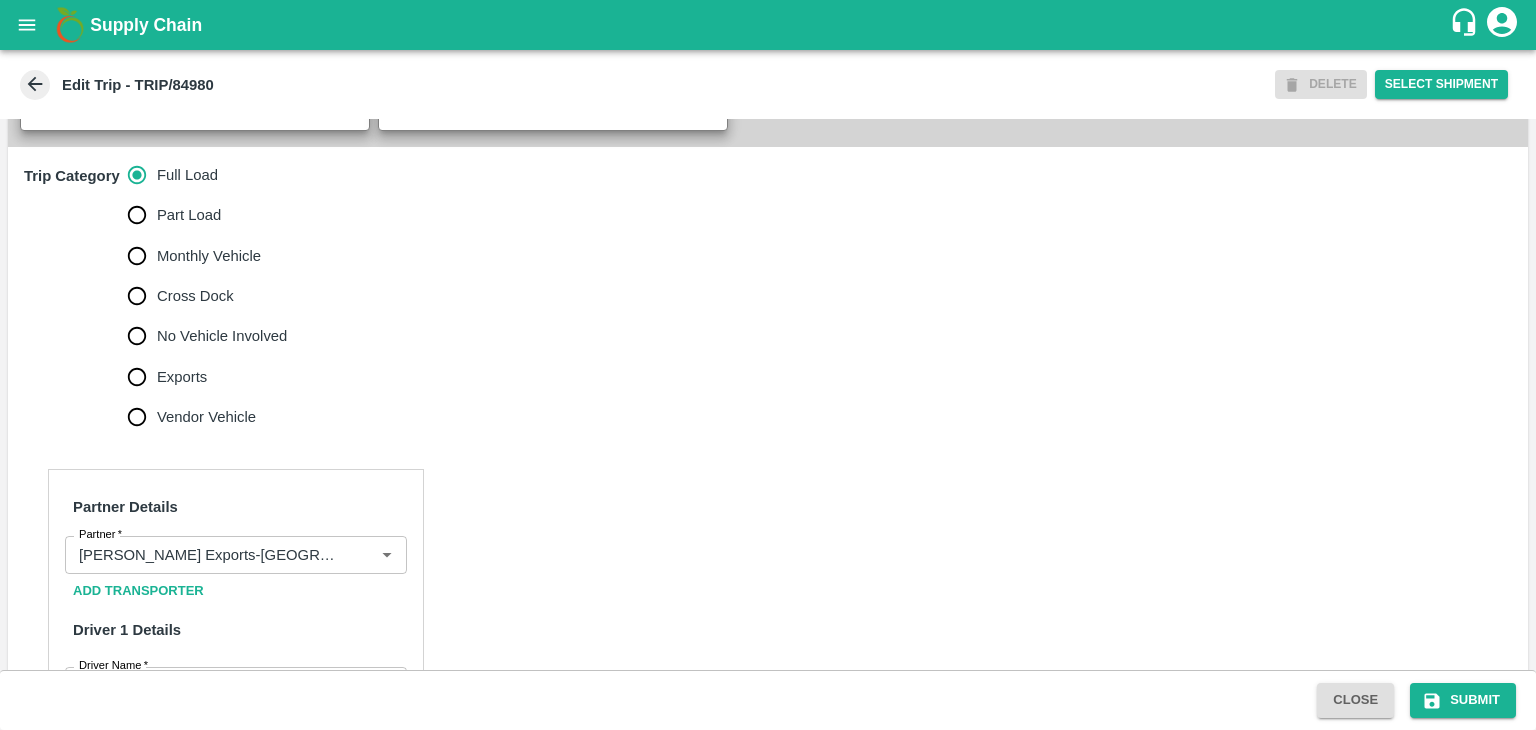 scroll, scrollTop: 576, scrollLeft: 0, axis: vertical 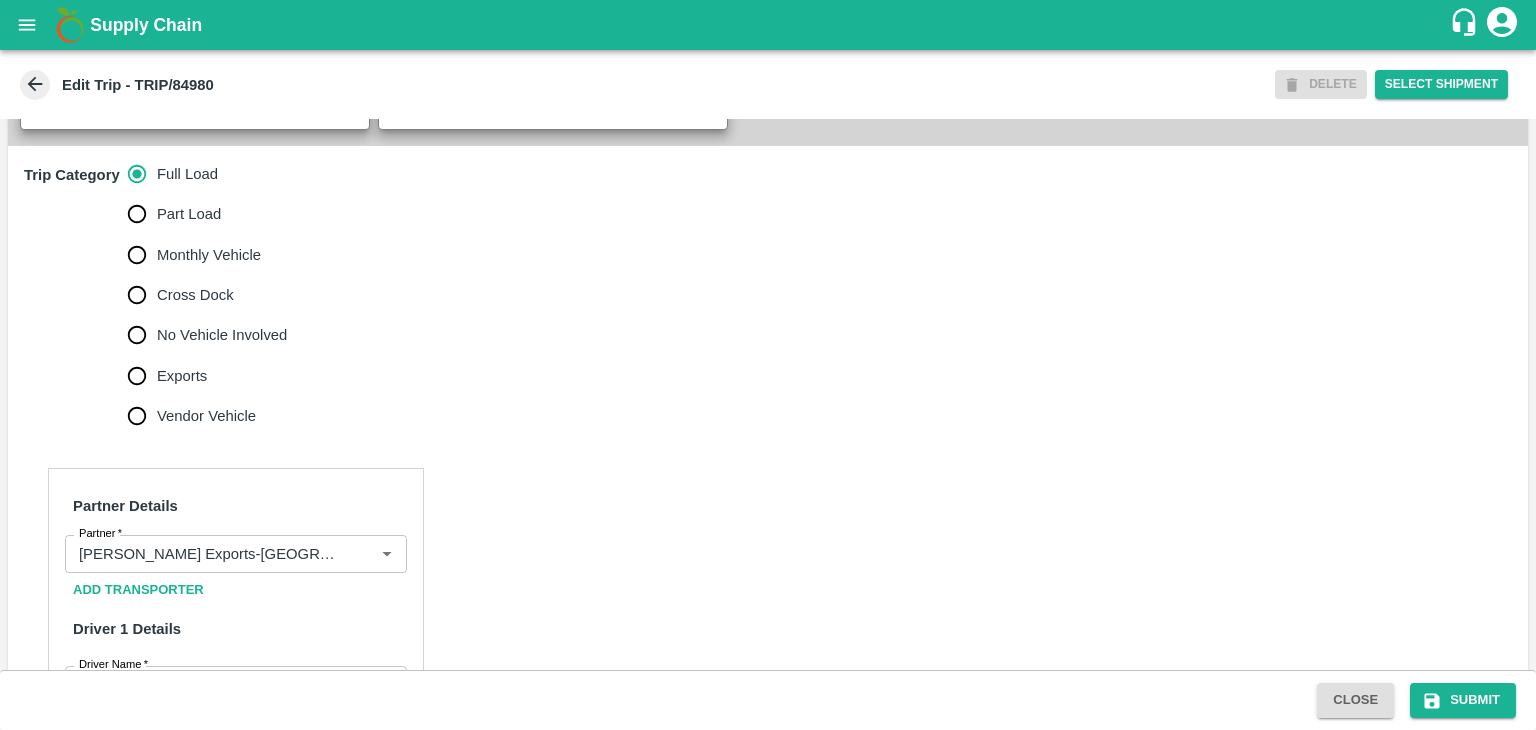 click on "No Vehicle Involved" at bounding box center (222, 335) 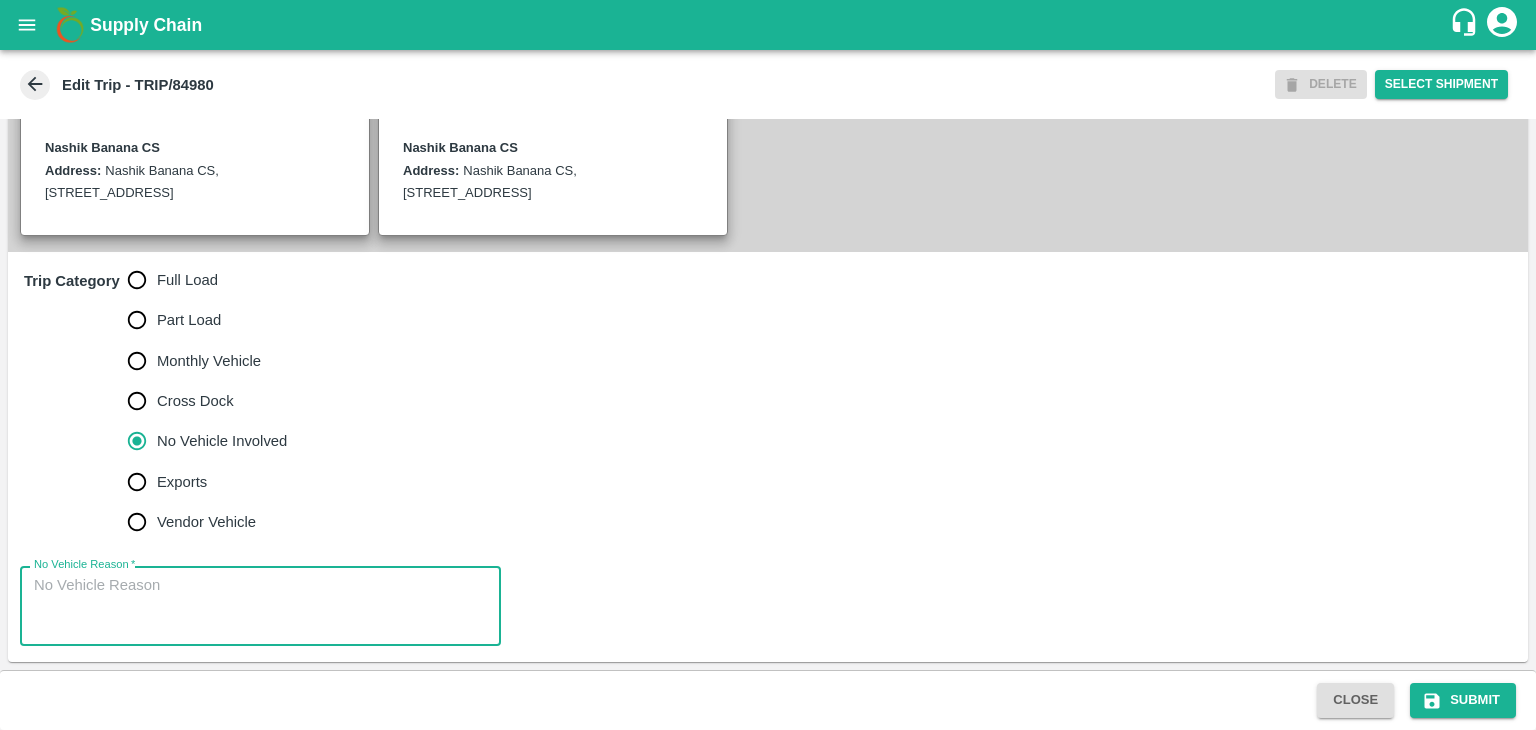click on "No Vehicle Reason   *" at bounding box center [260, 606] 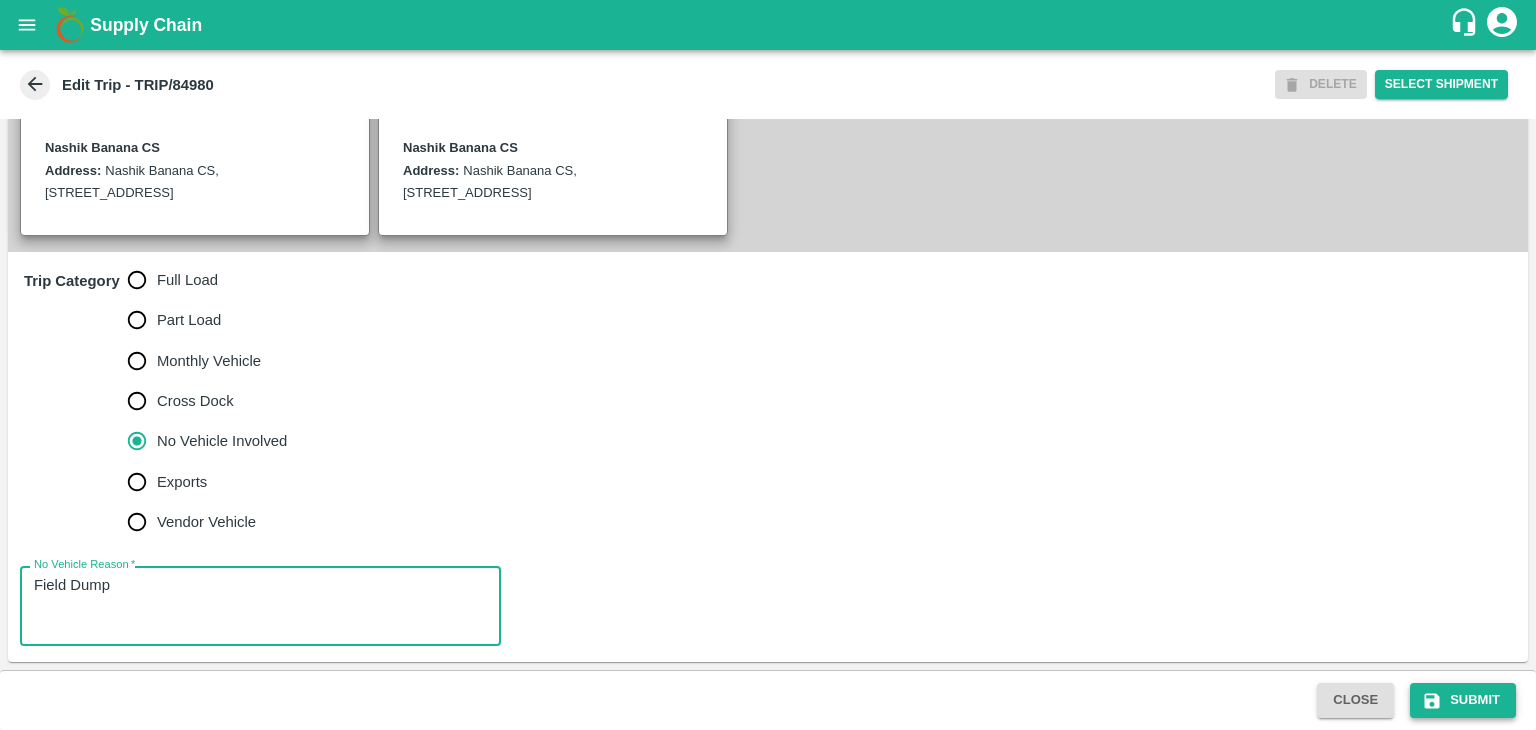 type on "Field Dump" 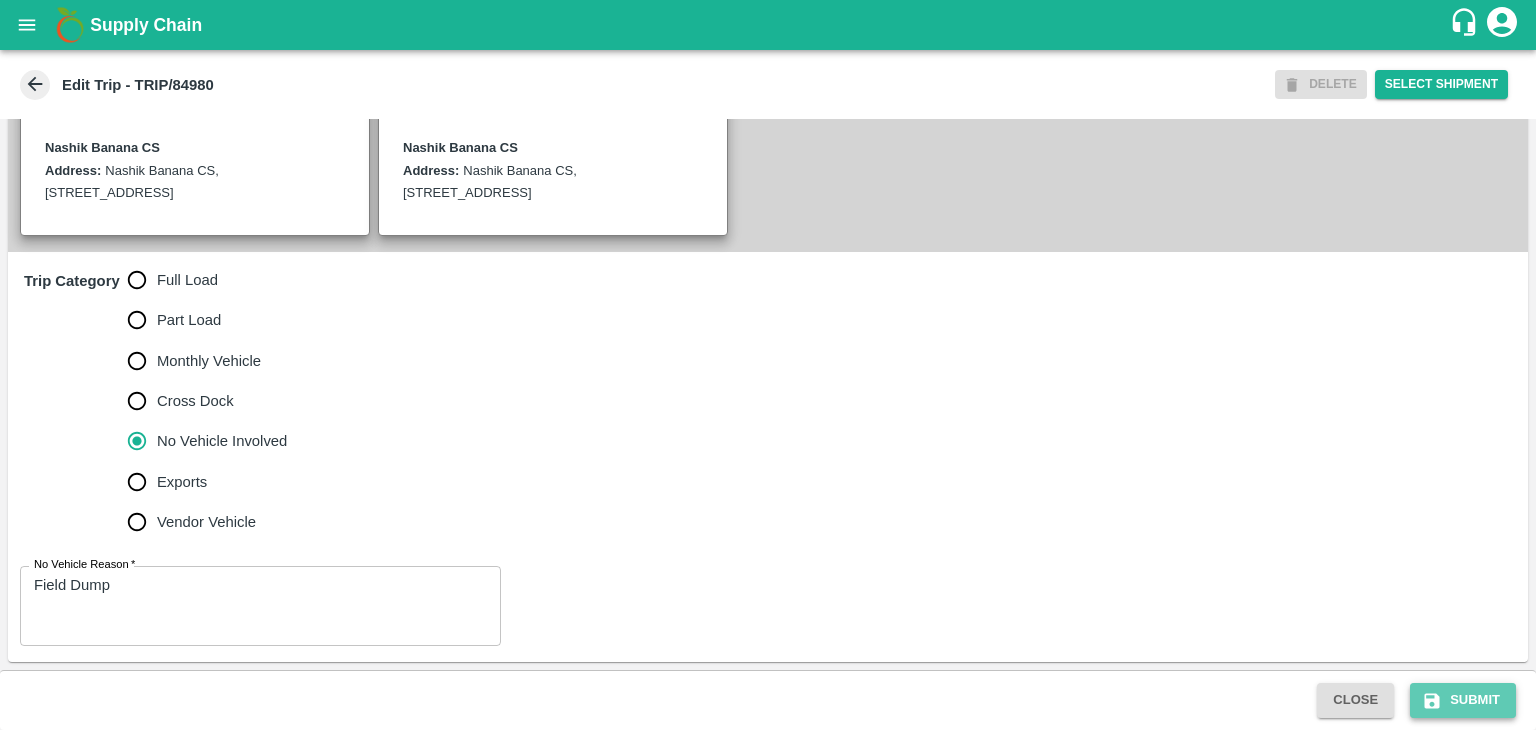 click on "Submit" at bounding box center (1463, 700) 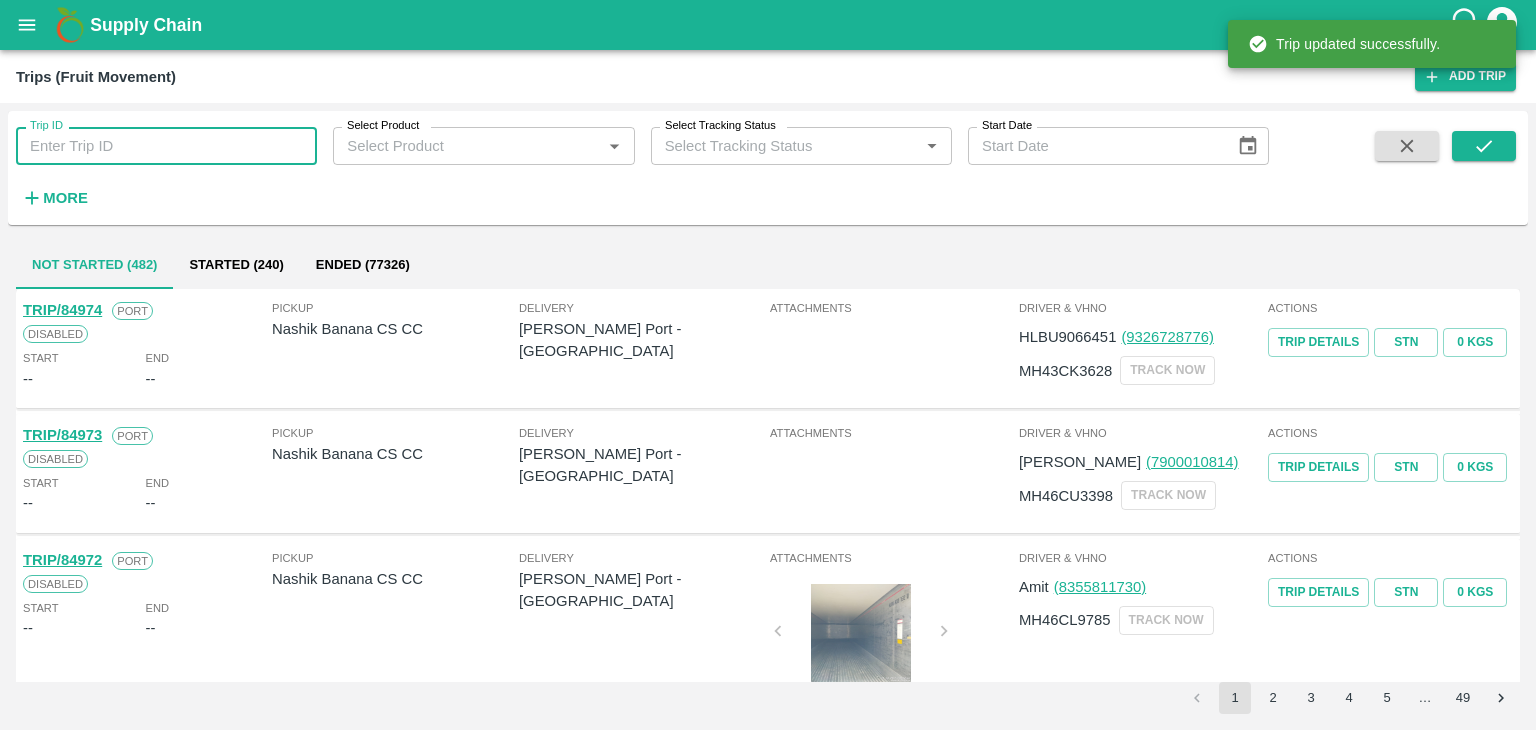 click on "Trip ID" at bounding box center [166, 146] 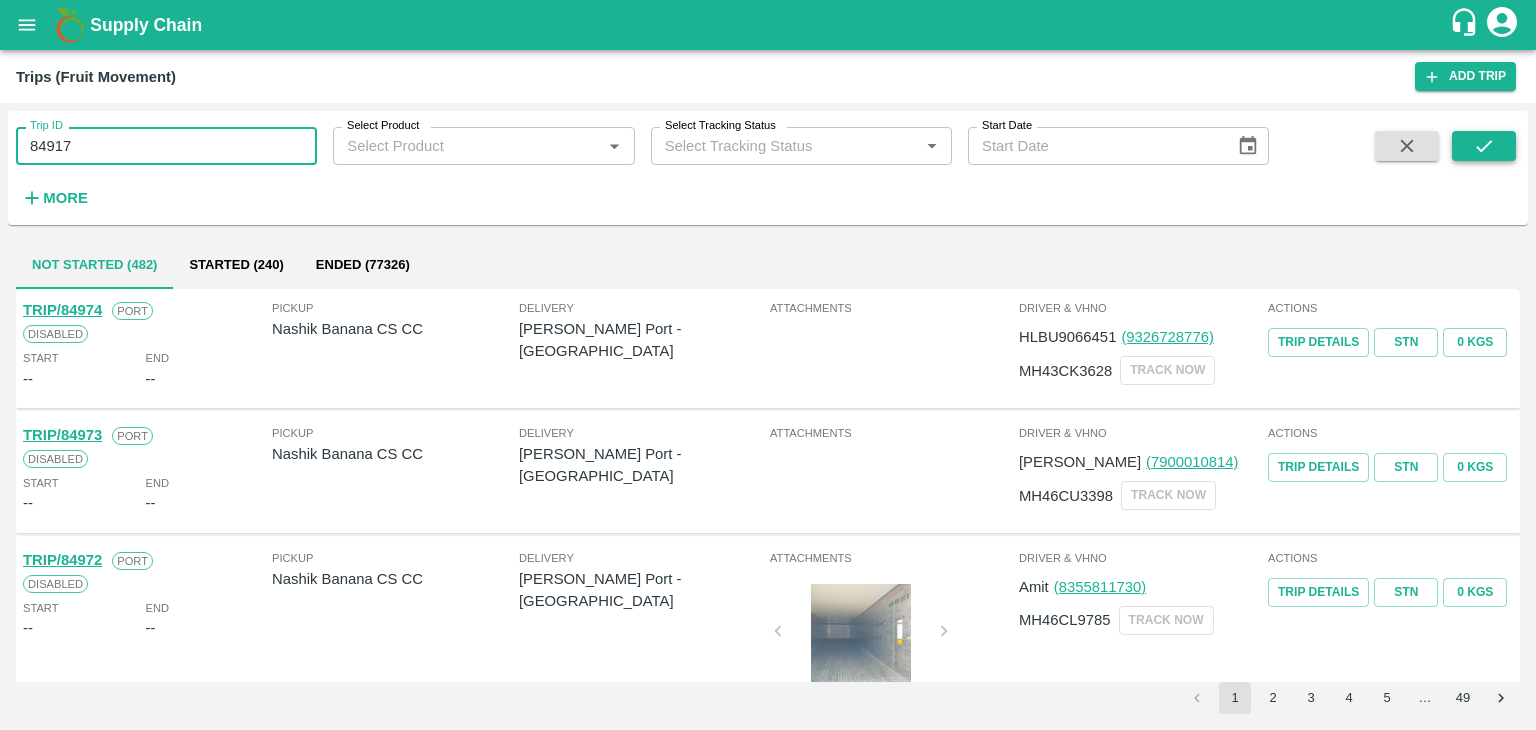 type on "84917" 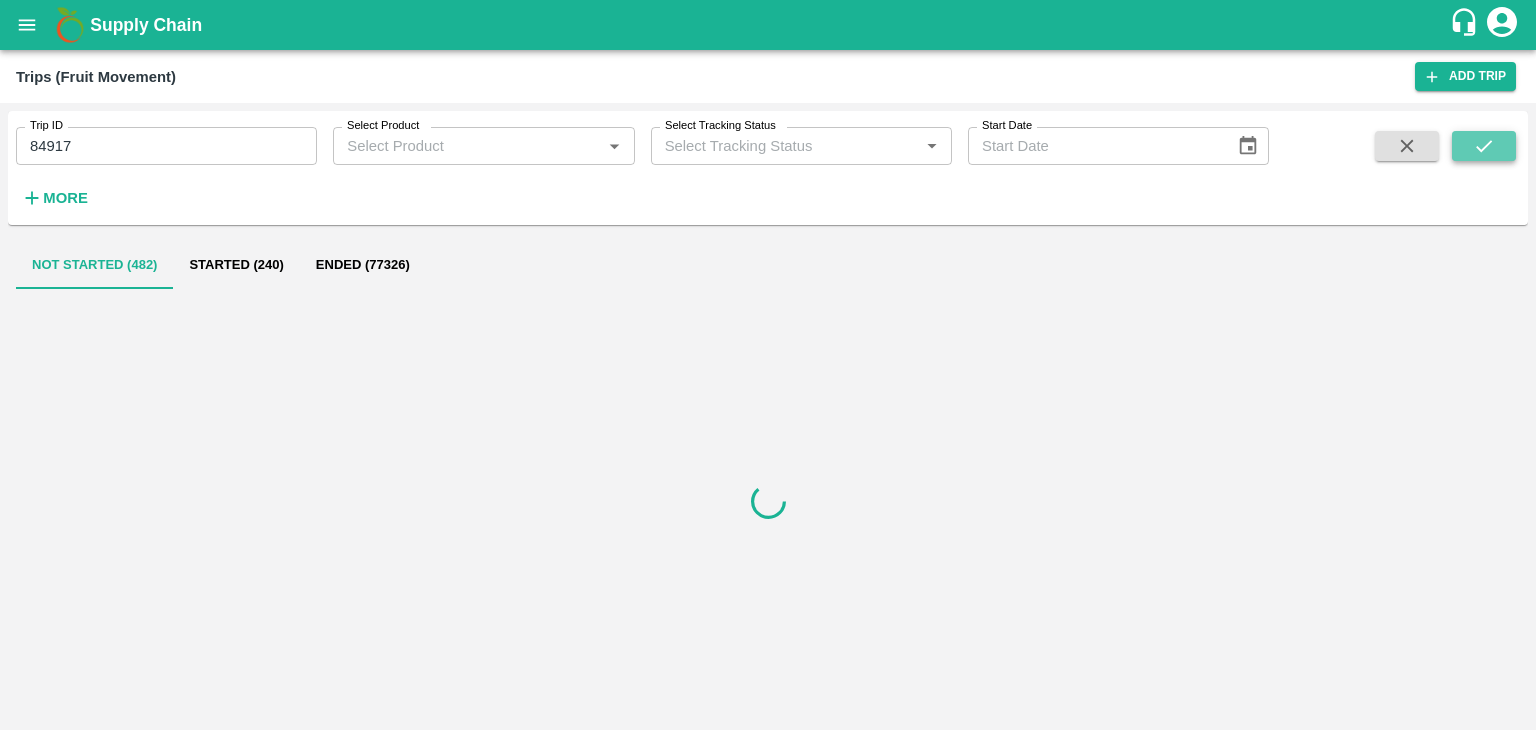 click at bounding box center (1484, 146) 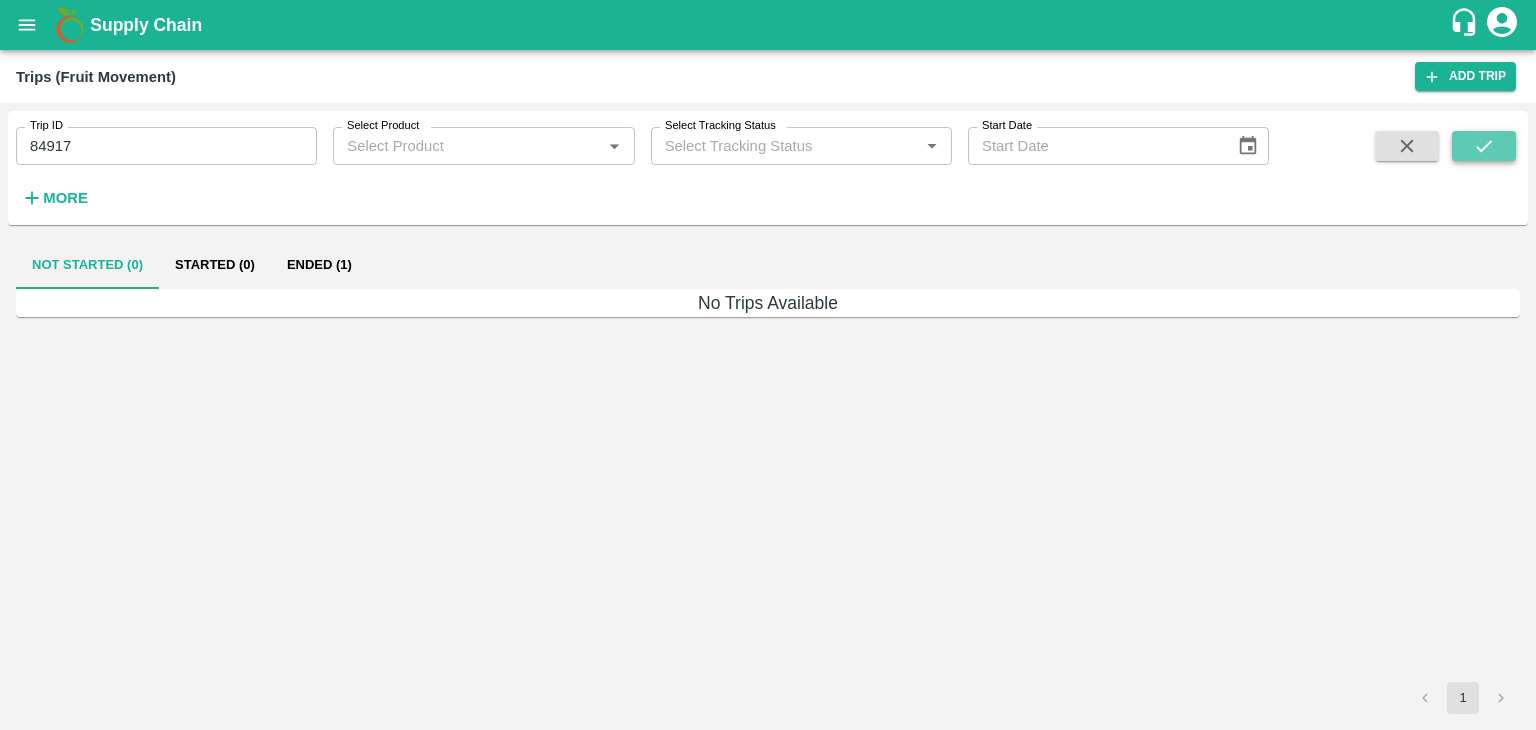 click at bounding box center (1484, 146) 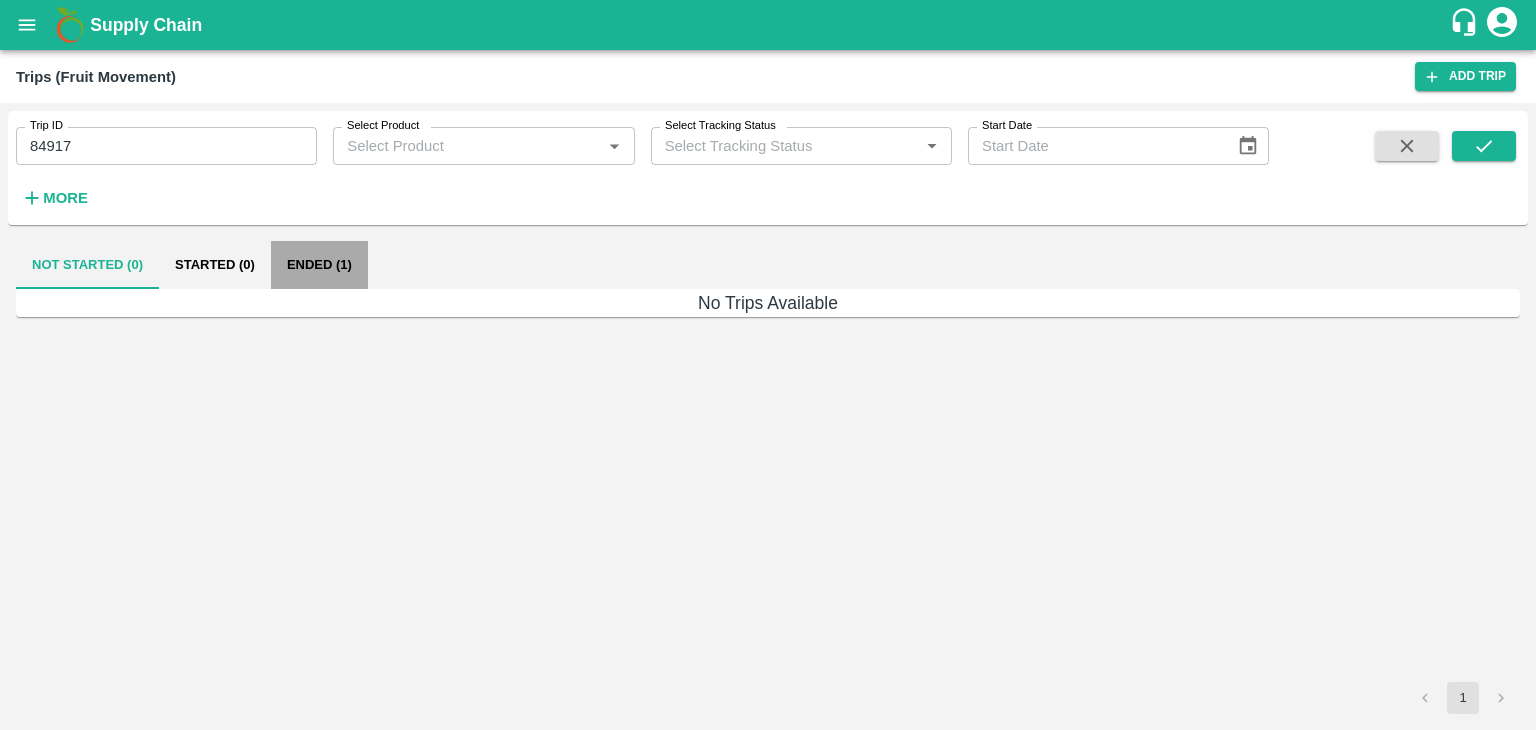 click on "Ended (1)" at bounding box center (319, 265) 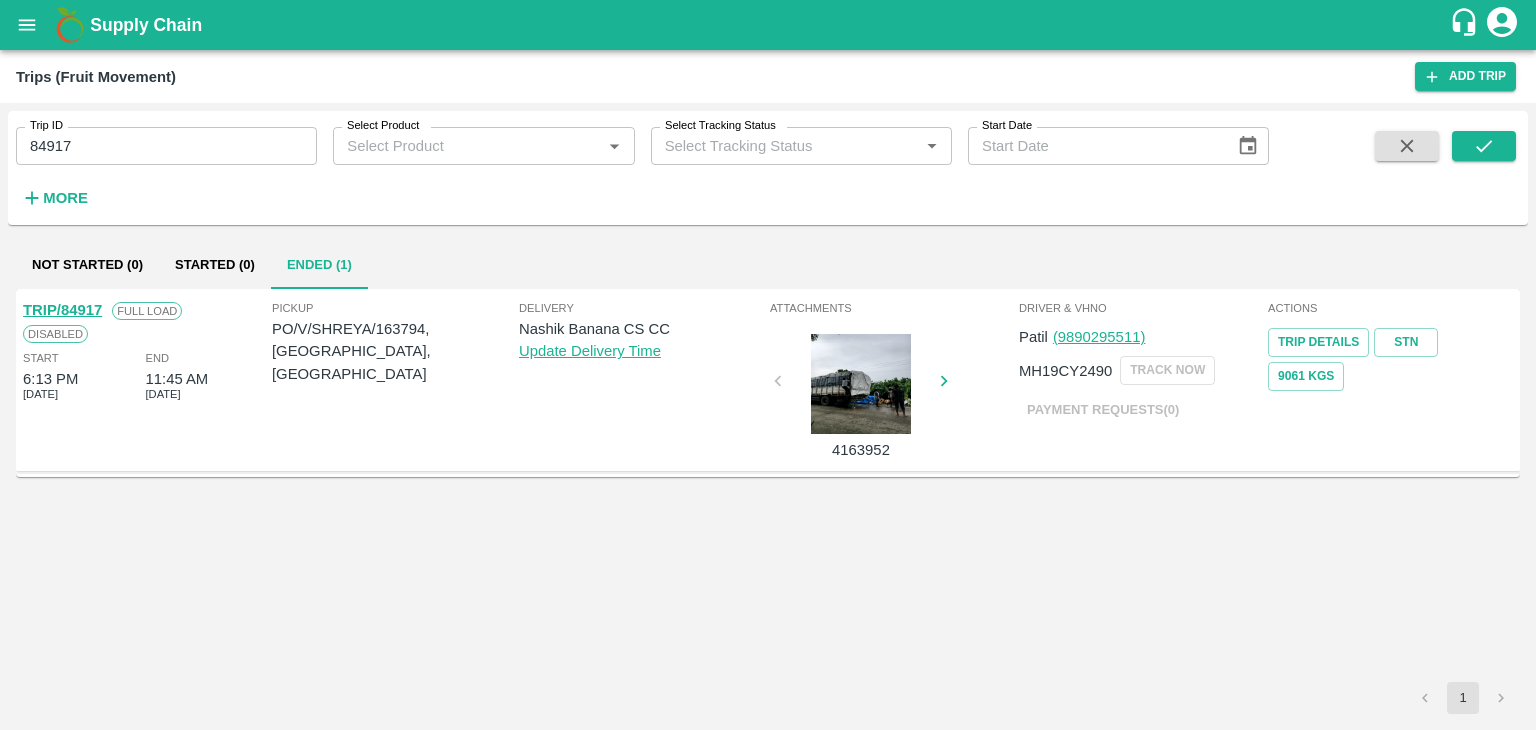 click on "TRIP/84917" at bounding box center [62, 310] 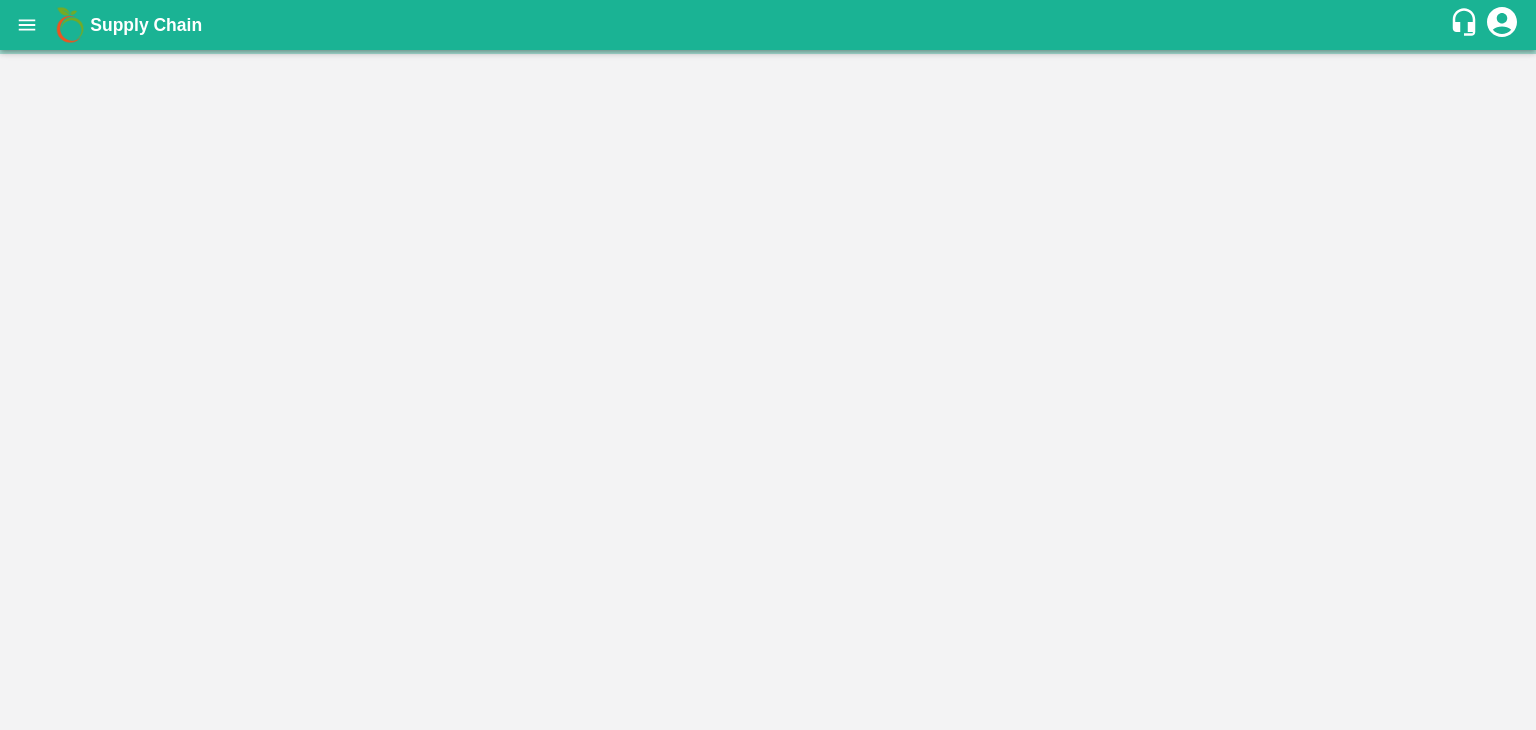 scroll, scrollTop: 0, scrollLeft: 0, axis: both 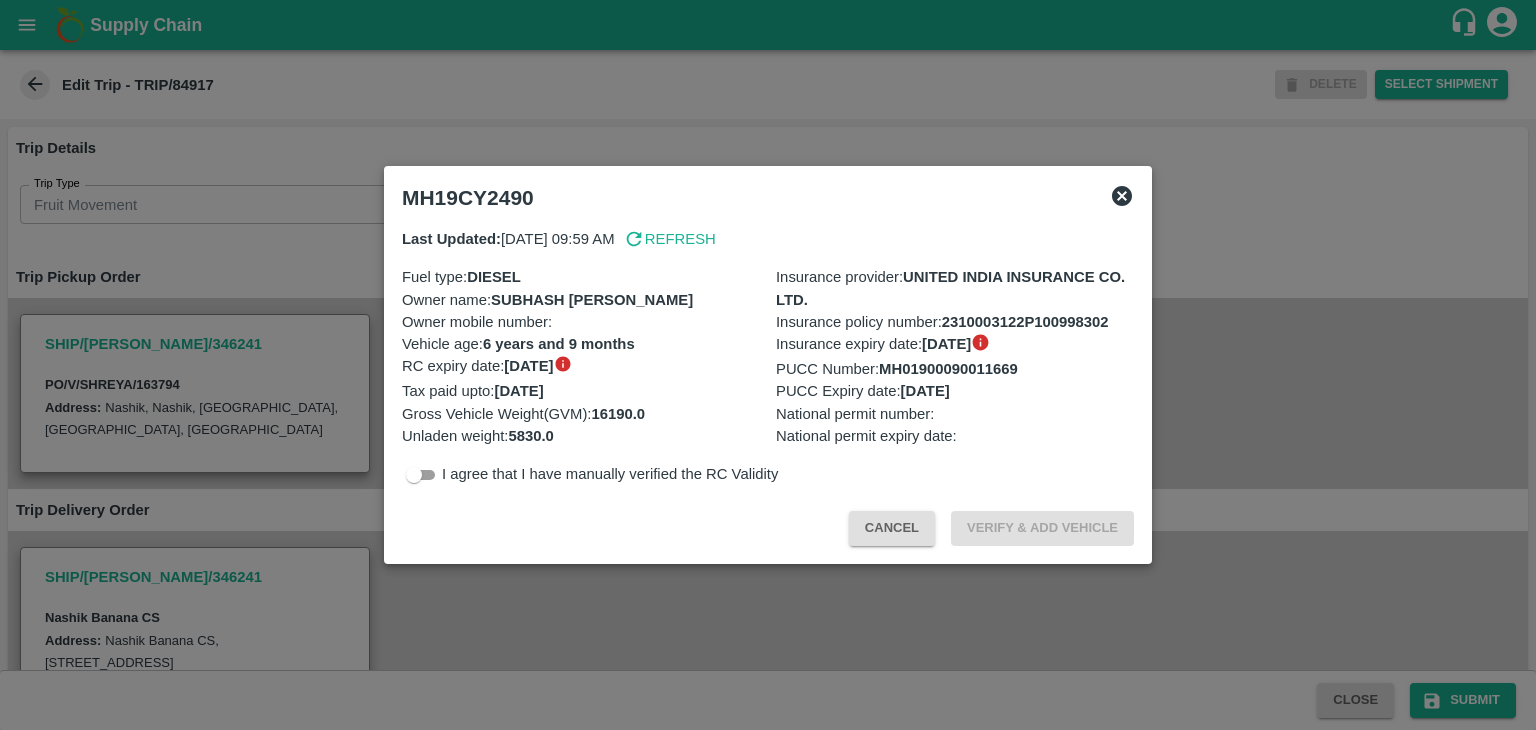 click at bounding box center [768, 365] 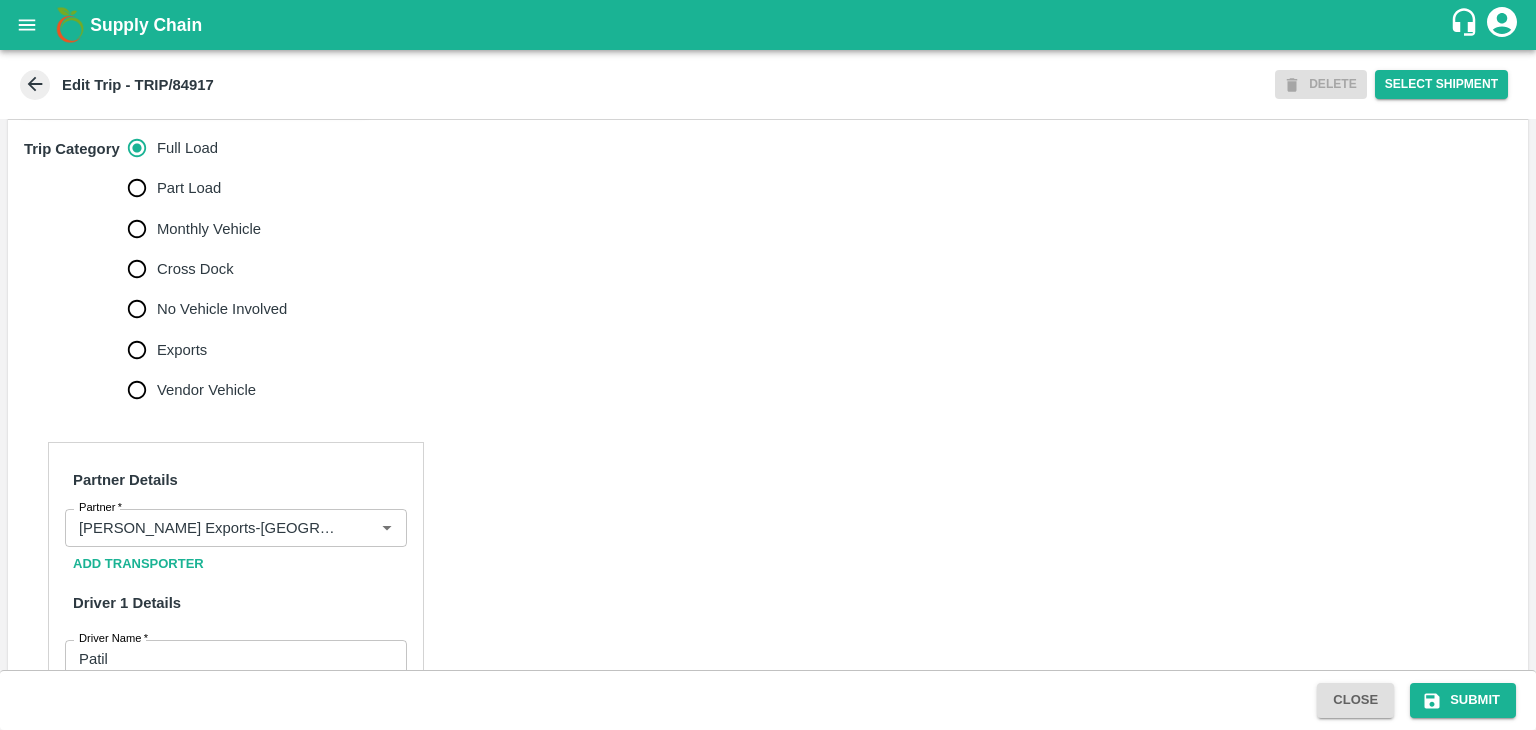 scroll, scrollTop: 606, scrollLeft: 0, axis: vertical 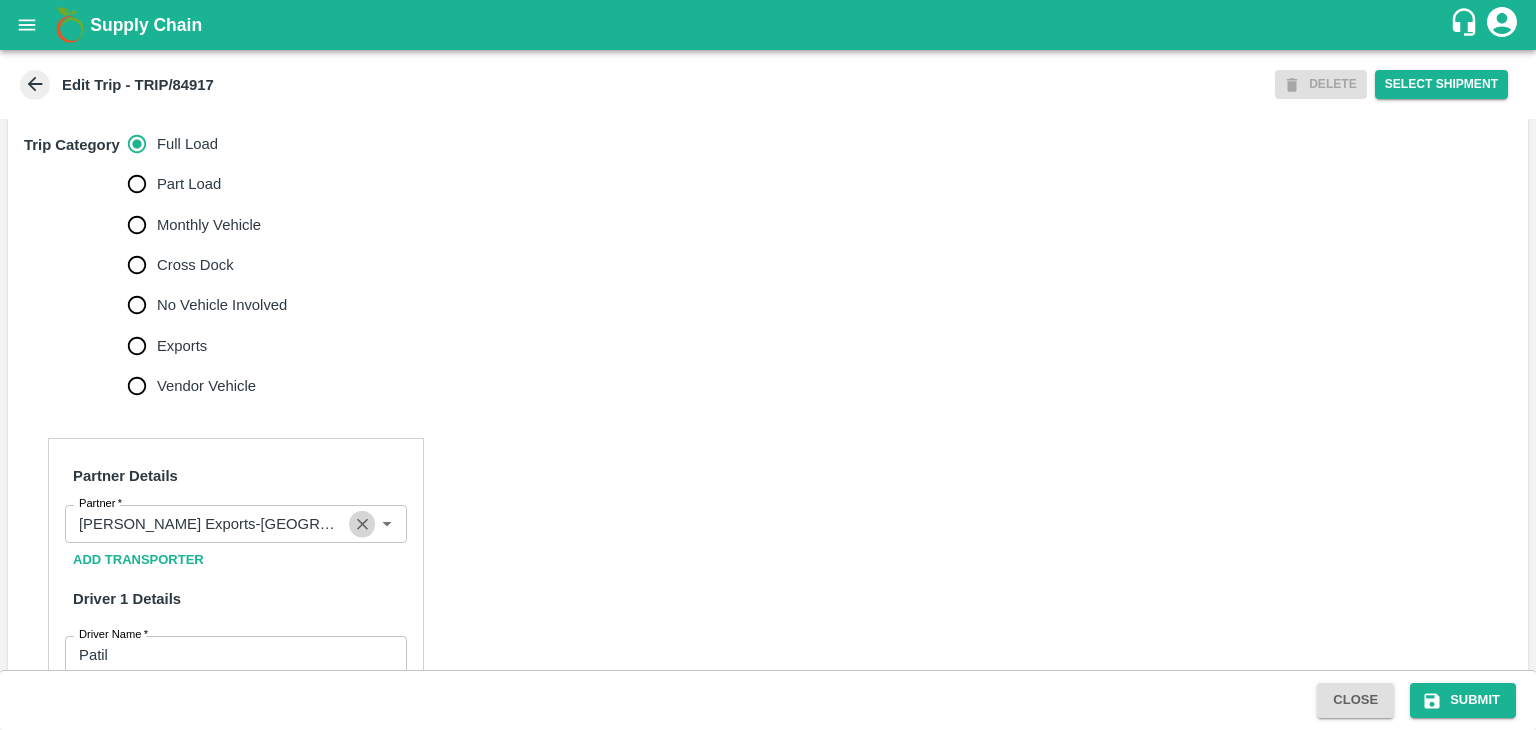 click 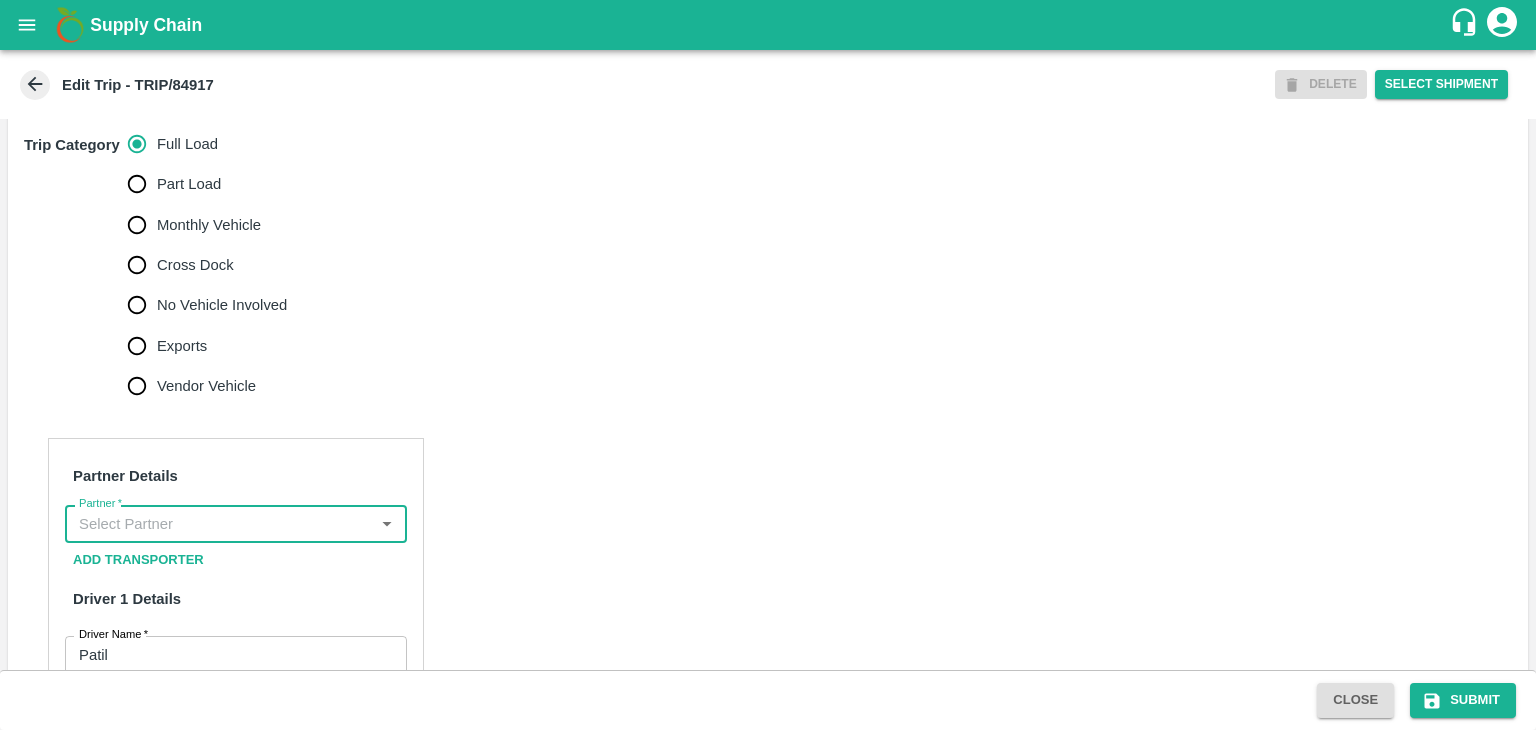 scroll, scrollTop: 0, scrollLeft: 0, axis: both 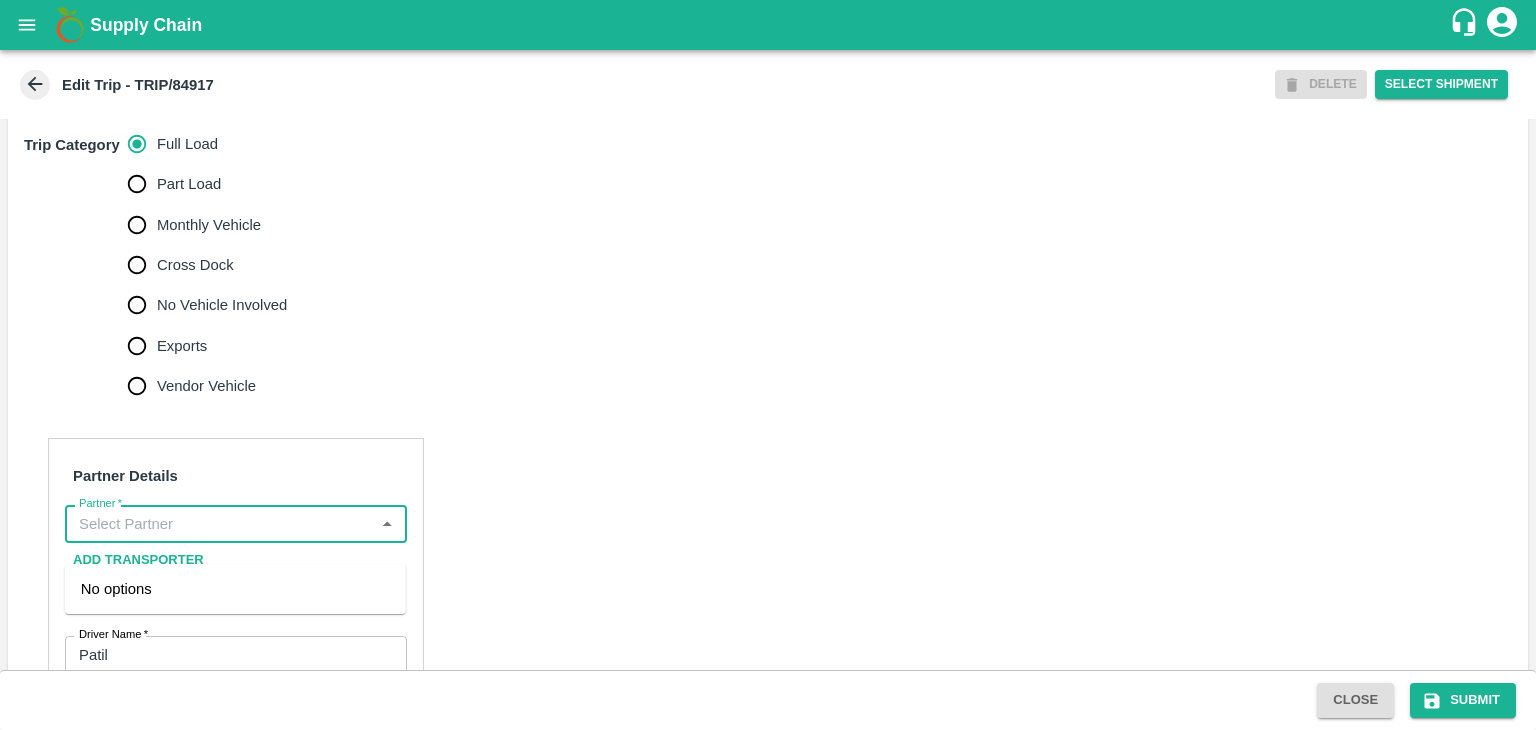click on "Partner   *" at bounding box center [219, 524] 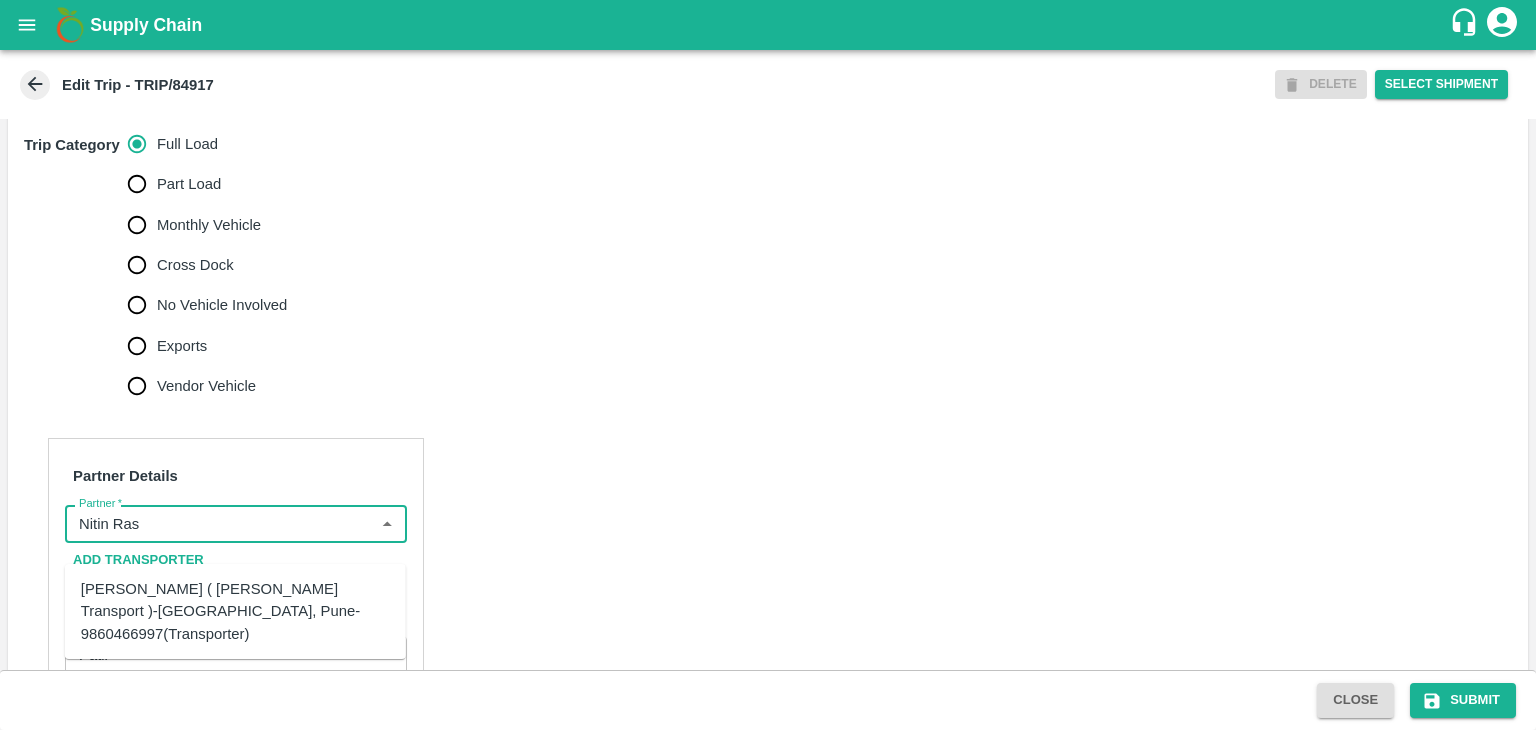 click on "[PERSON_NAME] ( [PERSON_NAME] Transport )-[GEOGRAPHIC_DATA], Pune-9860466997(Transporter)" at bounding box center [235, 611] 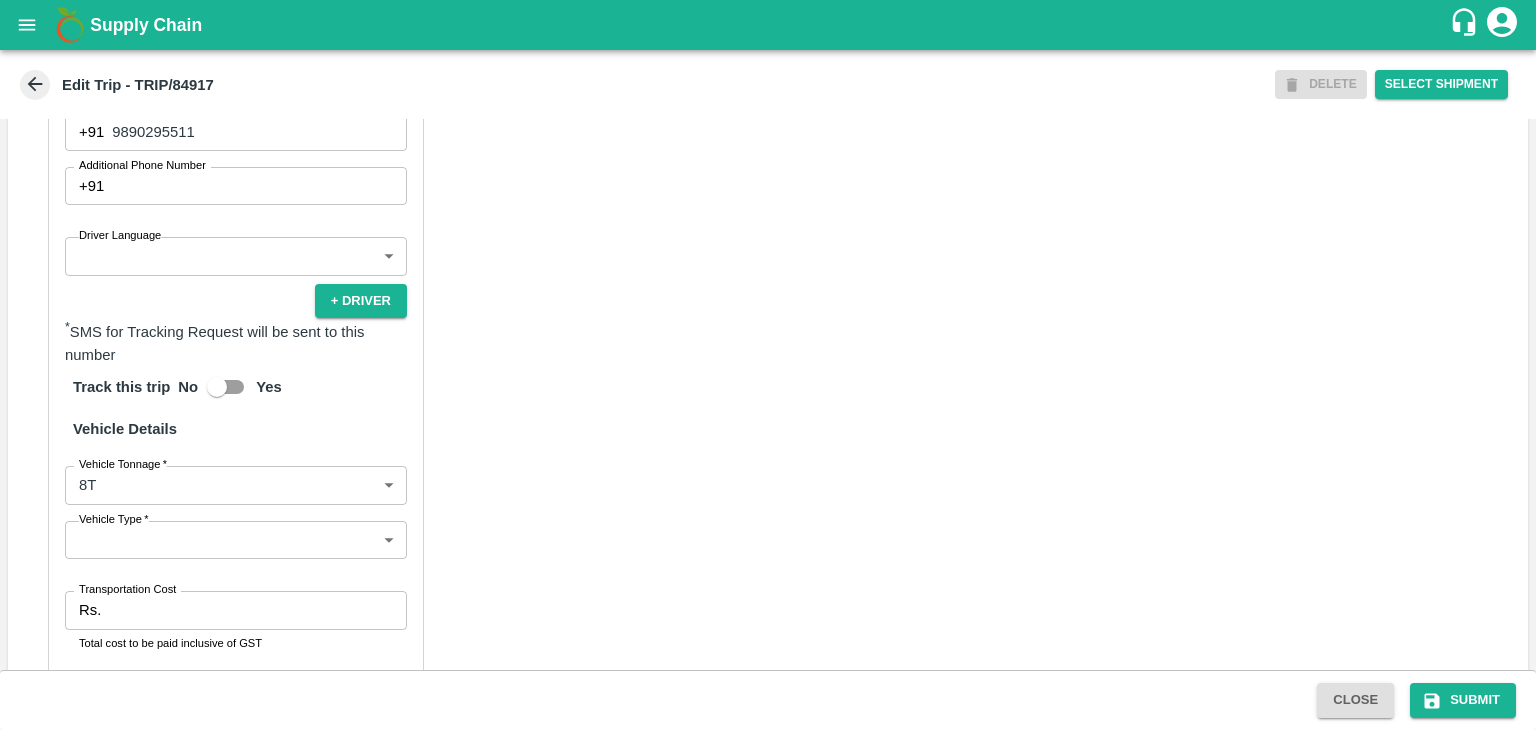 scroll, scrollTop: 1188, scrollLeft: 0, axis: vertical 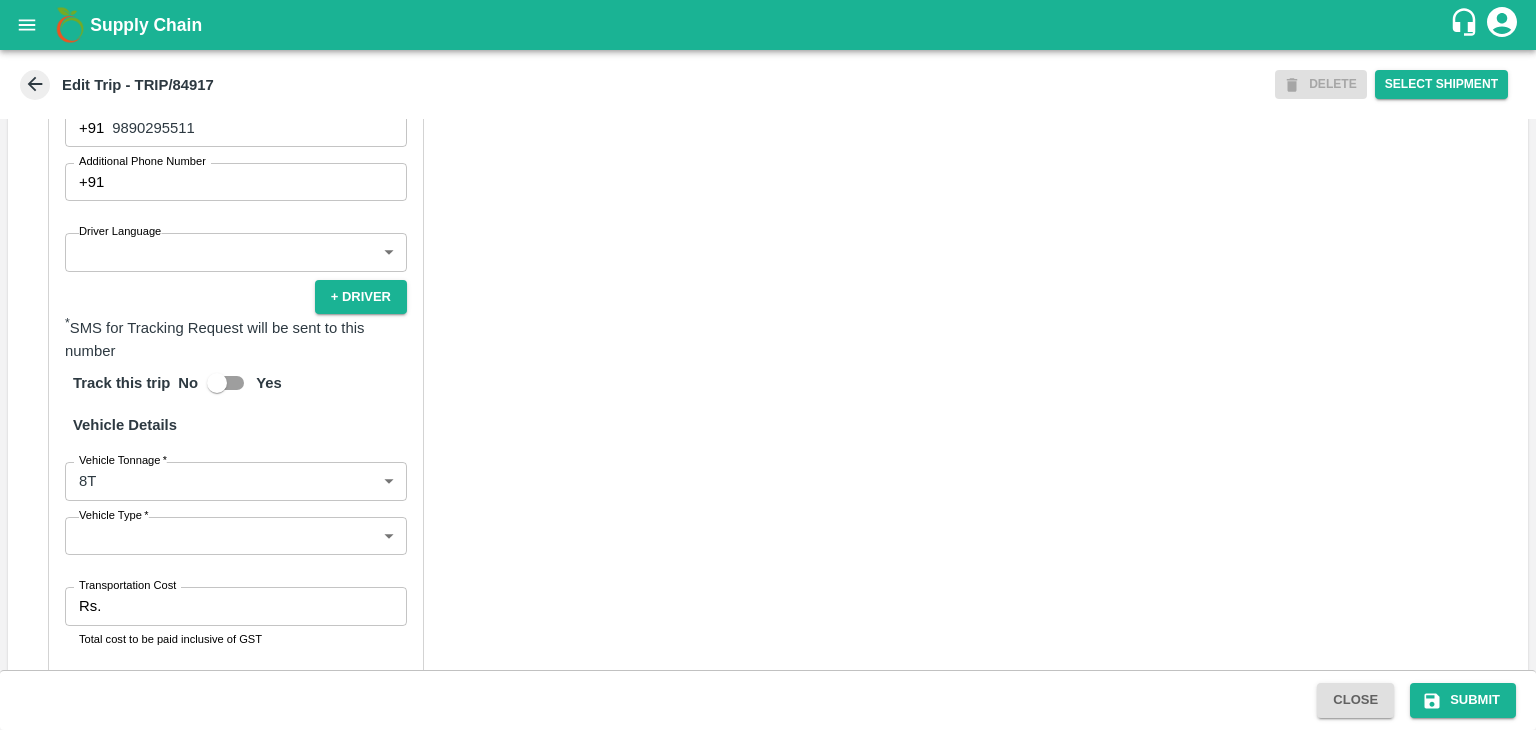 type on "[PERSON_NAME] ( [PERSON_NAME] Transport )-[GEOGRAPHIC_DATA], Pune-9860466997(Transporter)" 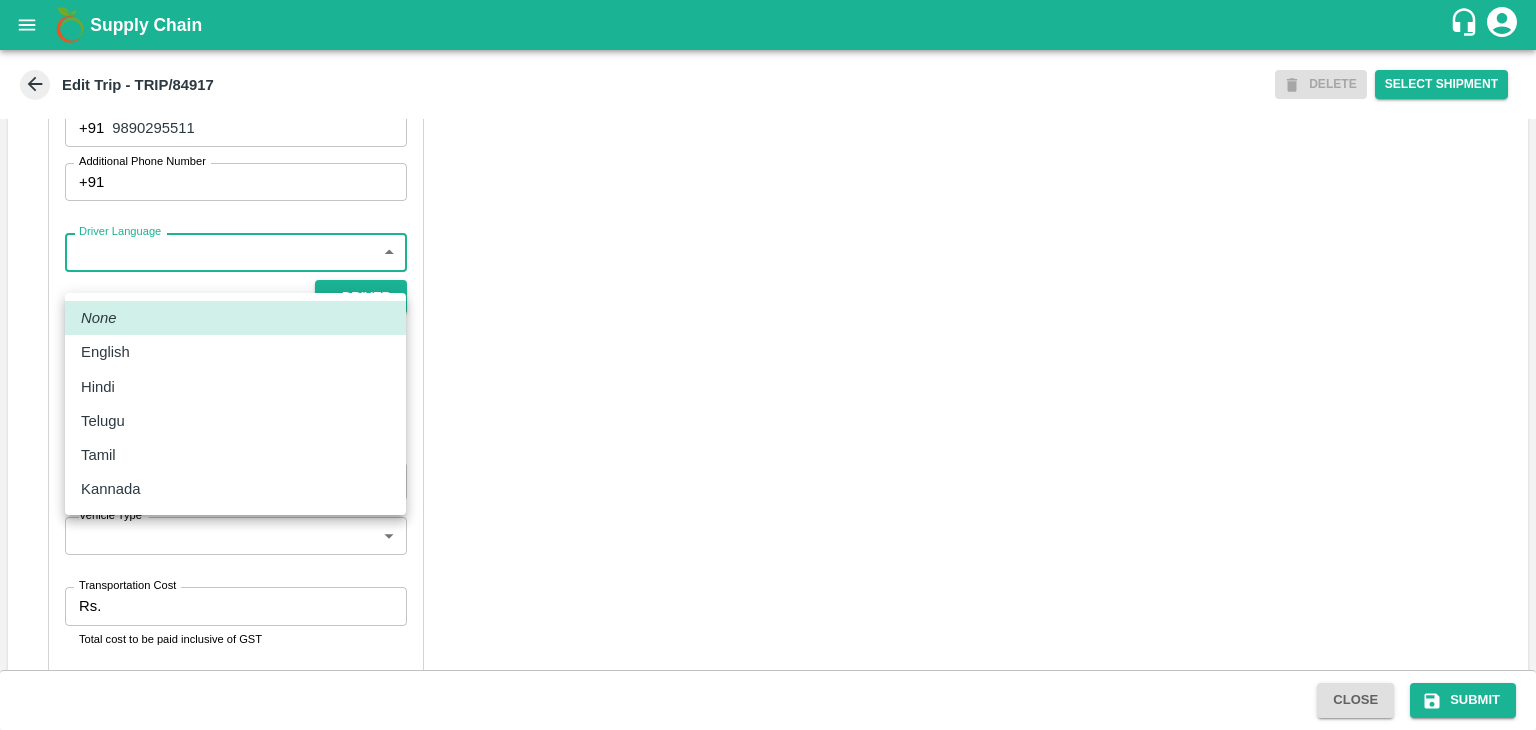 click on "Supply Chain Edit Trip - TRIP/84917 DELETE Select Shipment Trip Details Trip Type Fruit Movement 1 Trip Type Trip Pickup Order SHIP/NASH/346241 PO/V/SHREYA/163794 Address: Nashik, Nashik, Nashik, Maharashtra, India Trip Delivery Order SHIP/NASH/346241 Nashik Banana CS Address:  Nashik Banana CS, Gat No. 314/2/1, A/p- Mohadi, Tal- Dindori, Dist- Nashik 422207, Maharashtra, India., India Trip Category  Full Load Part Load Monthly Vehicle Cross Dock No Vehicle Involved Exports Vendor Vehicle Partner Details Partner   * Partner Add   Transporter Driver 1 Details Driver Name   * Patil Driver Name Driver Phone   * +91 9890295511 Driver Phone Additional Phone Number +91 Additional Phone Number Driver Language ​ Driver Language + Driver * SMS for Tracking Request will be sent to this number Track this trip No Yes Vehicle Details Vehicle Tonnage   * 8T 8000 Vehicle Tonnage Vehicle Type   * ​ Vehicle Type Transportation Cost Rs. Transportation Cost Total cost to be paid inclusive of GST Vehicle Number" at bounding box center (768, 365) 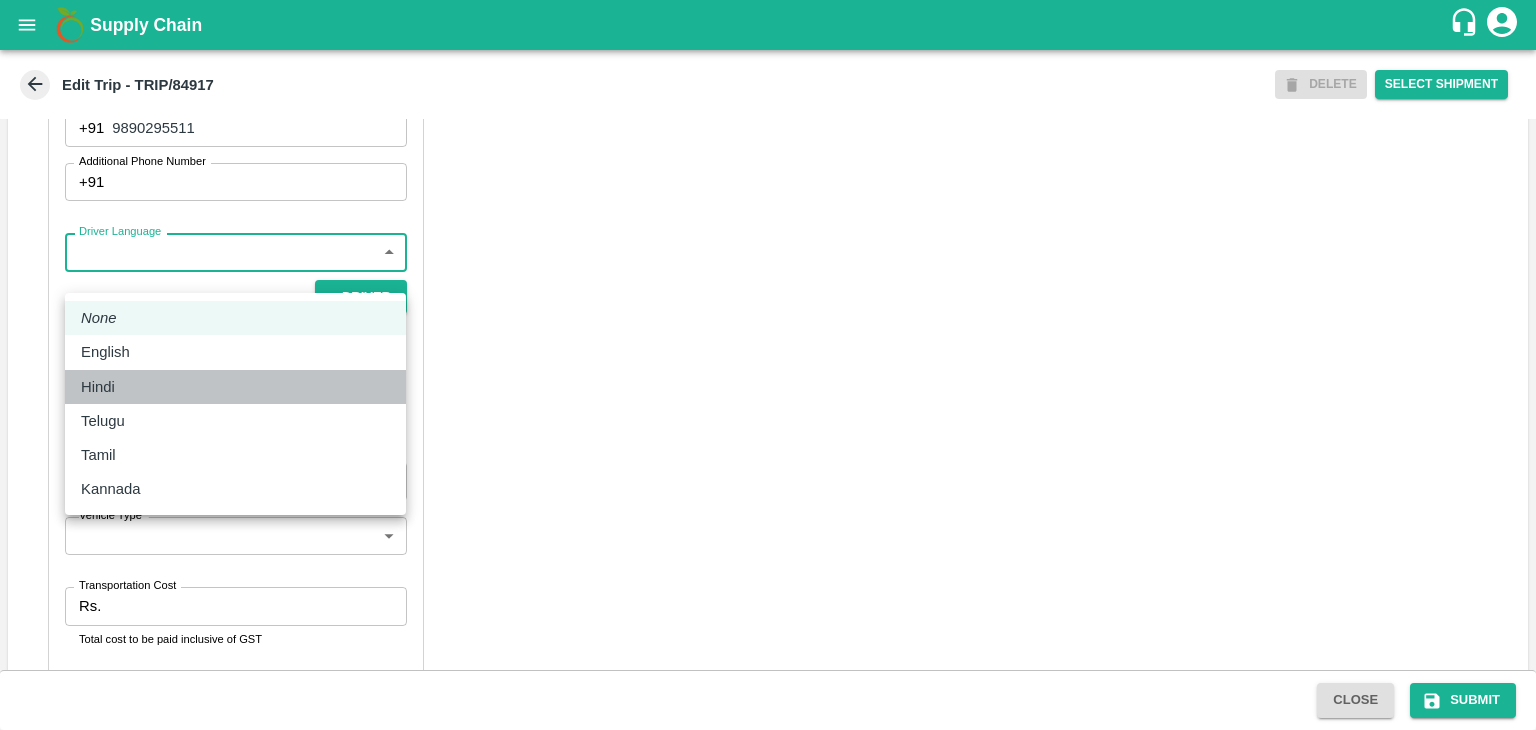 click on "Hindi" at bounding box center [235, 387] 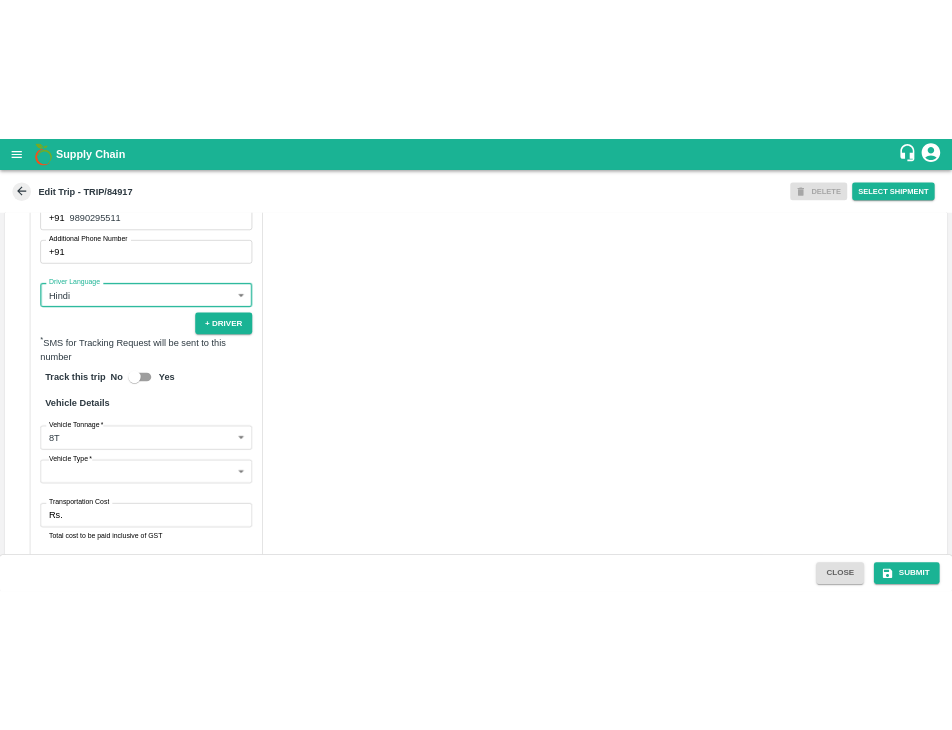 scroll, scrollTop: 1384, scrollLeft: 0, axis: vertical 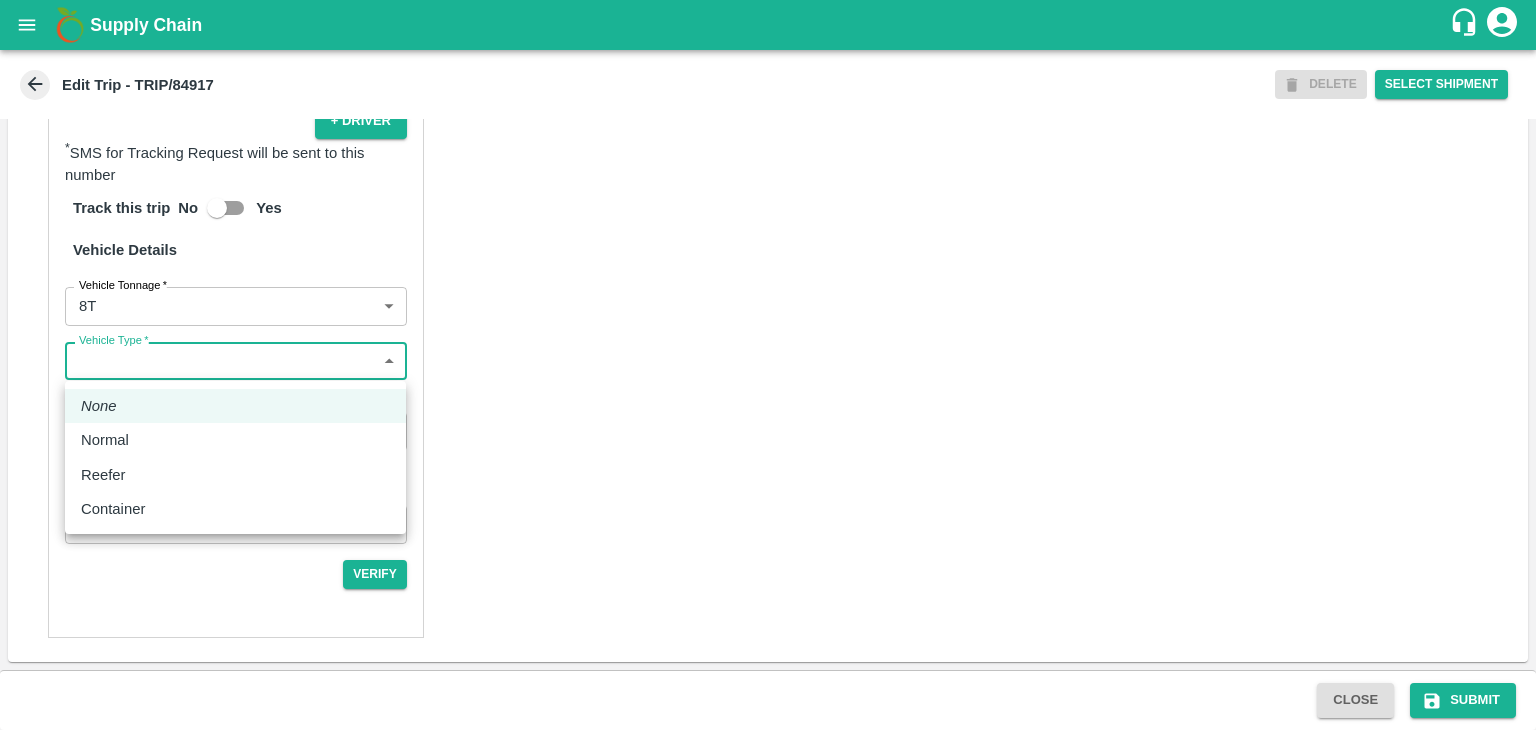 click on "Supply Chain Edit Trip - TRIP/84917 DELETE Select Shipment Trip Details Trip Type Fruit Movement 1 Trip Type Trip Pickup Order SHIP/NASH/346241 PO/V/SHREYA/163794 Address: Nashik, Nashik, Nashik, Maharashtra, India Trip Delivery Order SHIP/NASH/346241 Nashik Banana CS Address:  Nashik Banana CS, Gat No. 314/2/1, A/p- Mohadi, Tal- Dindori, Dist- Nashik 422207, Maharashtra, India., India Trip Category  Full Load Part Load Monthly Vehicle Cross Dock No Vehicle Involved Exports Vendor Vehicle Partner Details Partner   * Partner Add   Transporter Driver 1 Details Driver Name   * Patil Driver Name Driver Phone   * +91 9890295511 Driver Phone Additional Phone Number +91 Additional Phone Number Driver Language Hindi hi Driver Language + Driver * SMS for Tracking Request will be sent to this number Track this trip No Yes Vehicle Details Vehicle Tonnage   * 8T 8000 Vehicle Tonnage Vehicle Type   * ​ Vehicle Type Transportation Cost Rs. Transportation Cost Total cost to be paid inclusive of GST MH19CY2490" at bounding box center (768, 365) 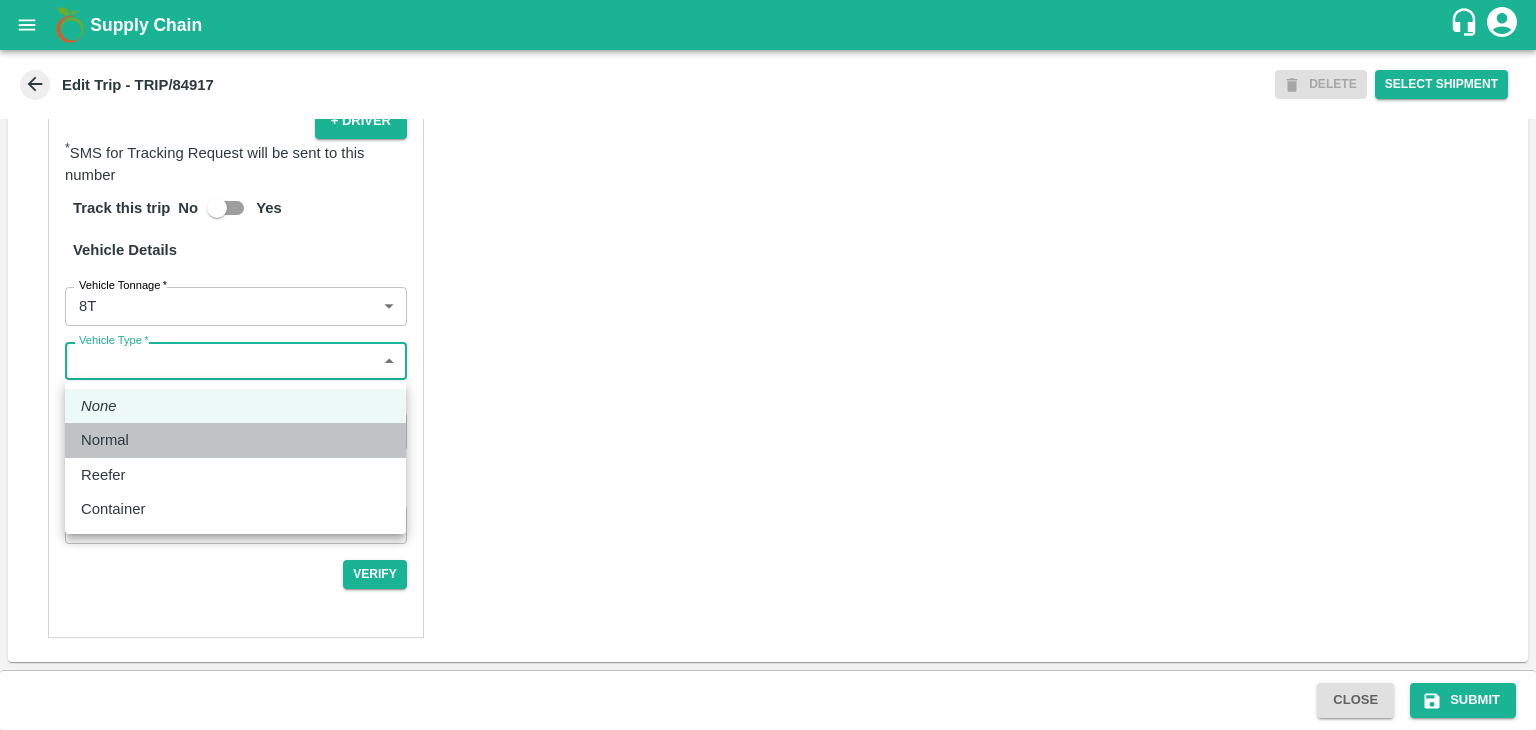 click on "Normal" at bounding box center [235, 440] 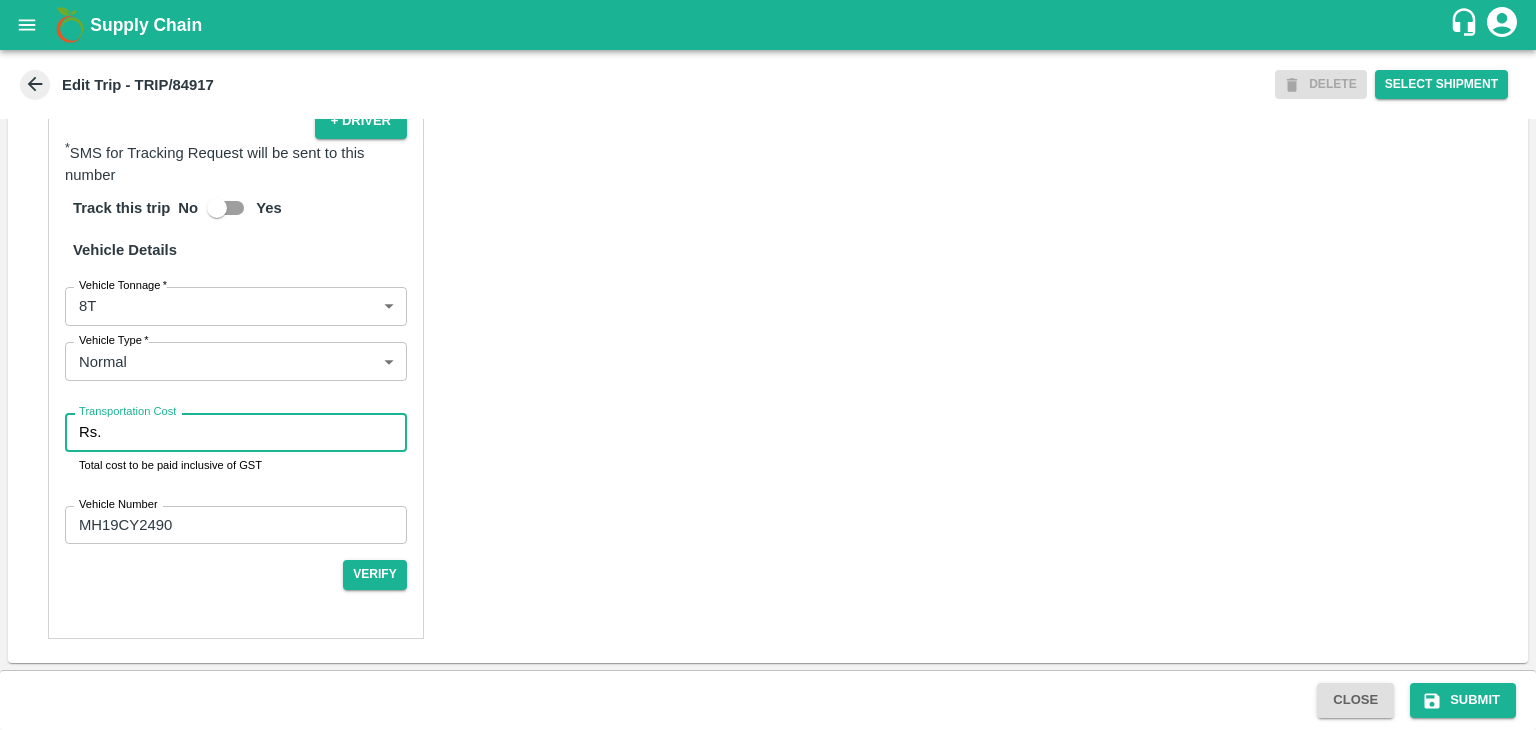 click on "Transportation Cost" at bounding box center (258, 432) 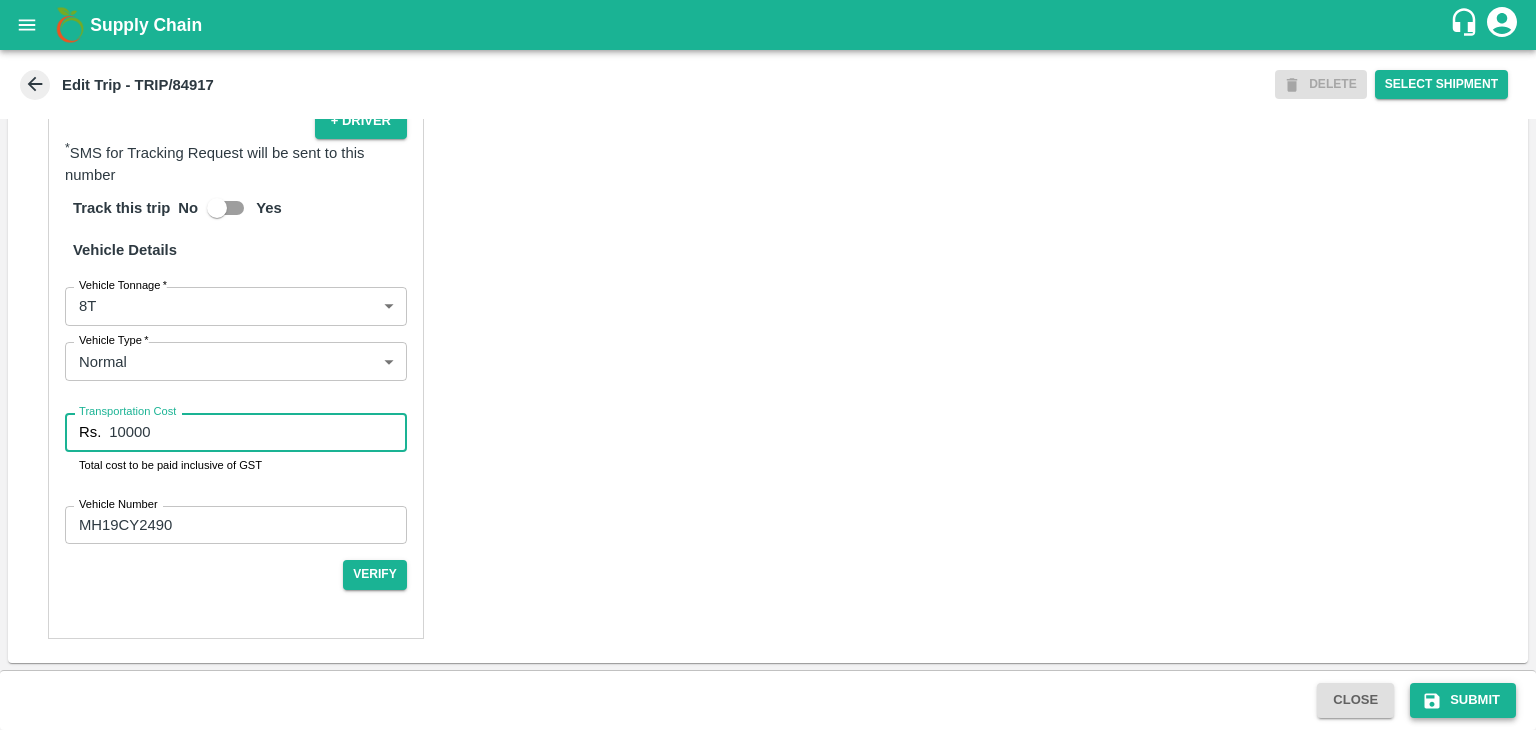 type on "10000" 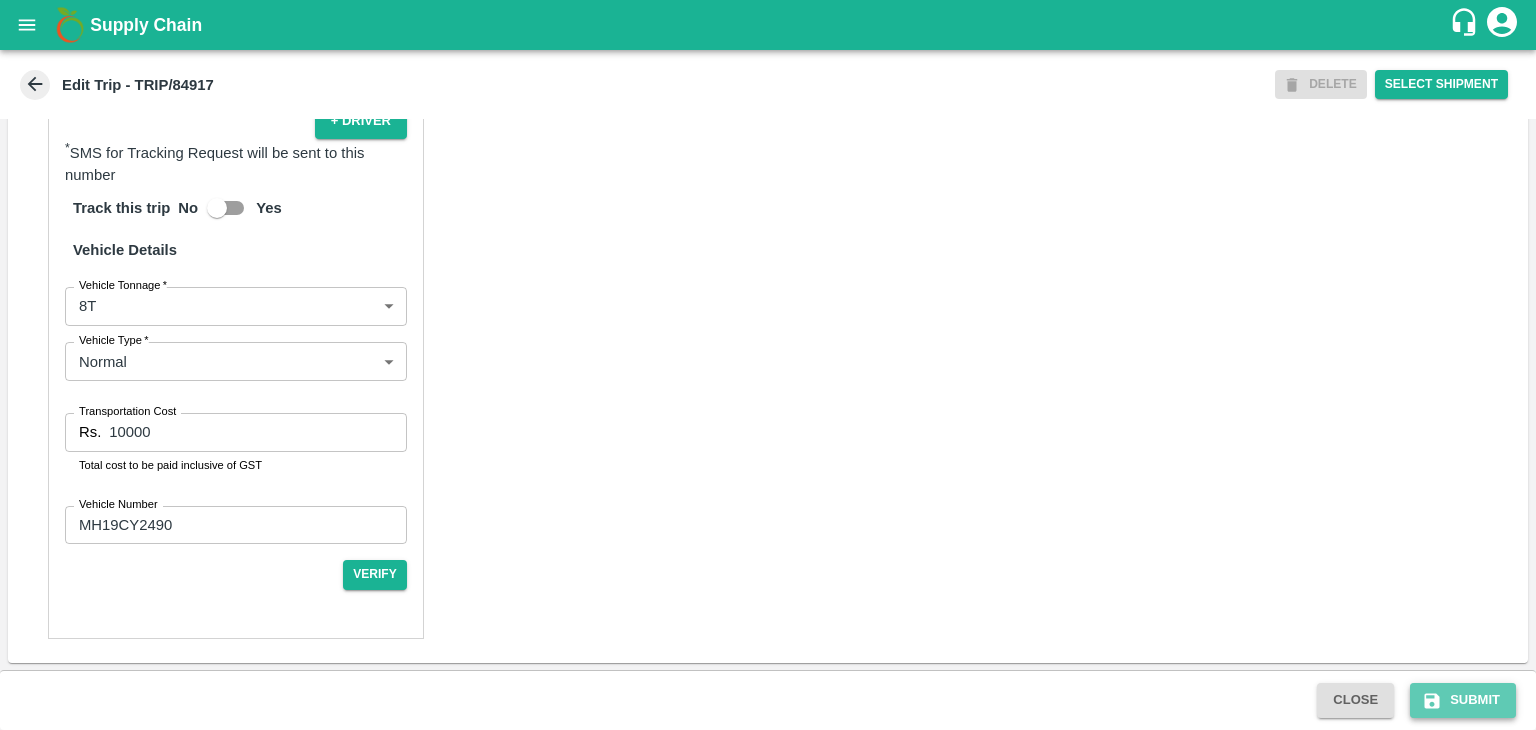 click on "Submit" at bounding box center [1463, 700] 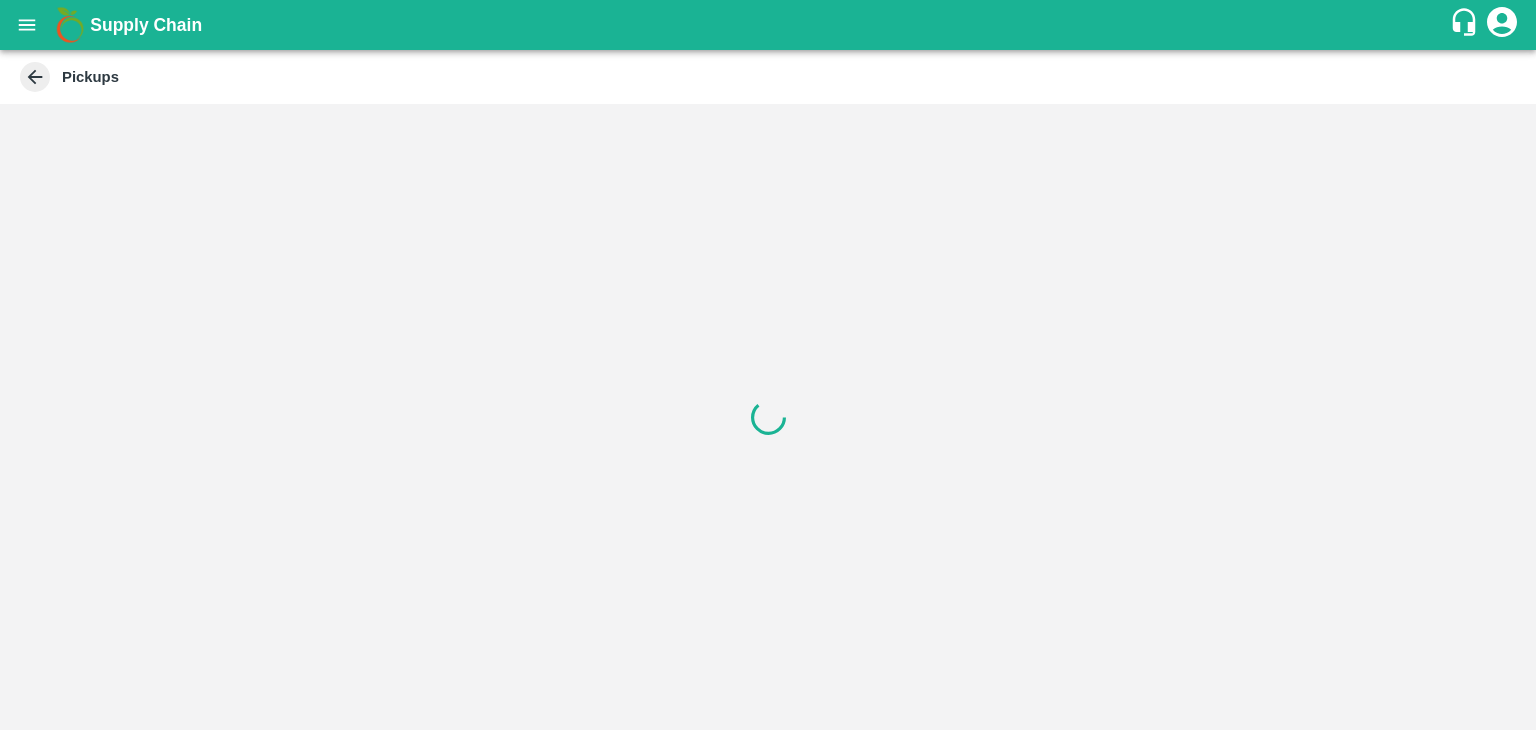 scroll, scrollTop: 0, scrollLeft: 0, axis: both 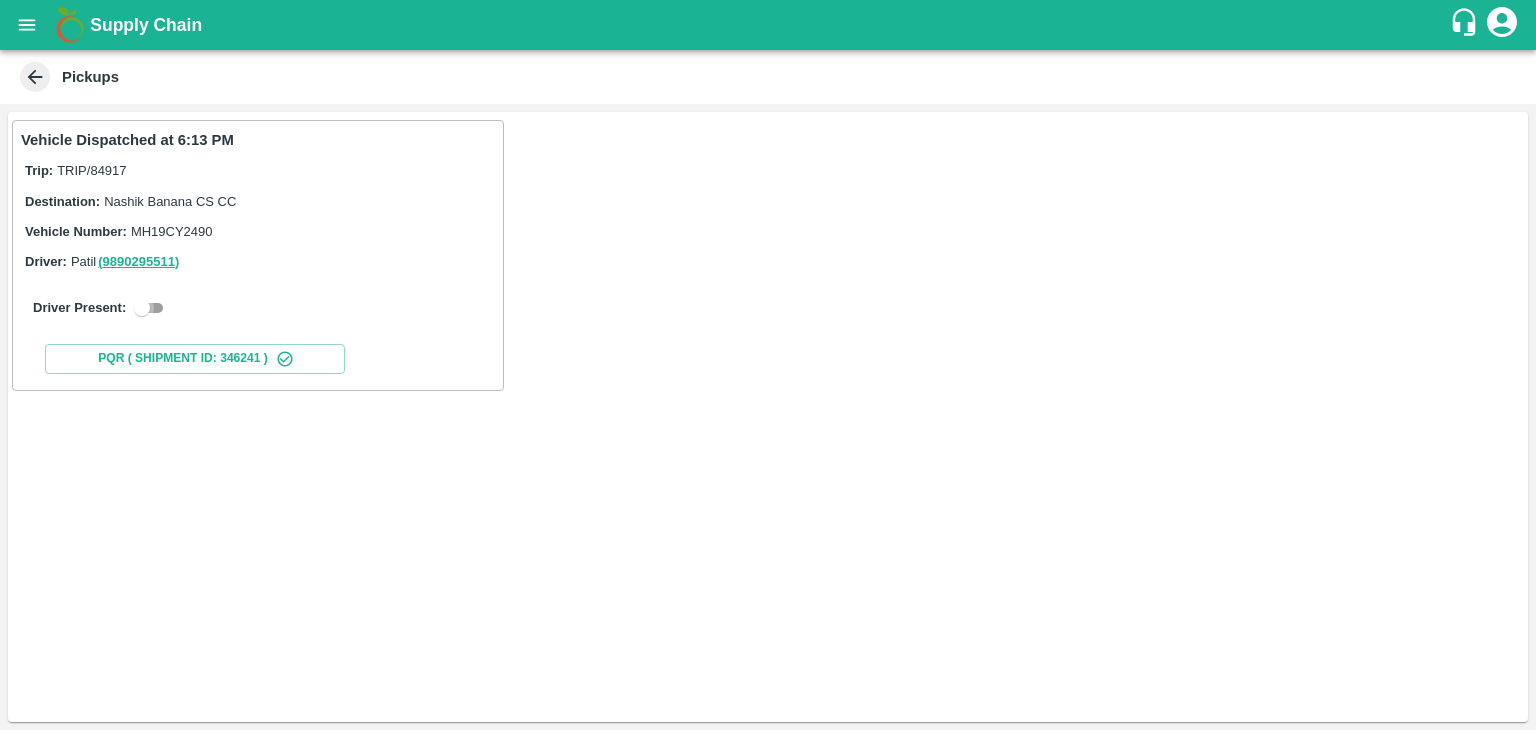click at bounding box center (142, 308) 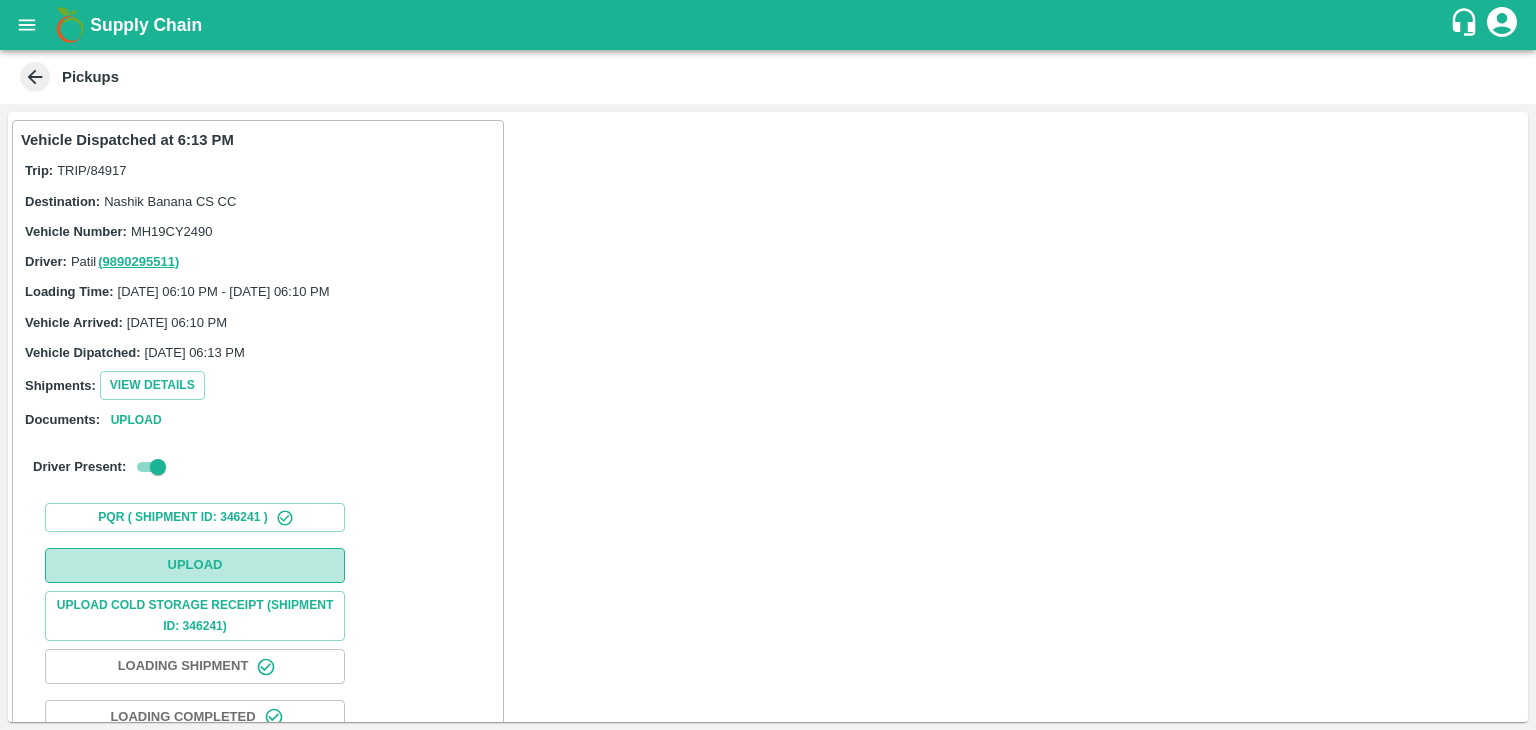 click on "Upload" at bounding box center [195, 565] 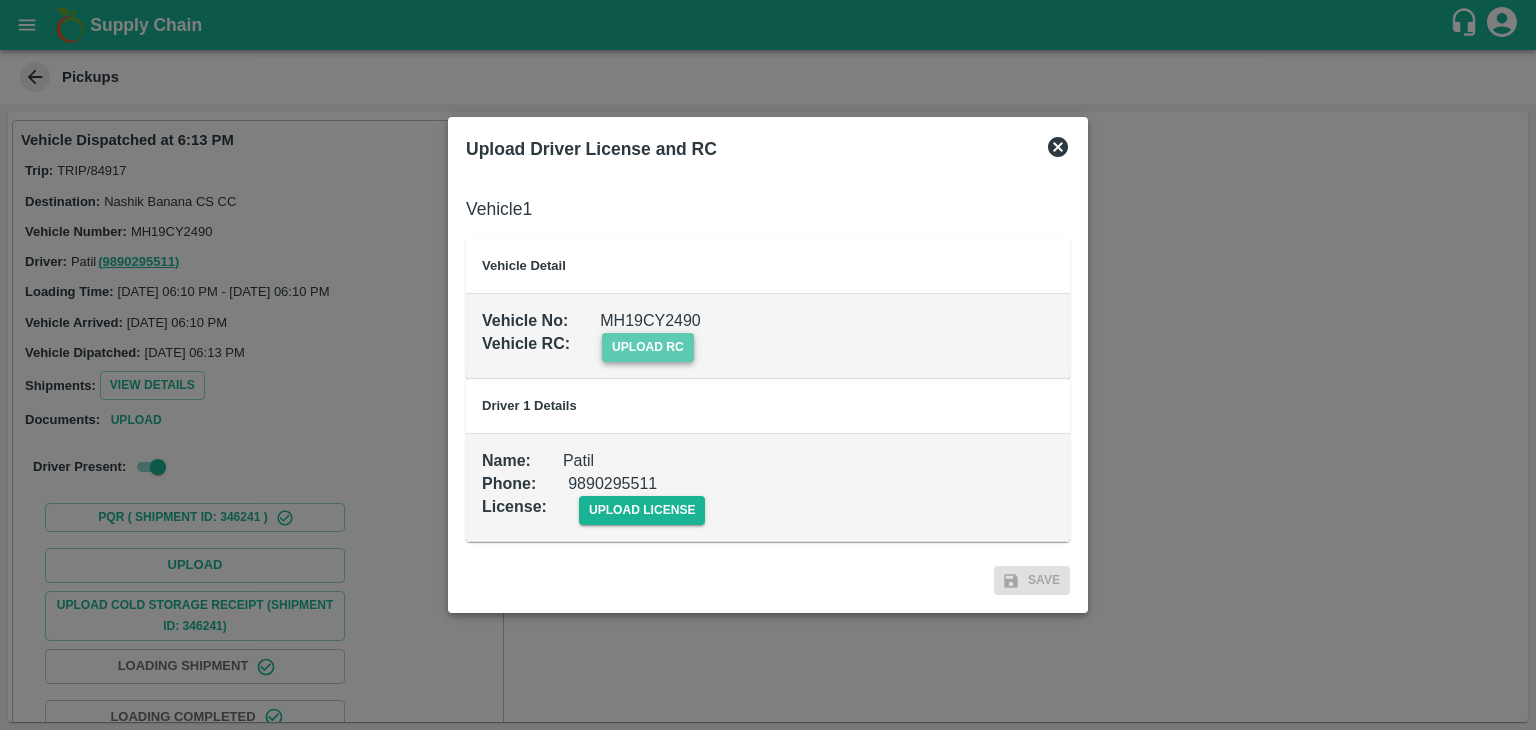 click on "upload rc" at bounding box center (648, 347) 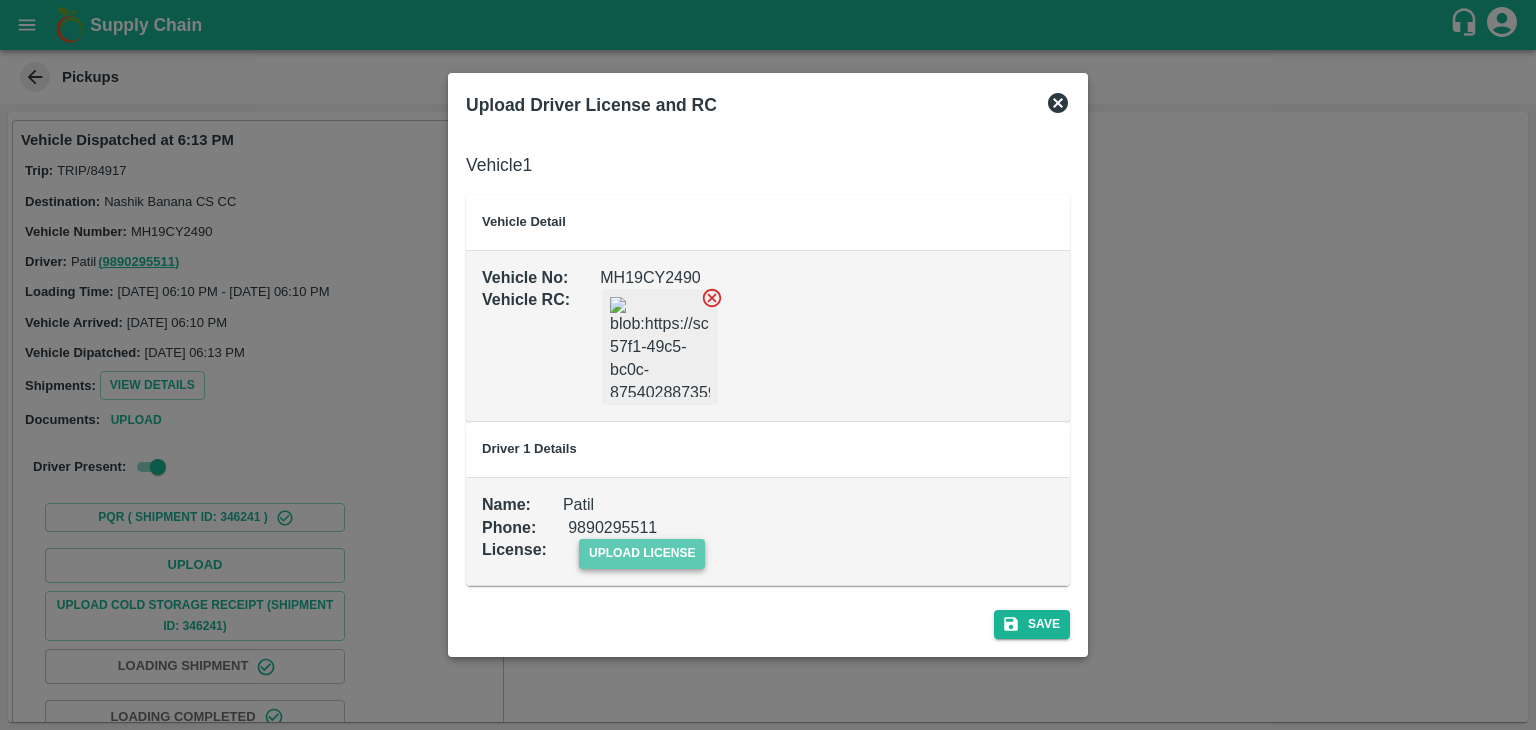 click on "upload license" at bounding box center [642, 553] 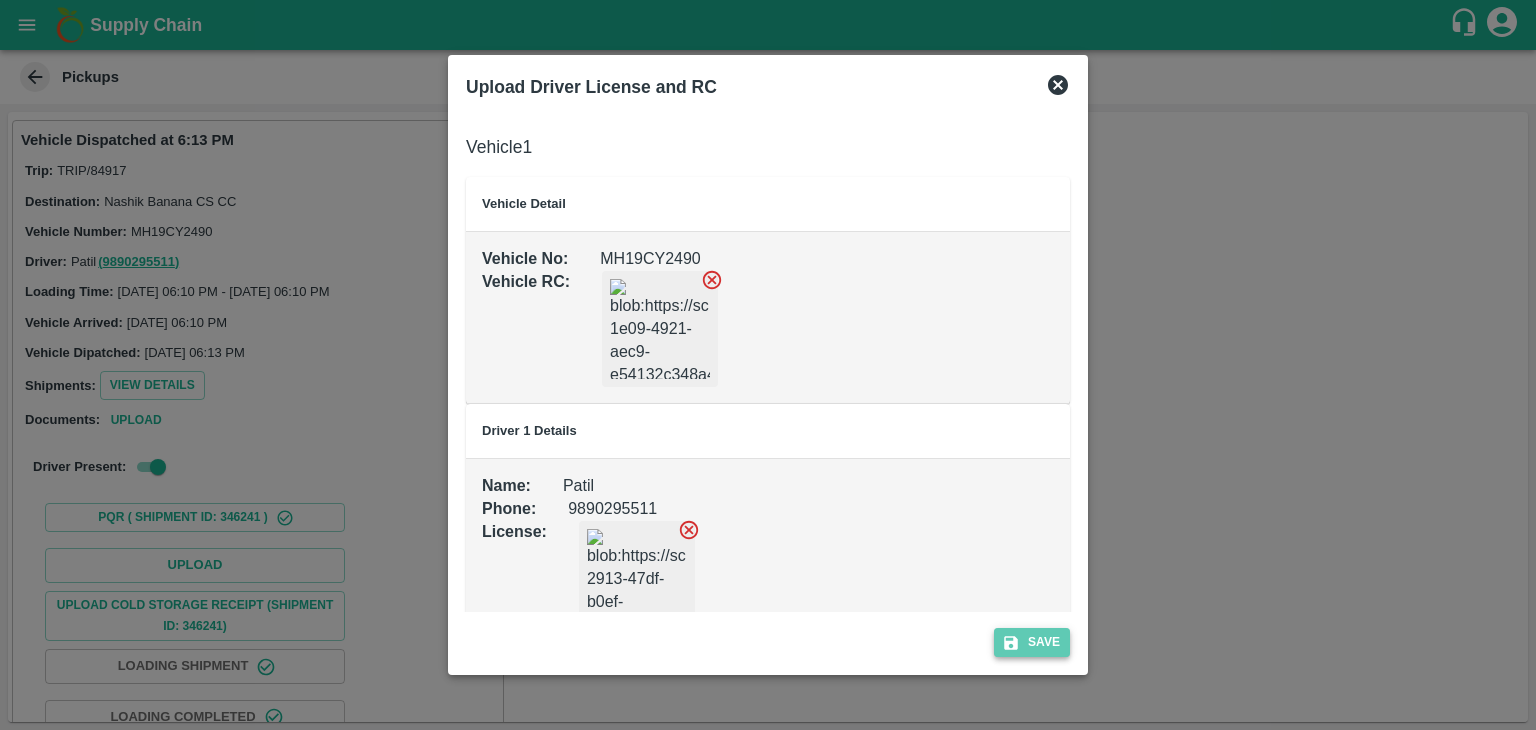 click on "Save" at bounding box center (1032, 642) 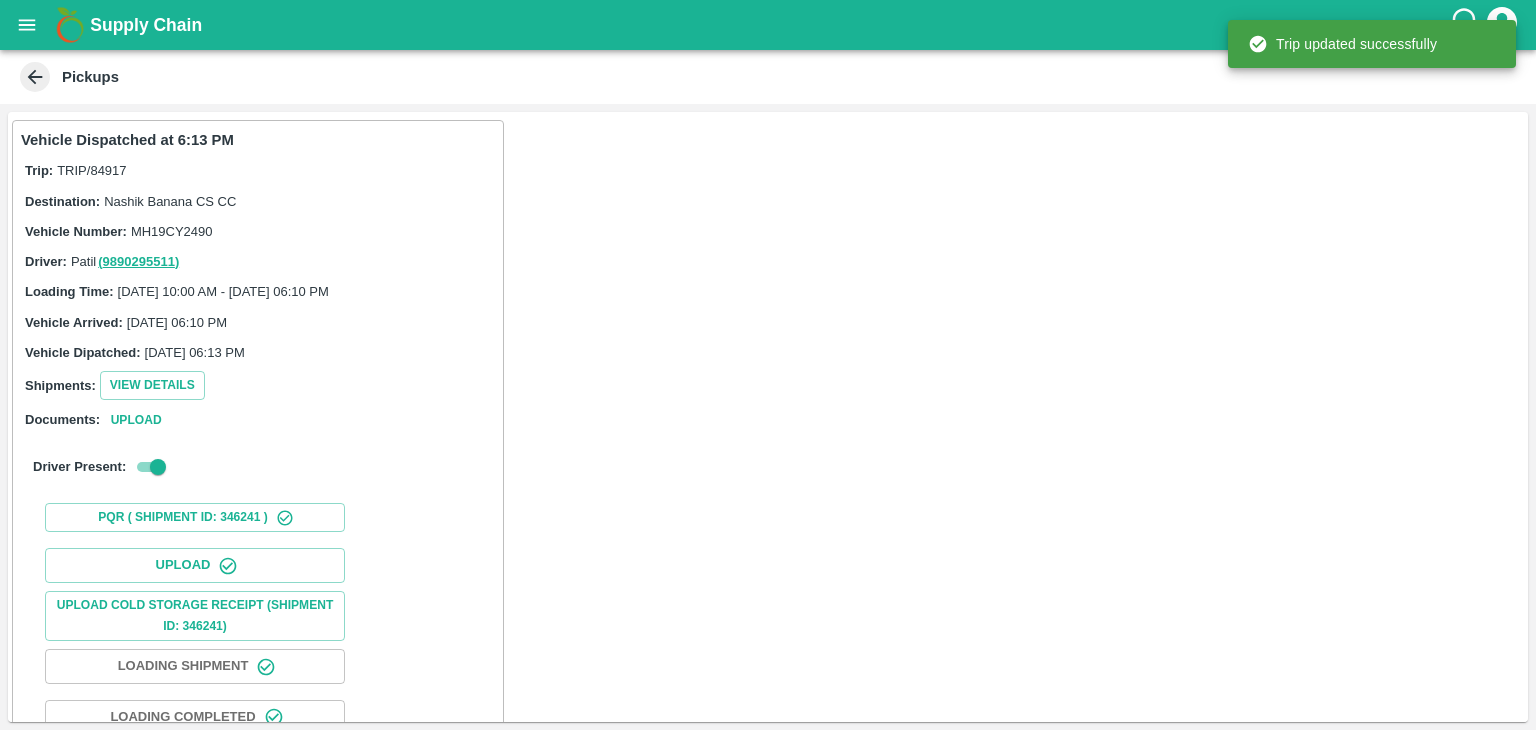 scroll, scrollTop: 209, scrollLeft: 0, axis: vertical 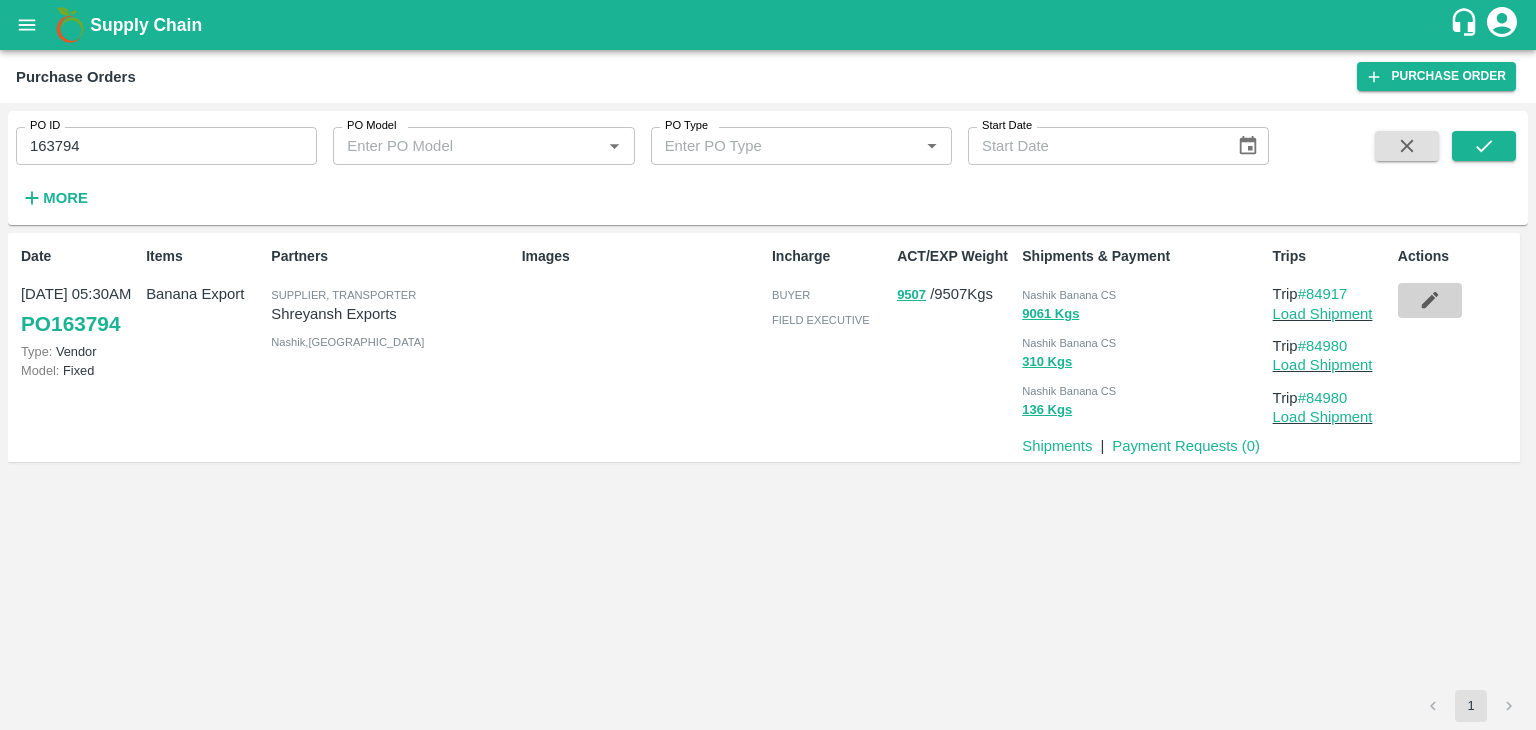 click 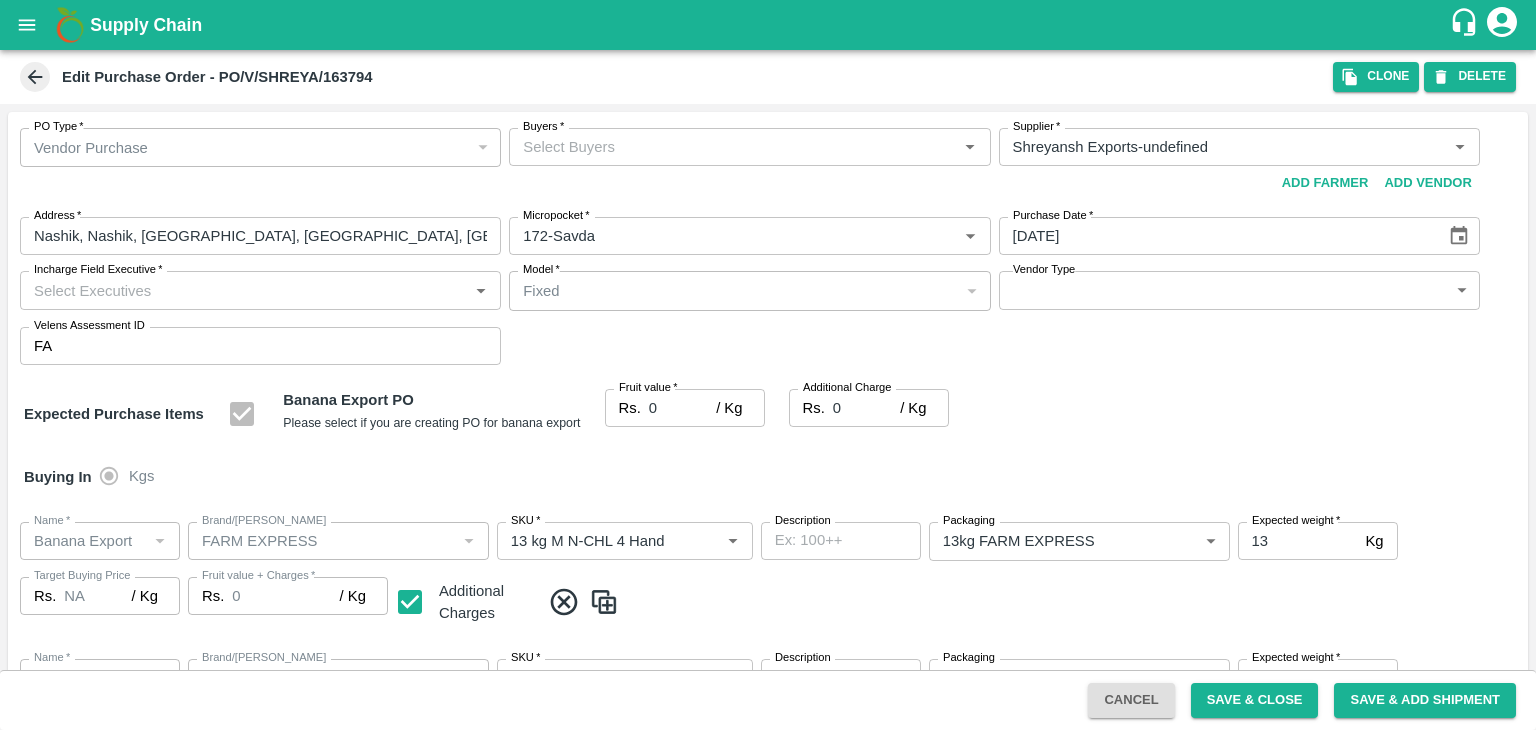 click on "Buyers   *" at bounding box center (733, 147) 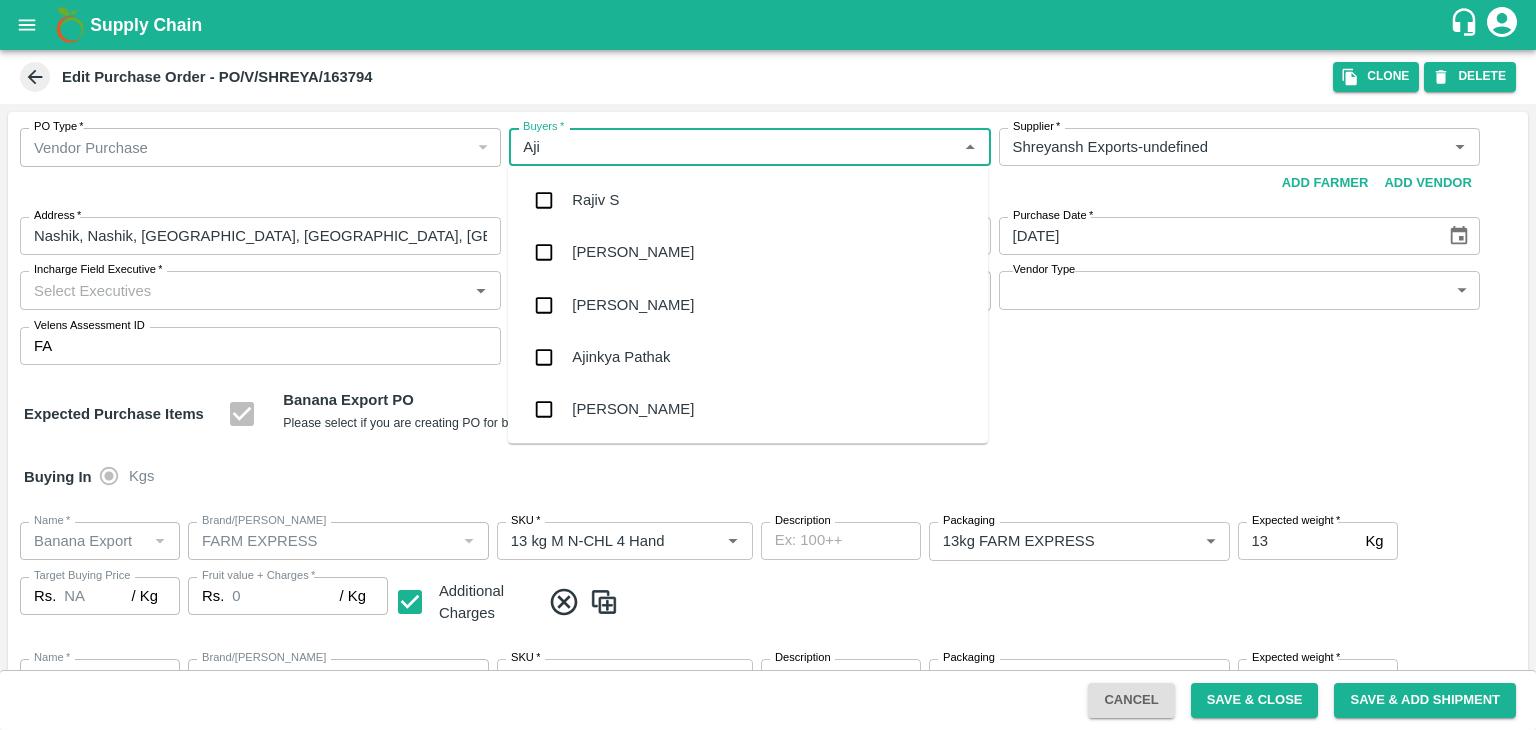 type on "Ajit" 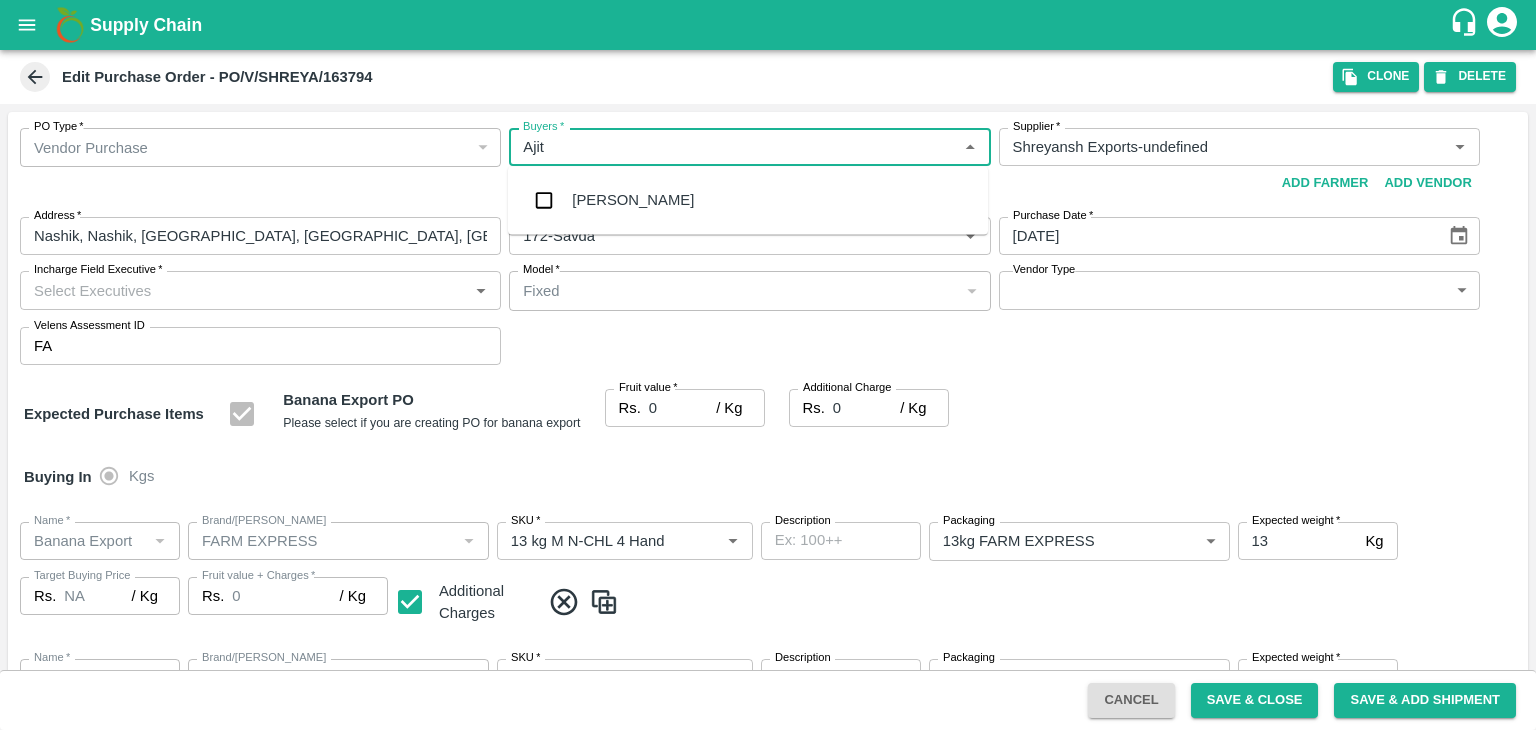 click on "[PERSON_NAME]" at bounding box center [633, 200] 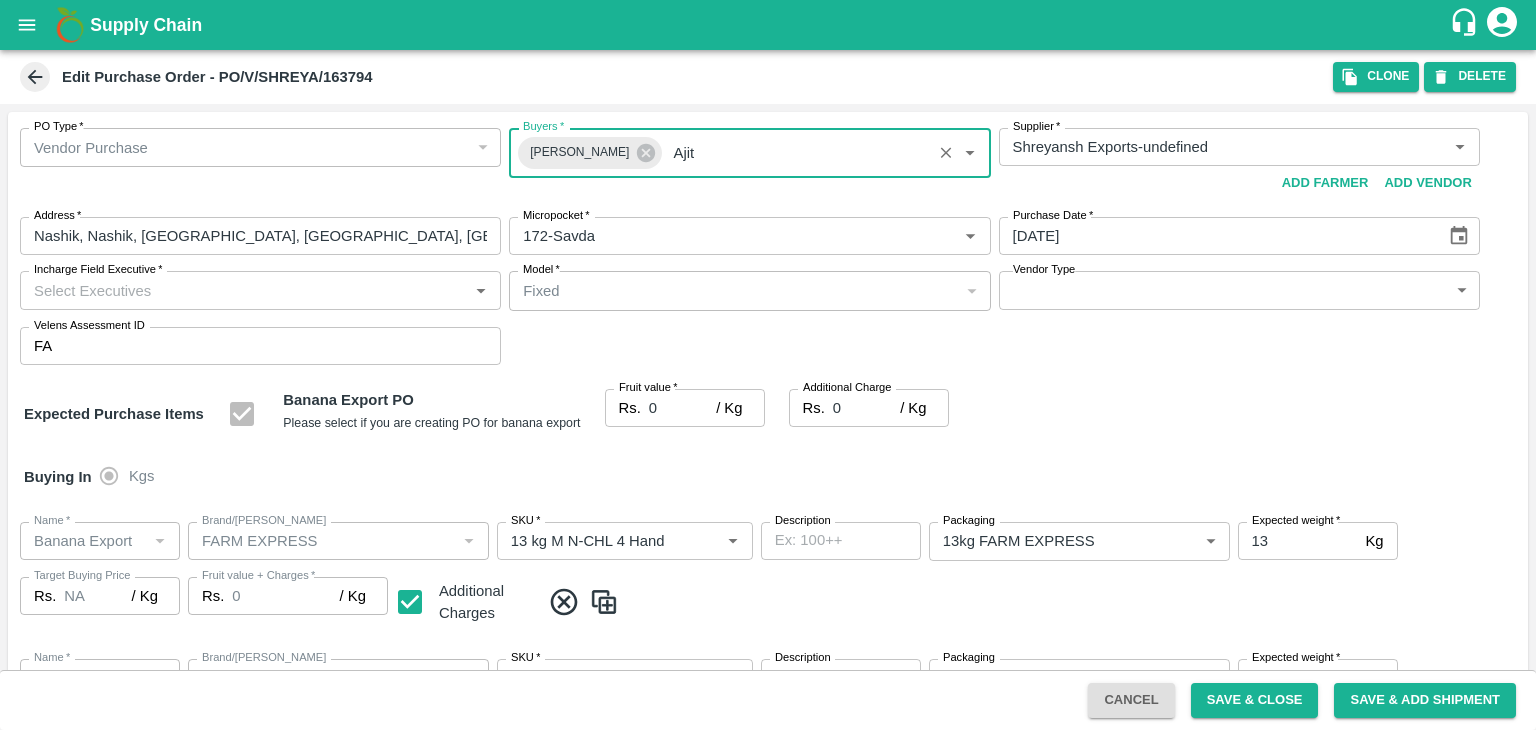 type 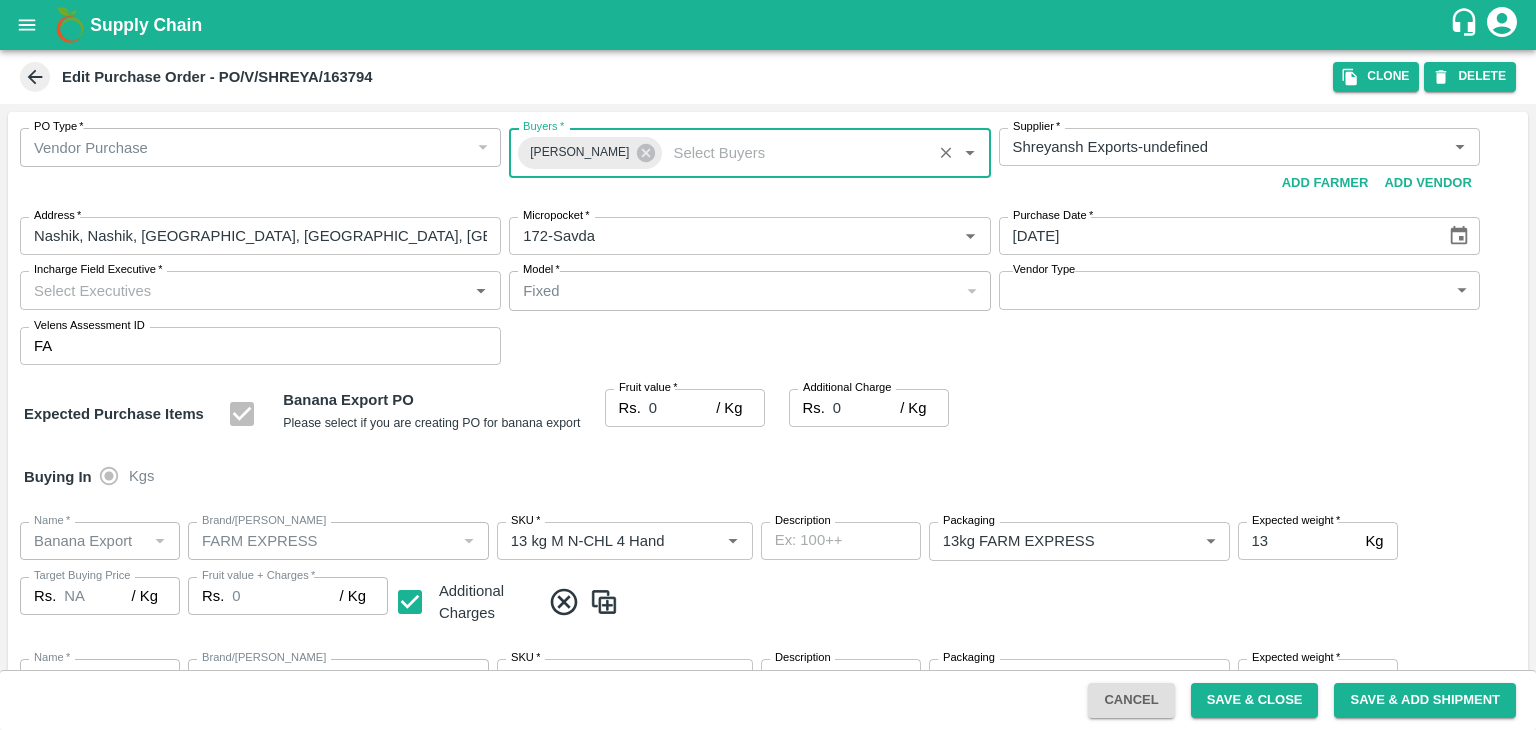 click on "Supply Chain Edit Purchase Order - PO/V/SHREYA/163794 Clone DELETE PO Type   * Vendor Purchase 2 PO Type Buyers   * Ajit Otari Buyers   * Supplier   * Supplier   * Add Vendor Add Farmer Address   * [GEOGRAPHIC_DATA], [GEOGRAPHIC_DATA] Address Micropocket   * Micropocket   * Purchase Date   * [DATE] Purchase Date Incharge Field Executive   * Incharge Field Executive   * Model   * Fixed Fixed Model Vendor Type ​ Vendor Type Velens Assessment ID FA Velens Assessment ID Expected Purchase Items Banana Export PO Please select if you are creating PO for banana export Fruit value   * Rs. 0 / Kg Fruit value Additional Charge Rs. 0 / Kg Additional Charge Buying In Kgs Name   * Name   * Brand/[PERSON_NAME]/[PERSON_NAME]   * SKU   * Description x Description Packaging 13kg FARM EXPRESS 468 Packaging Expected weight   * 13 Kg Expected weight Target Buying Price Rs. NA / Kg Target Buying Price Fruit value + Charges   * Rs. 0 / Kg Fruit value + Charges Additional Charges Name" at bounding box center [768, 365] 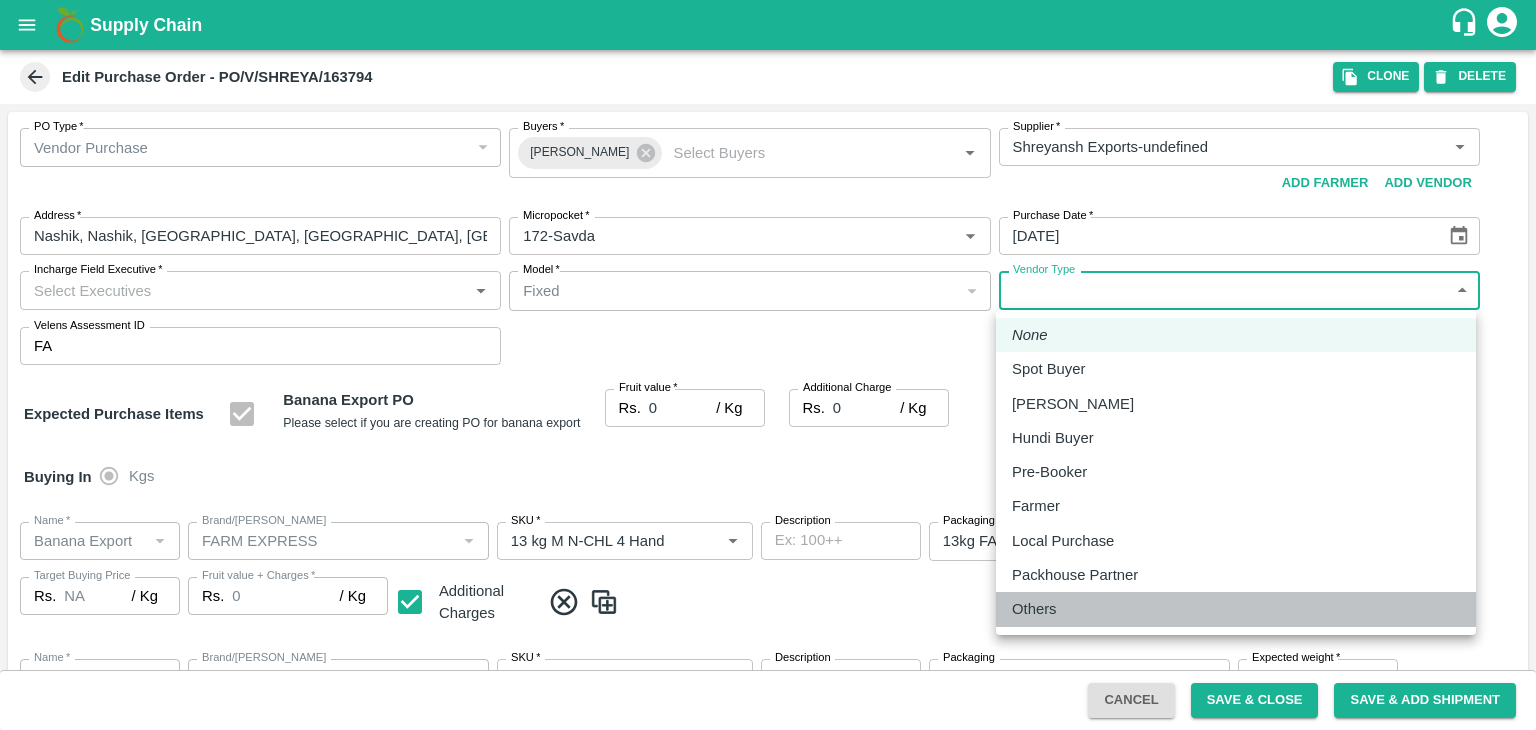 click on "Others" at bounding box center [1236, 609] 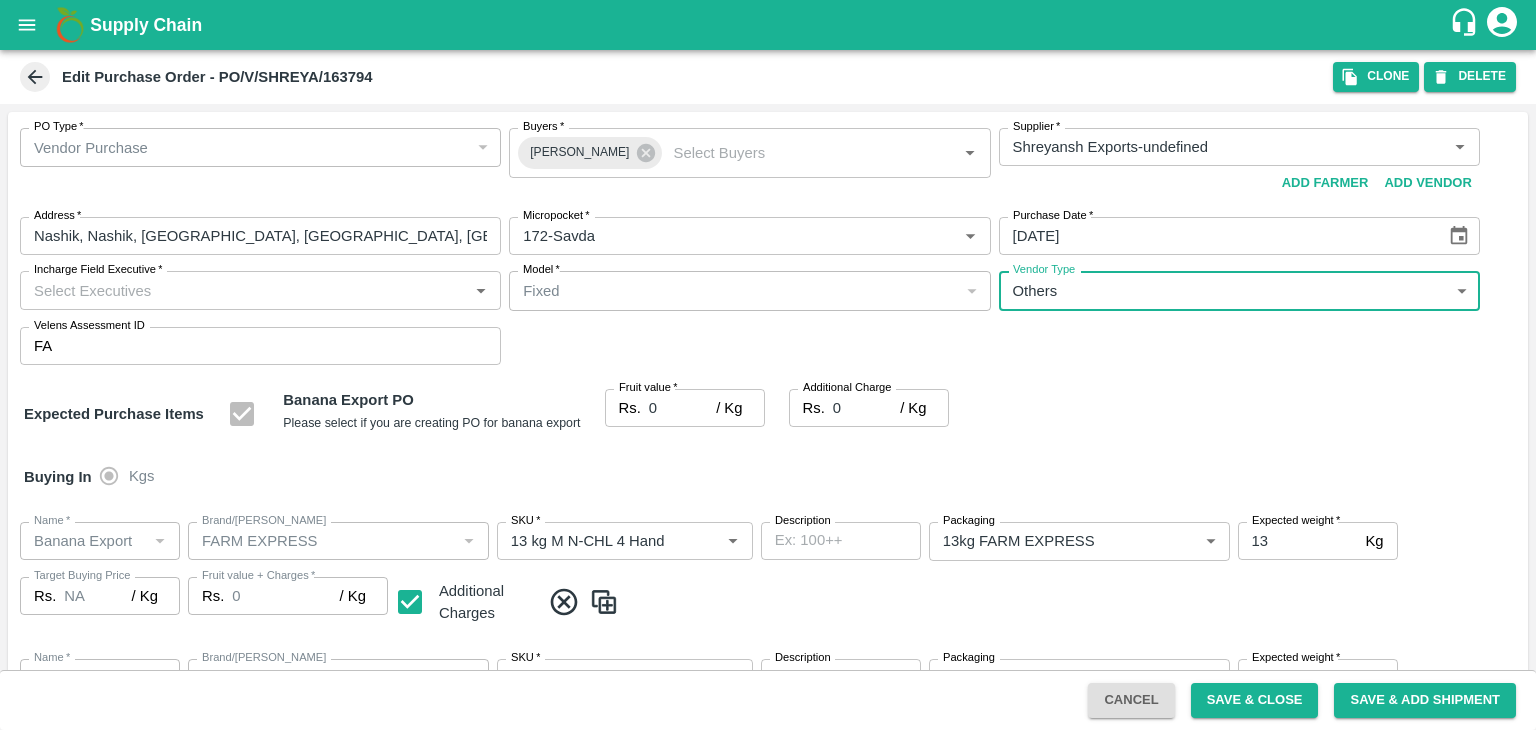 click on "Incharge Field Executive   *" at bounding box center [244, 290] 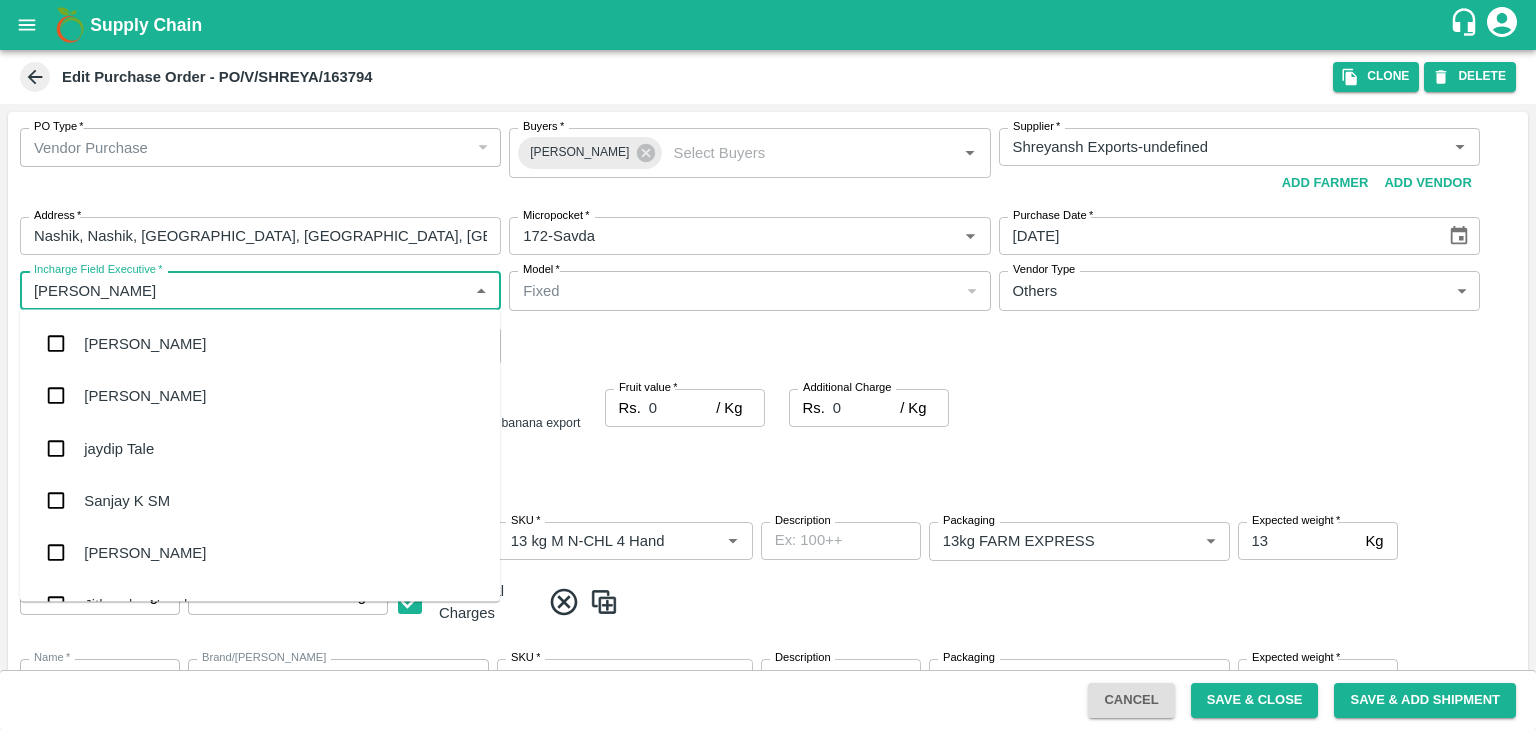 type on "[PERSON_NAME]" 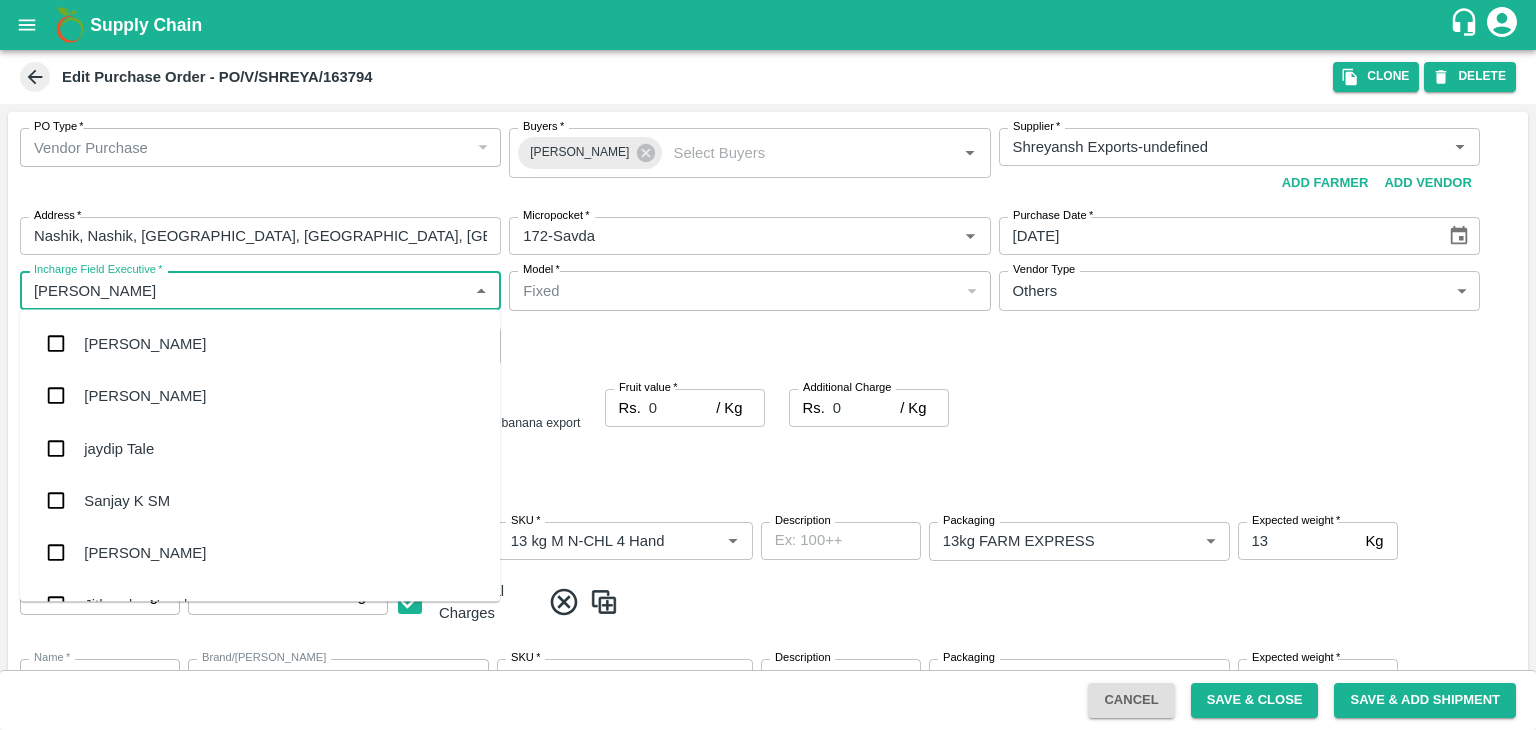 click on "jaydip Tale" at bounding box center (260, 448) 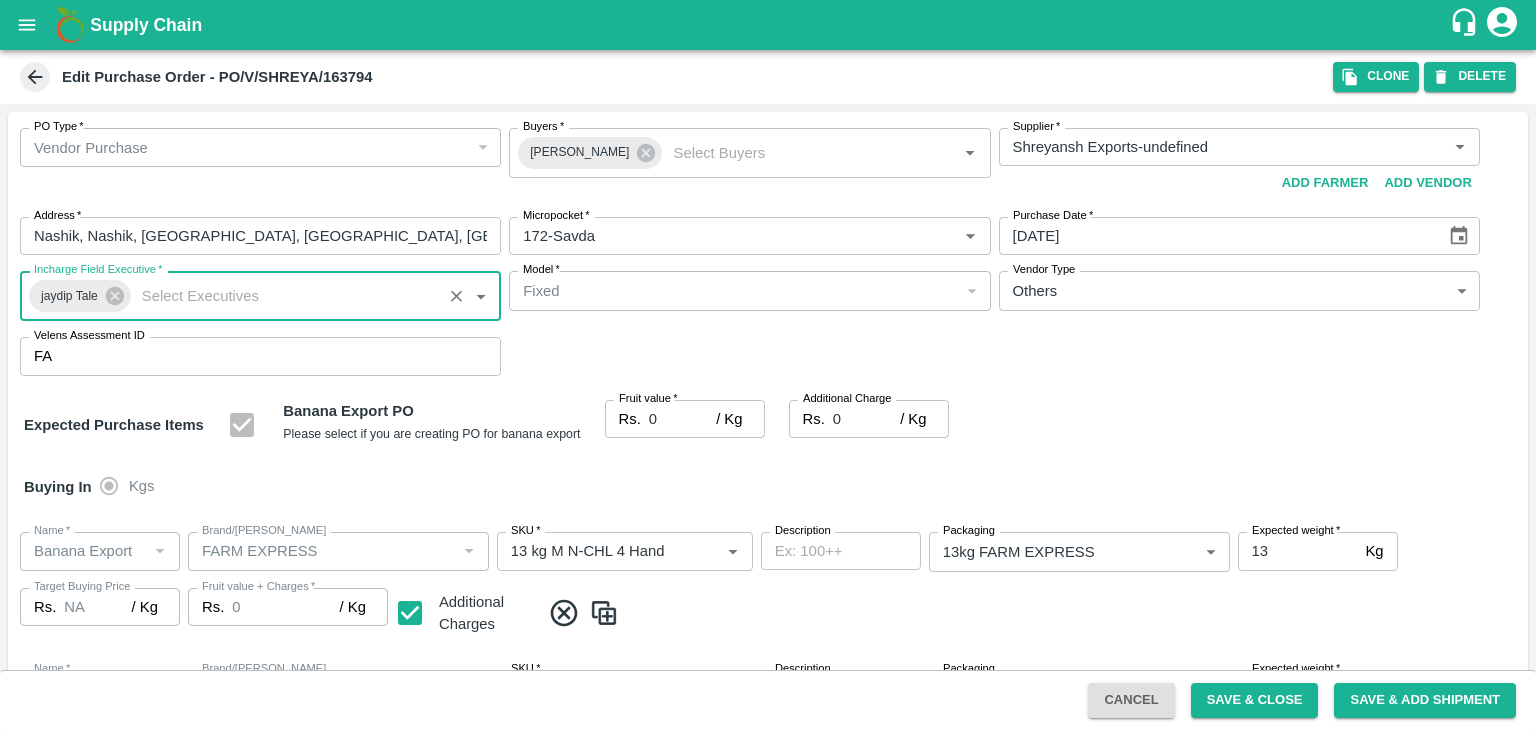 click on "0" at bounding box center [682, 419] 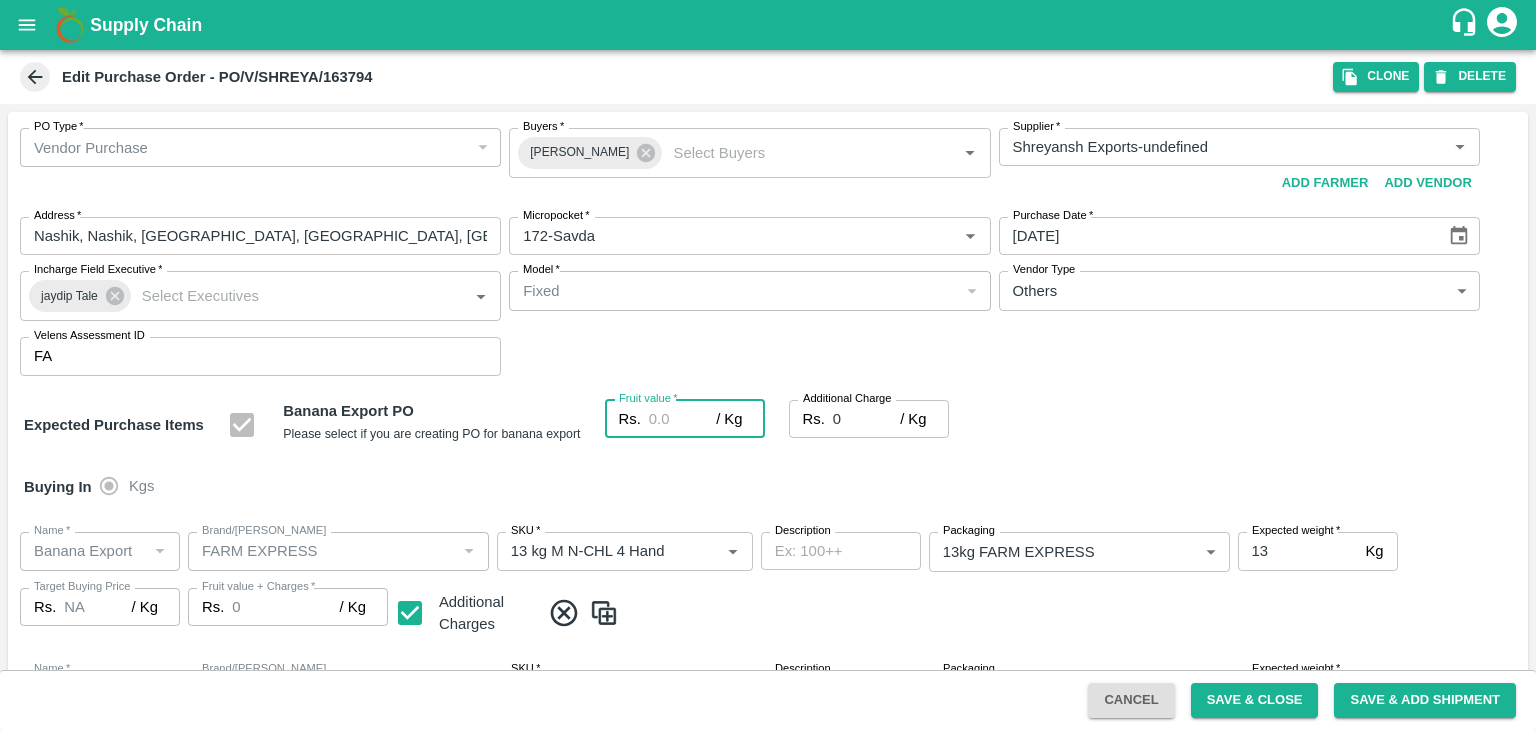 type on "2" 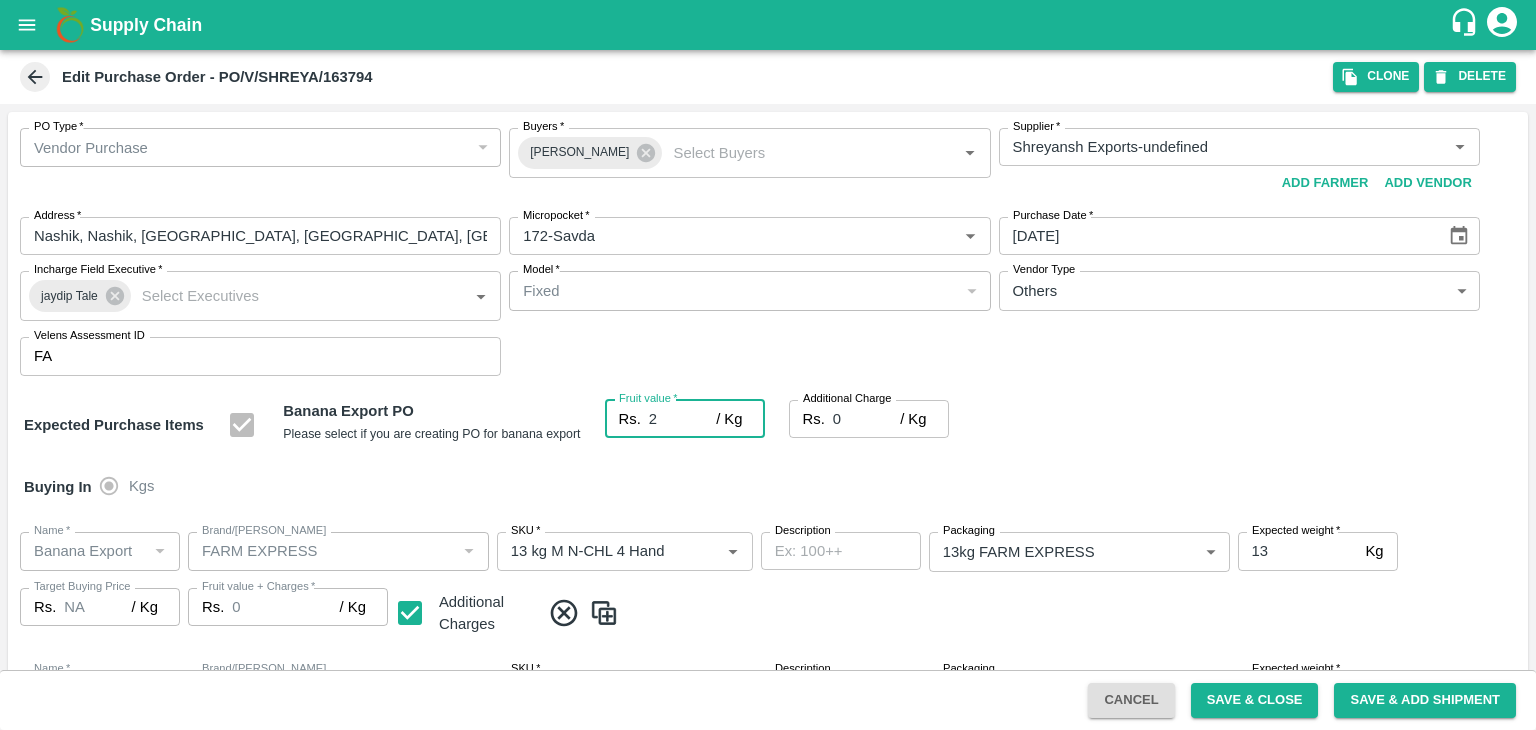type on "2" 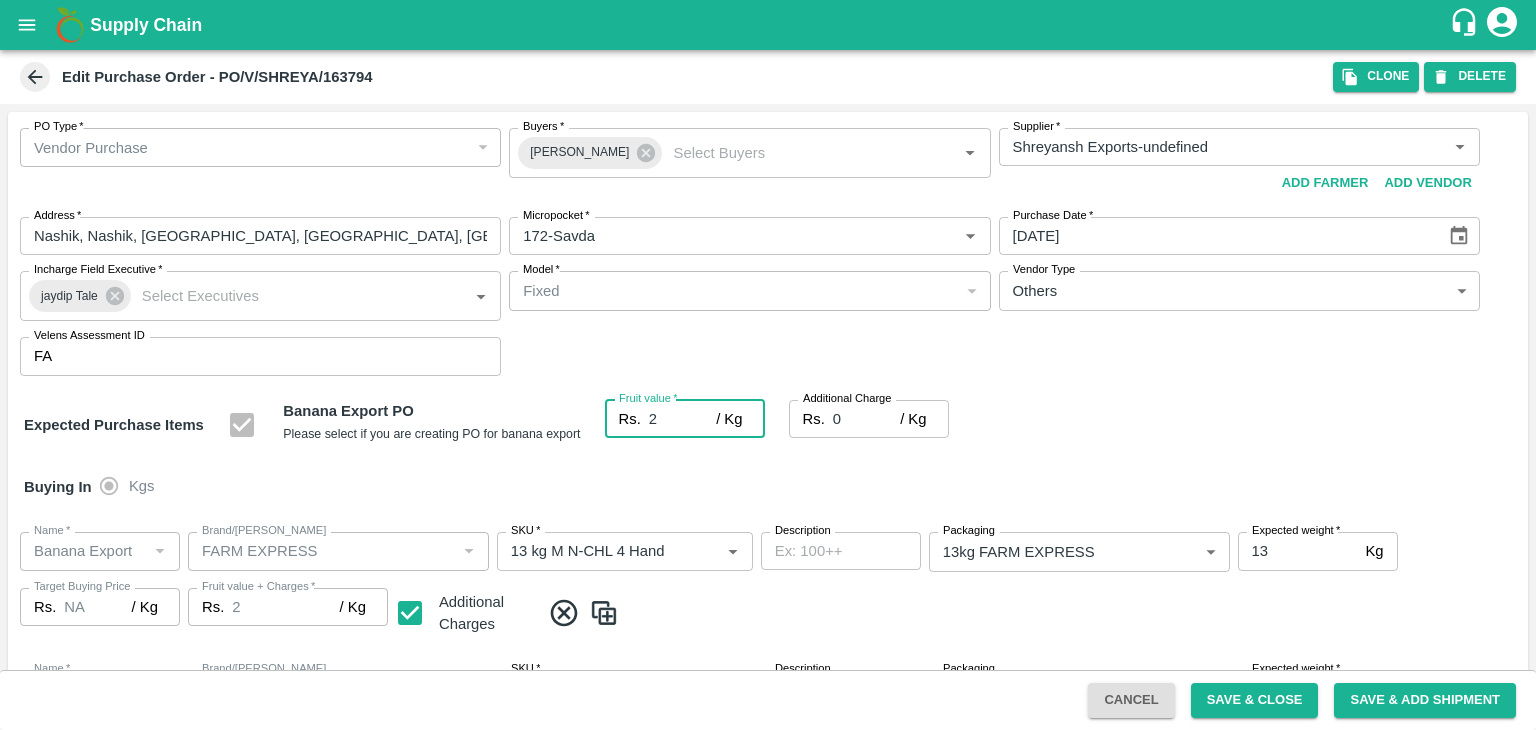 type on "25" 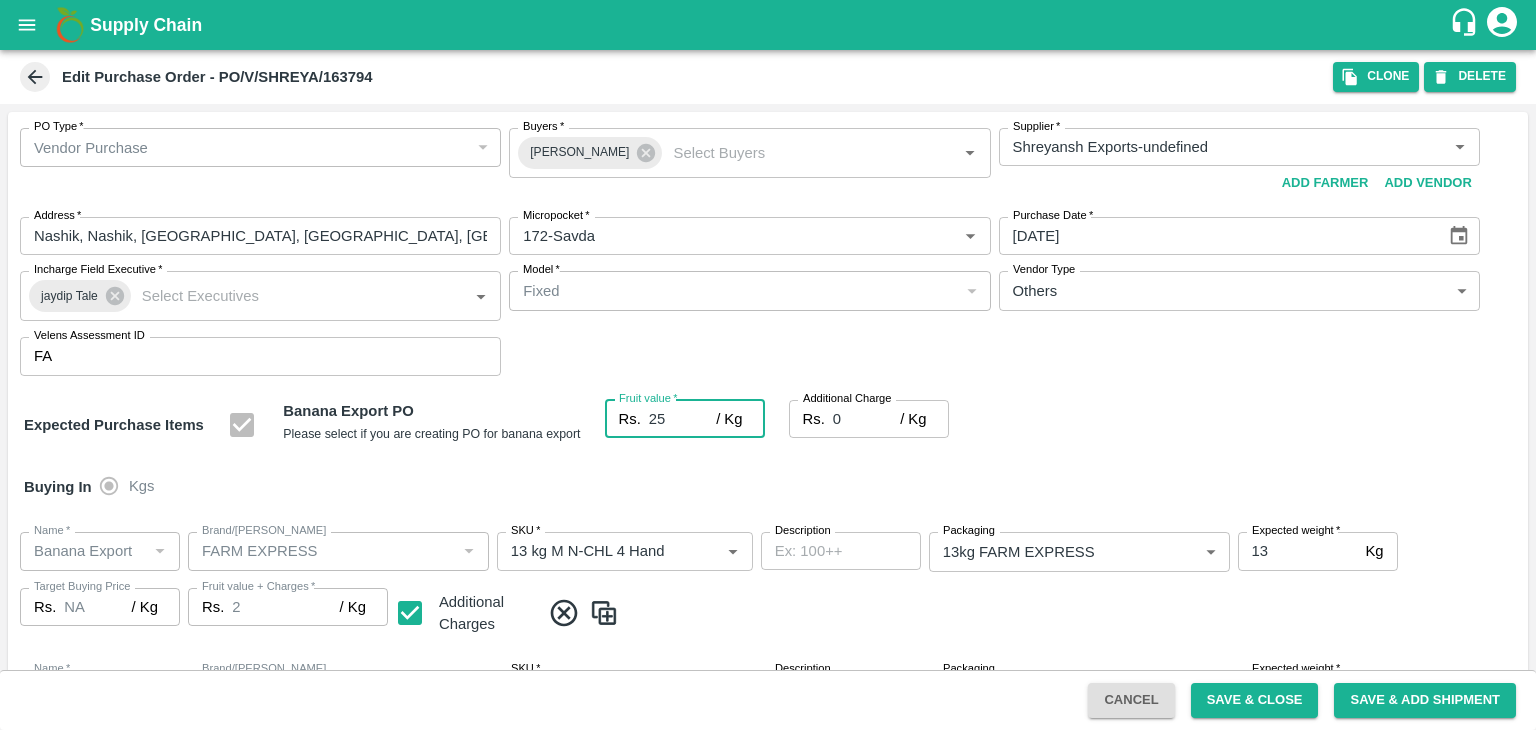 type on "25" 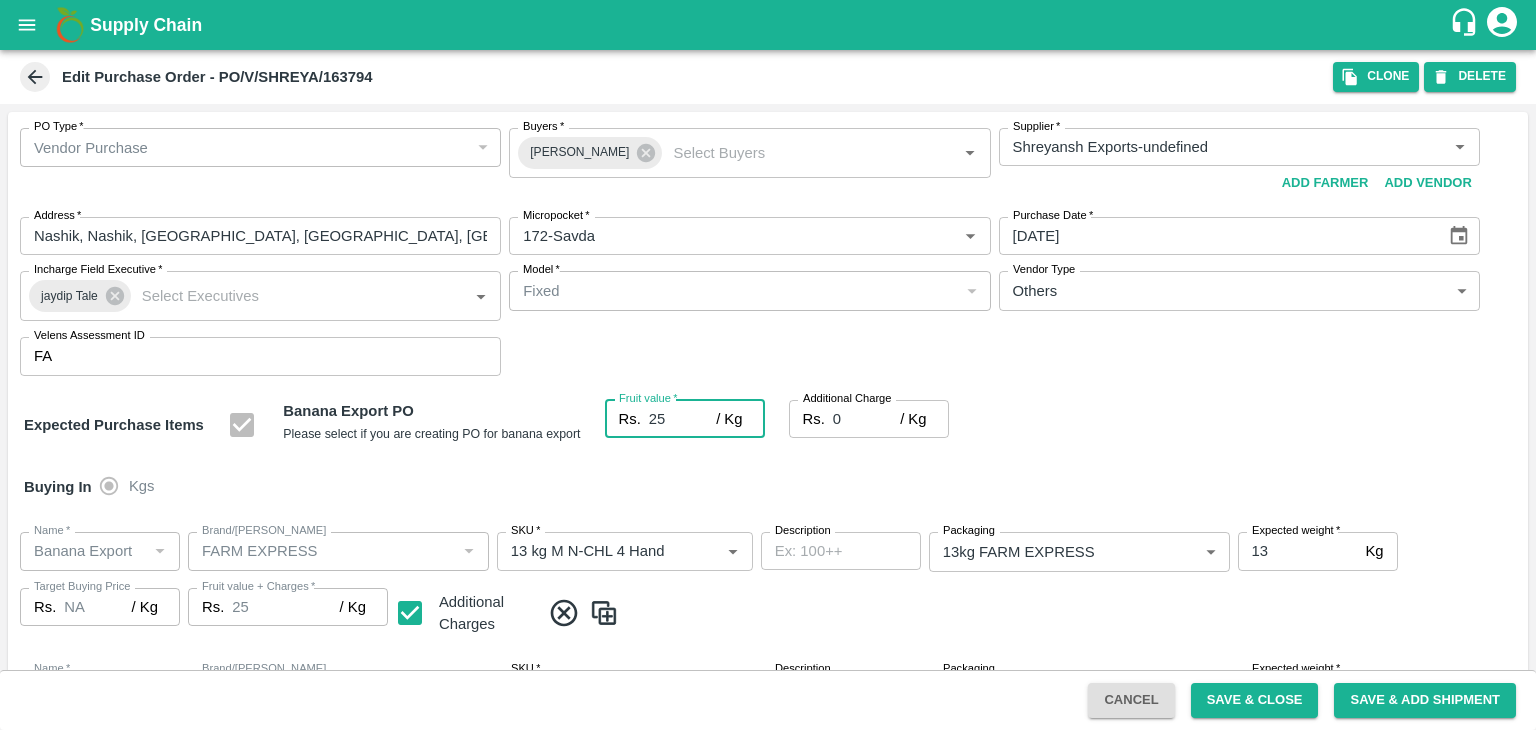 type on "25" 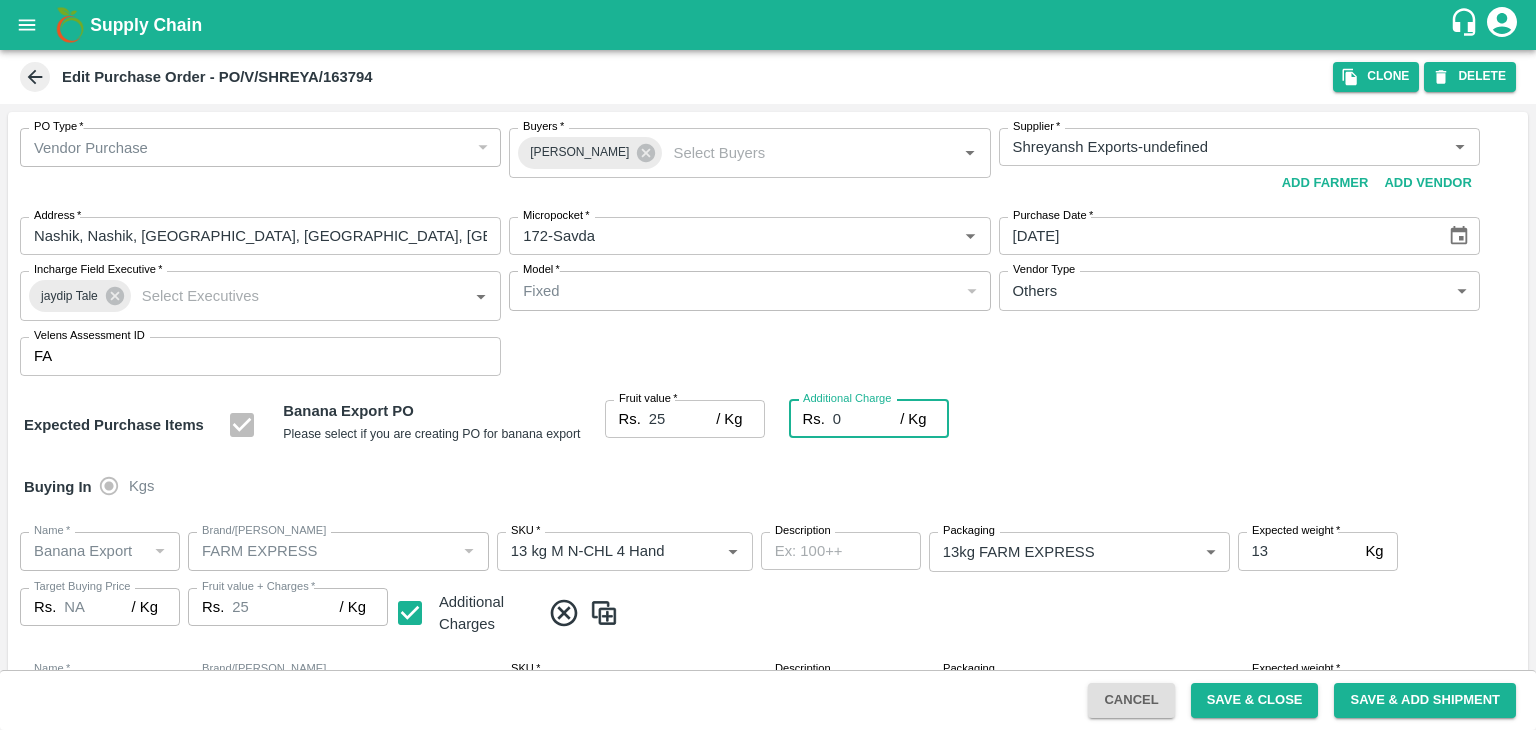 type on "2" 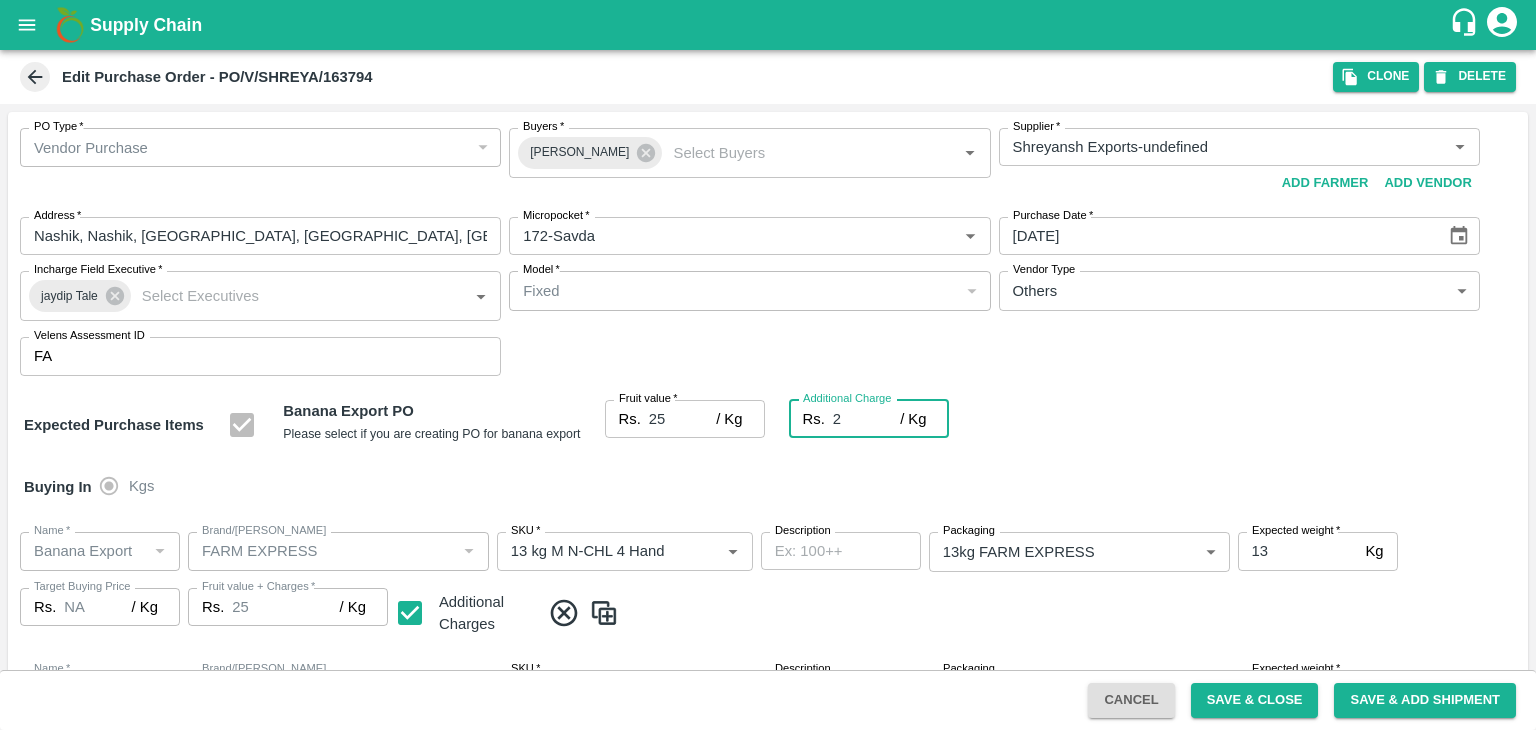 type on "27" 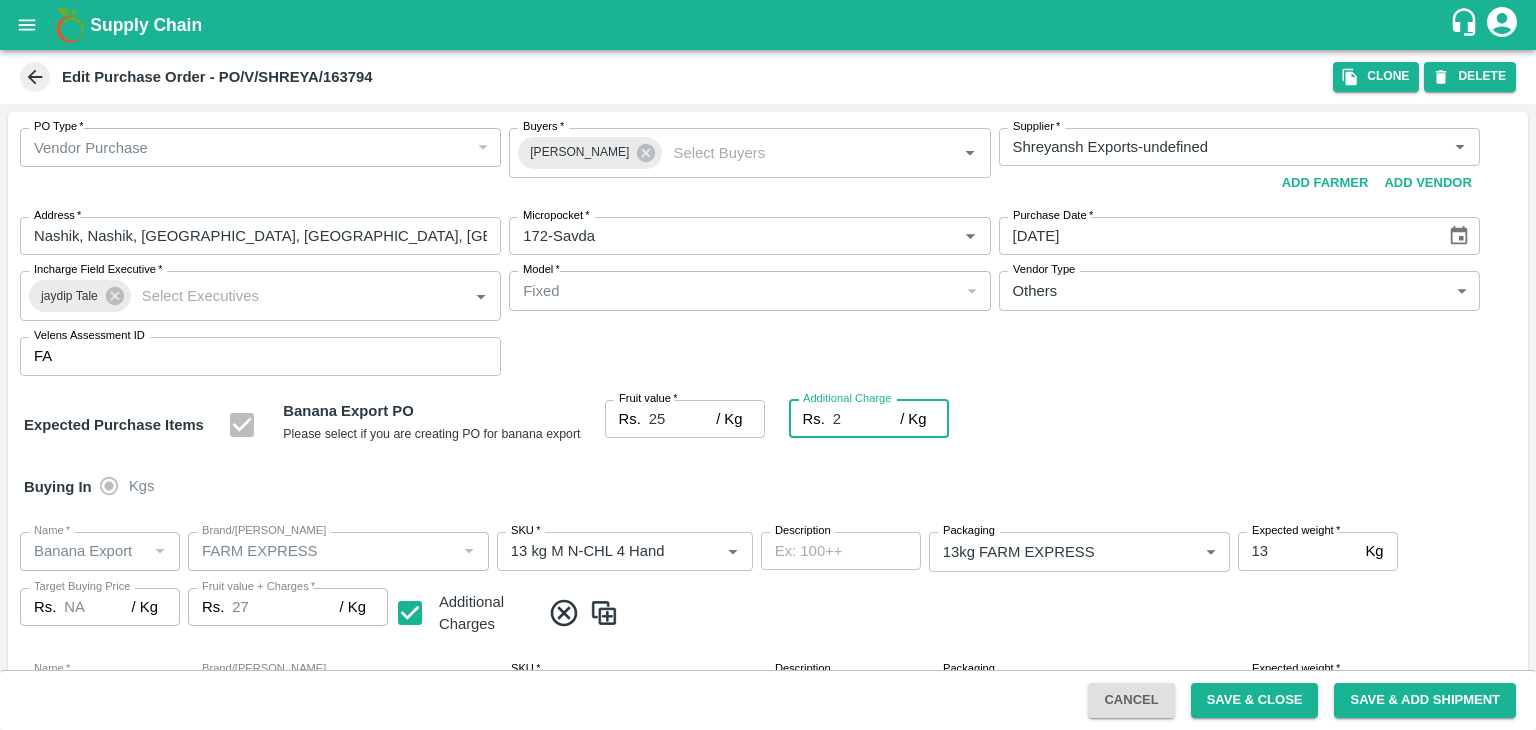 type on "2.7" 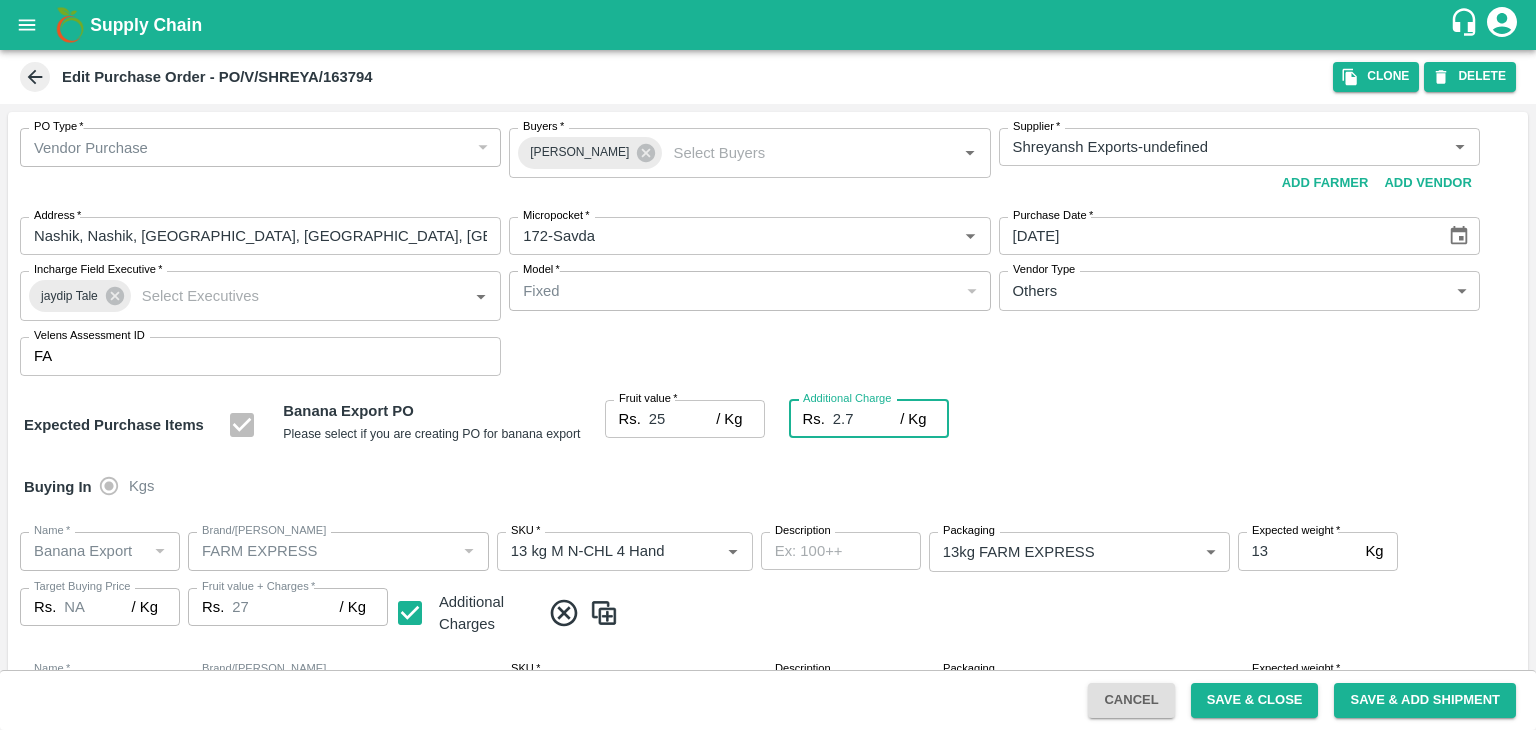 type on "27.7" 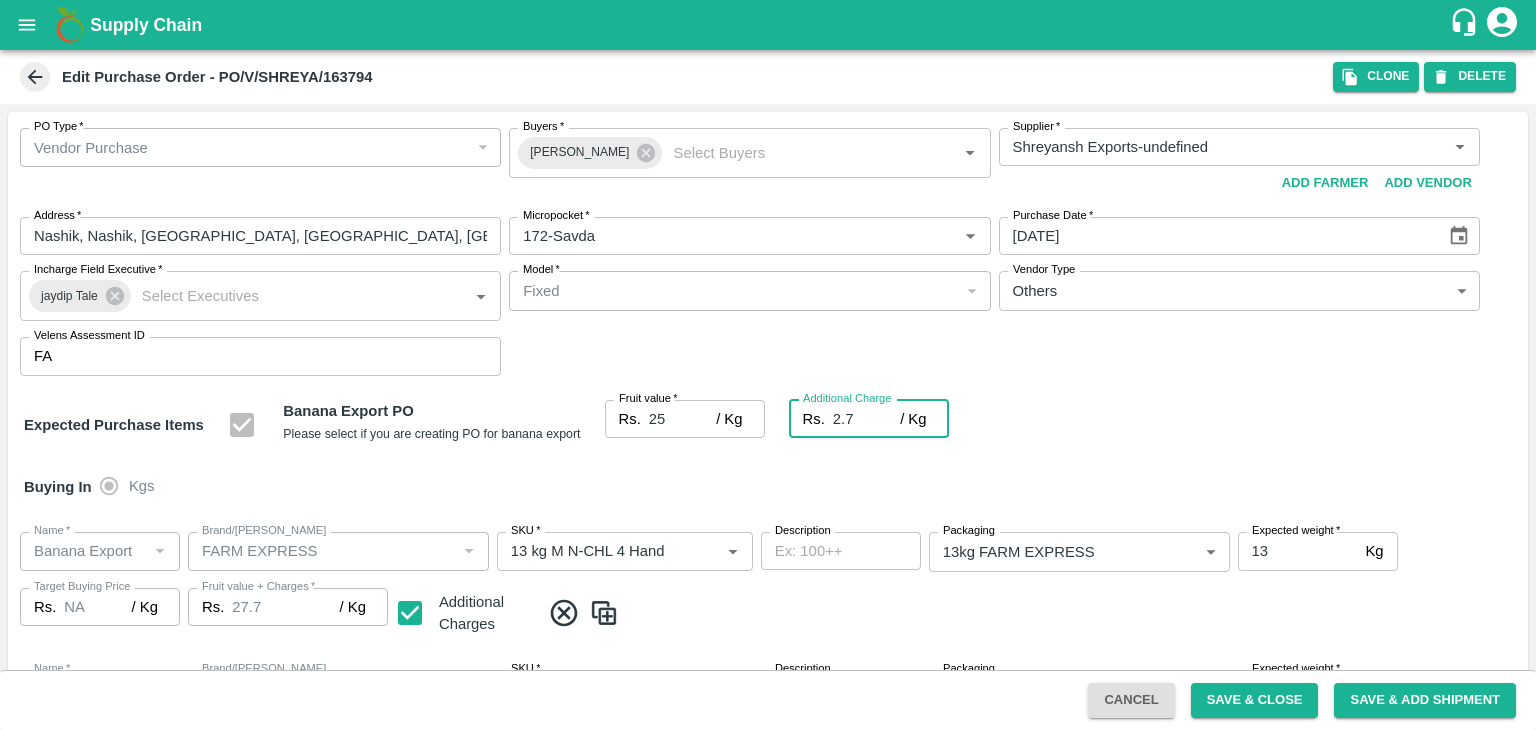 type on "2.75" 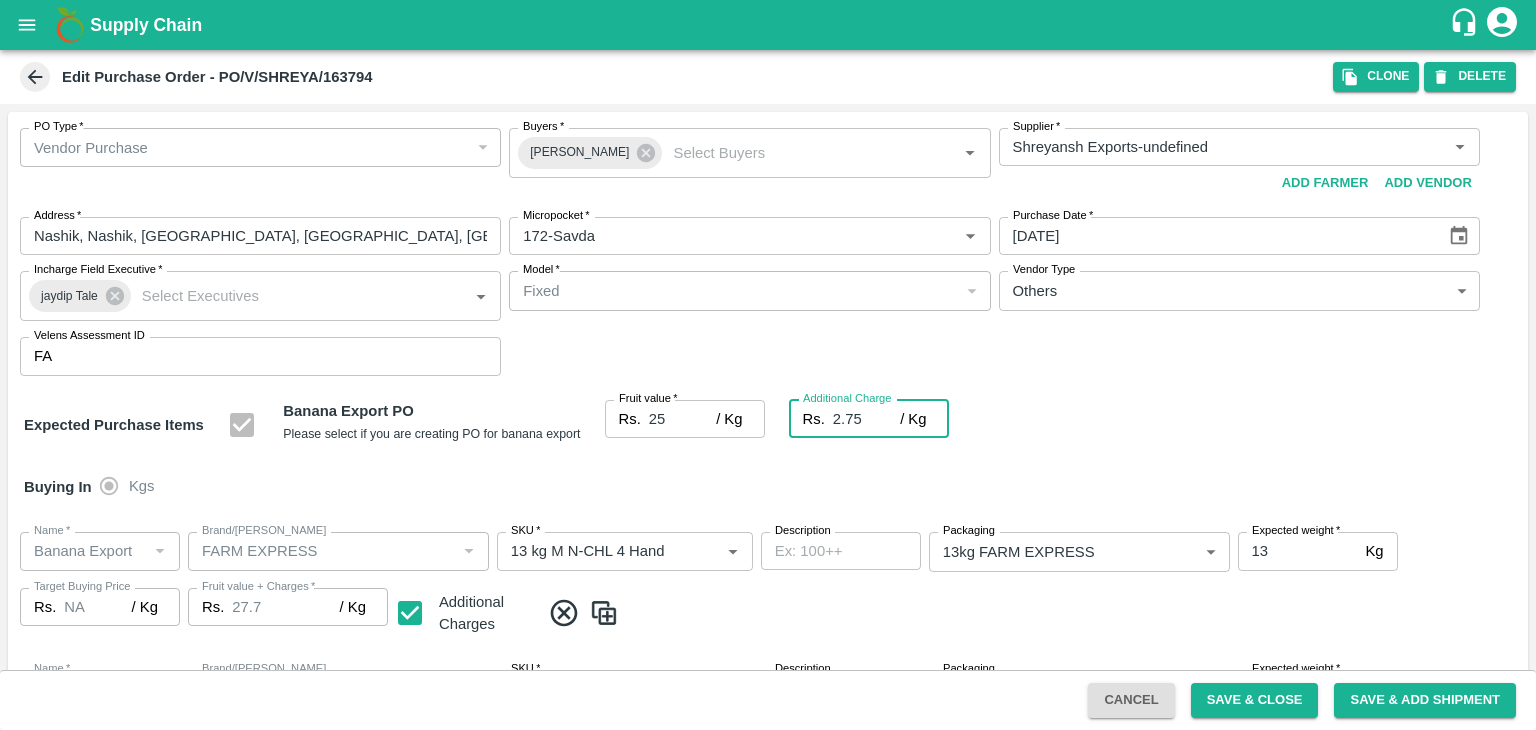 type on "27.75" 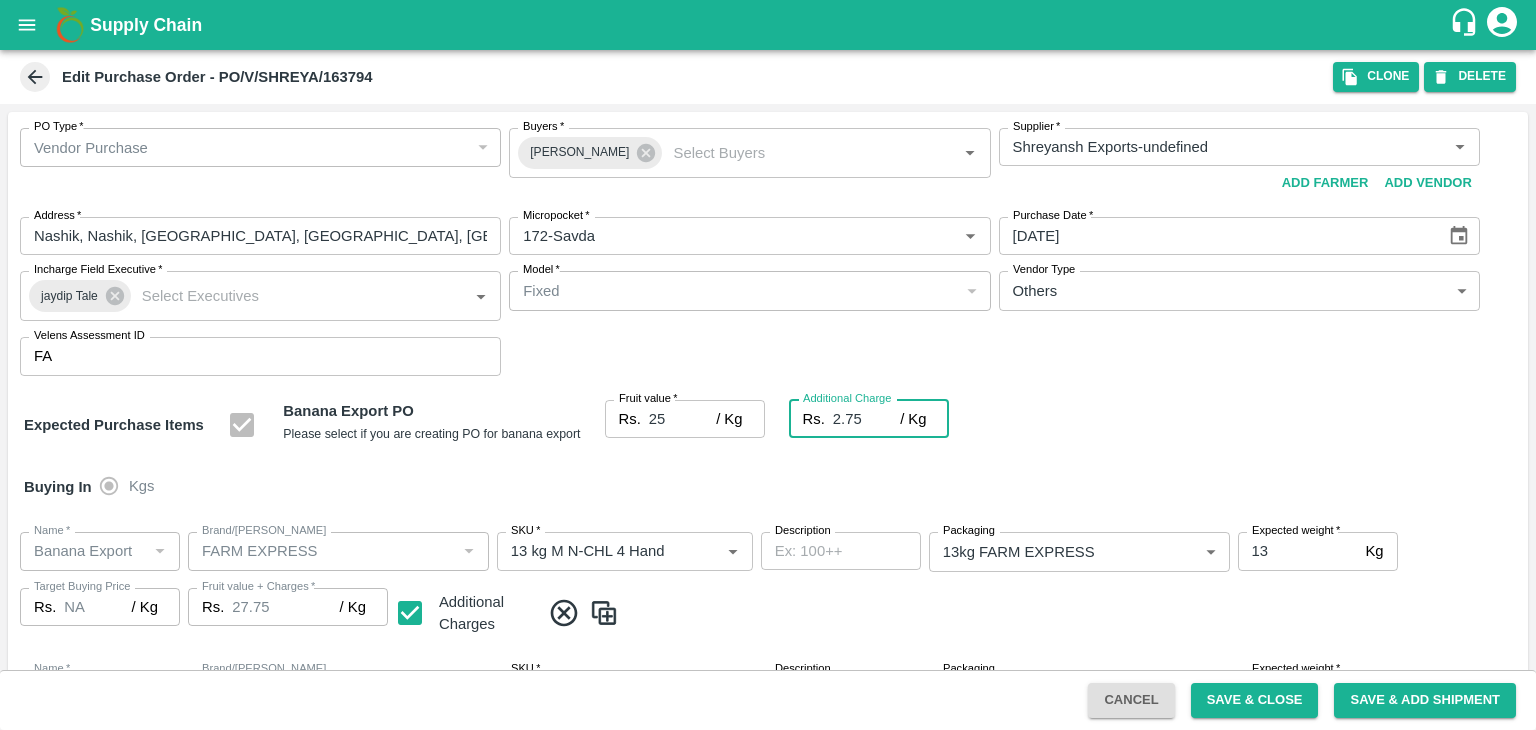 type on "2.75" 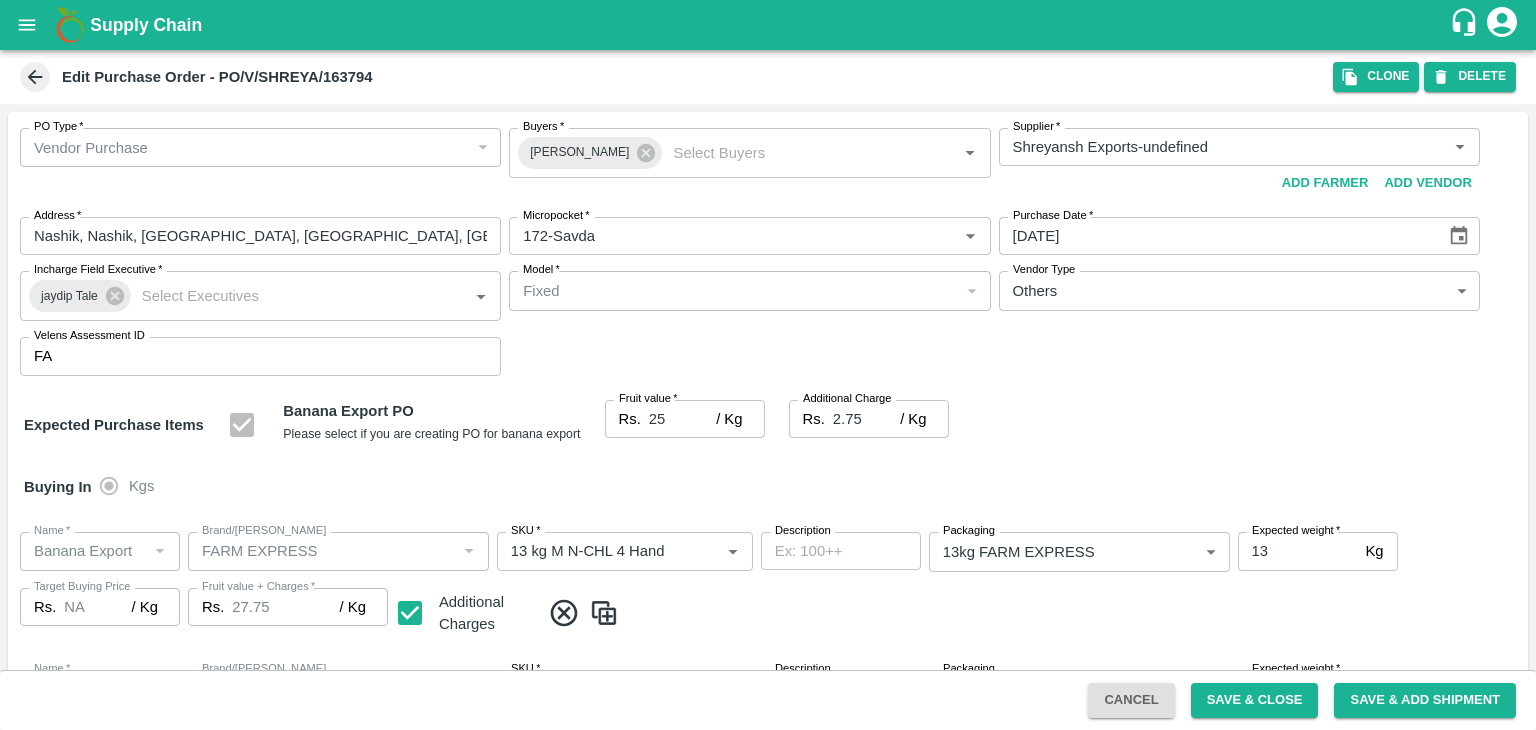 scroll, scrollTop: 1060, scrollLeft: 0, axis: vertical 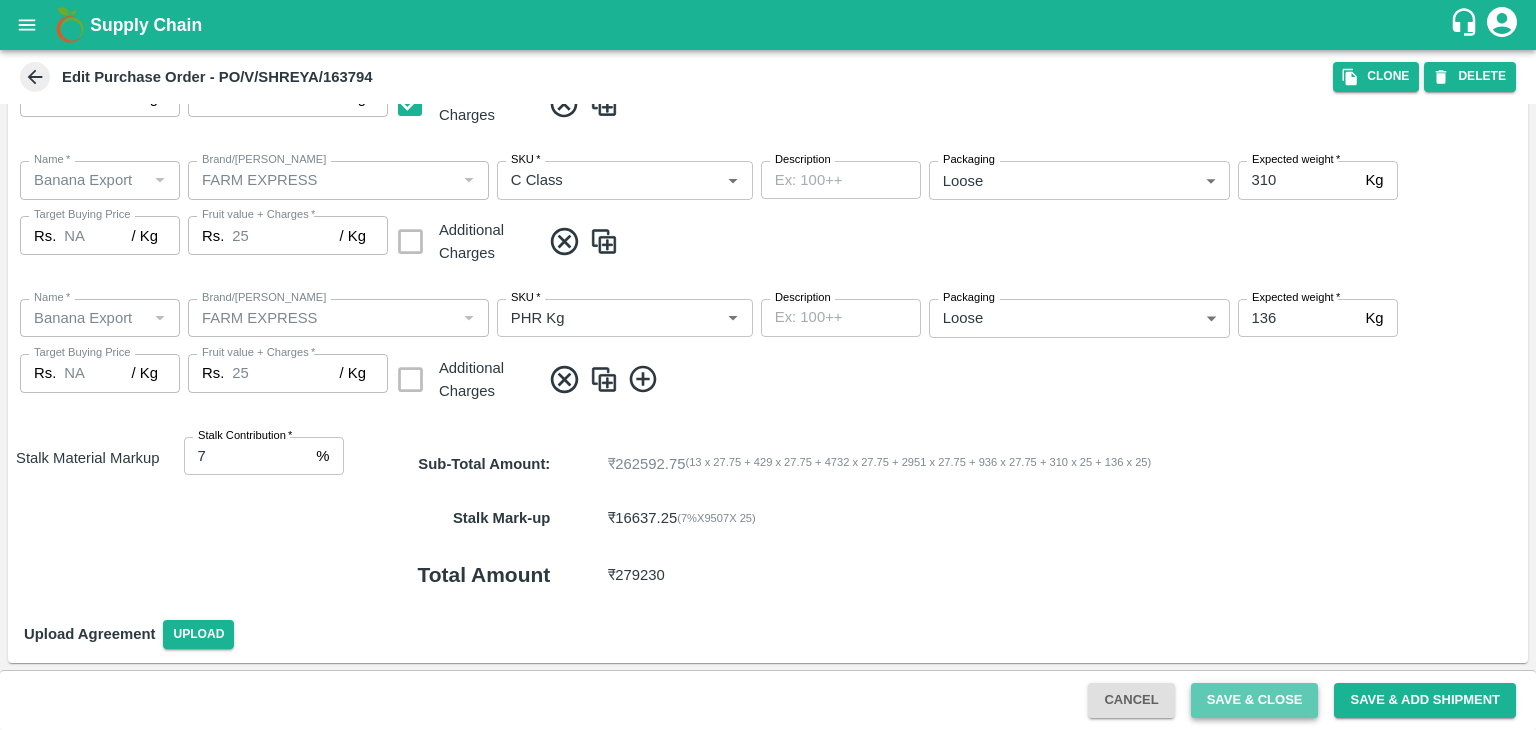 click on "Save & Close" at bounding box center (1255, 700) 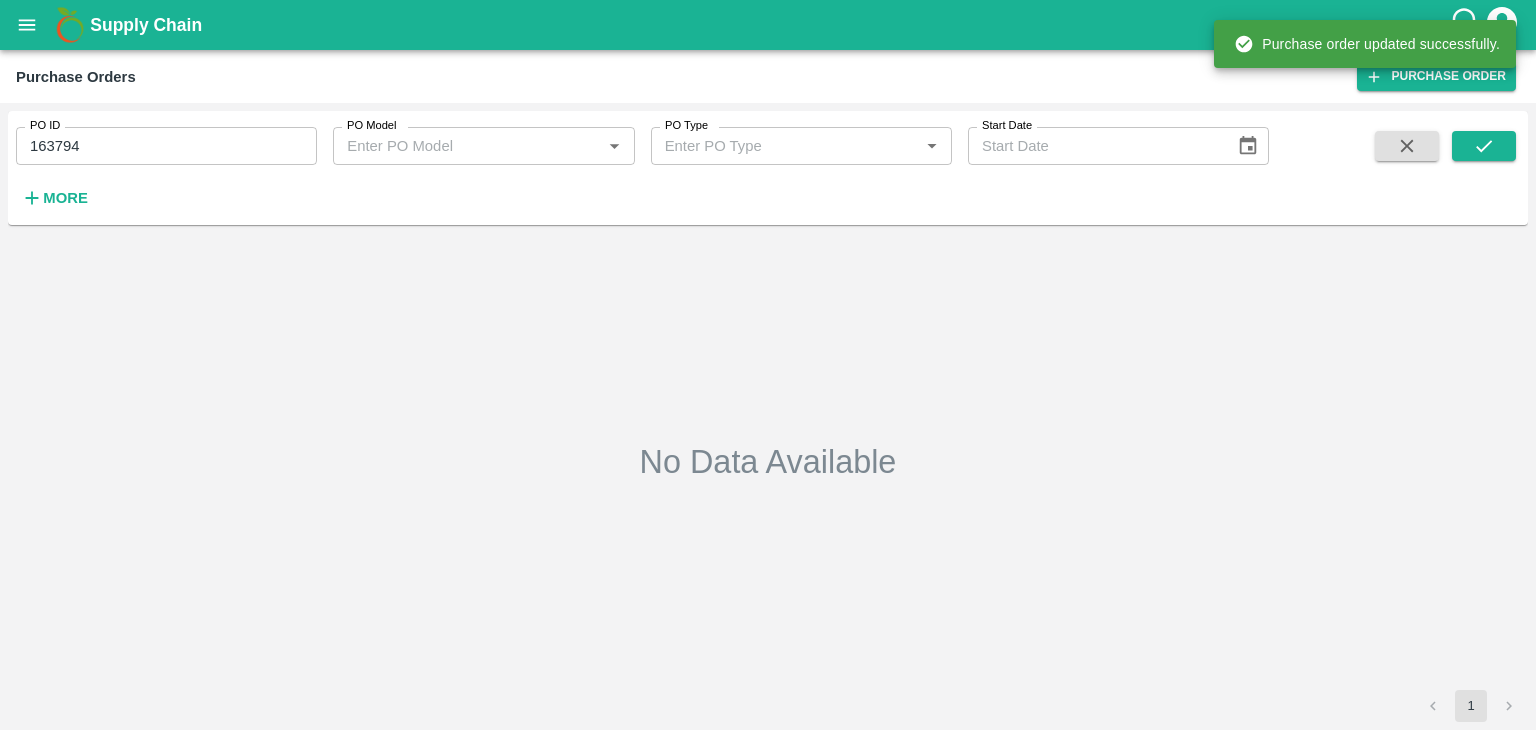 type on "163794" 